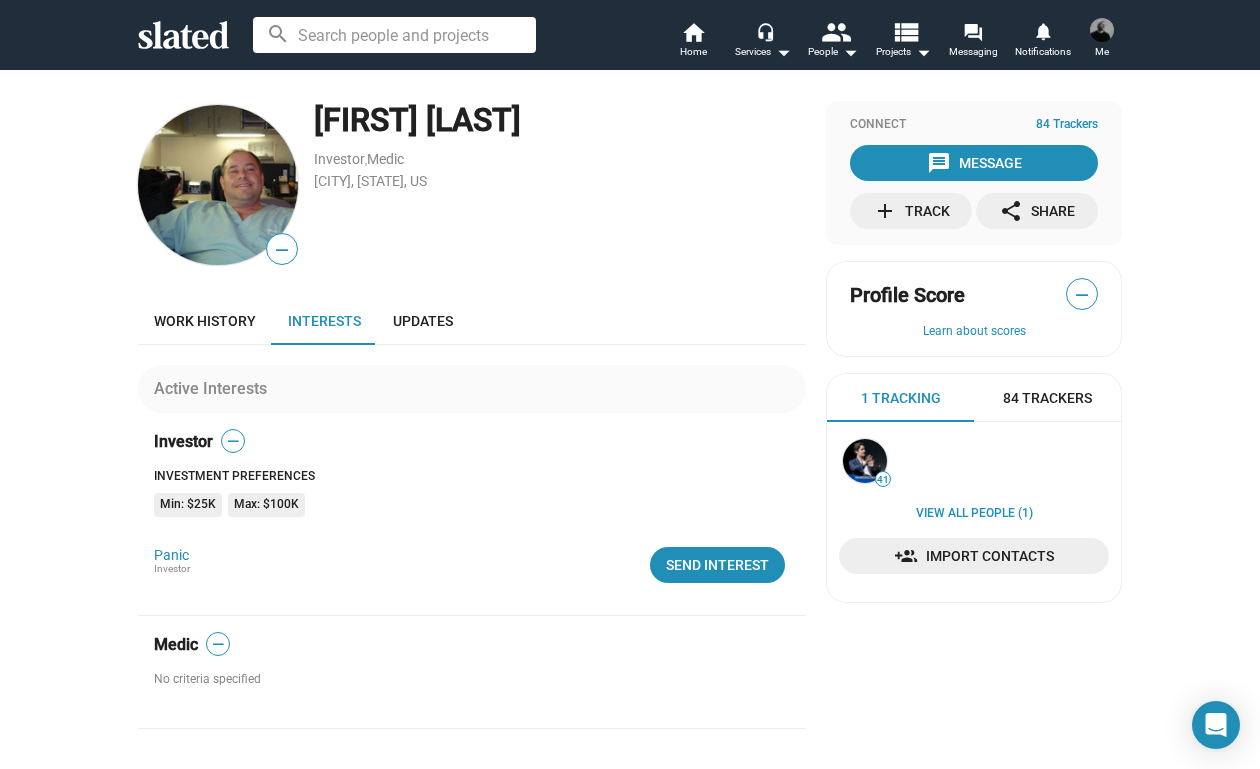 scroll, scrollTop: 0, scrollLeft: 0, axis: both 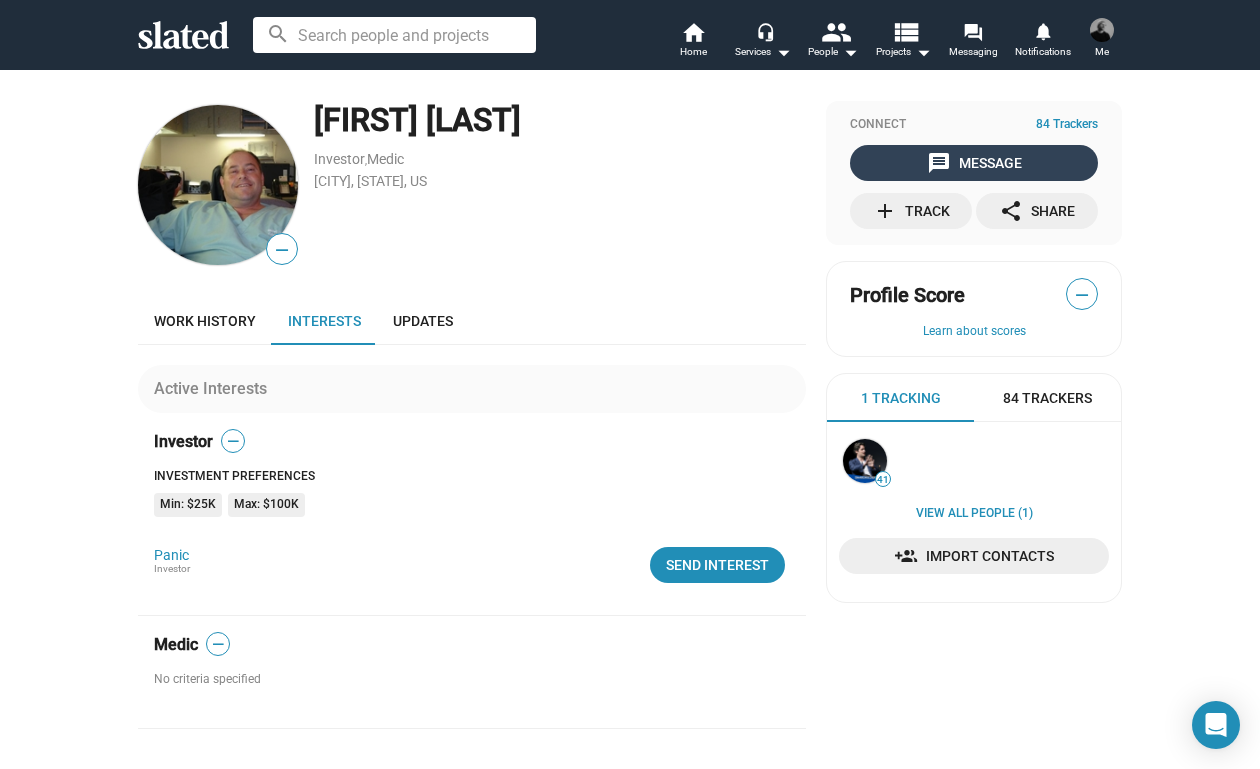 click on "message  Message" 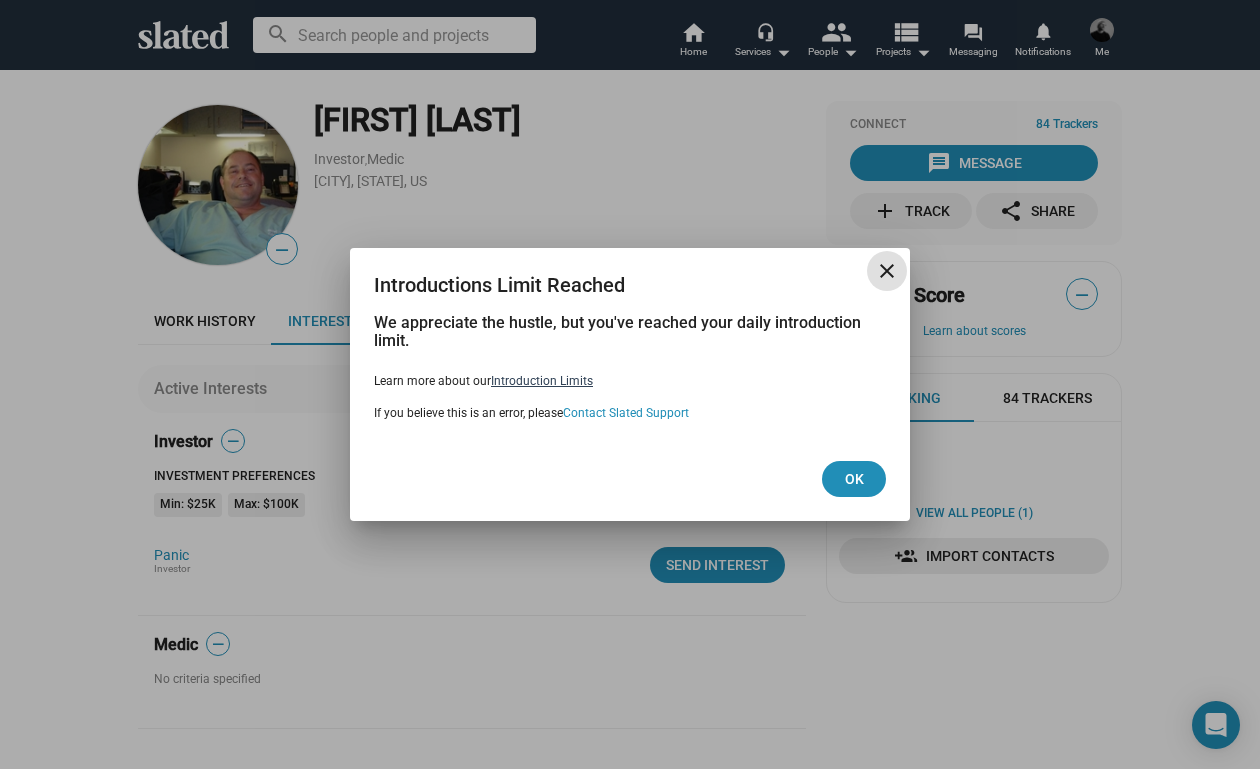 click on "Introduction Limits" at bounding box center [542, 381] 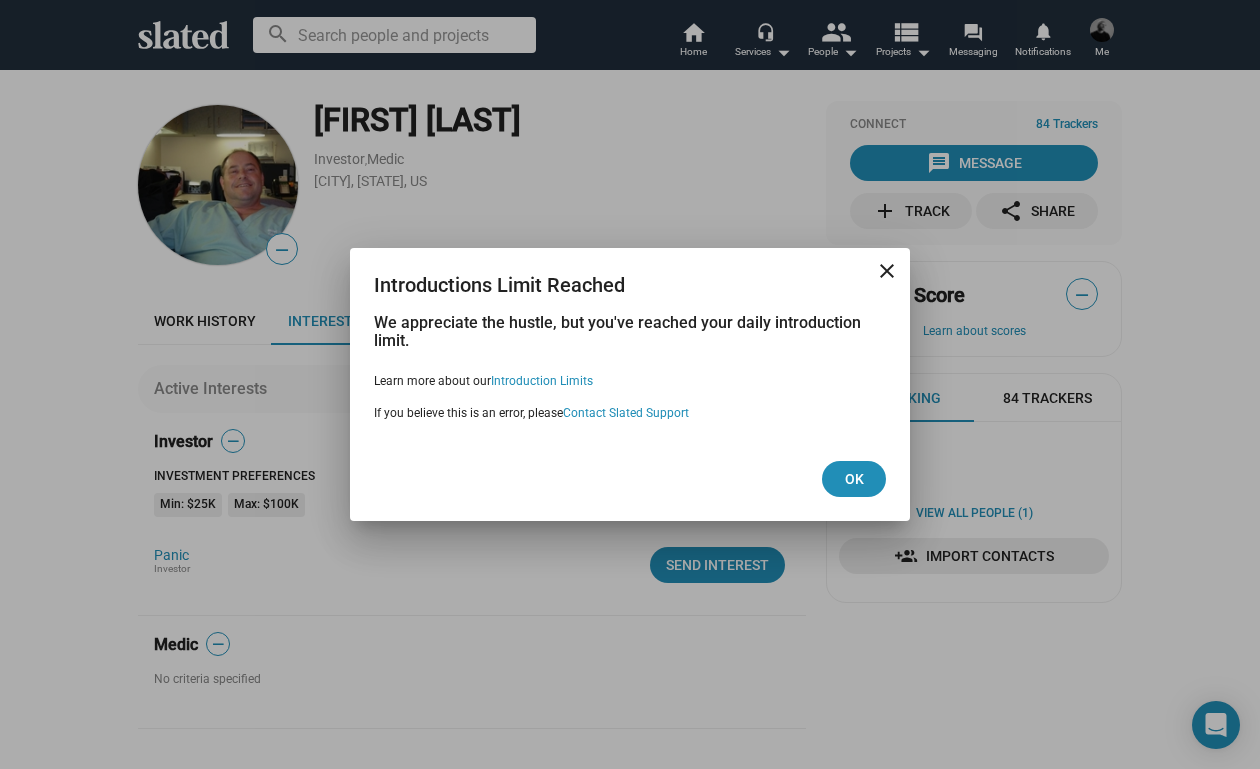 click on "close" at bounding box center (887, 271) 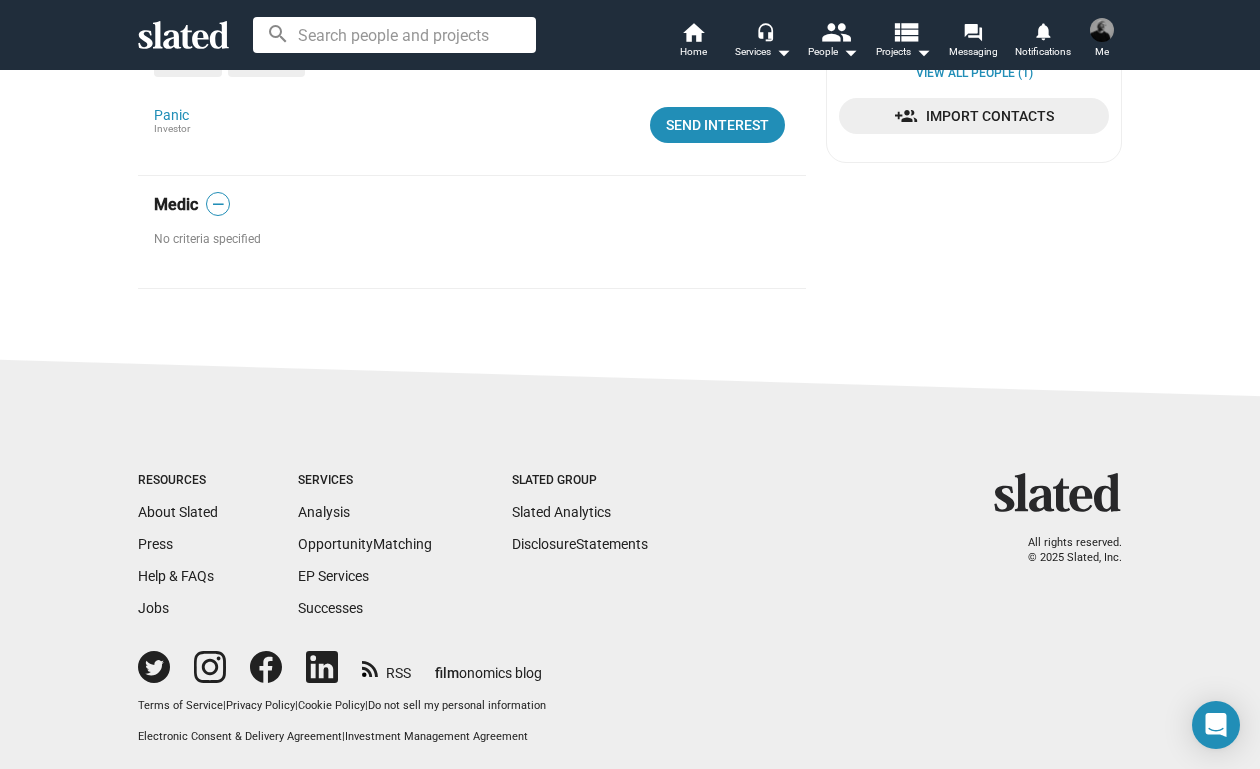 scroll, scrollTop: 83, scrollLeft: 0, axis: vertical 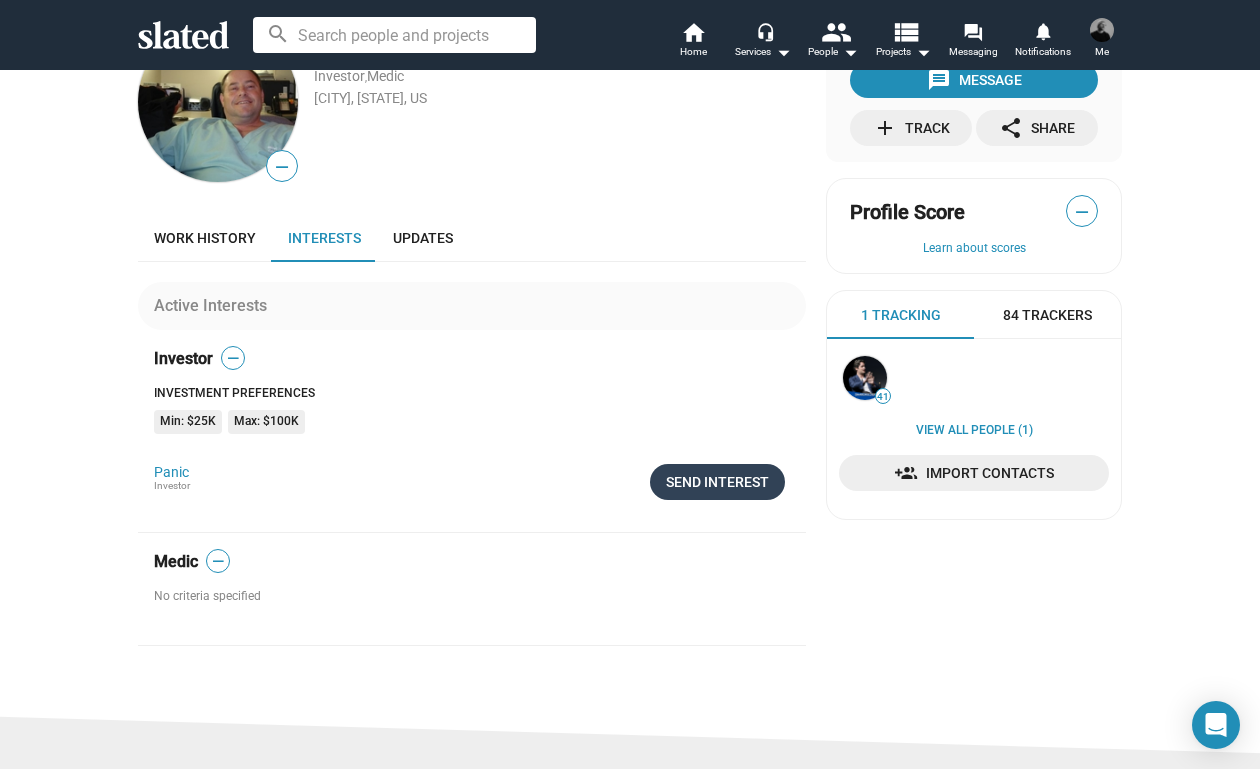 click on "Send Interest" 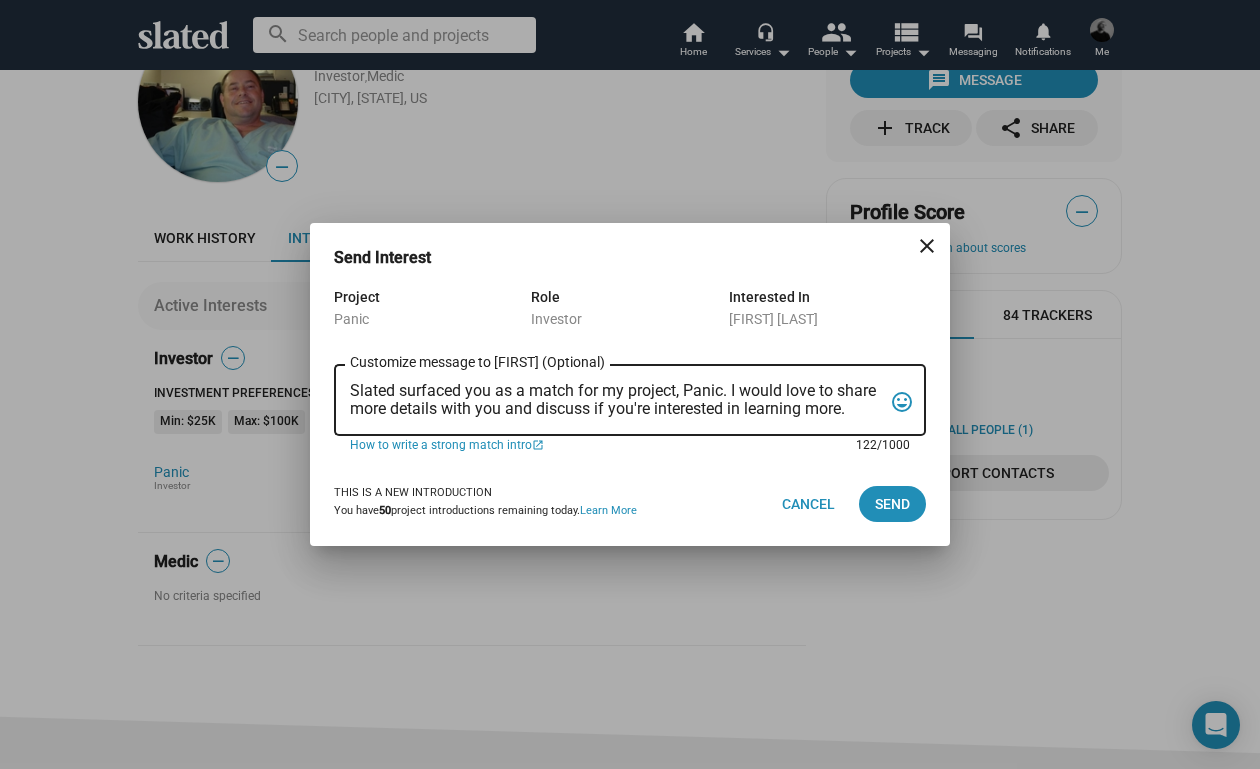 drag, startPoint x: 852, startPoint y: 412, endPoint x: 341, endPoint y: 363, distance: 513.34393 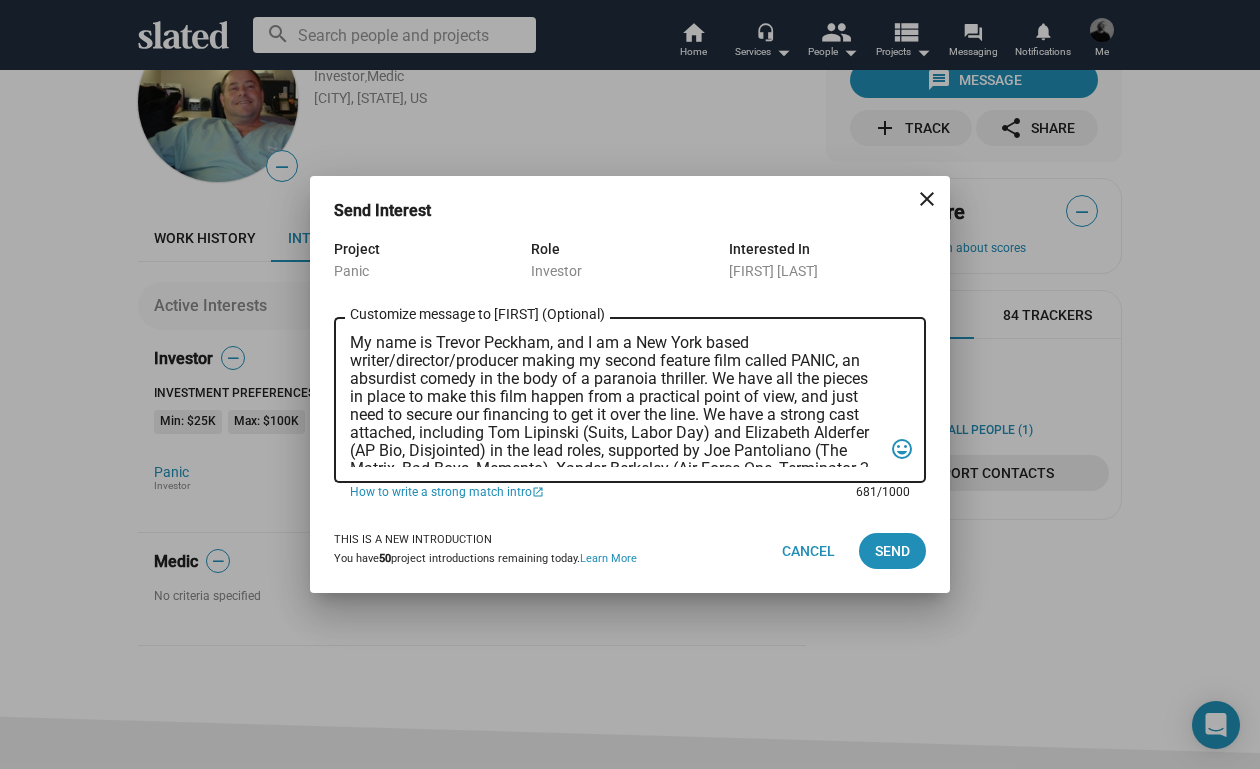 scroll, scrollTop: 0, scrollLeft: 0, axis: both 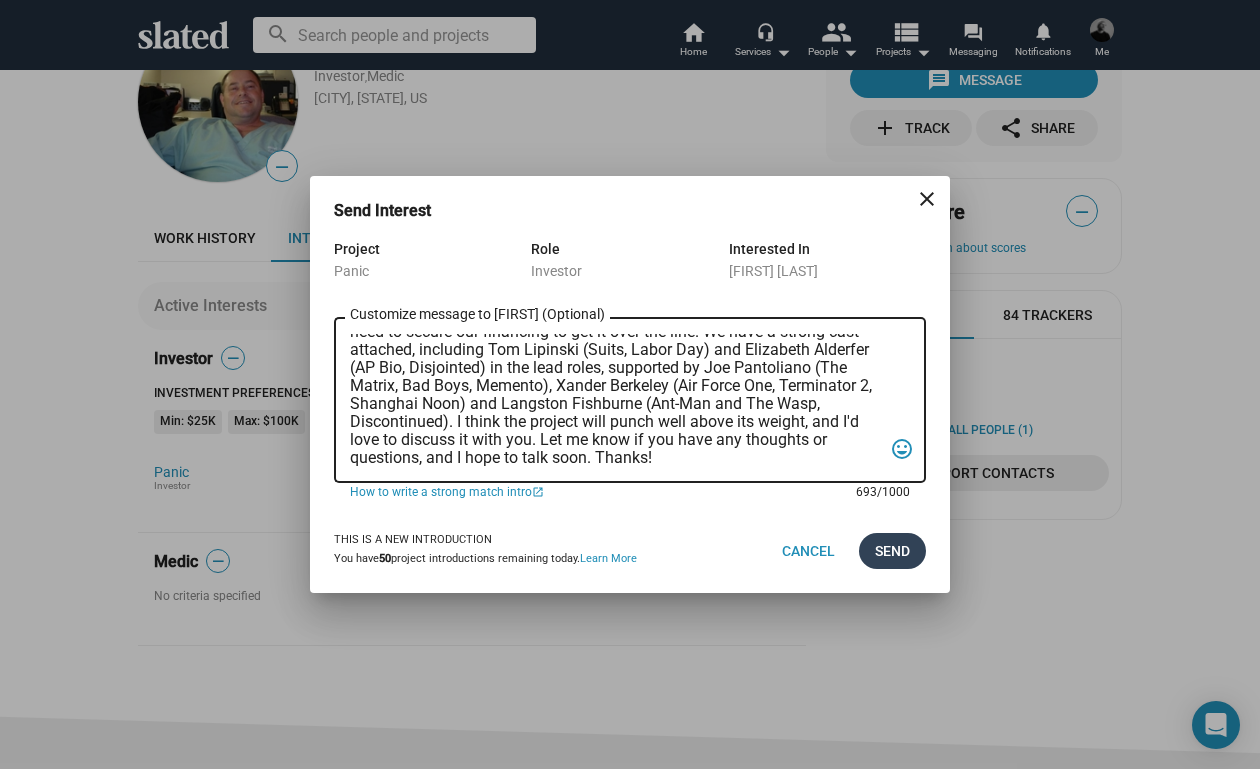 type on "Hey Mitchell! My name is Trevor Peckham, and I am a New York based writer/director/producer making my second feature film called PANIC, an absurdist comedy in the body of a paranoia thriller. We have all the pieces in place to make this film happen from a practical point of view, and just need to secure our financing to get it over the line. We have a strong cast attached, including Tom Lipinski (Suits, Labor Day) and Elizabeth Alderfer (AP Bio, Disjointed) in the lead roles, supported by Joe Pantoliano (The Matrix, Bad Boys, Memento), Xander Berkeley (Air Force One, Terminator 2, Shanghai Noon) and Langston Fishburne (Ant-Man and The Wasp, Discontinued). I think the project will punch well above its weight, and I'd love to discuss it with you. Let me know if you have any thoughts or questions, and I hope to talk soon. Thanks!" 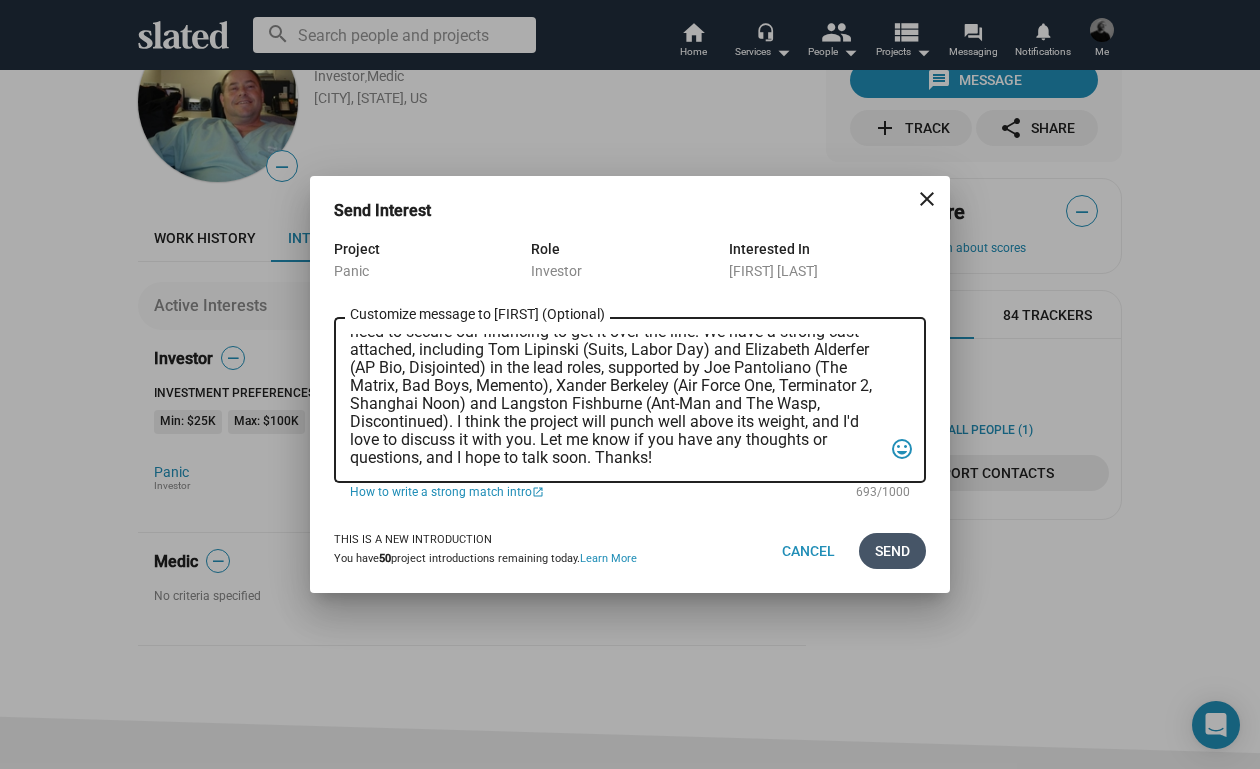 click on "Send" at bounding box center (892, 551) 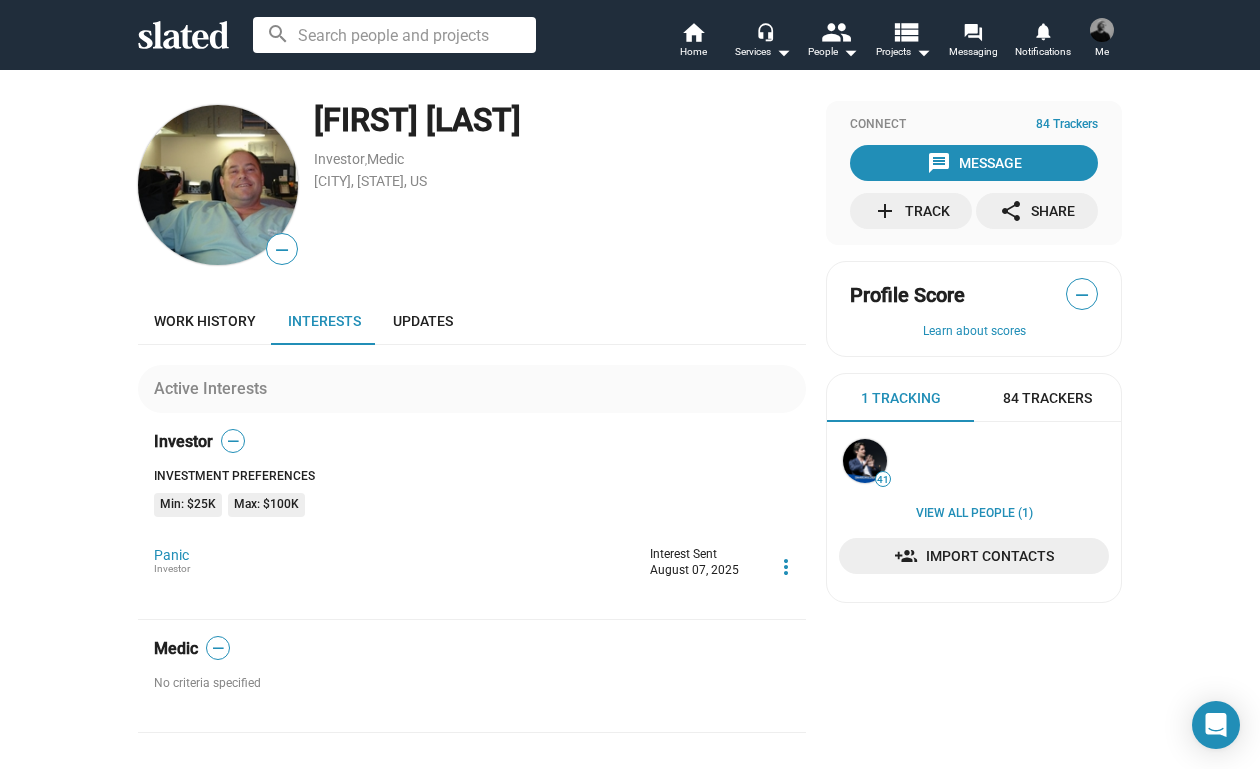 scroll, scrollTop: 0, scrollLeft: 0, axis: both 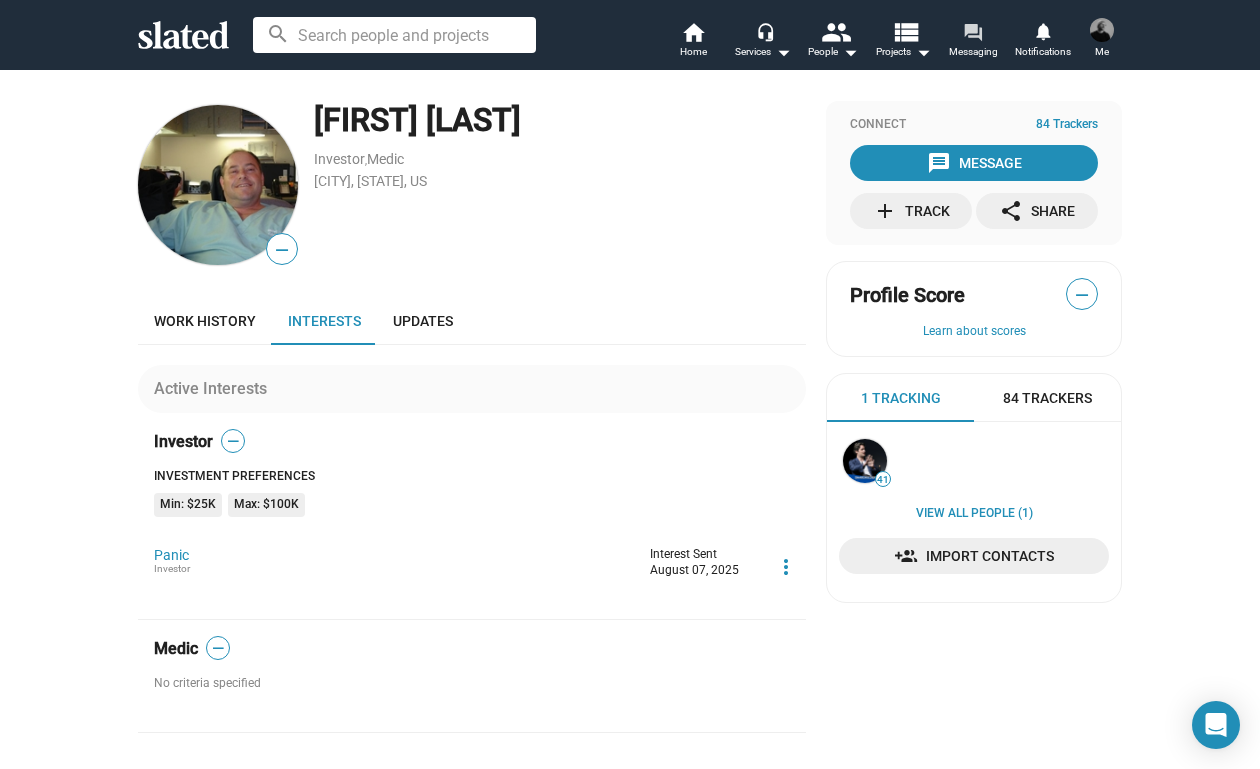 click on "Messaging" at bounding box center [973, 52] 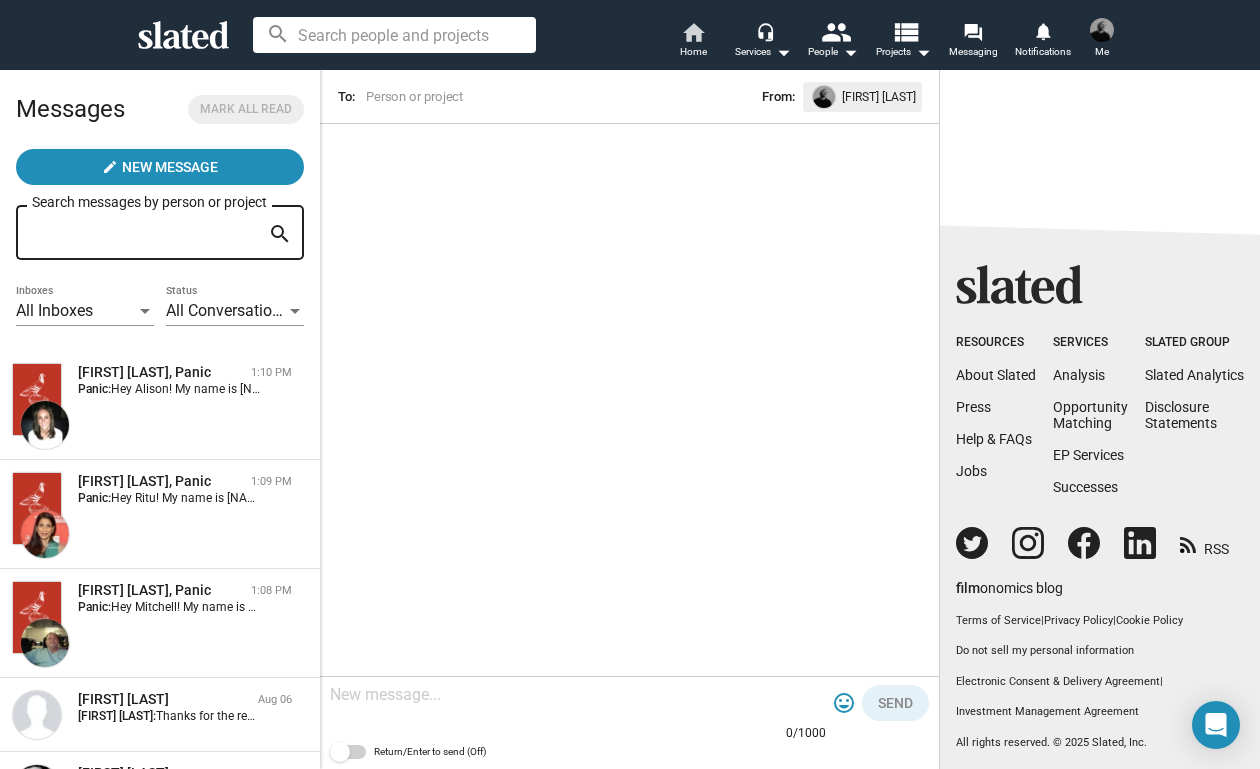 click on "Home" at bounding box center [693, 52] 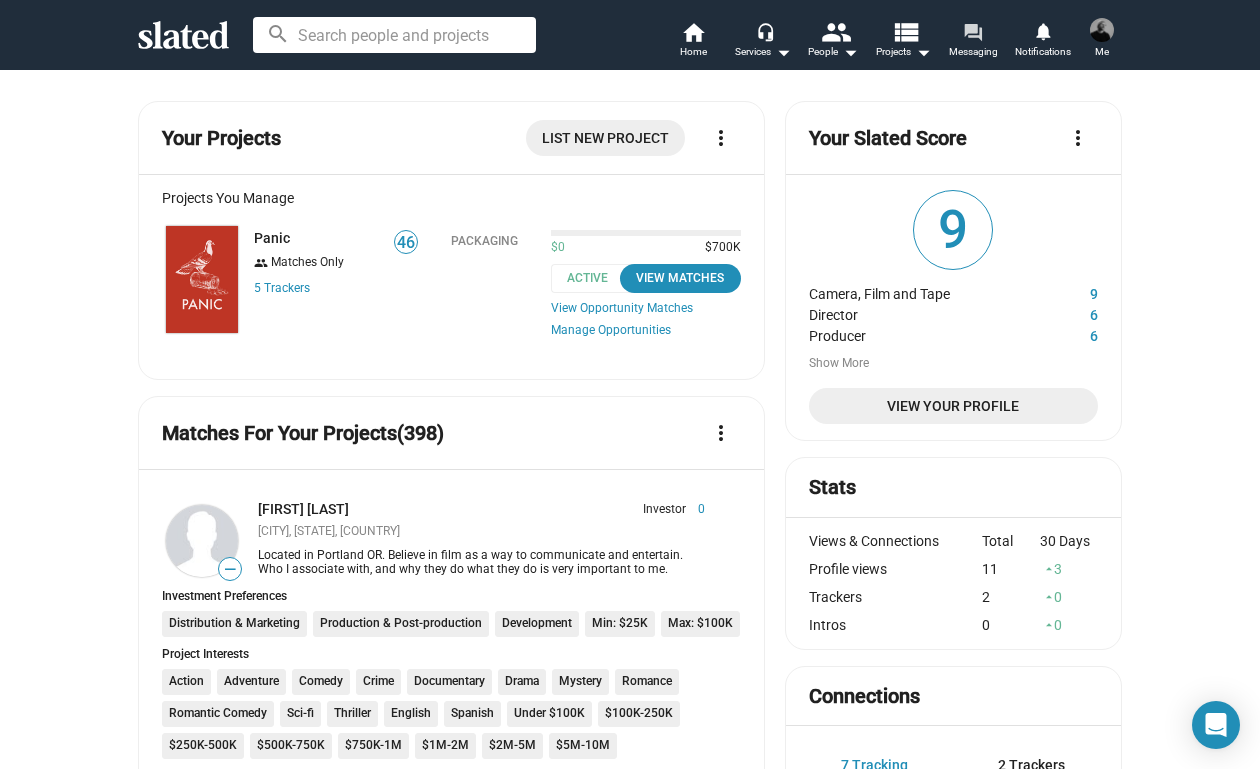 click on "forum" at bounding box center [972, 31] 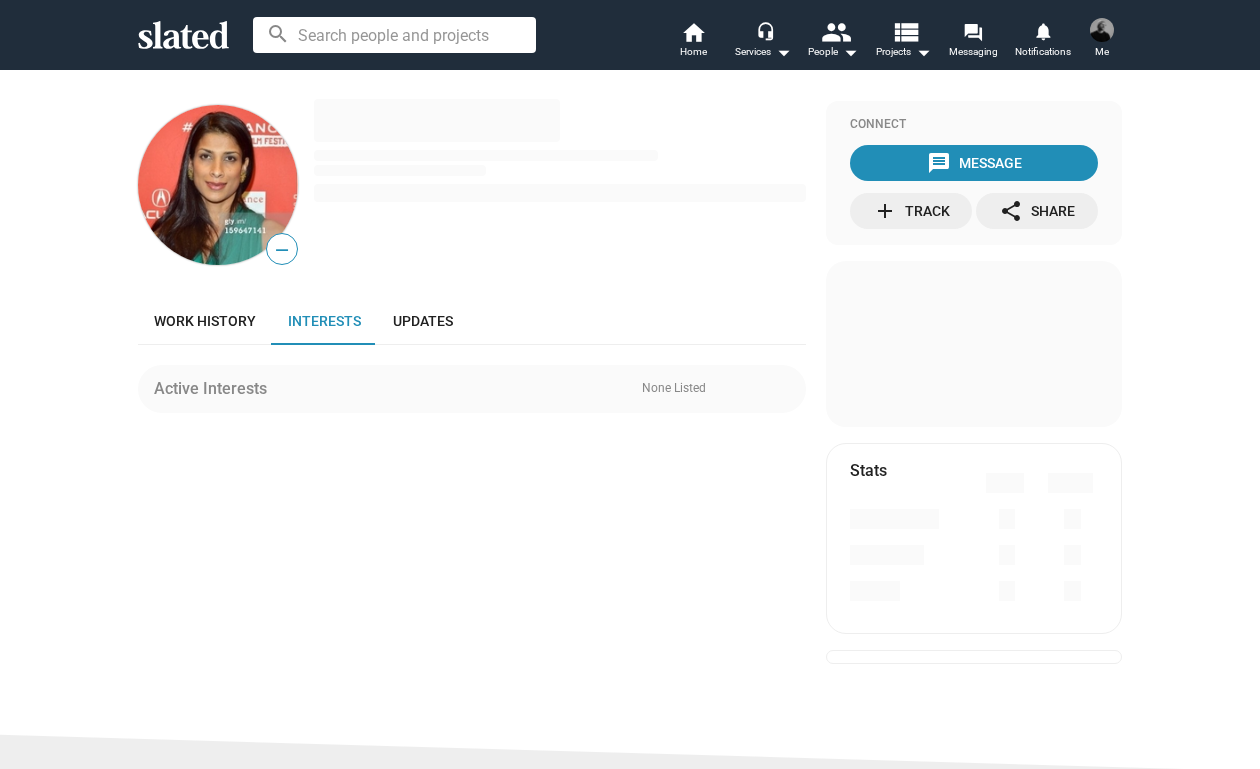 scroll, scrollTop: 0, scrollLeft: 0, axis: both 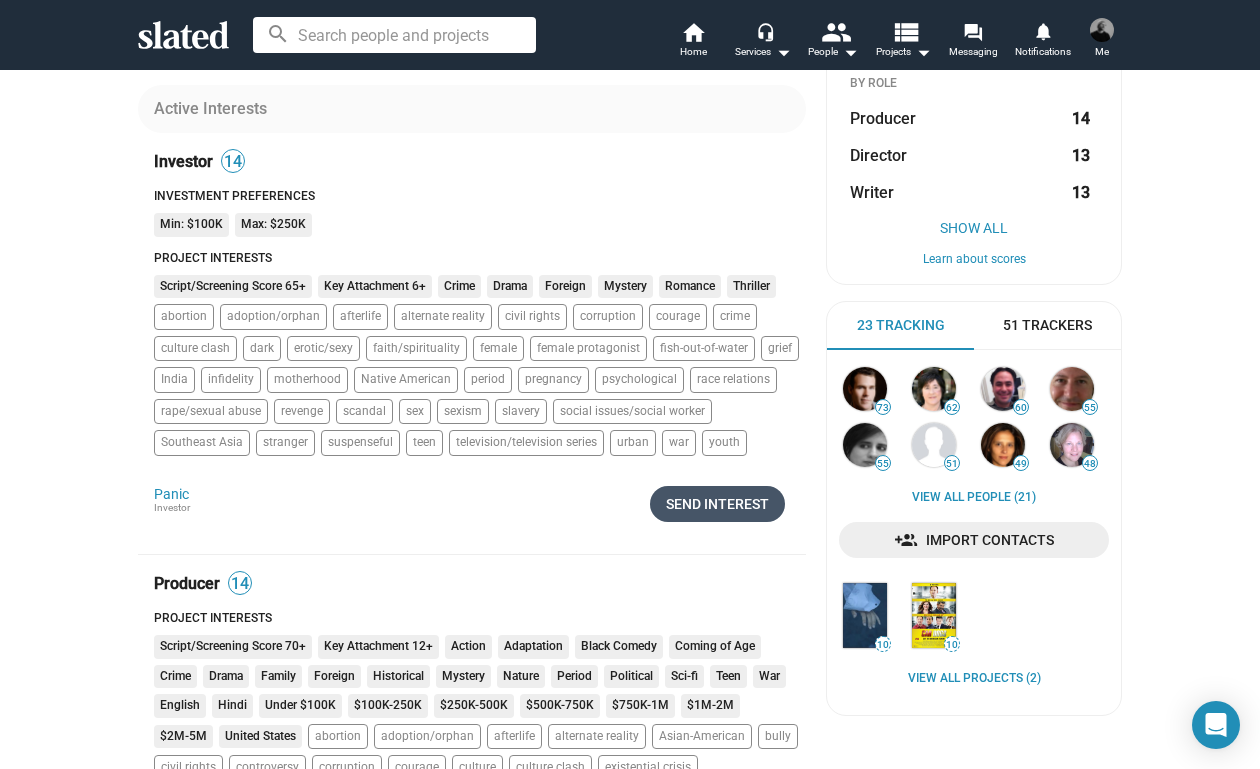 click on "Send Interest" 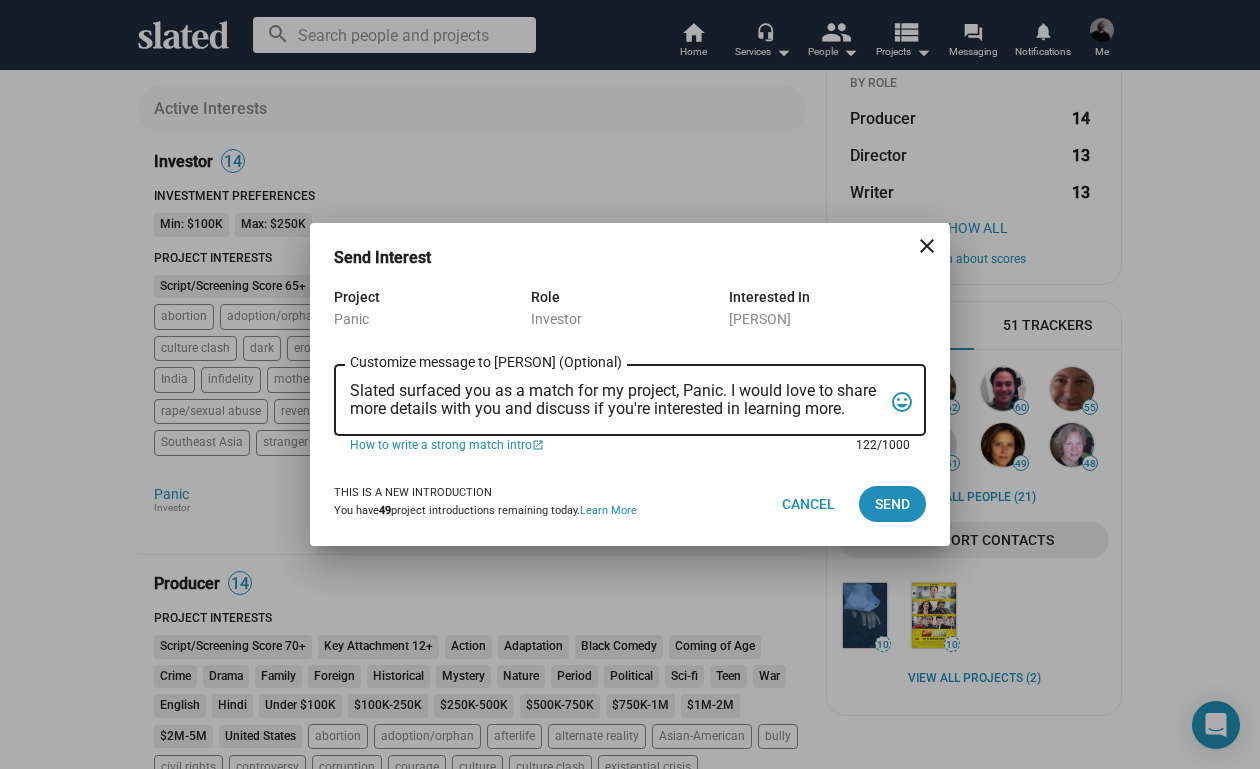 drag, startPoint x: 855, startPoint y: 413, endPoint x: 296, endPoint y: 354, distance: 562.105 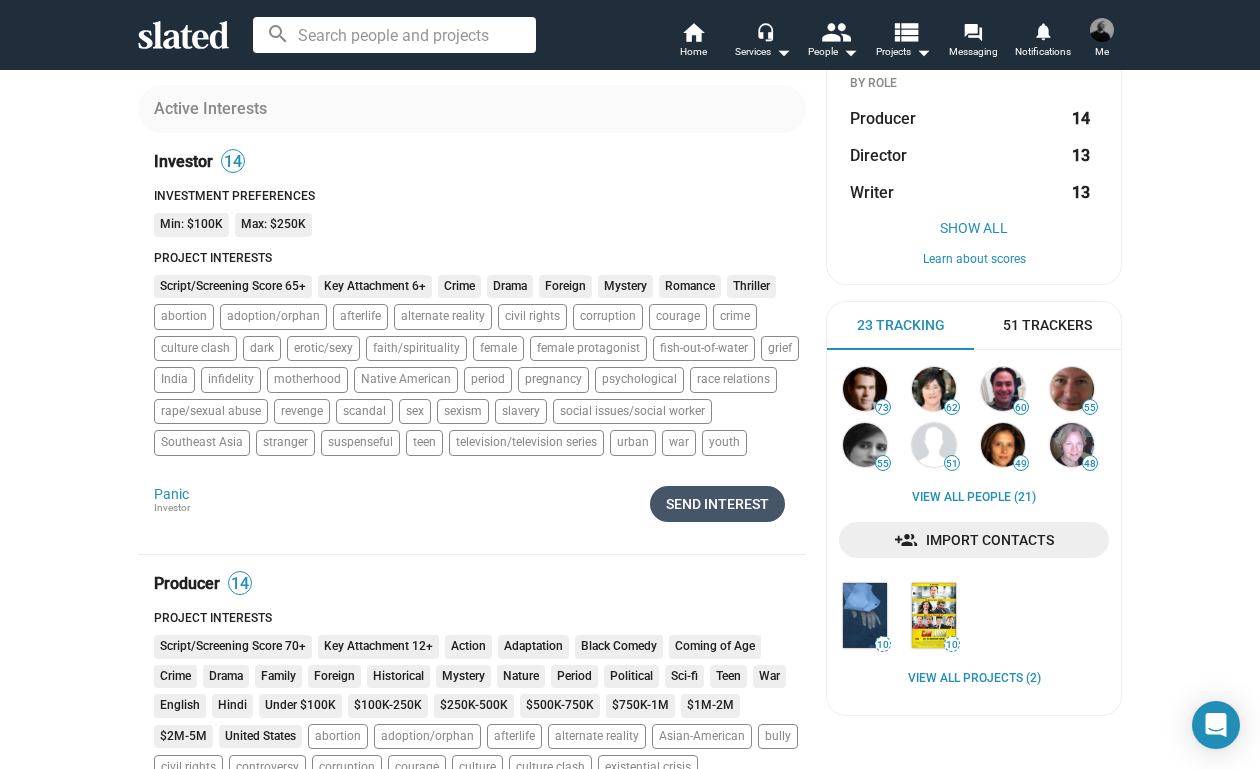 click on "Send Interest" 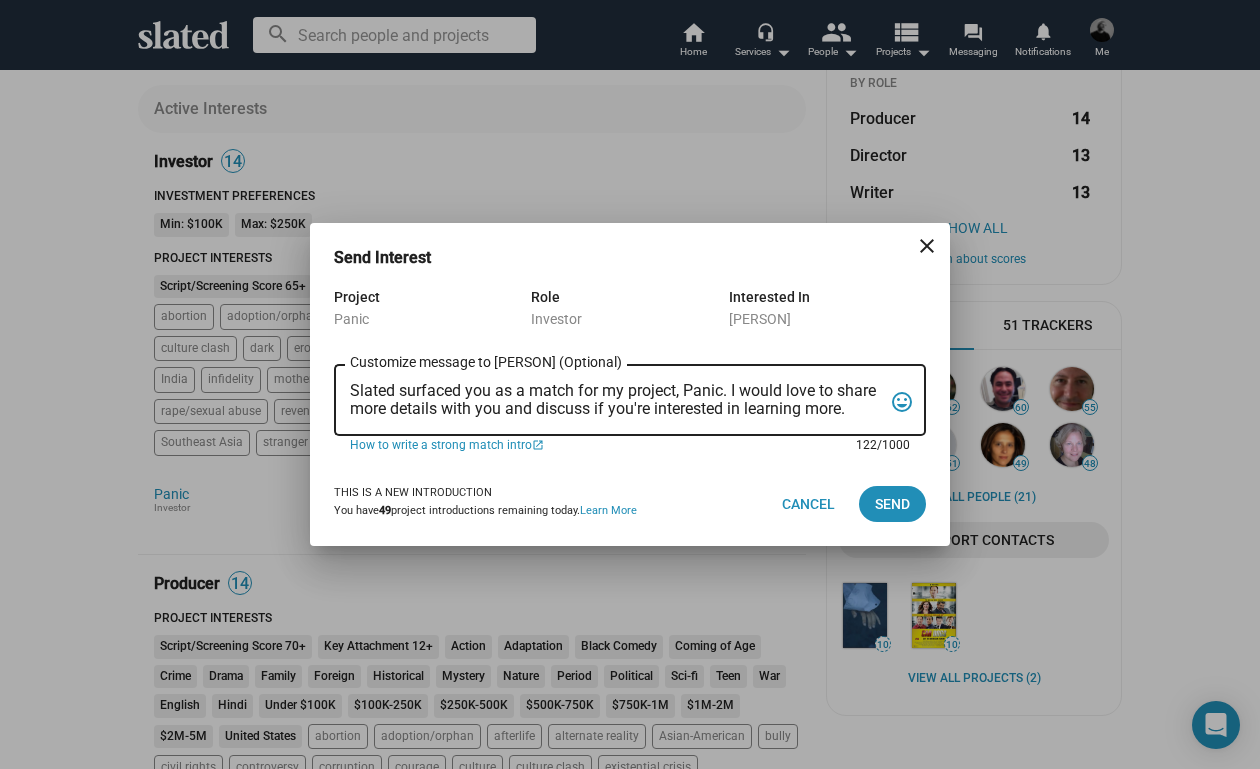 drag, startPoint x: 850, startPoint y: 408, endPoint x: 313, endPoint y: 343, distance: 540.9196 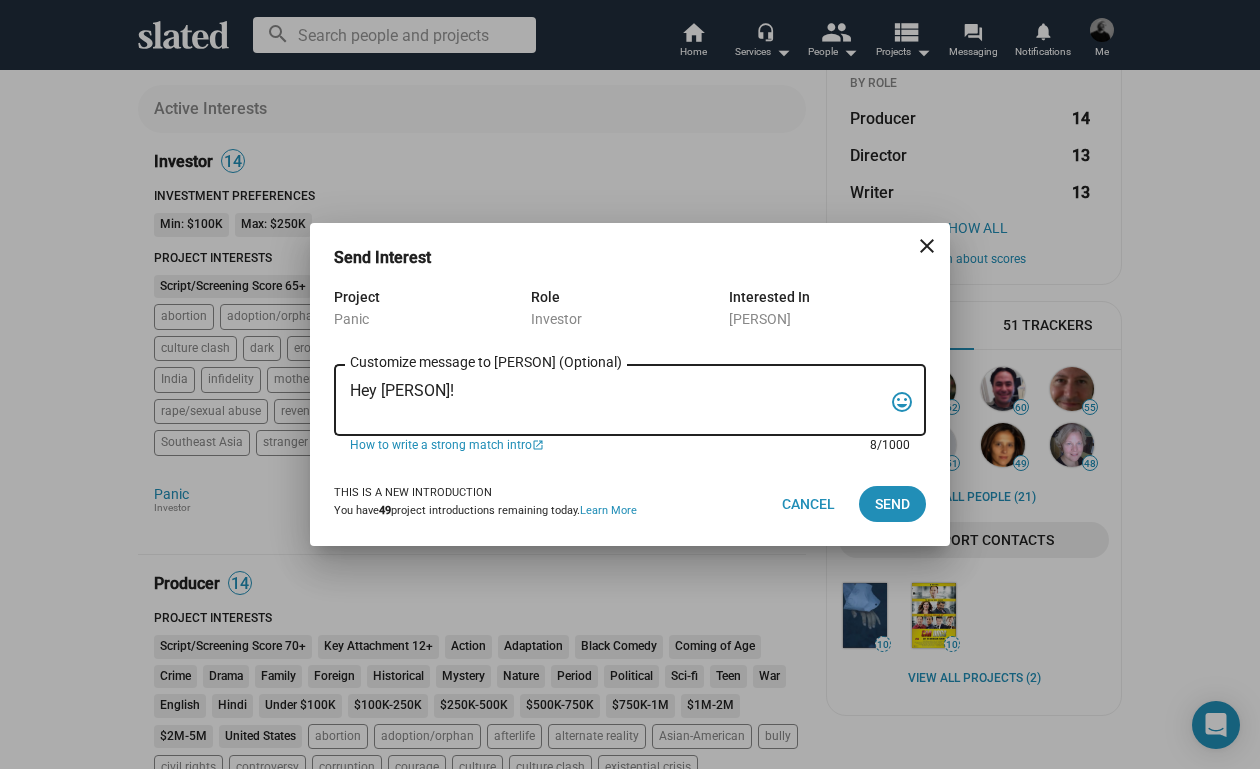 paste on "My name is Trevor Peckham, and I am a New York based writer/director/producer making my second feature film called PANIC, an absurdist comedy in the body of a paranoia thriller. We have all the pieces in place to make this film happen from a practical point of view, and just need to secure our financing to get it over the line. We have a strong cast attached, including Tom Lipinski (Suits, Labor Day) and Elizabeth Alderfer (AP Bio, Disjointed) in the lead roles, supported by Joe Pantoliano (The Matrix, Bad Boys, Memento), Xander Berkeley (Air Force One, Terminator 2, Shanghai Noon) and Langston Fishburne (Ant-Man and The Wasp, Discontinued). I think the project will punch well above its weight, and I'd love to discuss it with you. Let me know if you have any thoughts or questions, and I hope to talk soon. Thanks!" 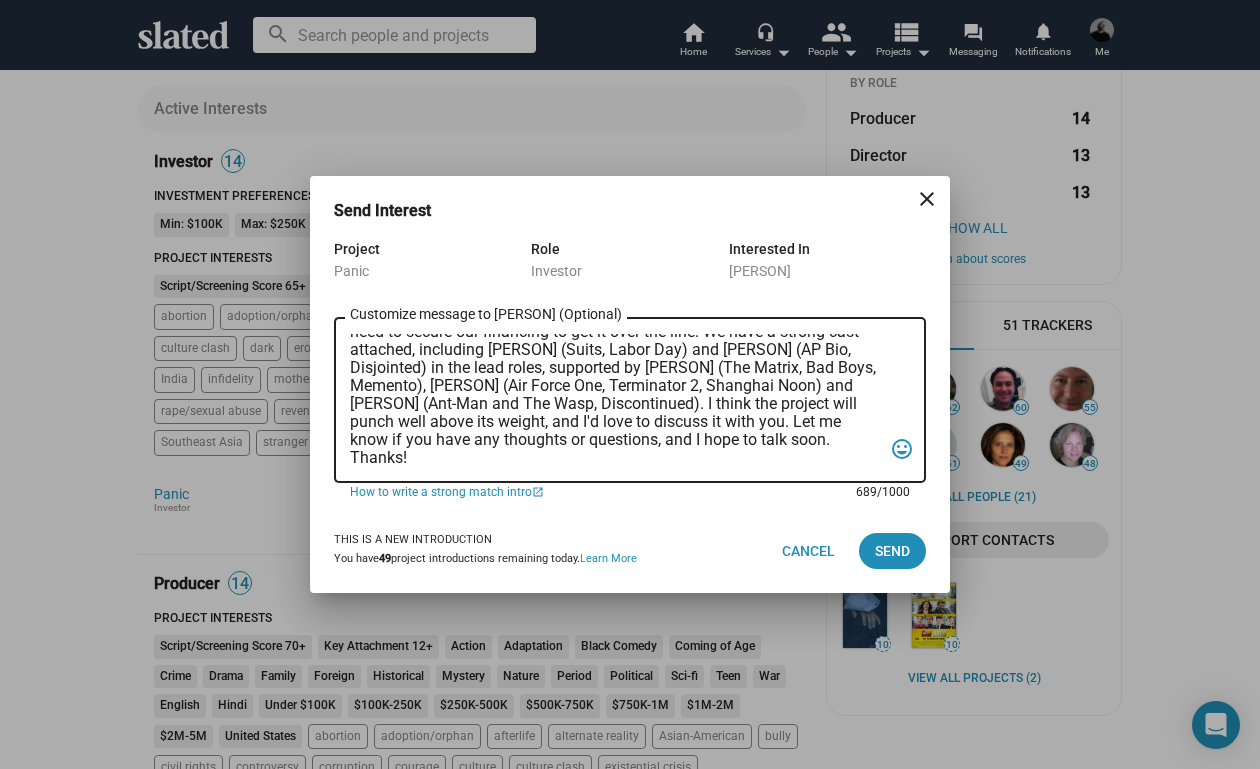 scroll, scrollTop: 83, scrollLeft: 0, axis: vertical 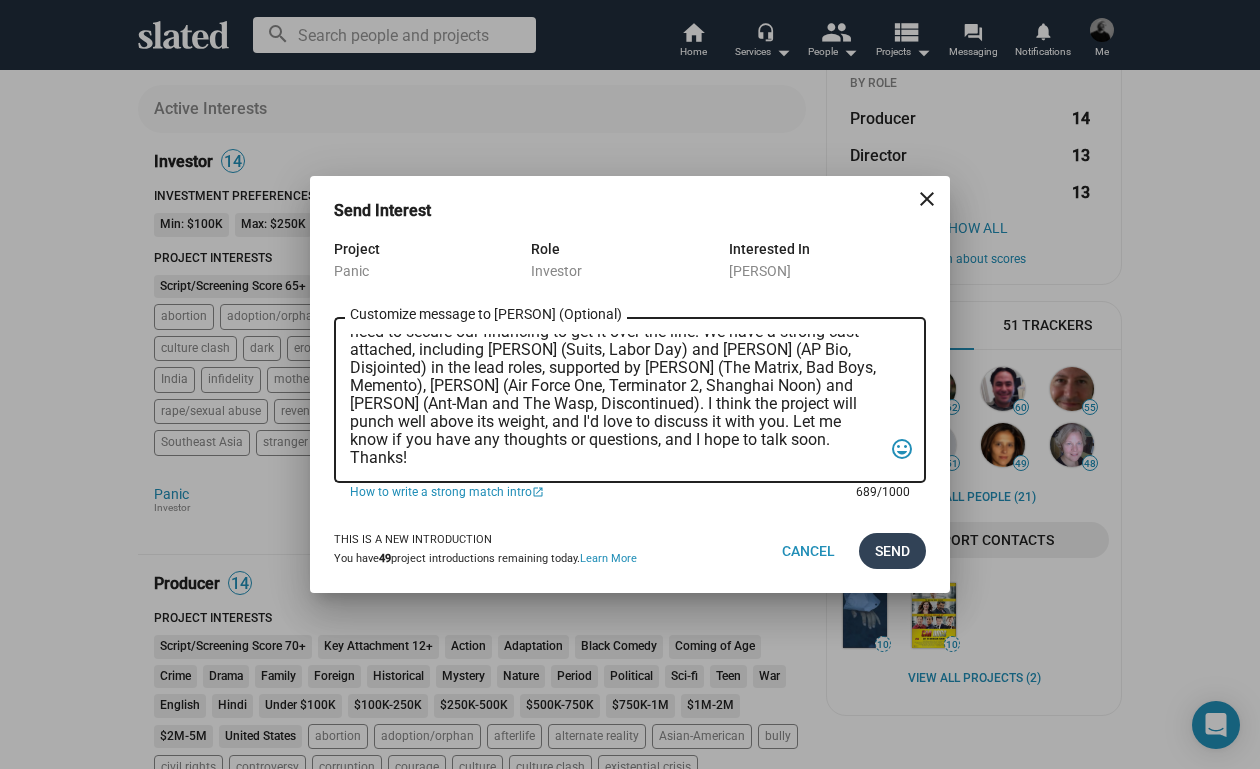type on "Hey Ritu! My name is Trevor Peckham, and I am a New York based writer/director/producer making my second feature film called PANIC, an absurdist comedy in the body of a paranoia thriller. We have all the pieces in place to make this film happen from a practical point of view, and just need to secure our financing to get it over the line. We have a strong cast attached, including Tom Lipinski (Suits, Labor Day) and Elizabeth Alderfer (AP Bio, Disjointed) in the lead roles, supported by Joe Pantoliano (The Matrix, Bad Boys, Memento), Xander Berkeley (Air Force One, Terminator 2, Shanghai Noon) and Langston Fishburne (Ant-Man and The Wasp, Discontinued). I think the project will punch well above its weight, and I'd love to discuss it with you. Let me know if you have any thoughts or questions, and I hope to talk soon. Thanks!" 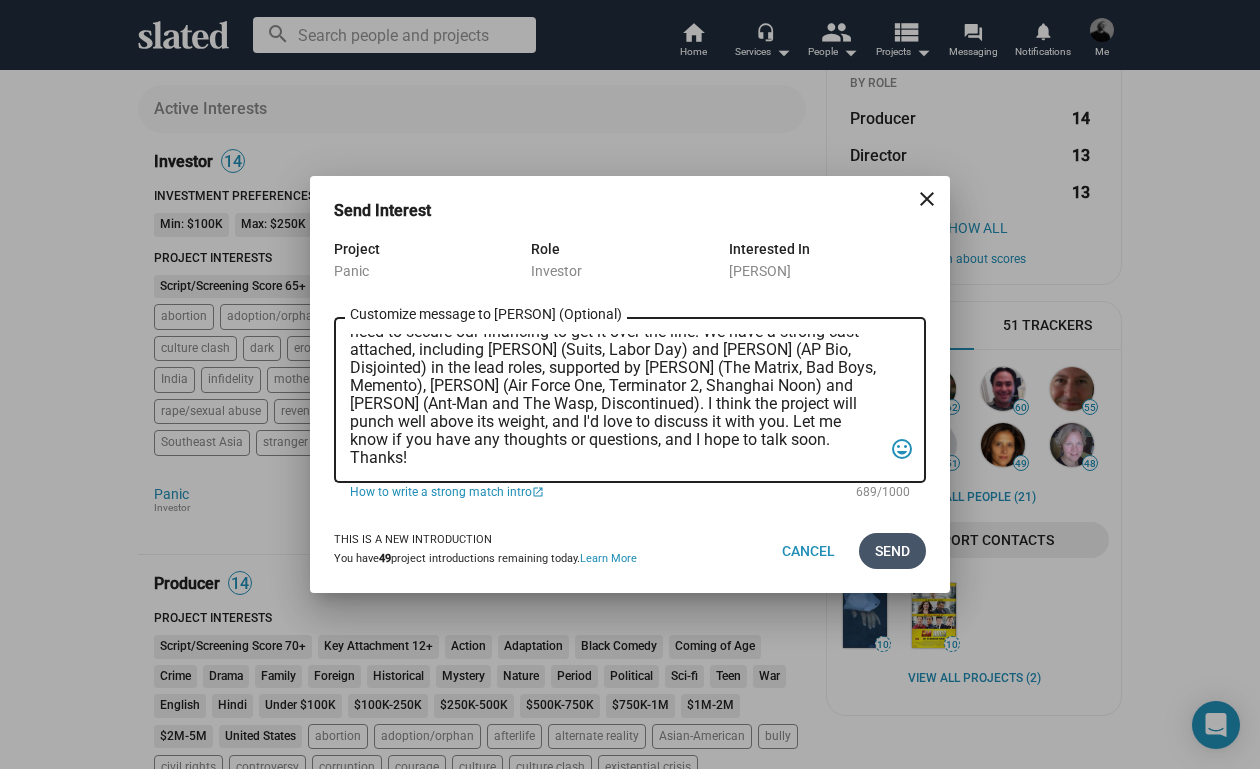 click on "Send" at bounding box center (892, 551) 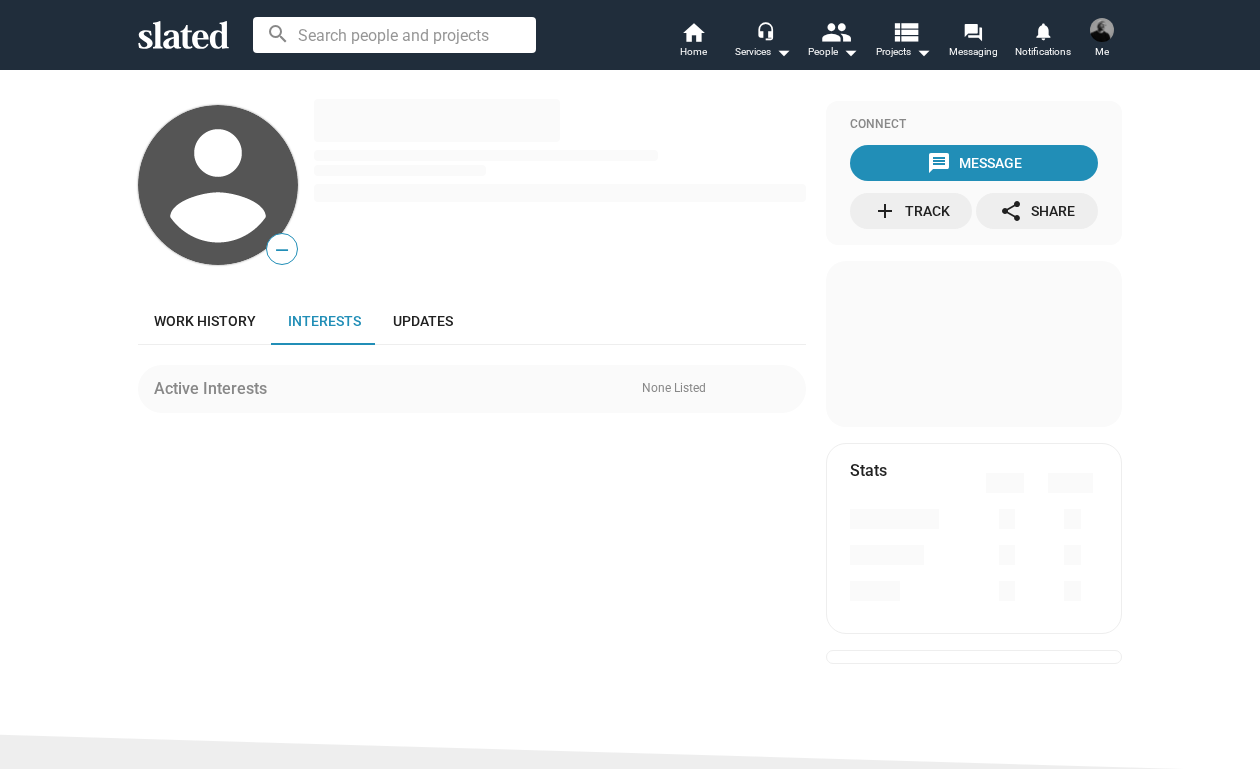 scroll, scrollTop: 0, scrollLeft: 0, axis: both 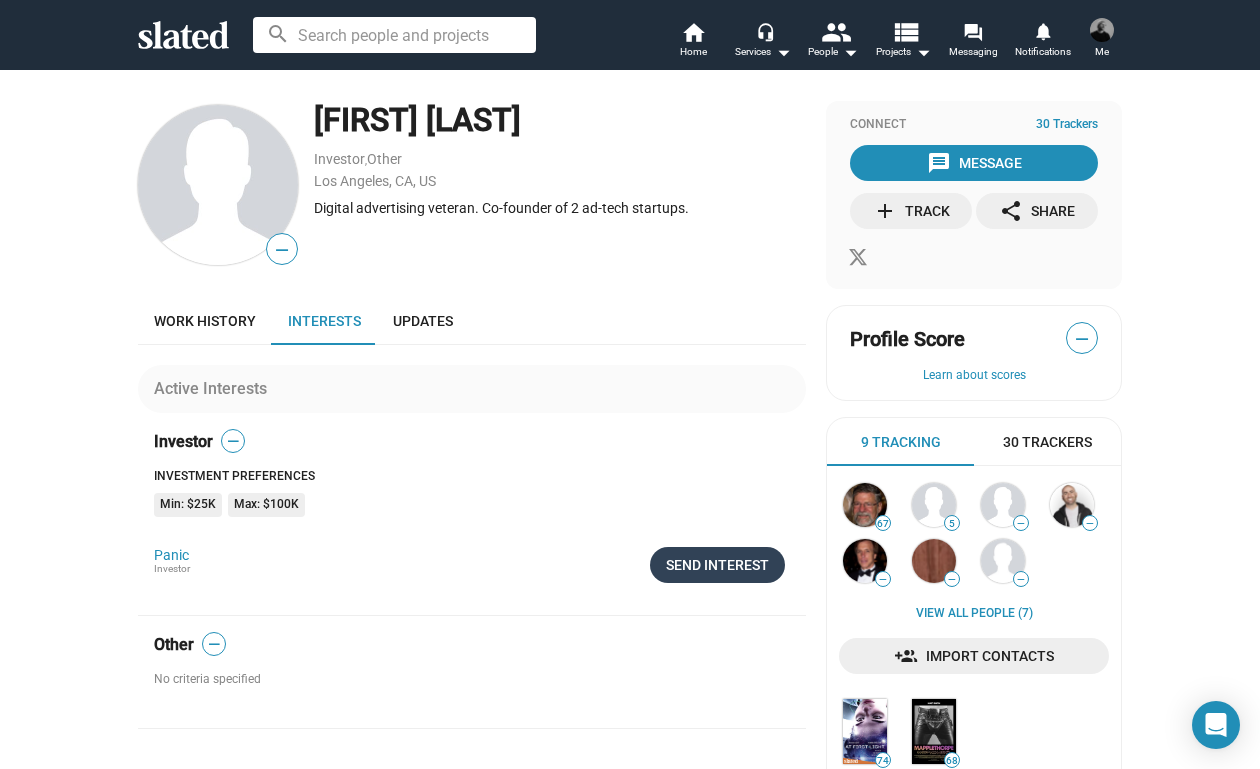 click on "Send Interest" 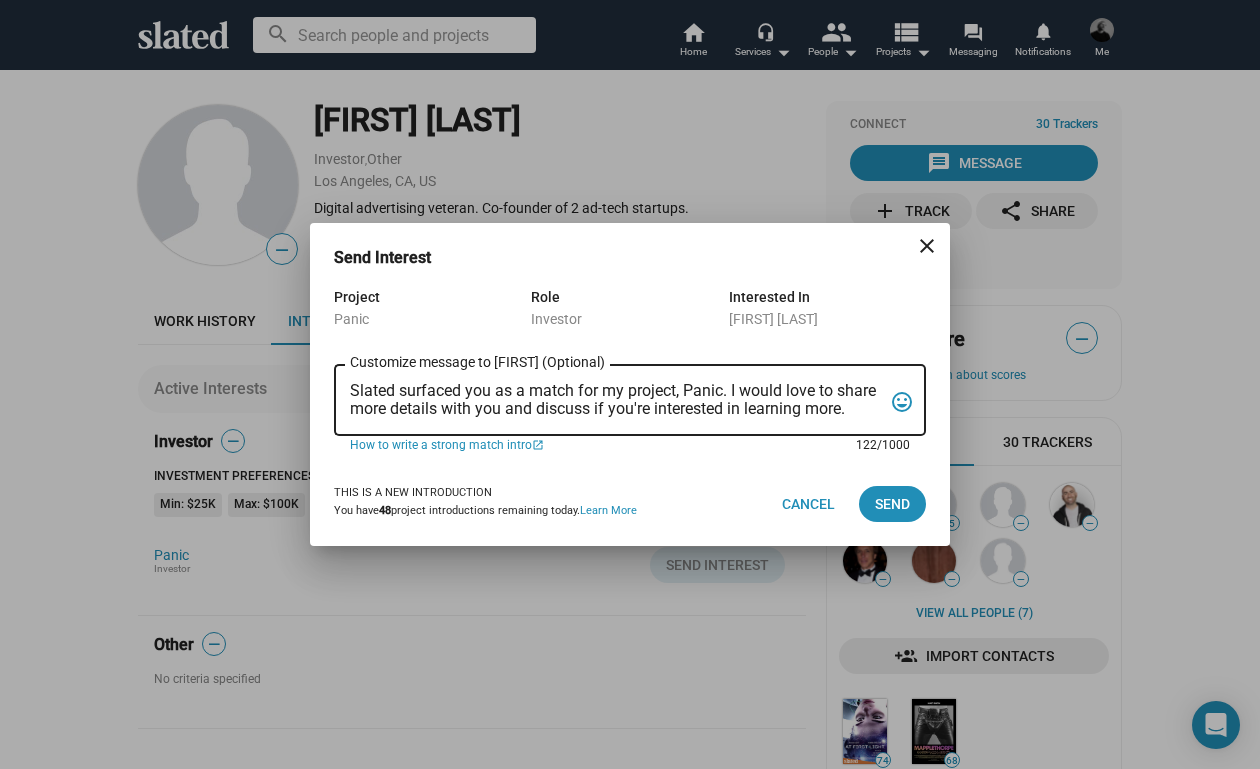 drag, startPoint x: 866, startPoint y: 414, endPoint x: 397, endPoint y: 365, distance: 471.55276 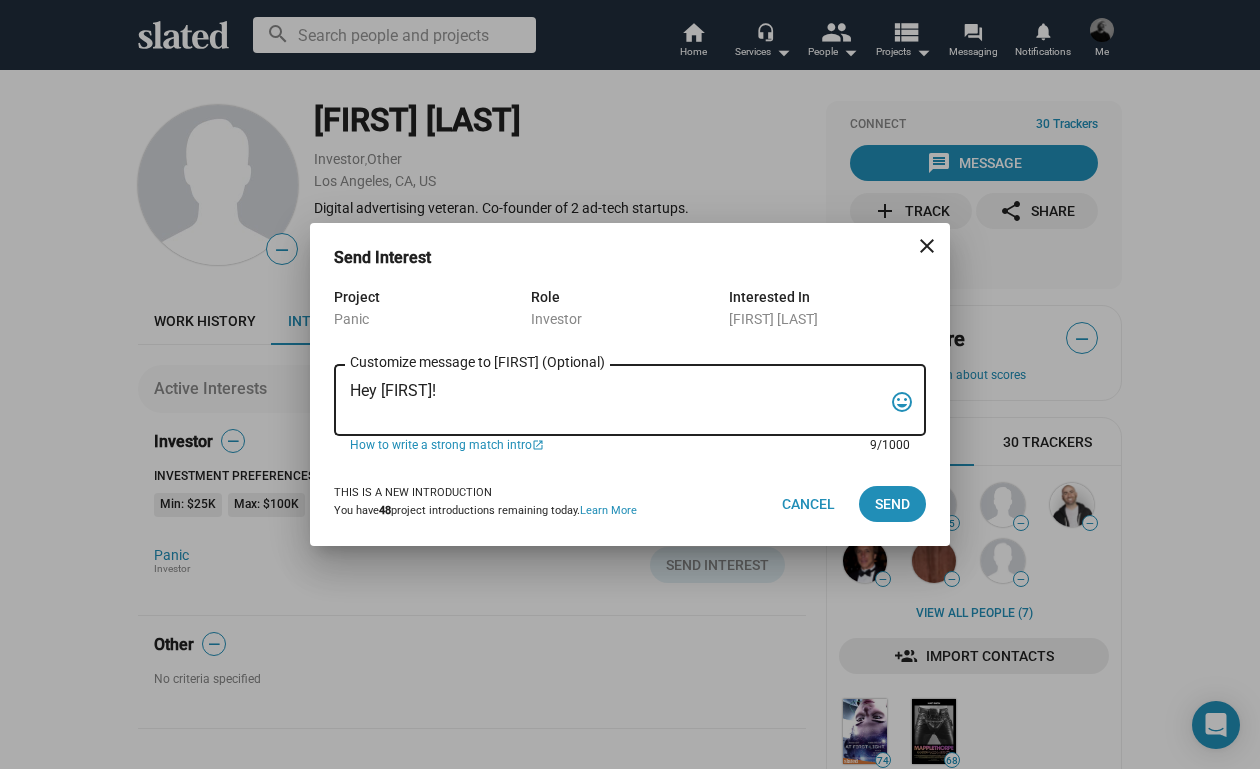 paste on "My name is Trevor Peckham, and I am a New York based writer/director/producer making my second feature film called PANIC, an absurdist comedy in the body of a paranoia thriller. We have all the pieces in place to make this film happen from a practical point of view, and just need to secure our financing to get it over the line. We have a strong cast attached, including Tom Lipinski (Suits, Labor Day) and Elizabeth Alderfer (AP Bio, Disjointed) in the lead roles, supported by Joe Pantoliano (The Matrix, Bad Boys, Memento), Xander Berkeley (Air Force One, Terminator 2, Shanghai Noon) and Langston Fishburne (Ant-Man and The Wasp, Discontinued). I think the project will punch well above its weight, and I'd love to discuss it with you. Let me know if you have any thoughts or questions, and I hope to talk soon. Thanks!" 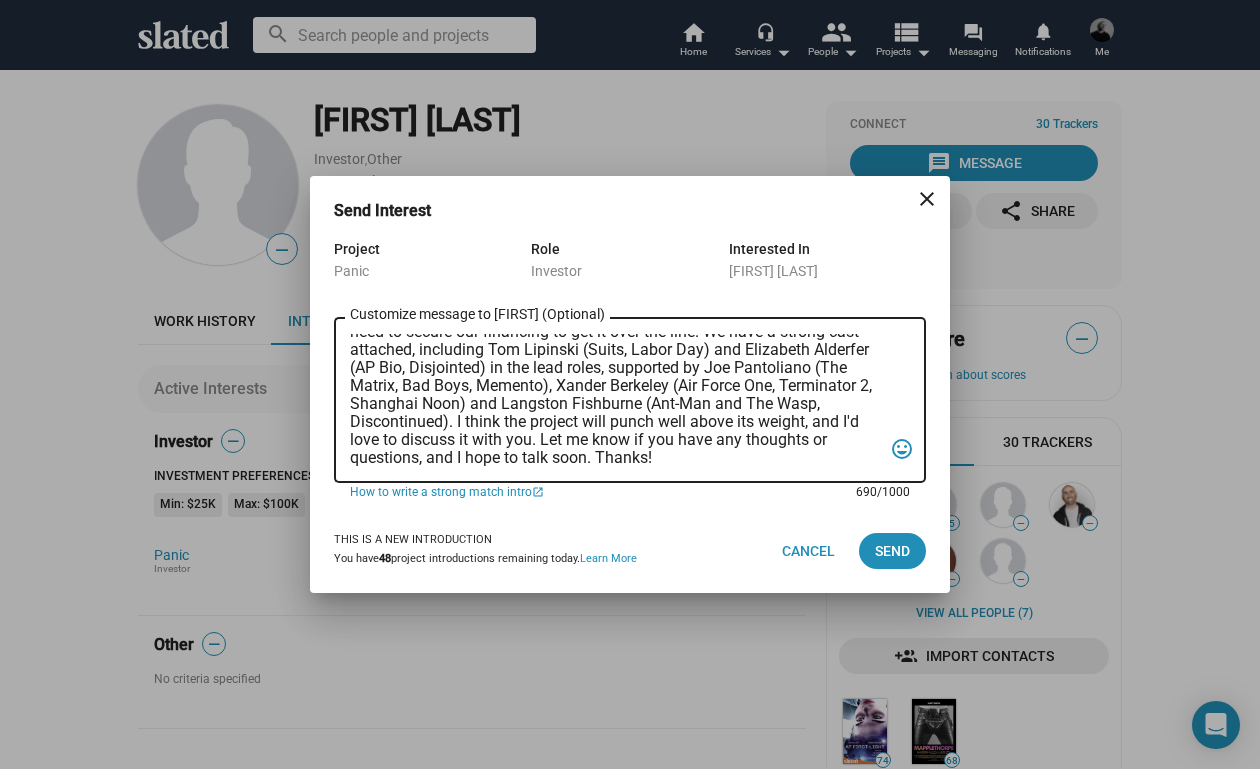 scroll, scrollTop: 83, scrollLeft: 0, axis: vertical 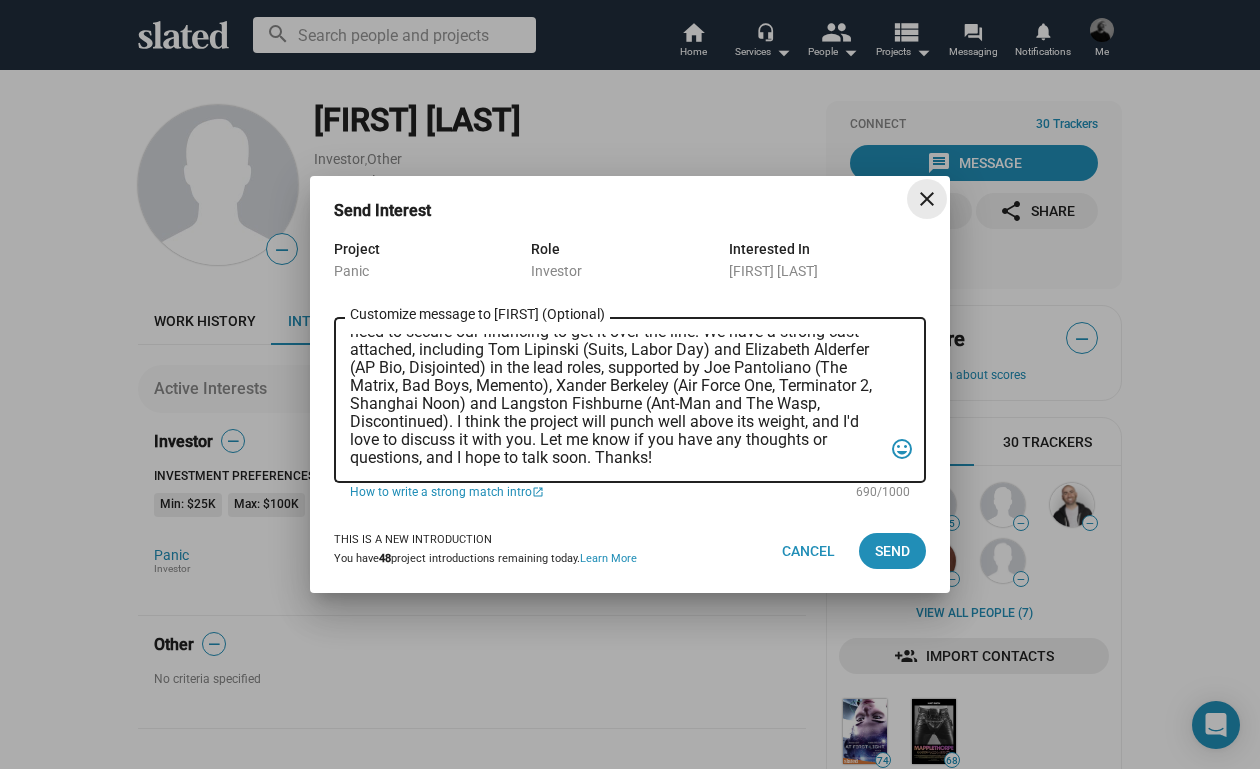click on "close" at bounding box center (927, 199) 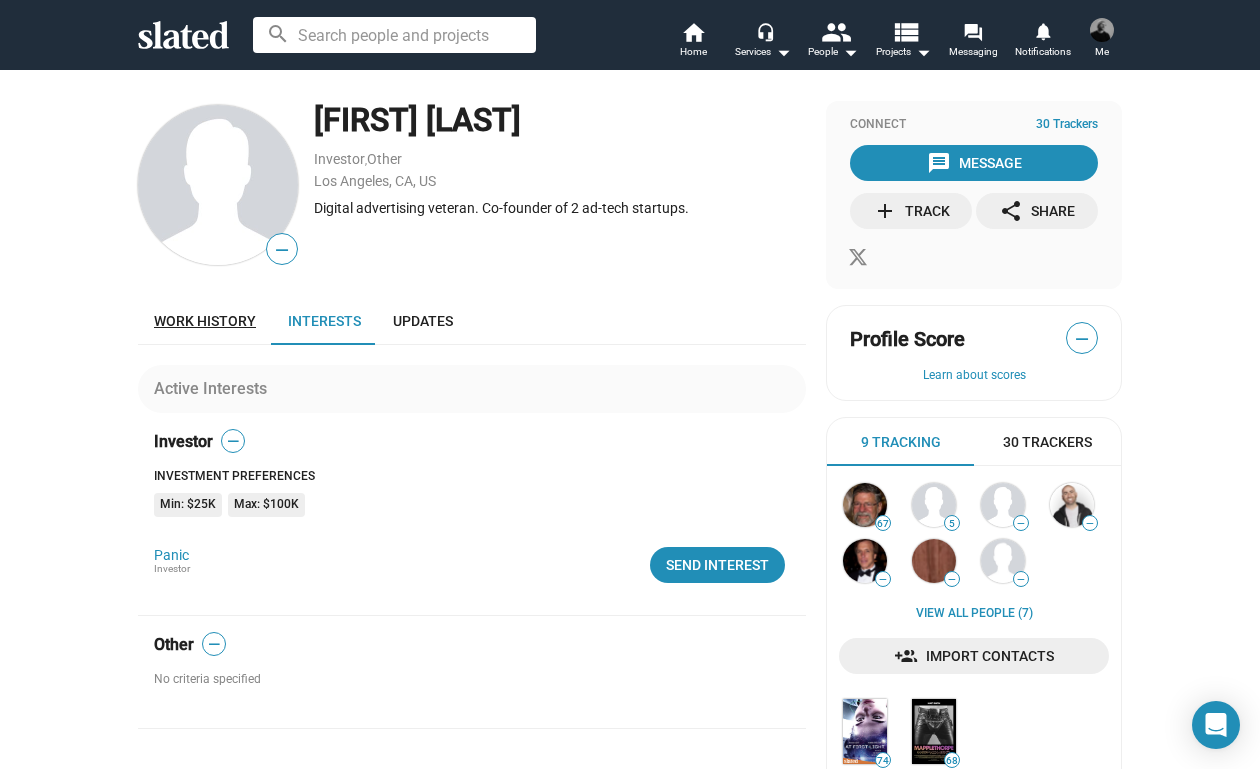 click on "Work history" at bounding box center [205, 321] 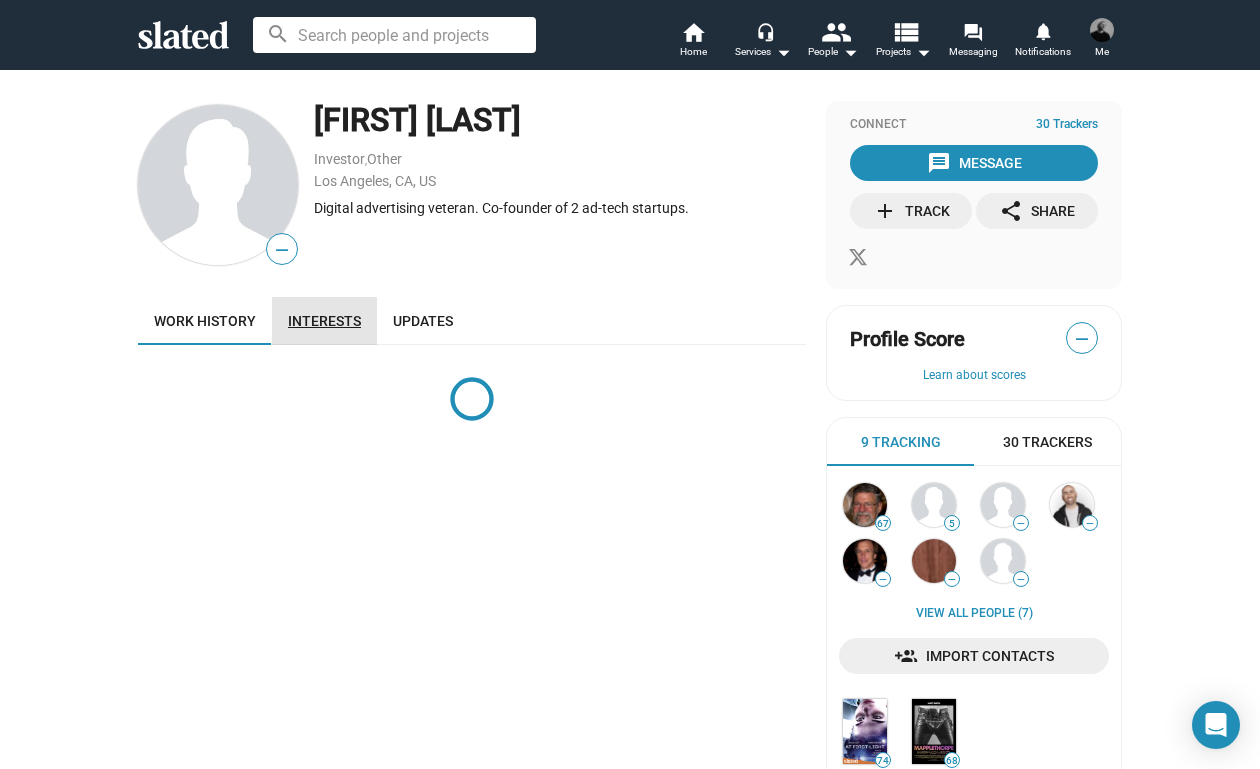 click on "Interests" at bounding box center [324, 321] 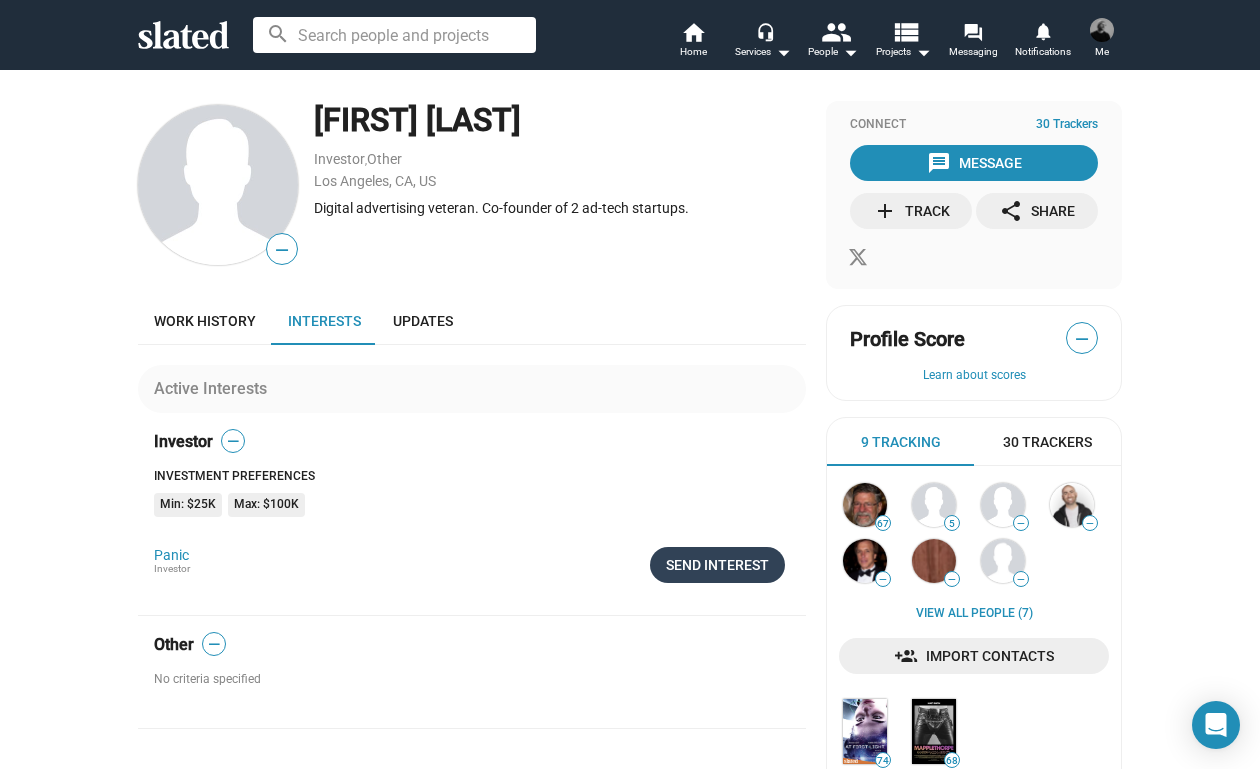 click on "Send Interest" 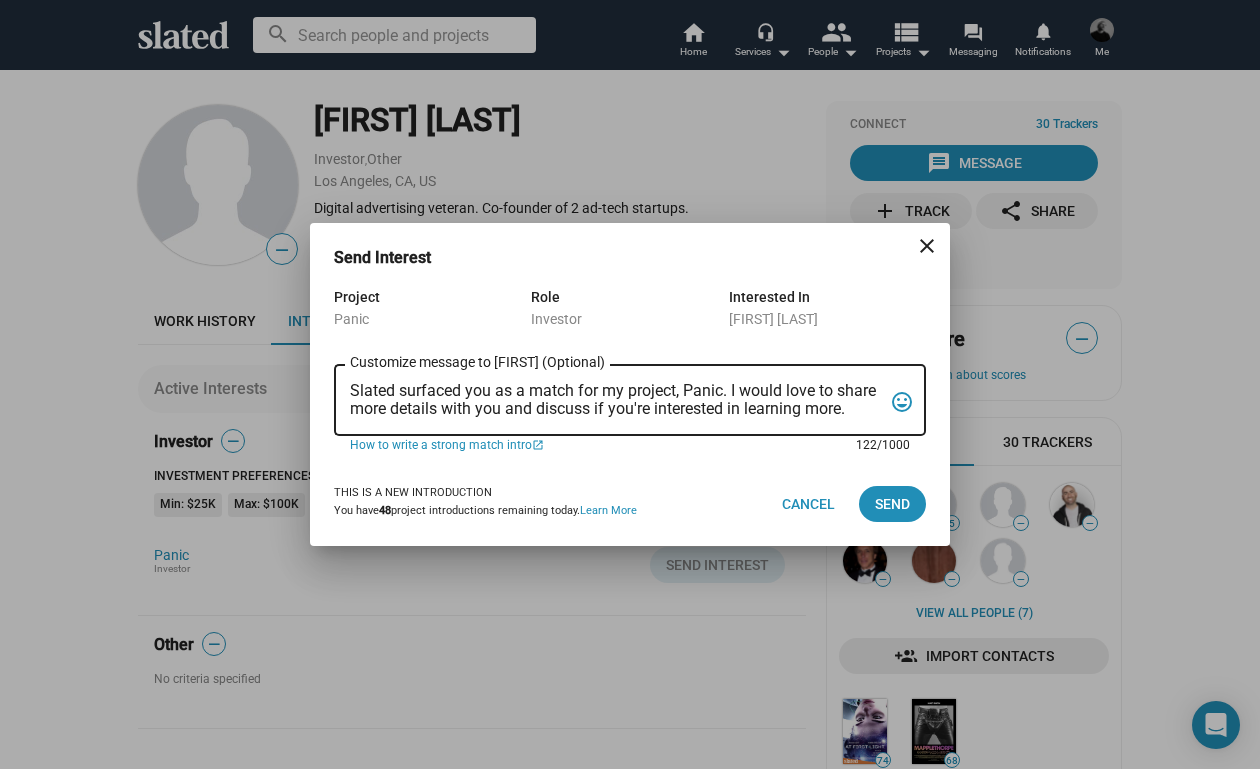 drag, startPoint x: 874, startPoint y: 413, endPoint x: 326, endPoint y: 362, distance: 550.36804 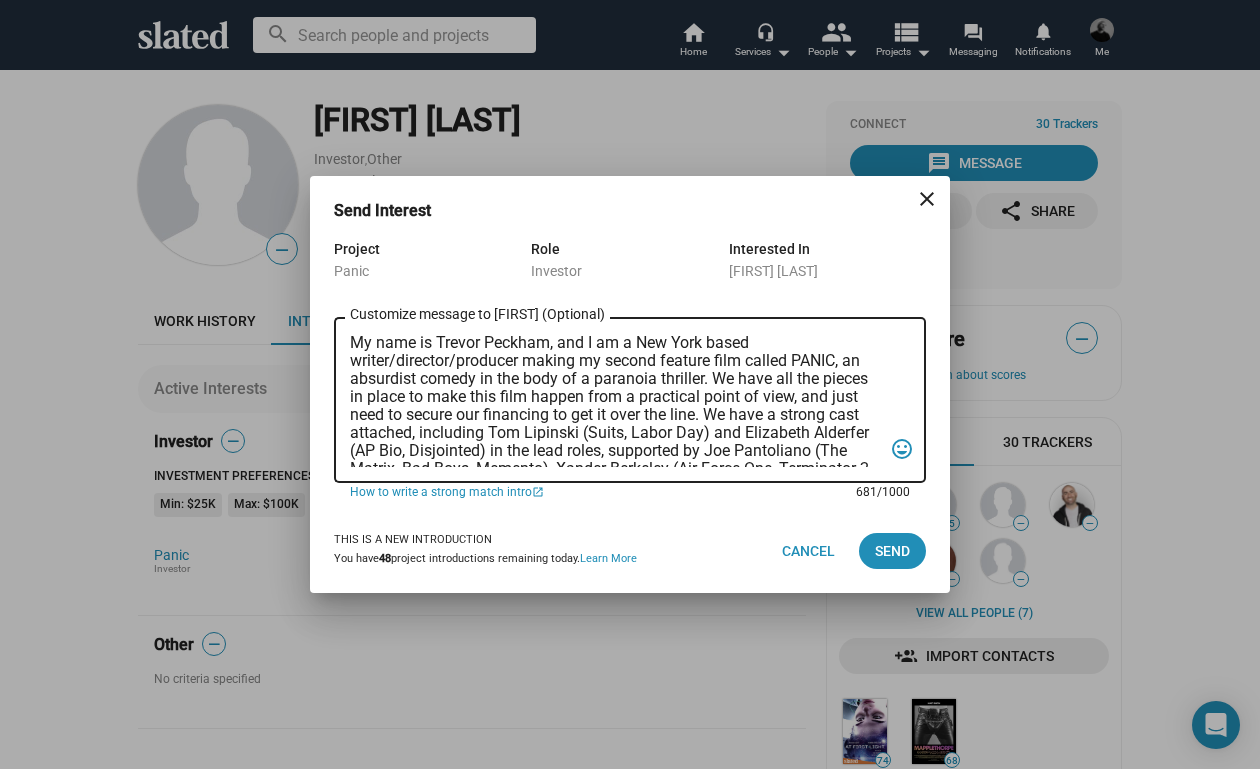 scroll, scrollTop: 0, scrollLeft: 0, axis: both 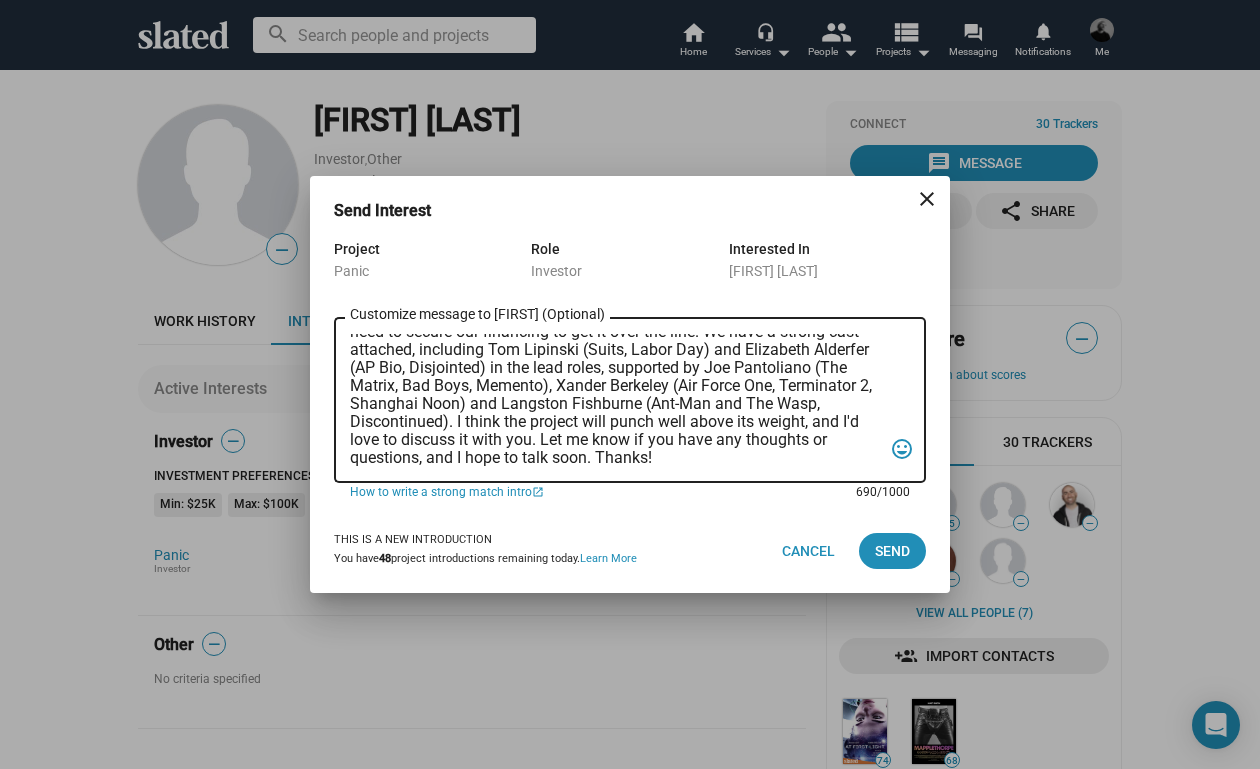 click on "Hey Henry! My name is Trevor Peckham, and I am a New York based writer/director/producer making my second feature film called PANIC, an absurdist comedy in the body of a paranoia thriller. We have all the pieces in place to make this film happen from a practical point of view, and just need to secure our financing to get it over the line. We have a strong cast attached, including Tom Lipinski (Suits, Labor Day) and Elizabeth Alderfer (AP Bio, Disjointed) in the lead roles, supported by Joe Pantoliano (The Matrix, Bad Boys, Memento), Xander Berkeley (Air Force One, Terminator 2, Shanghai Noon) and Langston Fishburne (Ant-Man and The Wasp, Discontinued). I think the project will punch well above its weight, and I'd love to discuss it with you. Let me know if you have any thoughts or questions, and I hope to talk soon. Thanks!" at bounding box center (616, 400) 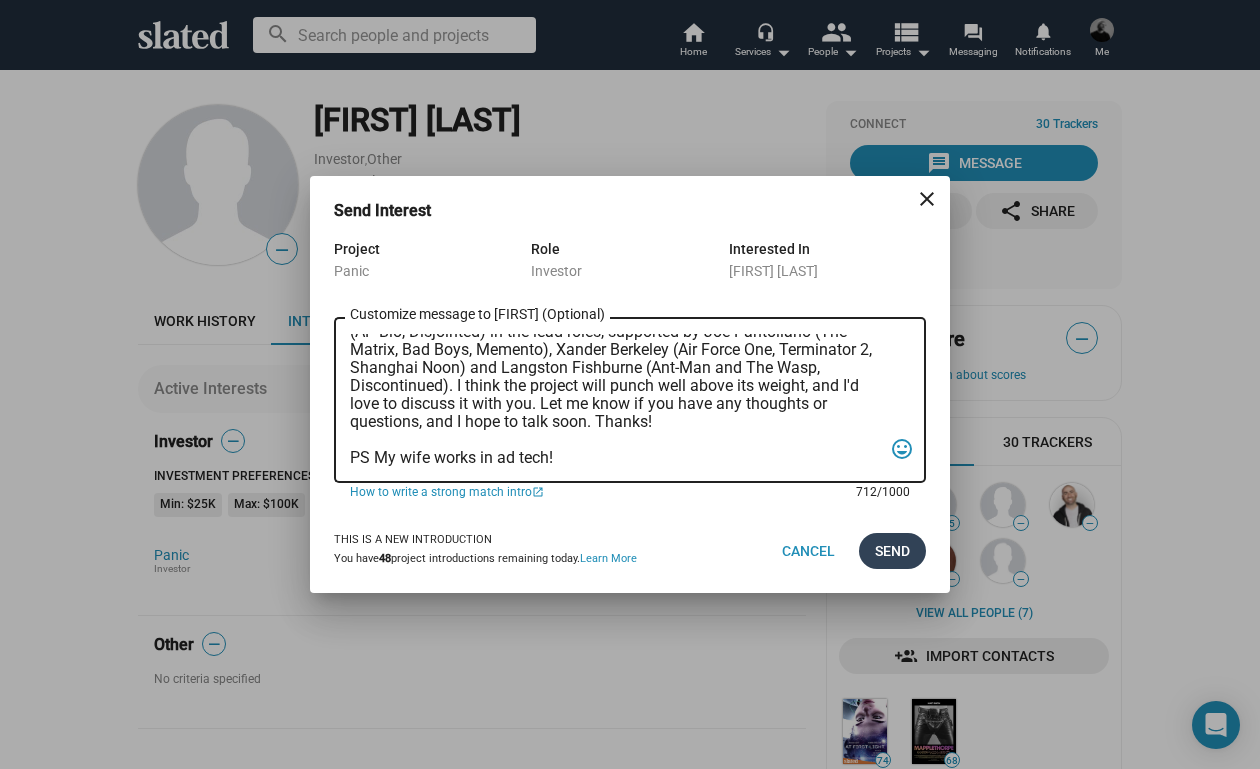 type on "Hey Henry! My name is Trevor Peckham, and I am a New York based writer/director/producer making my second feature film called PANIC, an absurdist comedy in the body of a paranoia thriller. We have all the pieces in place to make this film happen from a practical point of view, and just need to secure our financing to get it over the line. We have a strong cast attached, including Tom Lipinski (Suits, Labor Day) and Elizabeth Alderfer (AP Bio, Disjointed) in the lead roles, supported by Joe Pantoliano (The Matrix, Bad Boys, Memento), Xander Berkeley (Air Force One, Terminator 2, Shanghai Noon) and Langston Fishburne (Ant-Man and The Wasp, Discontinued). I think the project will punch well above its weight, and I'd love to discuss it with you. Let me know if you have any thoughts or questions, and I hope to talk soon. Thanks!
PS My wife works in ad tech!" 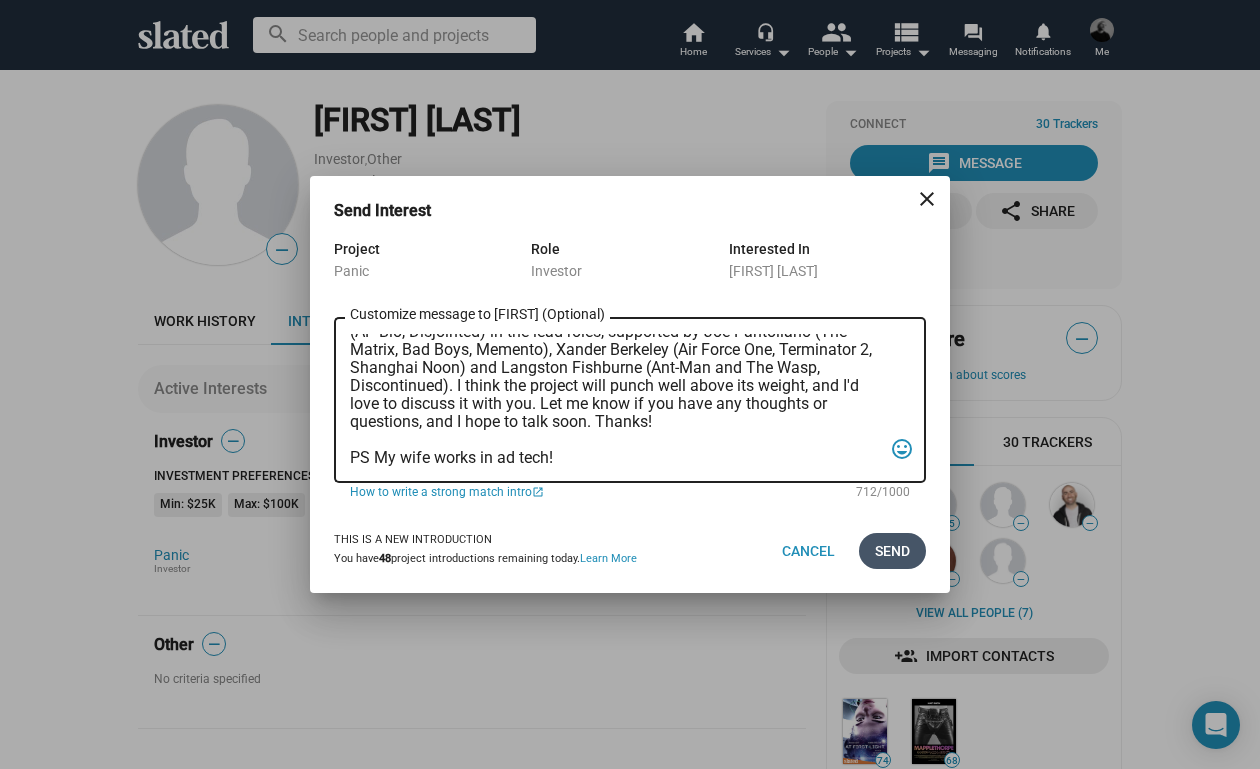 click on "Send" at bounding box center [892, 551] 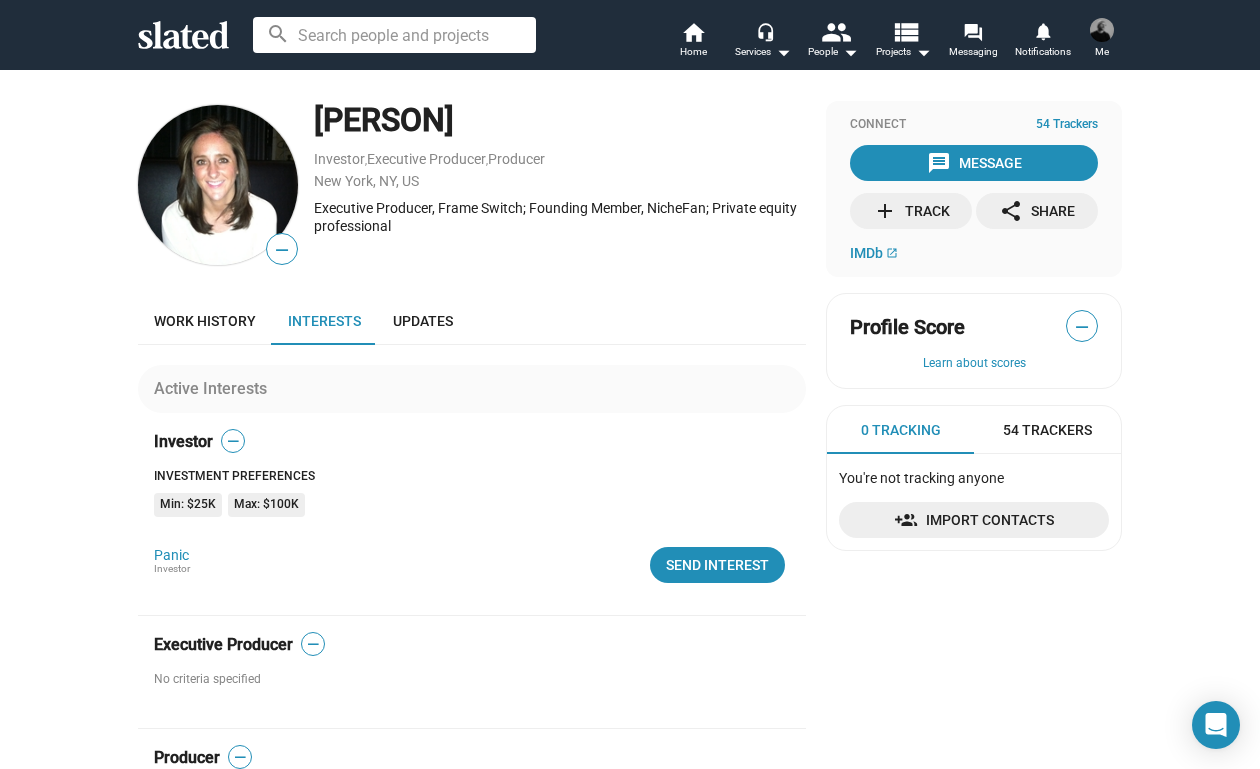 scroll, scrollTop: 0, scrollLeft: 0, axis: both 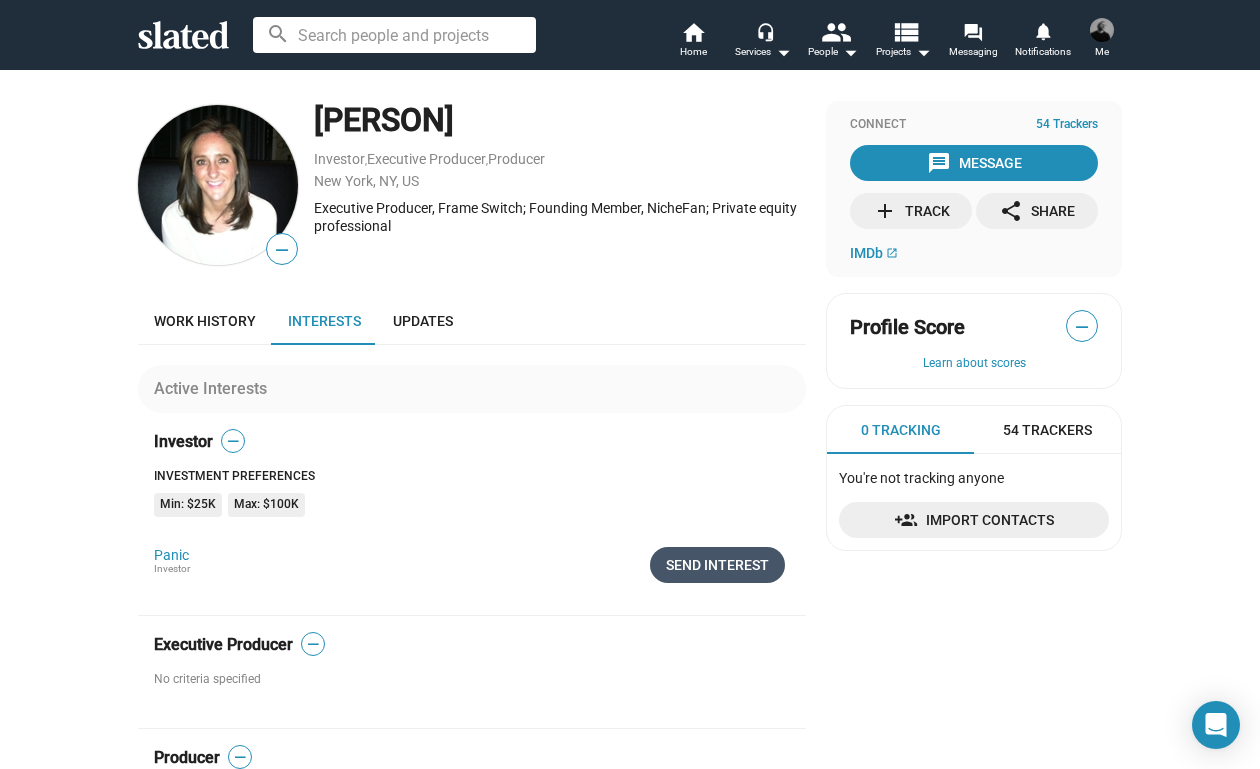 click on "Send Interest" 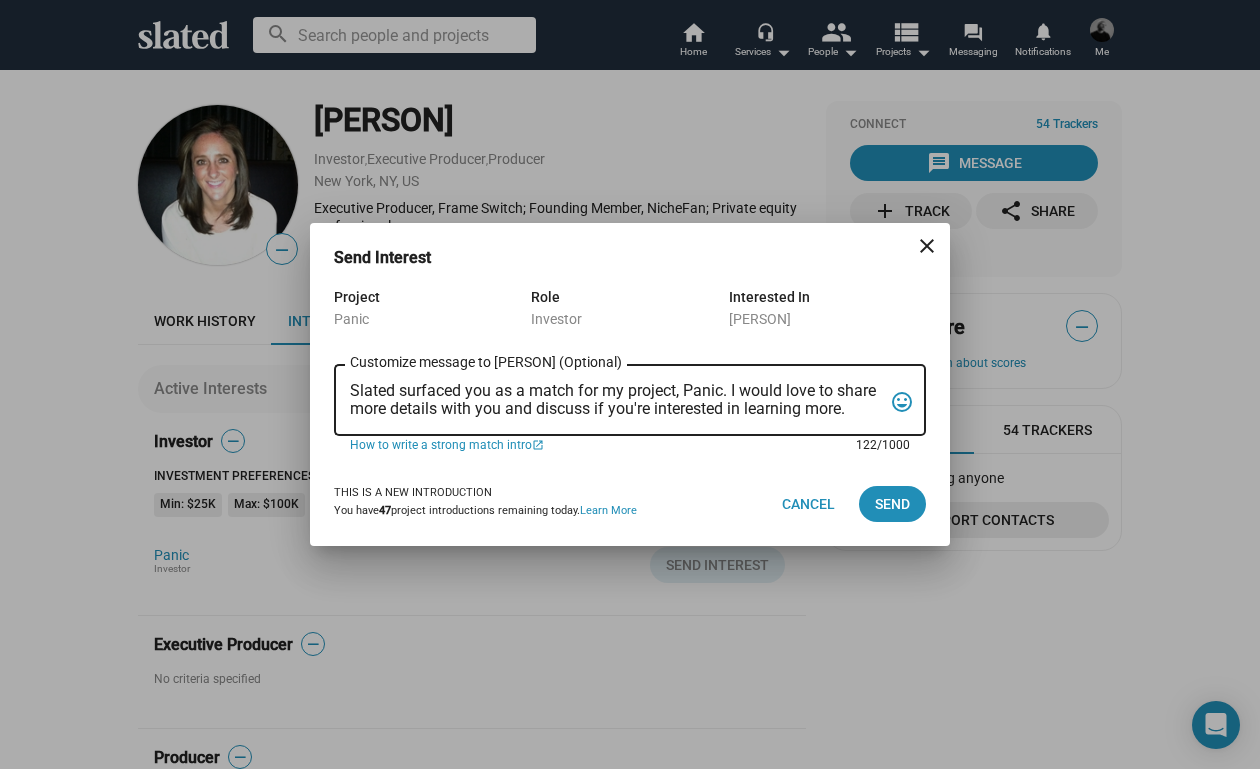 drag, startPoint x: 803, startPoint y: 407, endPoint x: 333, endPoint y: 342, distance: 474.4734 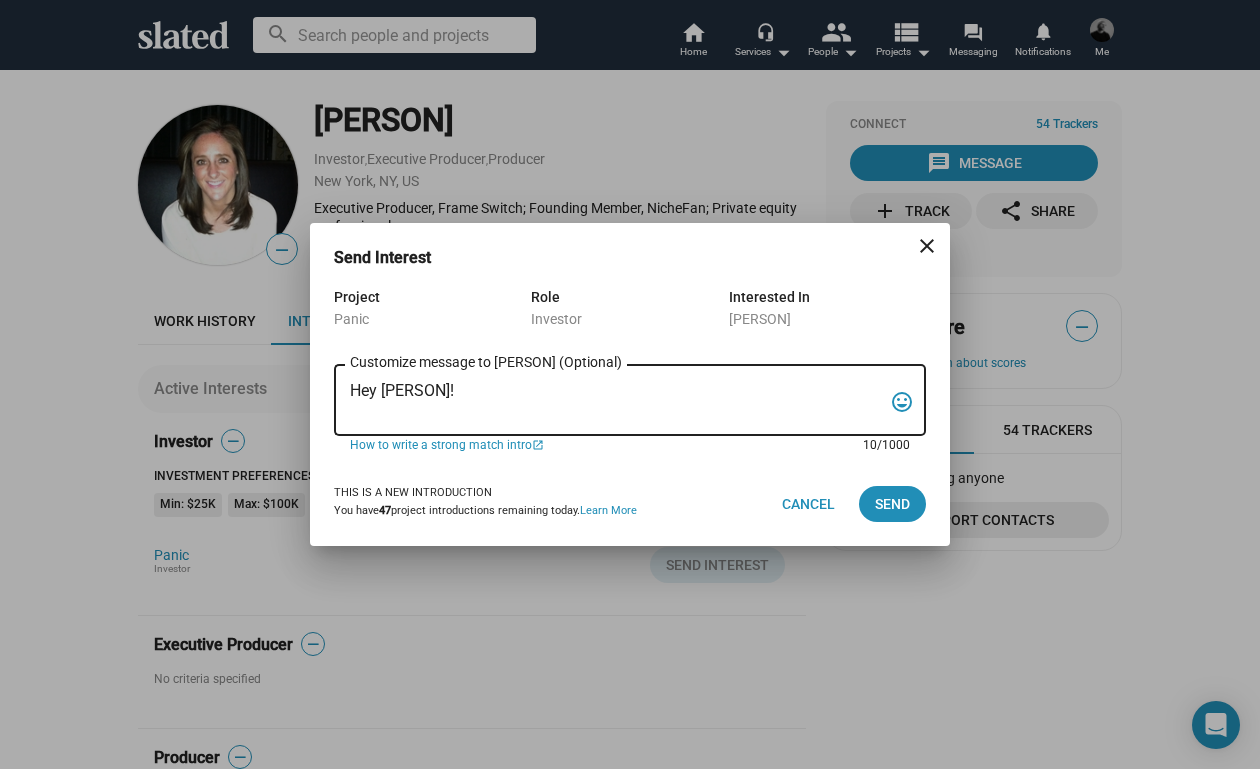 paste on "My name is Trevor Peckham, and I am a New York based writer/director/producer making my second feature film called PANIC, an absurdist comedy in the body of a paranoia thriller. We have all the pieces in place to make this film happen from a practical point of view, and just need to secure our financing to get it over the line. We have a strong cast attached, including Tom Lipinski (Suits, Labor Day) and Elizabeth Alderfer (AP Bio, Disjointed) in the lead roles, supported by Joe Pantoliano (The Matrix, Bad Boys, Memento), Xander Berkeley (Air Force One, Terminator 2, Shanghai Noon) and Langston Fishburne (Ant-Man and The Wasp, Discontinued). I think the project will punch well above its weight, and I'd love to discuss it with you. Let me know if you have any thoughts or questions, and I hope to talk soon. Thanks!" 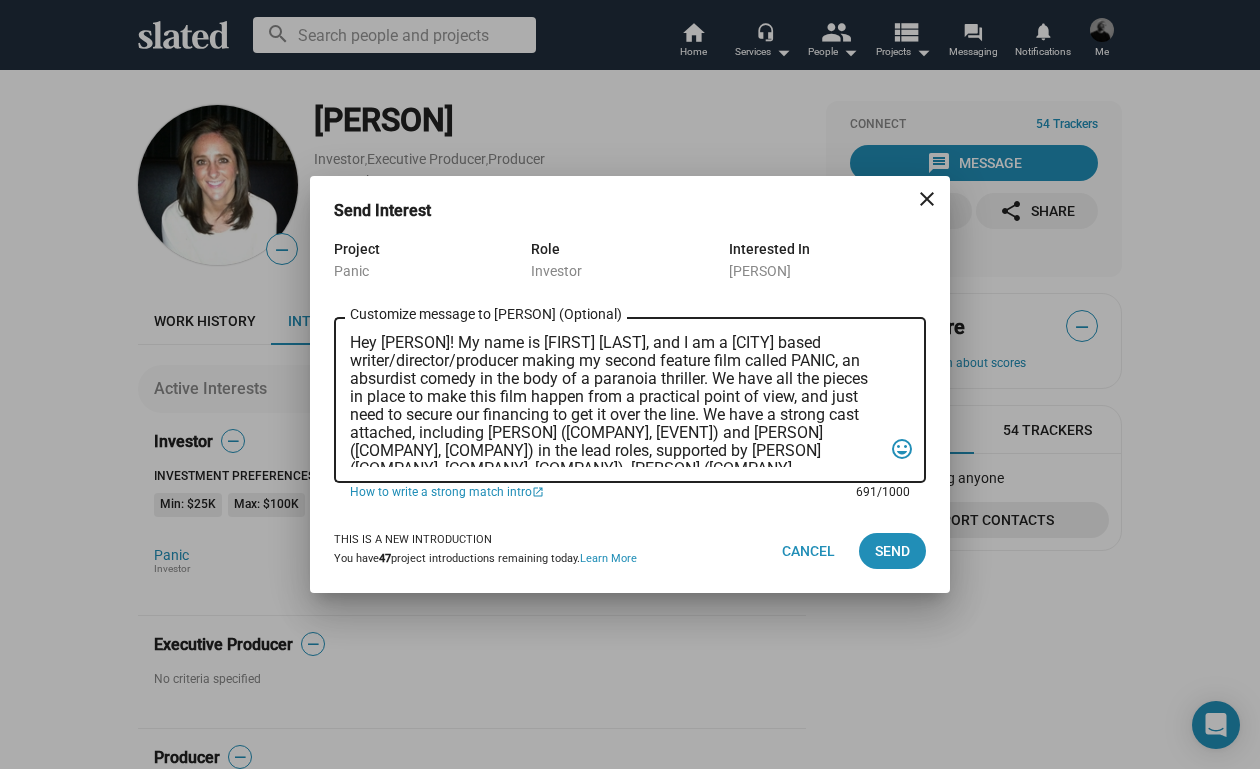 scroll, scrollTop: 0, scrollLeft: 0, axis: both 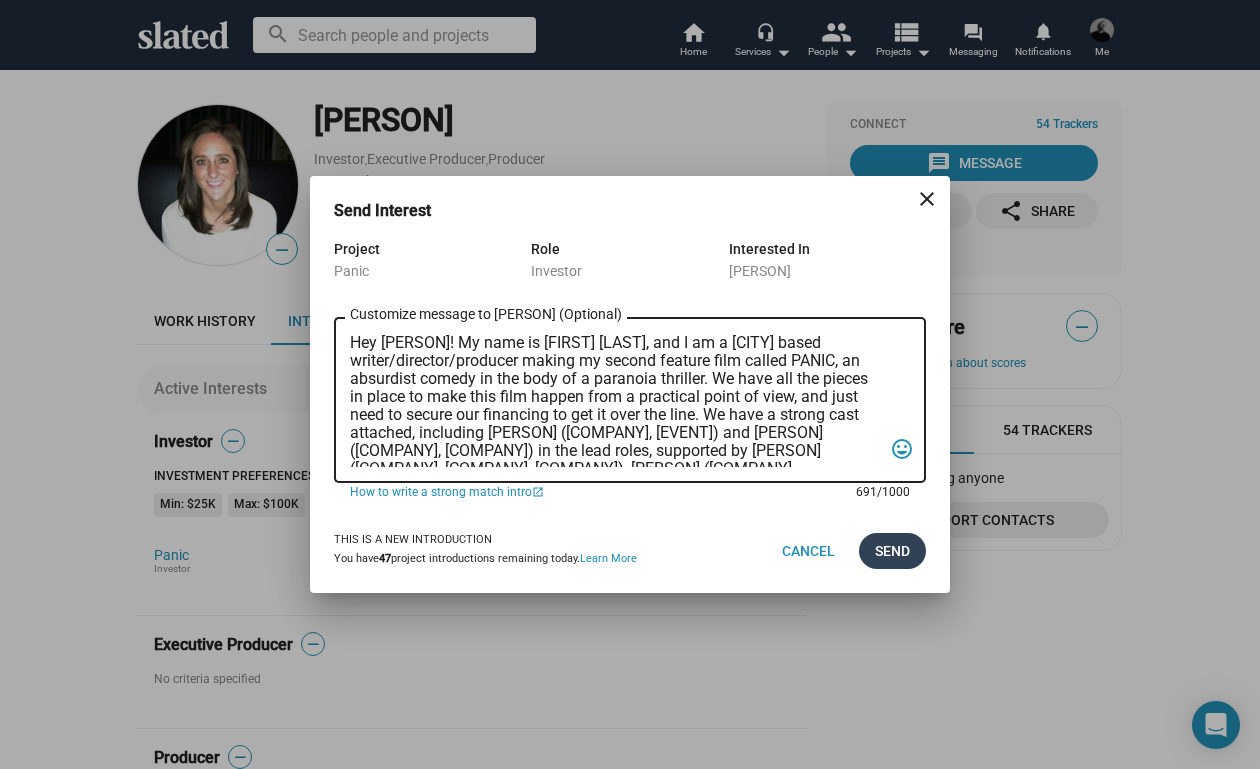 type on "Hey Alison! My name is Trevor Peckham, and I am a New York based writer/director/producer making my second feature film called PANIC, an absurdist comedy in the body of a paranoia thriller. We have all the pieces in place to make this film happen from a practical point of view, and just need to secure our financing to get it over the line. We have a strong cast attached, including Tom Lipinski (Suits, Labor Day) and Elizabeth Alderfer (AP Bio, Disjointed) in the lead roles, supported by Joe Pantoliano (The Matrix, Bad Boys, Memento), Xander Berkeley (Air Force One, Terminator 2, Shanghai Noon) and Langston Fishburne (Ant-Man and The Wasp, Discontinued). I think the project will punch well above its weight, and I'd love to discuss it with you. Let me know if you have any thoughts or questions, and I hope to talk soon. Thanks!" 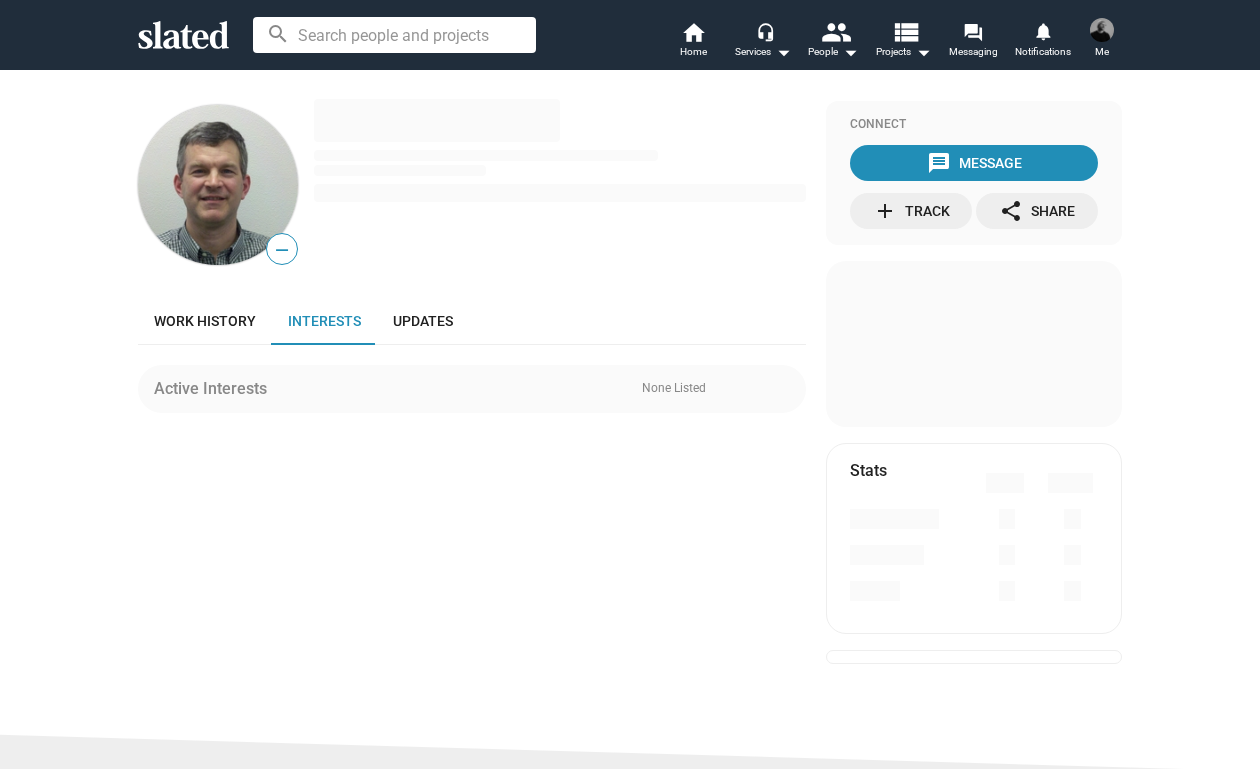 scroll, scrollTop: 0, scrollLeft: 0, axis: both 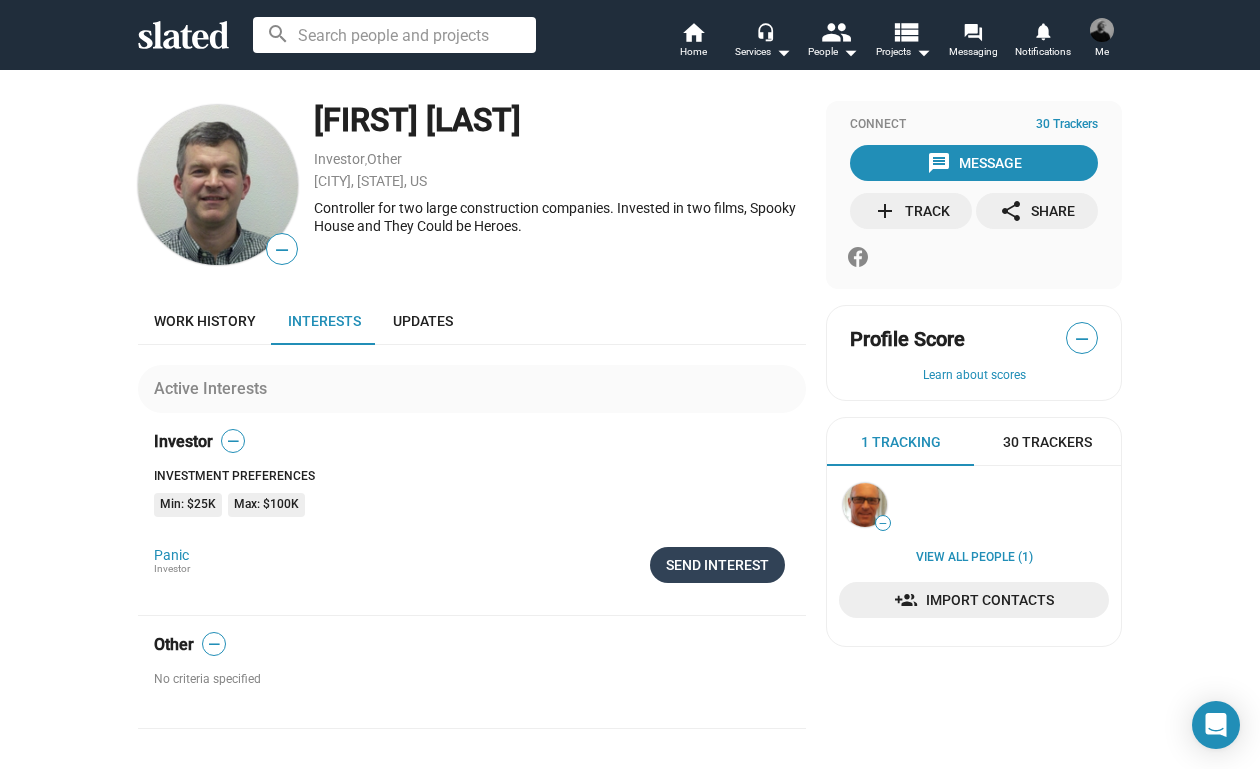 click on "Send Interest" 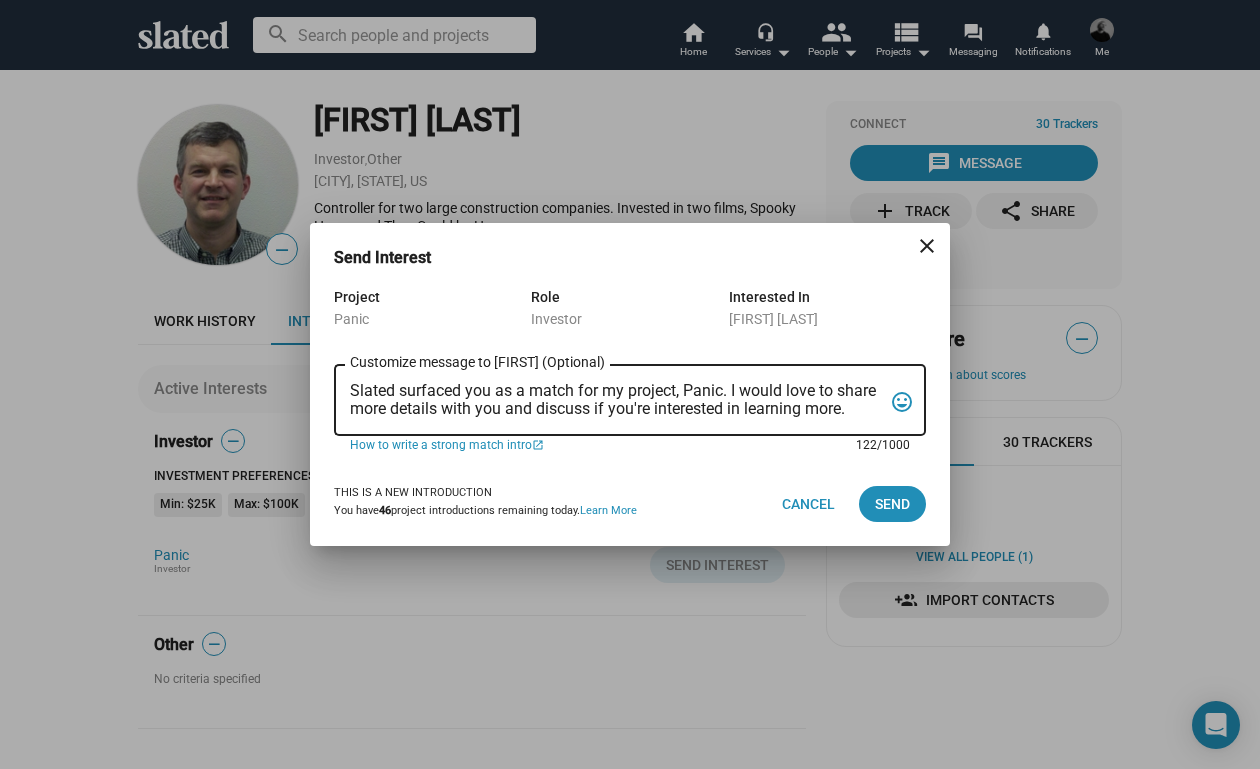 drag, startPoint x: 857, startPoint y: 412, endPoint x: 233, endPoint y: 375, distance: 625.096 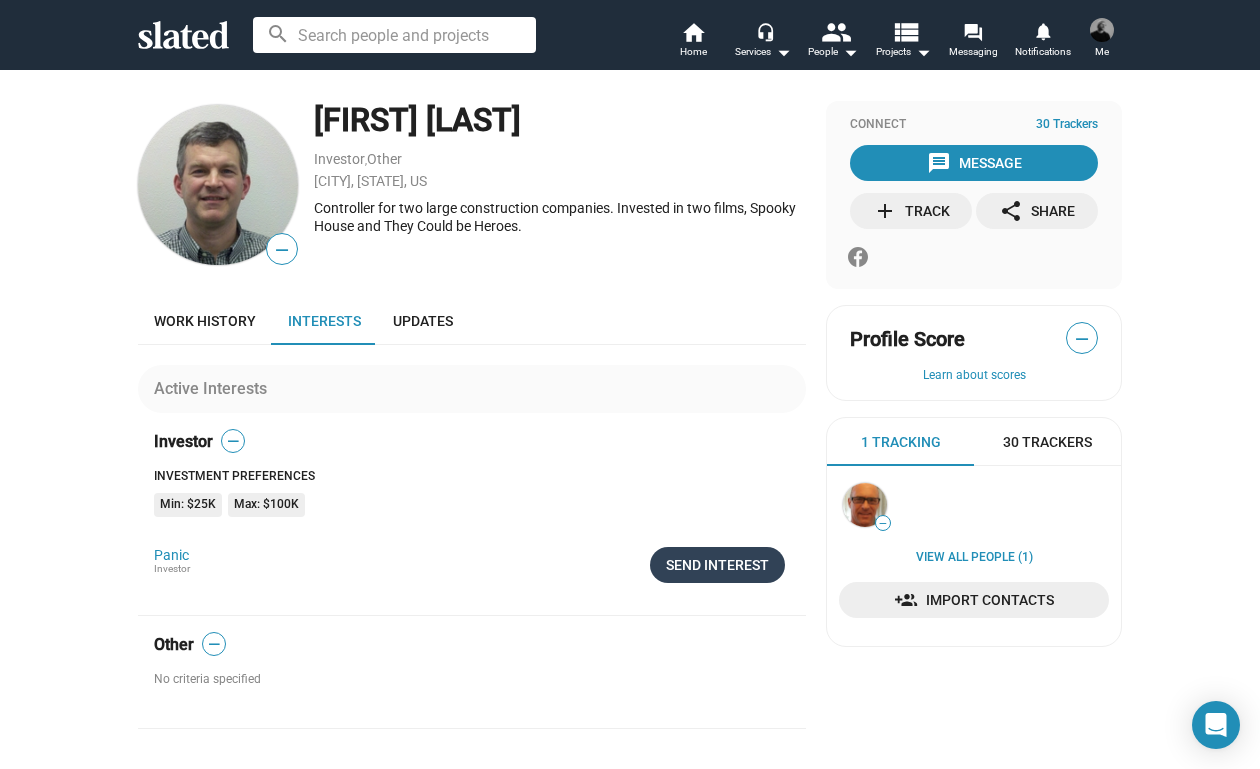 click on "Send Interest" 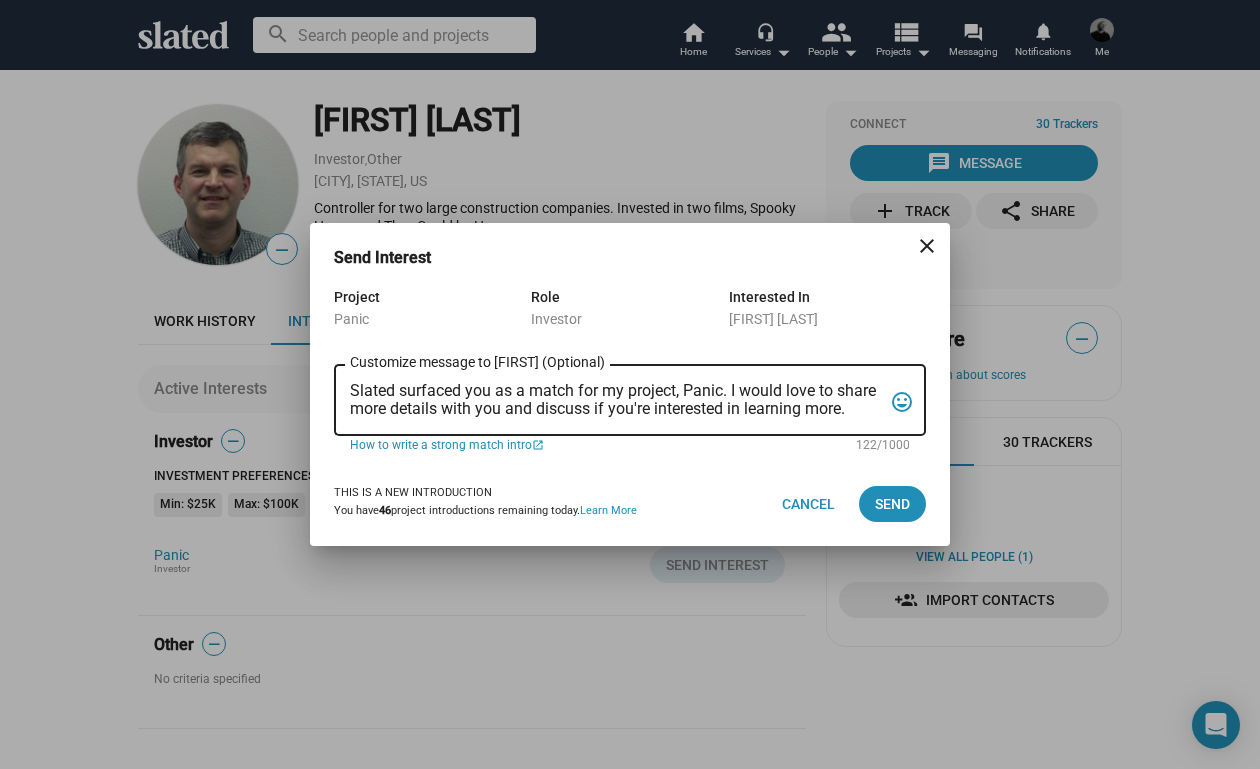 click on "Slated surfaced you as a match for my project, Panic. I would love to share more details with you and discuss if you're interested in learning more. Customize message to [FIRST] (Optional) Customize message (Optional) tag_faces" at bounding box center (630, 398) 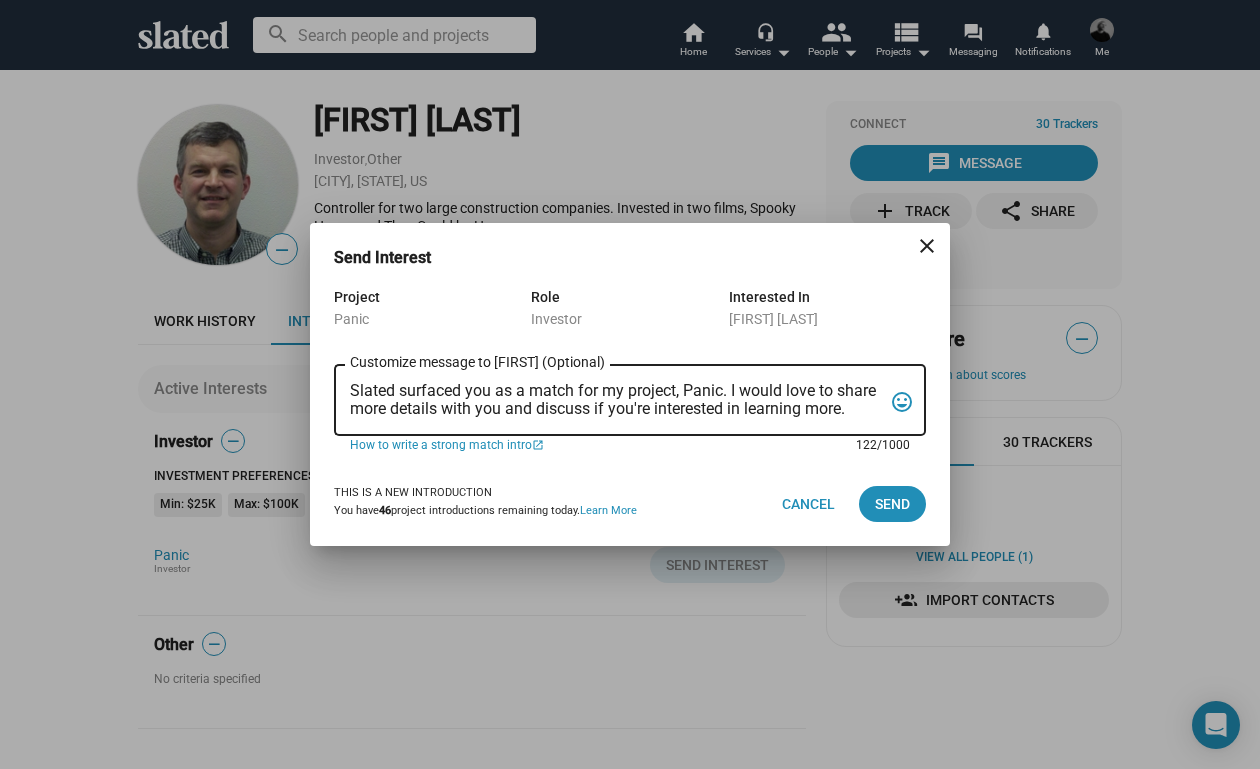 drag, startPoint x: 855, startPoint y: 413, endPoint x: 407, endPoint y: 357, distance: 451.48642 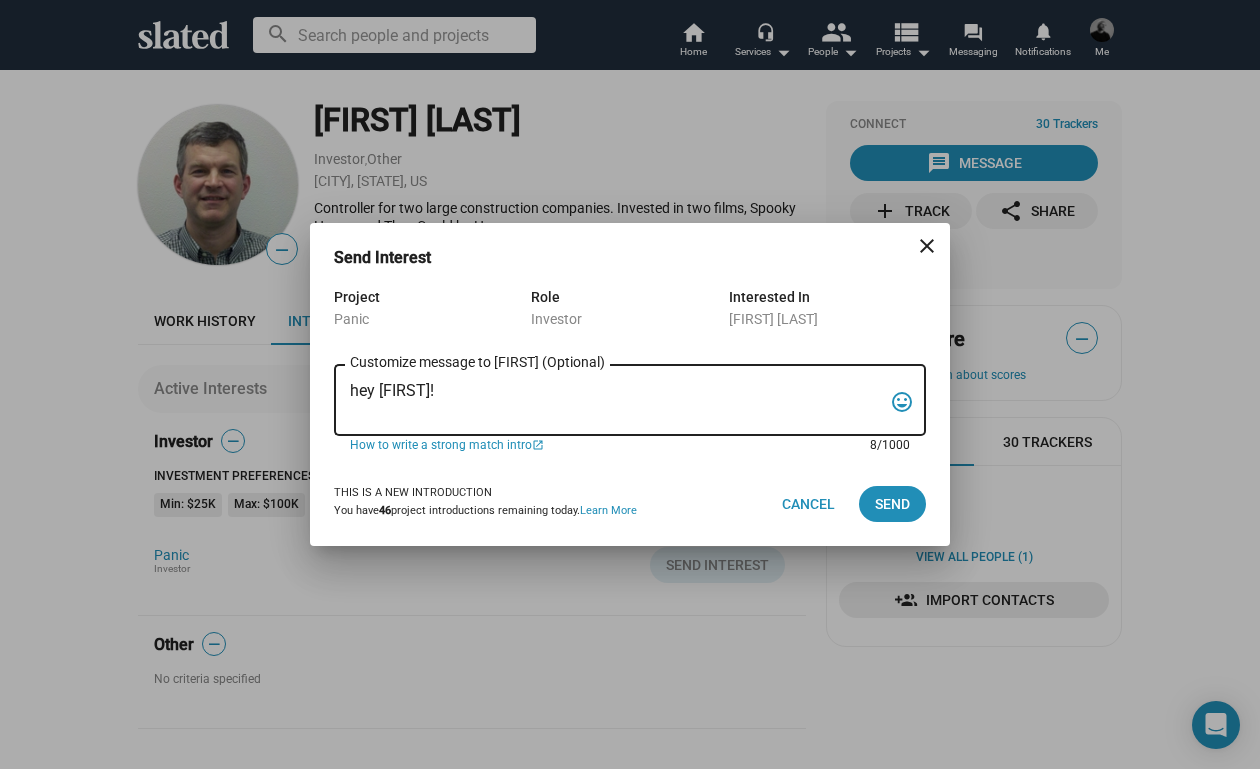 paste on "My name is Trevor Peckham, and I am a New York based writer/director/producer making my second feature film called PANIC, an absurdist comedy in the body of a paranoia thriller. We have all the pieces in place to make this film happen from a practical point of view, and just need to secure our financing to get it over the line. We have a strong cast attached, including Tom Lipinski (Suits, Labor Day) and Elizabeth Alderfer (AP Bio, Disjointed) in the lead roles, supported by Joe Pantoliano (The Matrix, Bad Boys, Memento), Xander Berkeley (Air Force One, Terminator 2, Shanghai Noon) and Langston Fishburne (Ant-Man and The Wasp, Discontinued). I think the project will punch well above its weight, and I'd love to discuss it with you. Let me know if you have any thoughts or questions, and I hope to talk soon. Thanks!" 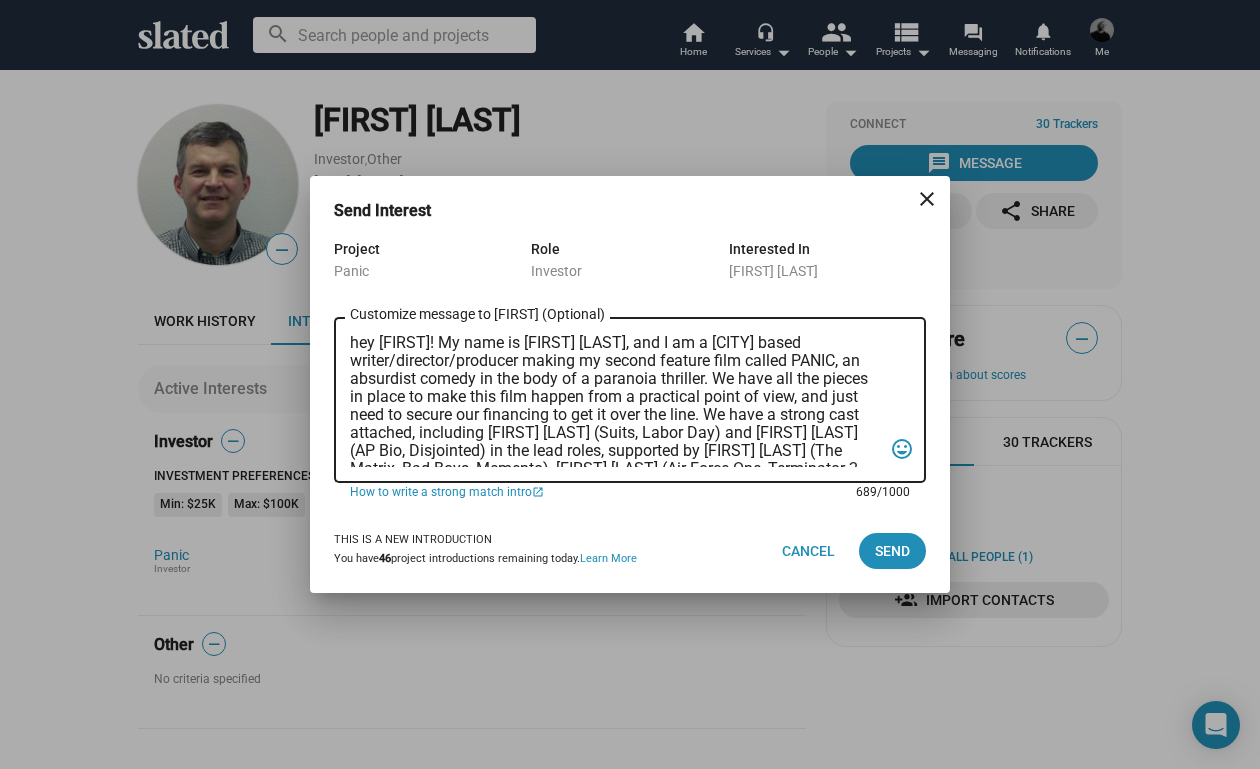 scroll, scrollTop: 0, scrollLeft: 0, axis: both 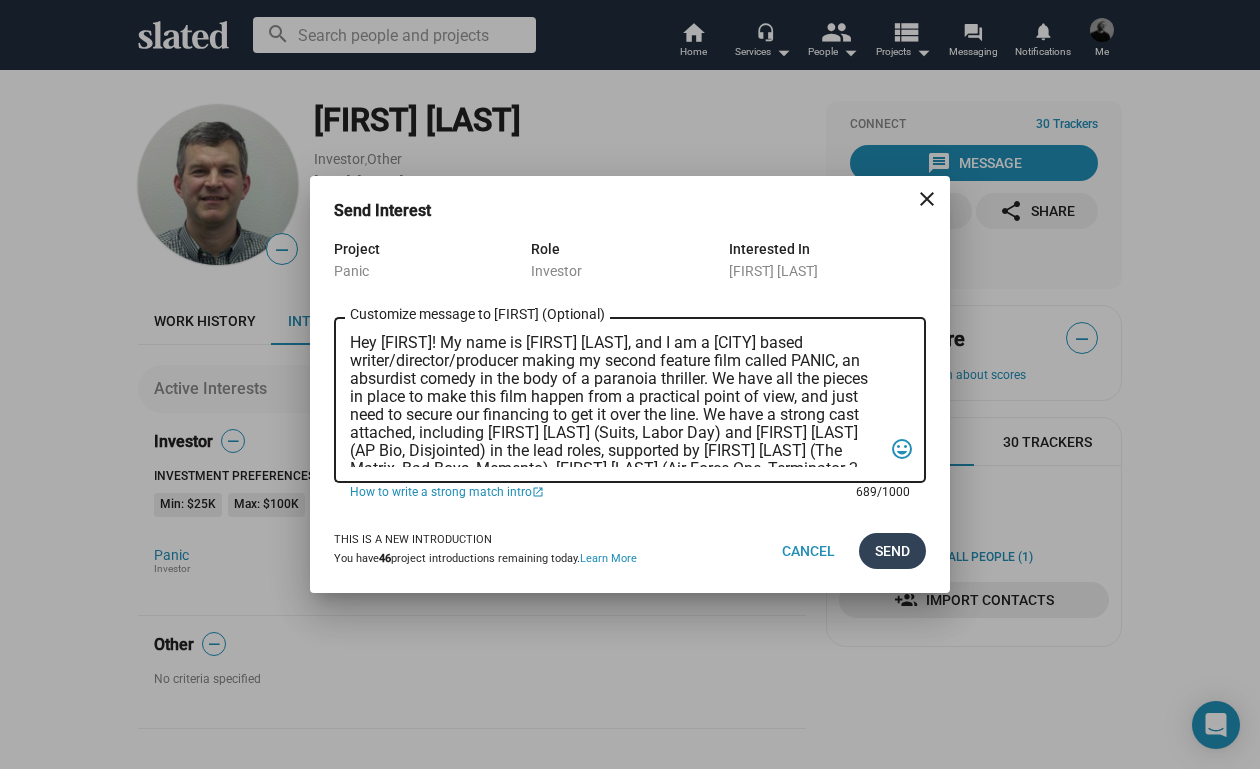 type on "Hey Brad! My name is Trevor Peckham, and I am a New York based writer/director/producer making my second feature film called PANIC, an absurdist comedy in the body of a paranoia thriller. We have all the pieces in place to make this film happen from a practical point of view, and just need to secure our financing to get it over the line. We have a strong cast attached, including Tom Lipinski (Suits, Labor Day) and Elizabeth Alderfer (AP Bio, Disjointed) in the lead roles, supported by Joe Pantoliano (The Matrix, Bad Boys, Memento), Xander Berkeley (Air Force One, Terminator 2, Shanghai Noon) and Langston Fishburne (Ant-Man and The Wasp, Discontinued). I think the project will punch well above its weight, and I'd love to discuss it with you. Let me know if you have any thoughts or questions, and I hope to talk soon. Thanks!" 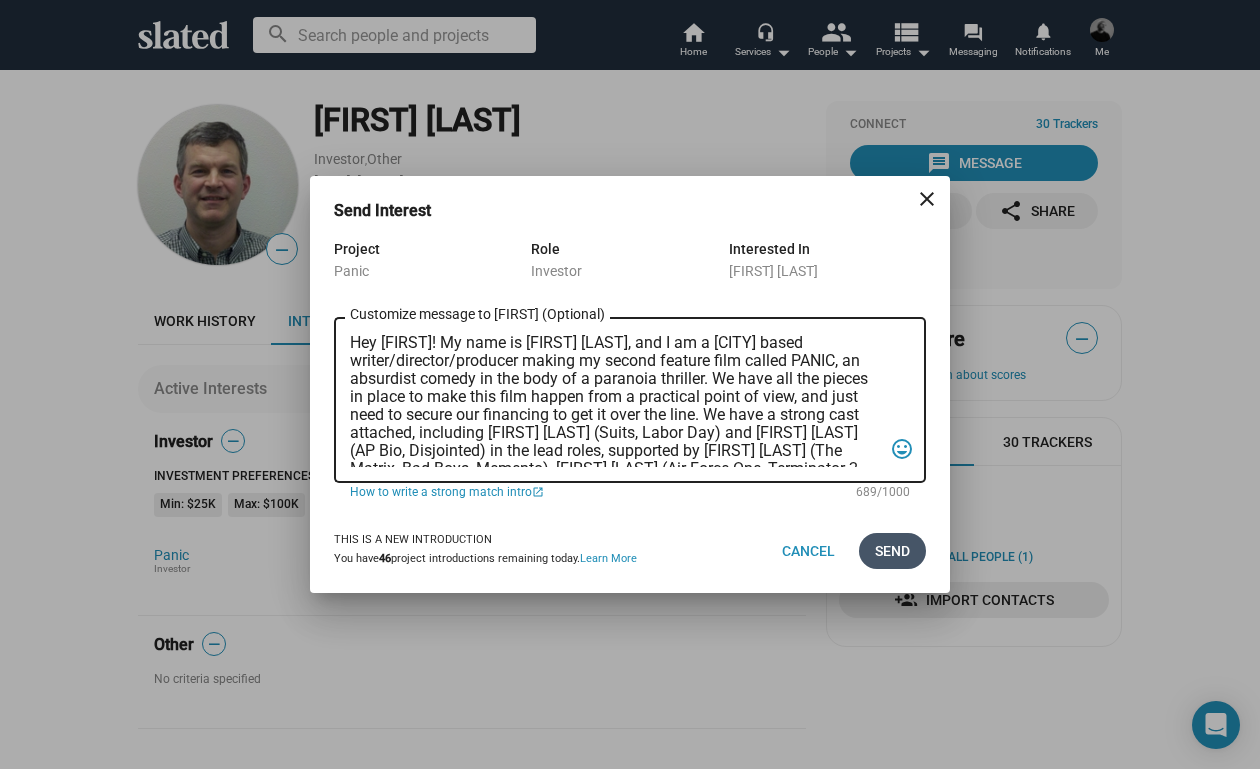 click on "Send" at bounding box center [892, 551] 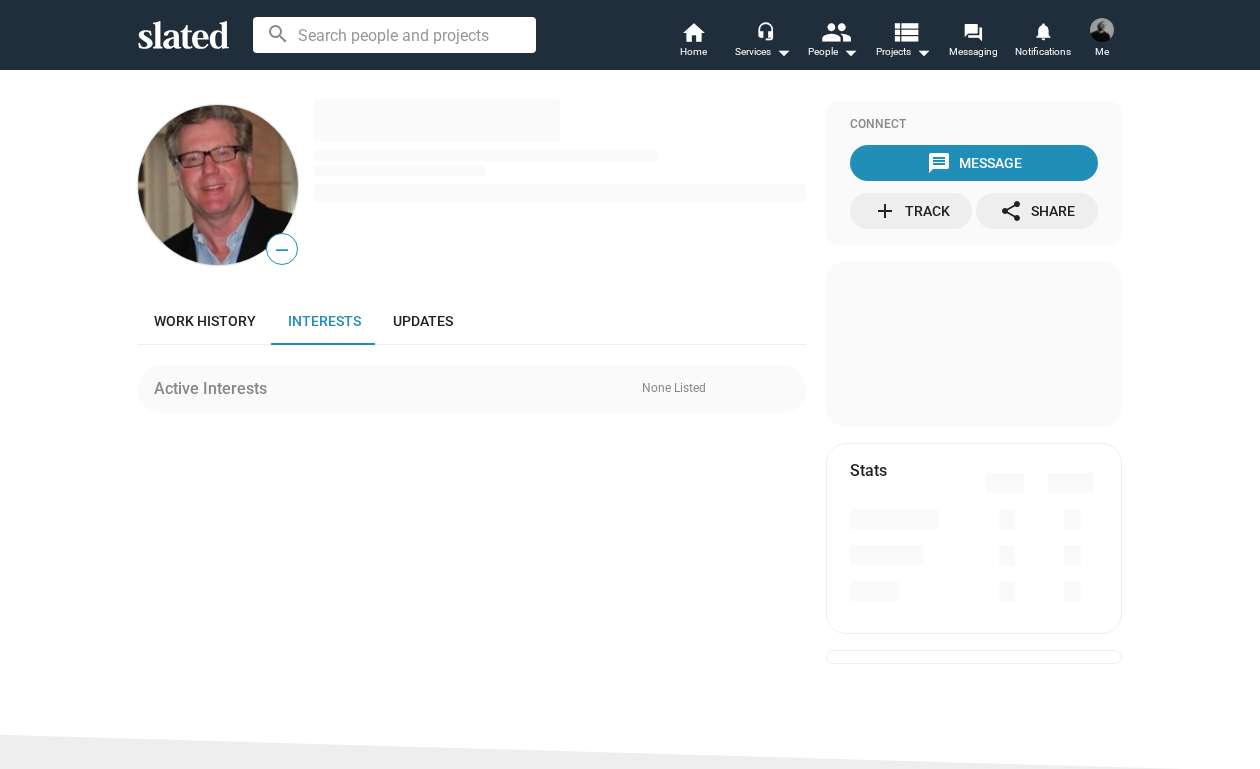 scroll, scrollTop: 0, scrollLeft: 0, axis: both 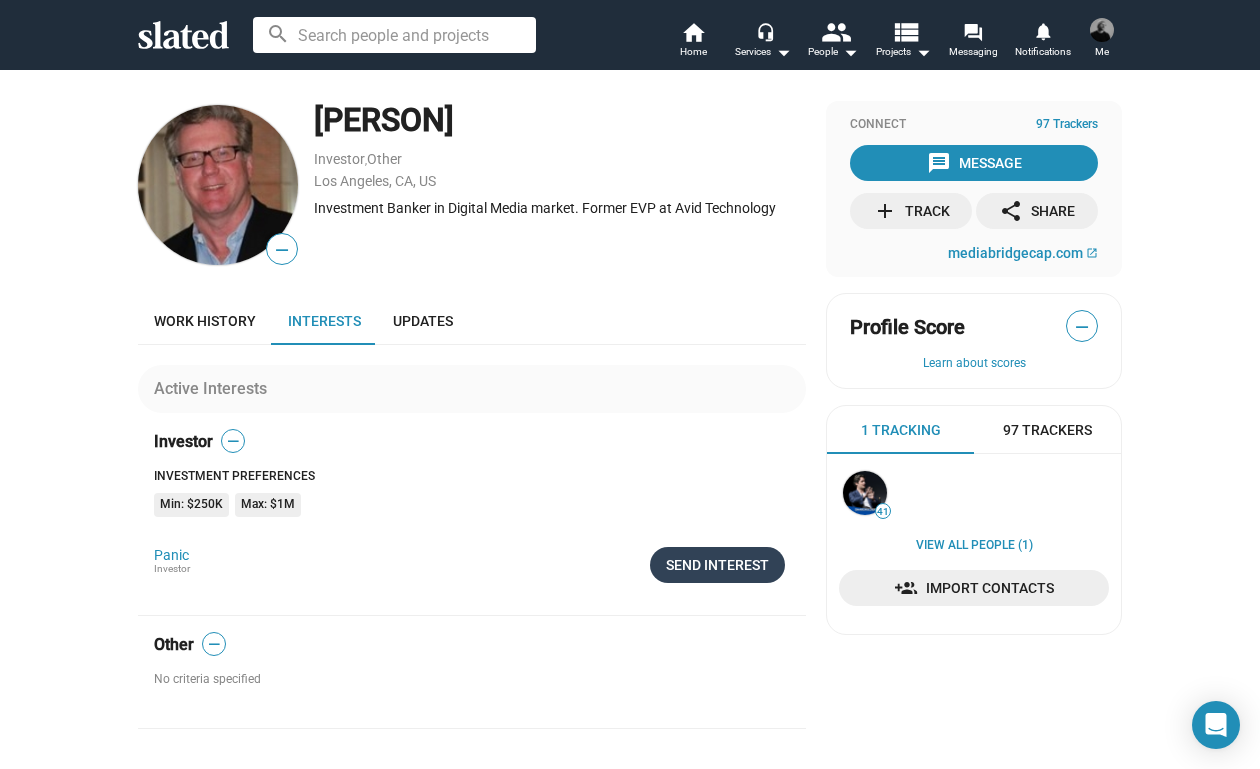click on "Send Interest" 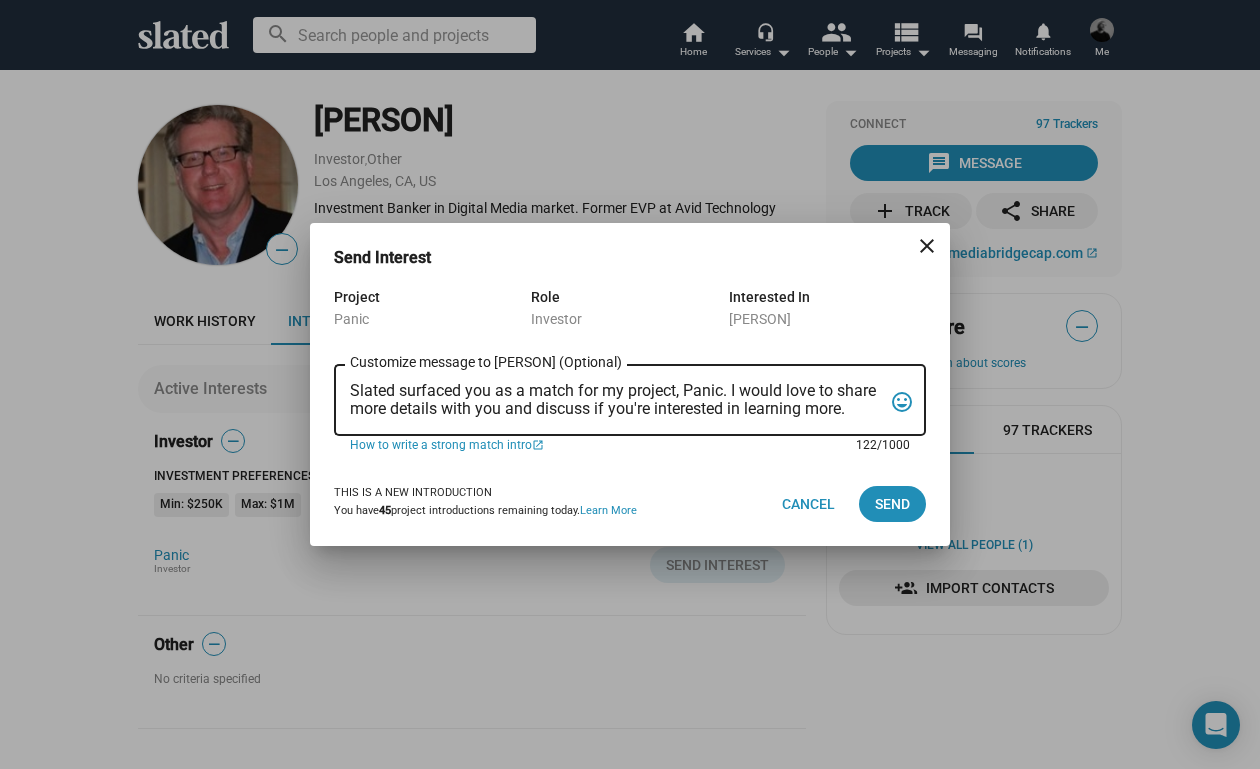 drag, startPoint x: 862, startPoint y: 411, endPoint x: 359, endPoint y: 366, distance: 505.0089 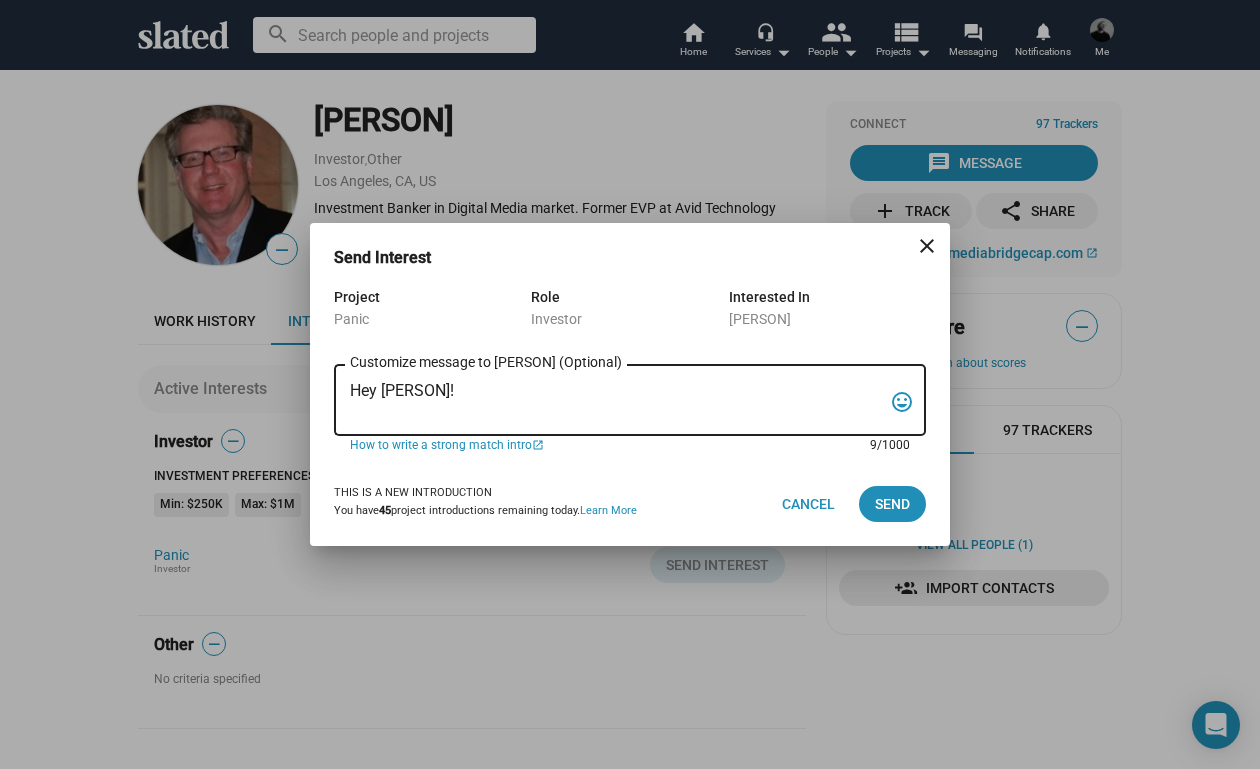 paste on "My name is Trevor Peckham, and I am a New York based writer/director/producer making my second feature film called PANIC, an absurdist comedy in the body of a paranoia thriller. We have all the pieces in place to make this film happen from a practical point of view, and just need to secure our financing to get it over the line. We have a strong cast attached, including Tom Lipinski (Suits, Labor Day) and Elizabeth Alderfer (AP Bio, Disjointed) in the lead roles, supported by Joe Pantoliano (The Matrix, Bad Boys, Memento), Xander Berkeley (Air Force One, Terminator 2, Shanghai Noon) and Langston Fishburne (Ant-Man and The Wasp, Discontinued). I think the project will punch well above its weight, and I'd love to discuss it with you. Let me know if you have any thoughts or questions, and I hope to talk soon. Thanks!" 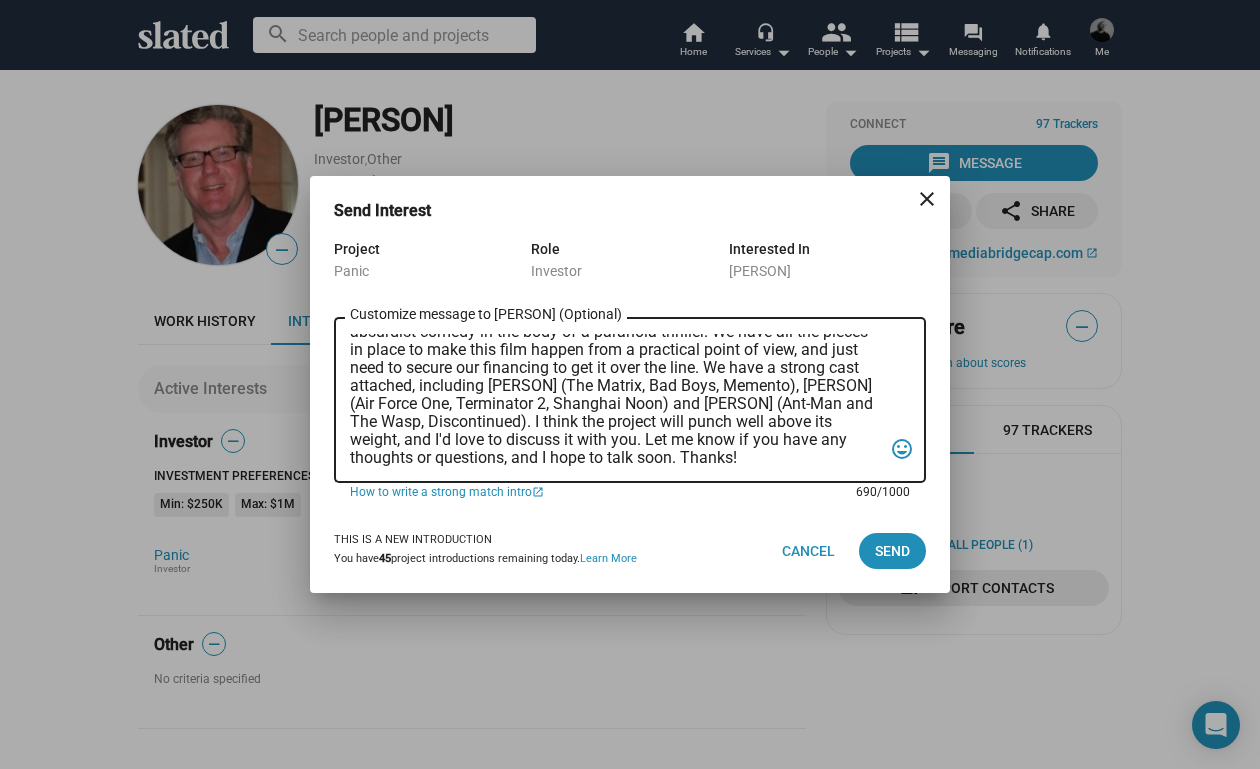 scroll, scrollTop: 83, scrollLeft: 0, axis: vertical 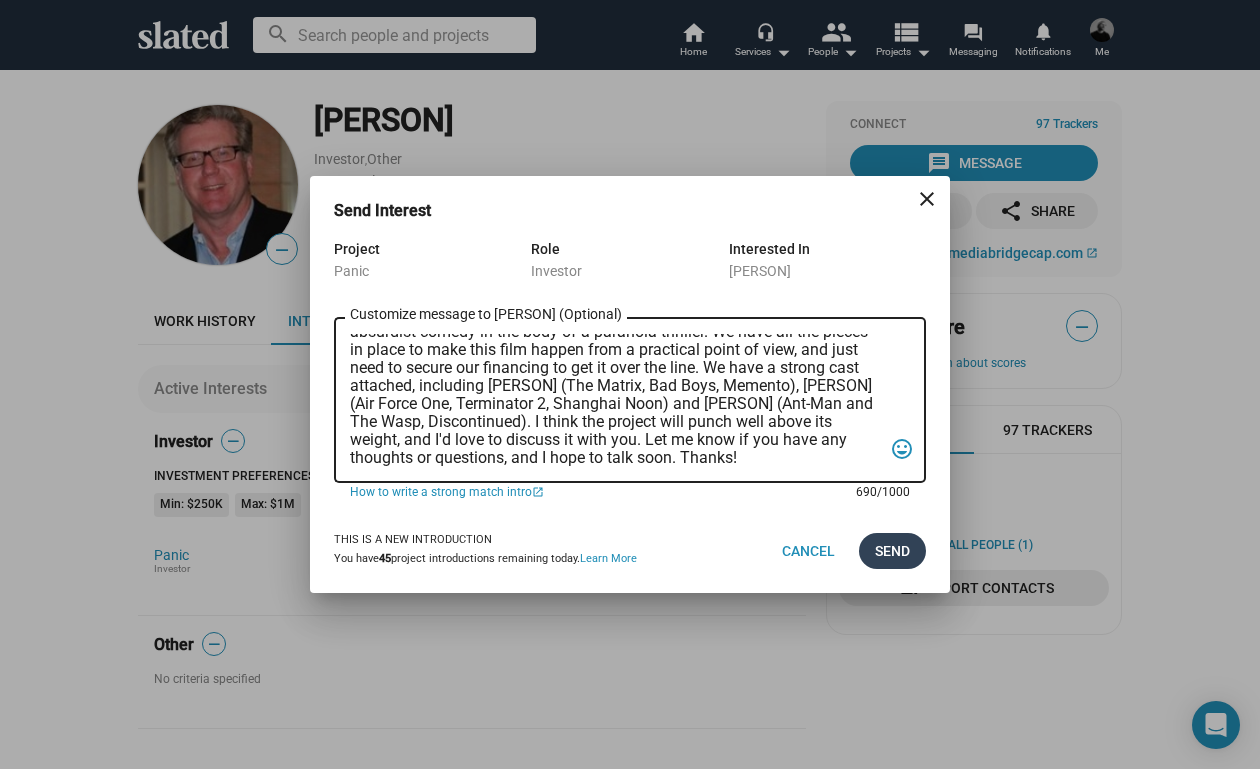 type on "Hey [PERSON]! My name is [FIRST] [LAST], and I am a [LOCATION] based writer/director/producer making my second feature film called PANIC, an absurdist comedy in the body of a paranoia thriller. We have all the pieces in place to make this film happen from a practical point of view, and just need to secure our financing to get it over the line. We have a strong cast attached, including [PERSON] (The Matrix, Bad Boys, Memento), [PERSON] (Air Force One, Terminator 2, Shanghai Noon) and [PERSON] (Ant-Man and The Wasp, Discontinued). I think the project will punch well above its weight, and I'd love to discuss it with you. Let me know if you have any thoughts or questions, and I hope to talk soon. Thanks!" 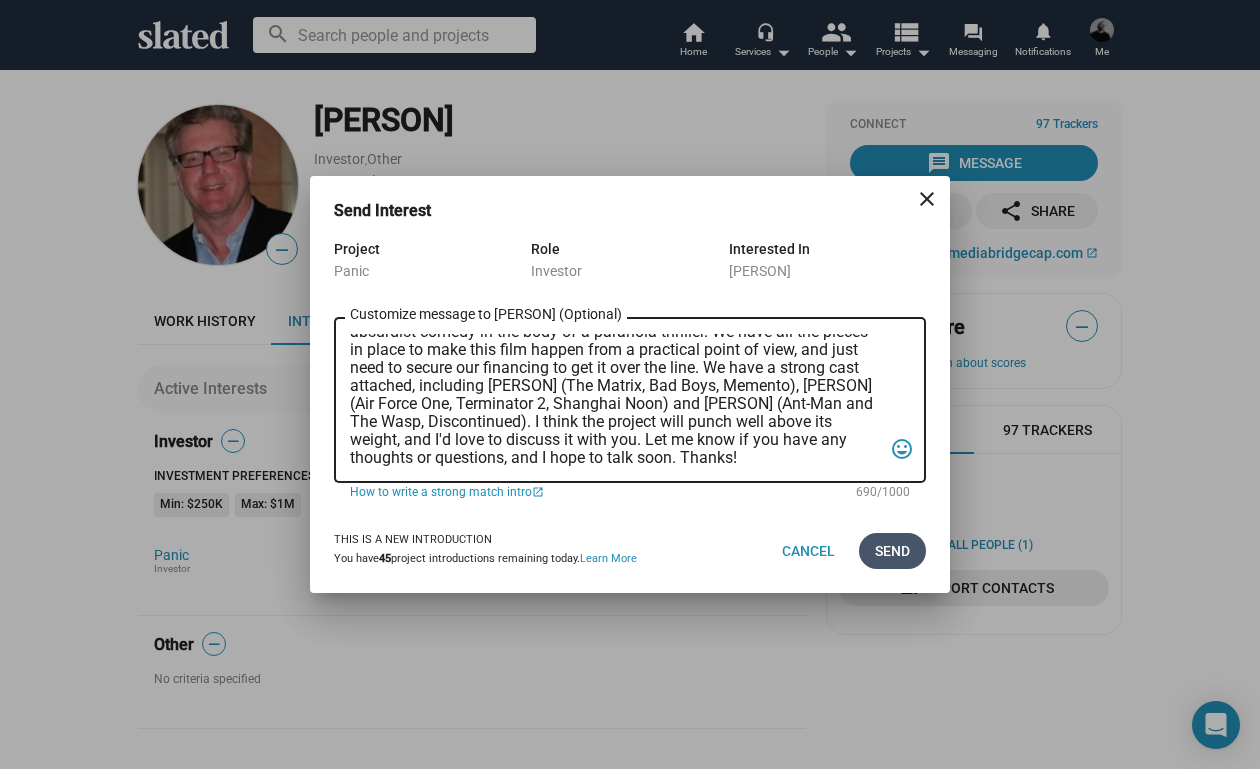 click on "Send" at bounding box center (892, 551) 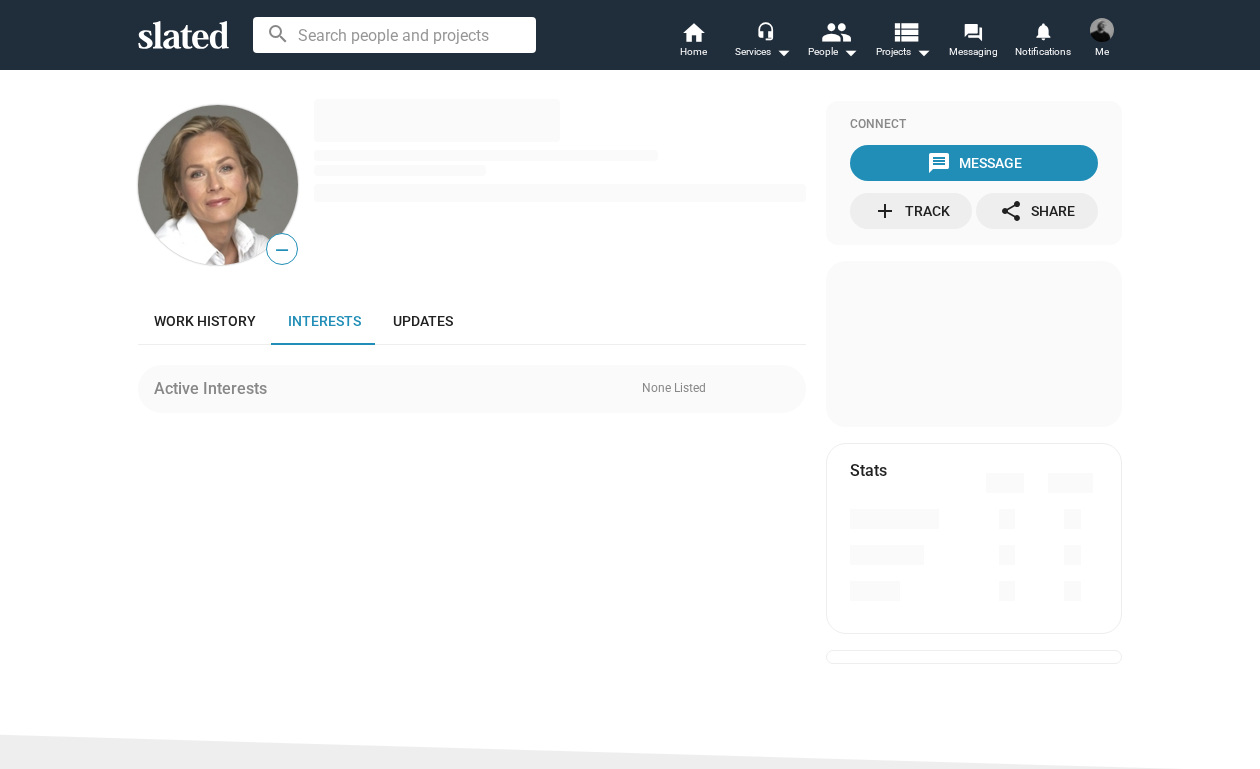 scroll, scrollTop: 0, scrollLeft: 0, axis: both 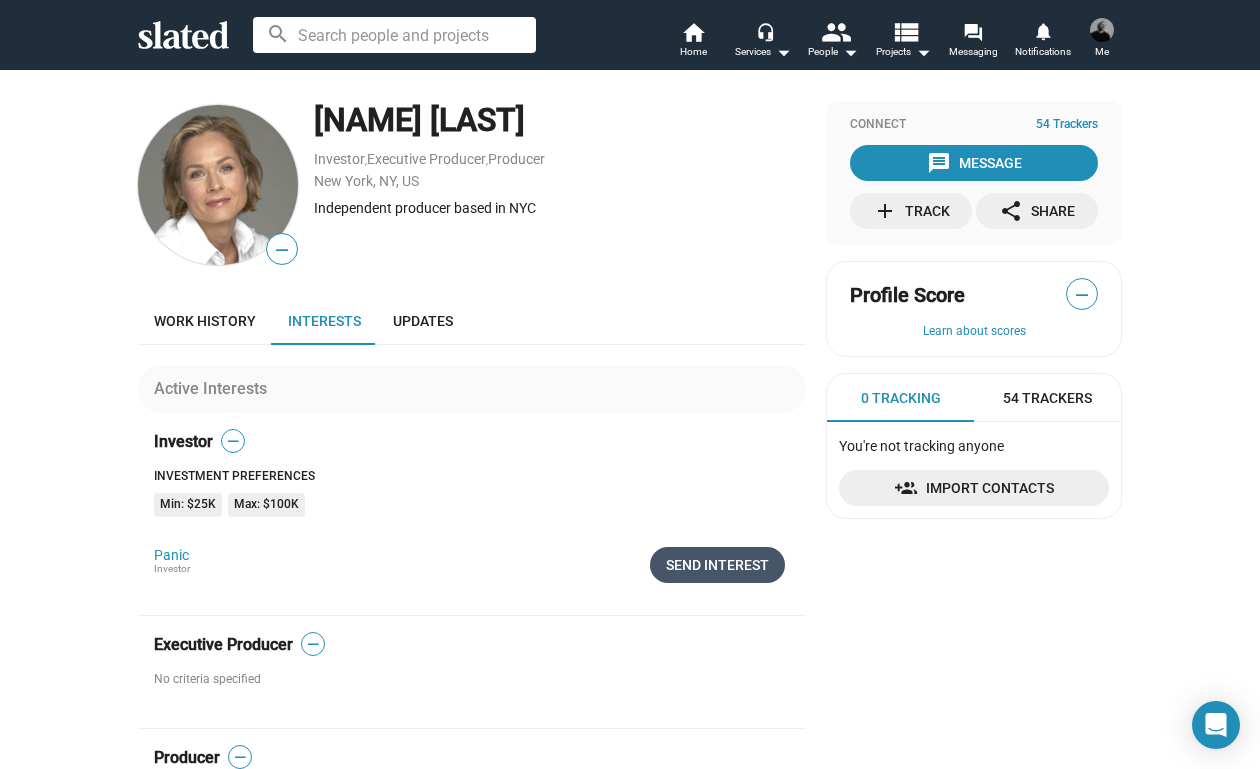 click on "Send Interest" 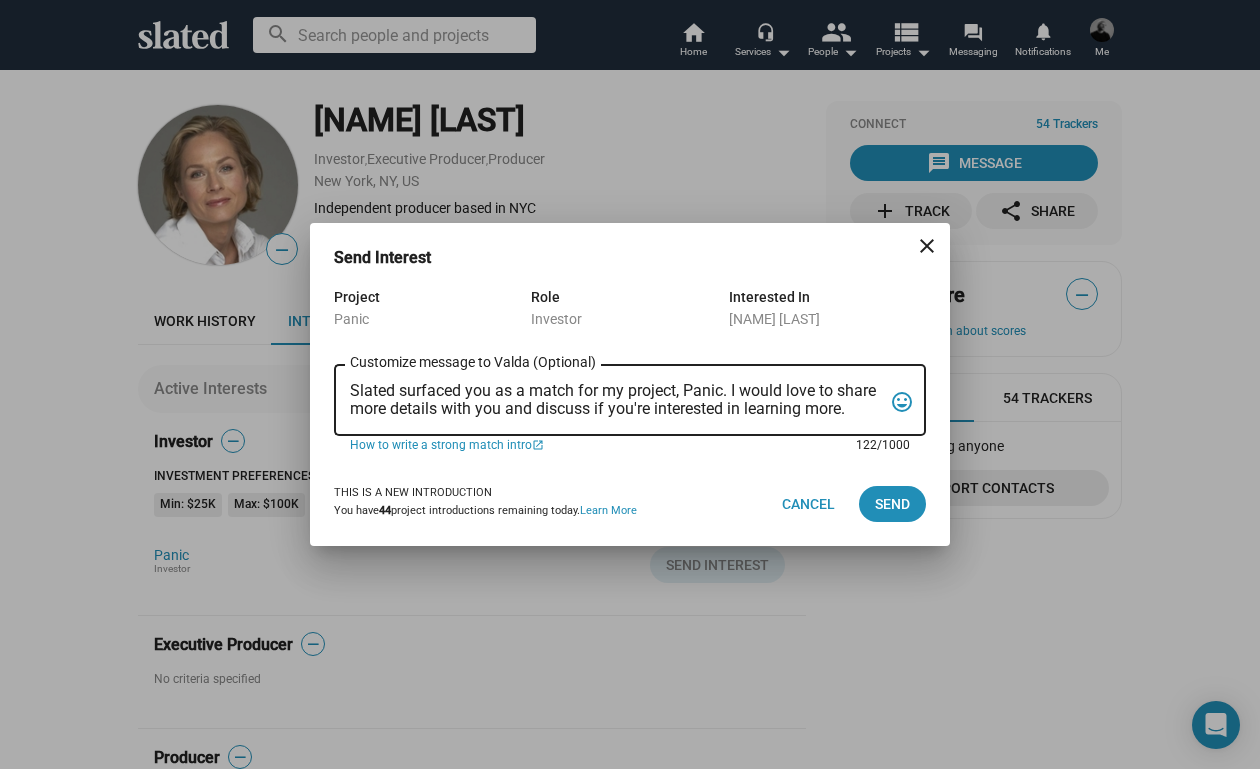 drag, startPoint x: 857, startPoint y: 417, endPoint x: 344, endPoint y: 379, distance: 514.40546 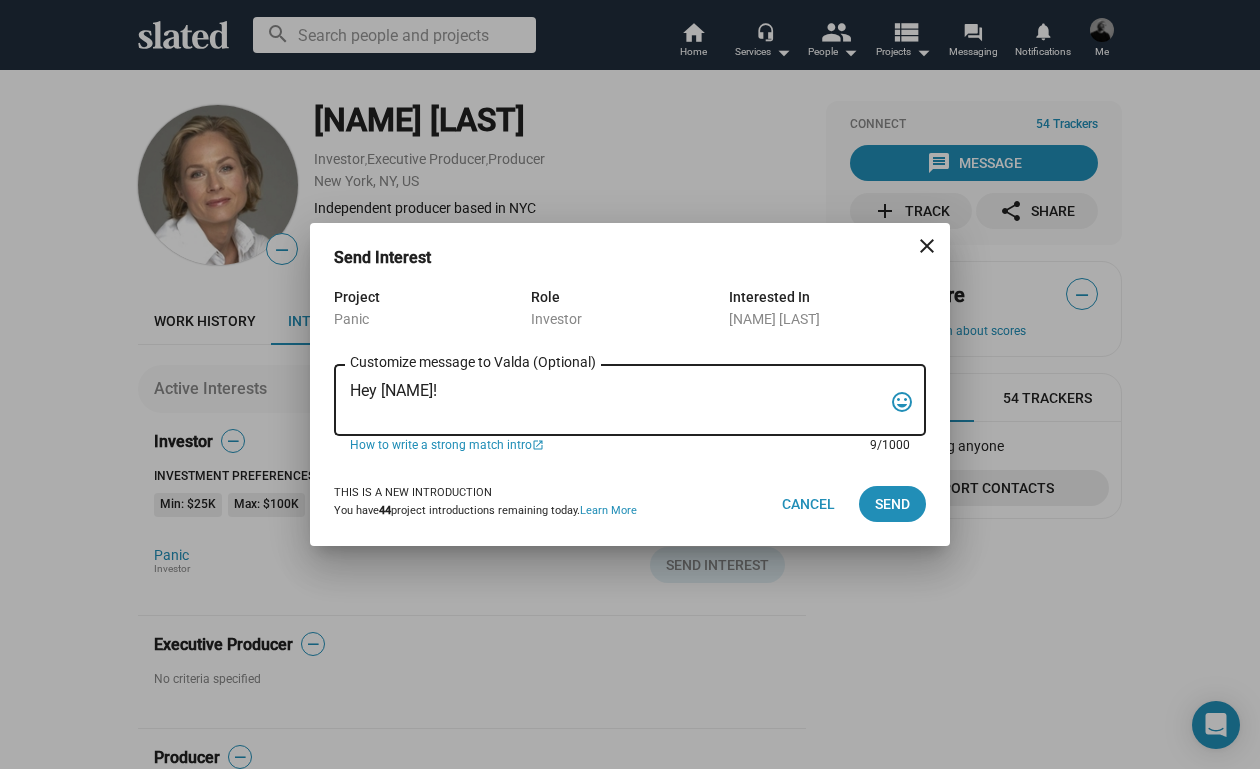paste on "My name is Trevor Peckham, and I am a New York based writer/director/producer making my second feature film called PANIC, an absurdist comedy in the body of a paranoia thriller. We have all the pieces in place to make this film happen from a practical point of view, and just need to secure our financing to get it over the line. We have a strong cast attached, including Tom Lipinski (Suits, Labor Day) and Elizabeth Alderfer (AP Bio, Disjointed) in the lead roles, supported by Joe Pantoliano (The Matrix, Bad Boys, Memento), Xander Berkeley (Air Force One, Terminator 2, Shanghai Noon) and Langston Fishburne (Ant-Man and The Wasp, Discontinued). I think the project will punch well above its weight, and I'd love to discuss it with you. Let me know if you have any thoughts or questions, and I hope to talk soon. Thanks!" 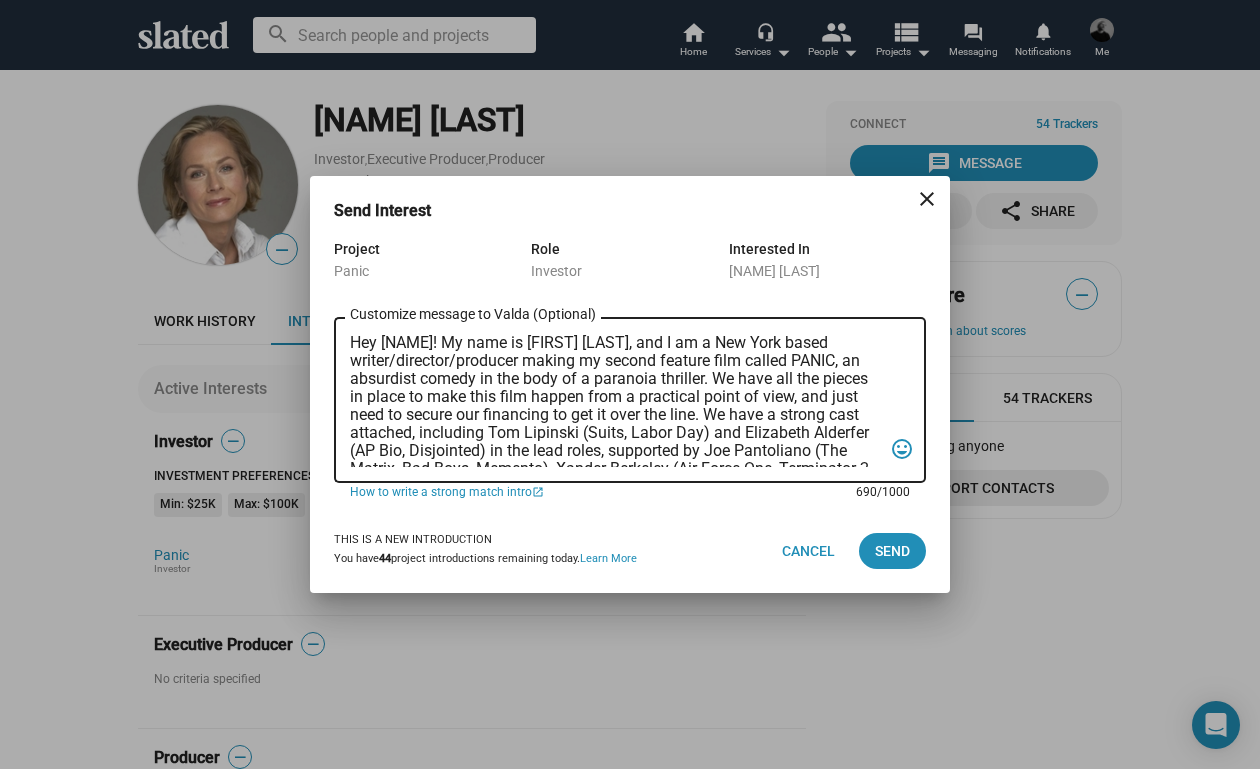 scroll, scrollTop: 0, scrollLeft: 0, axis: both 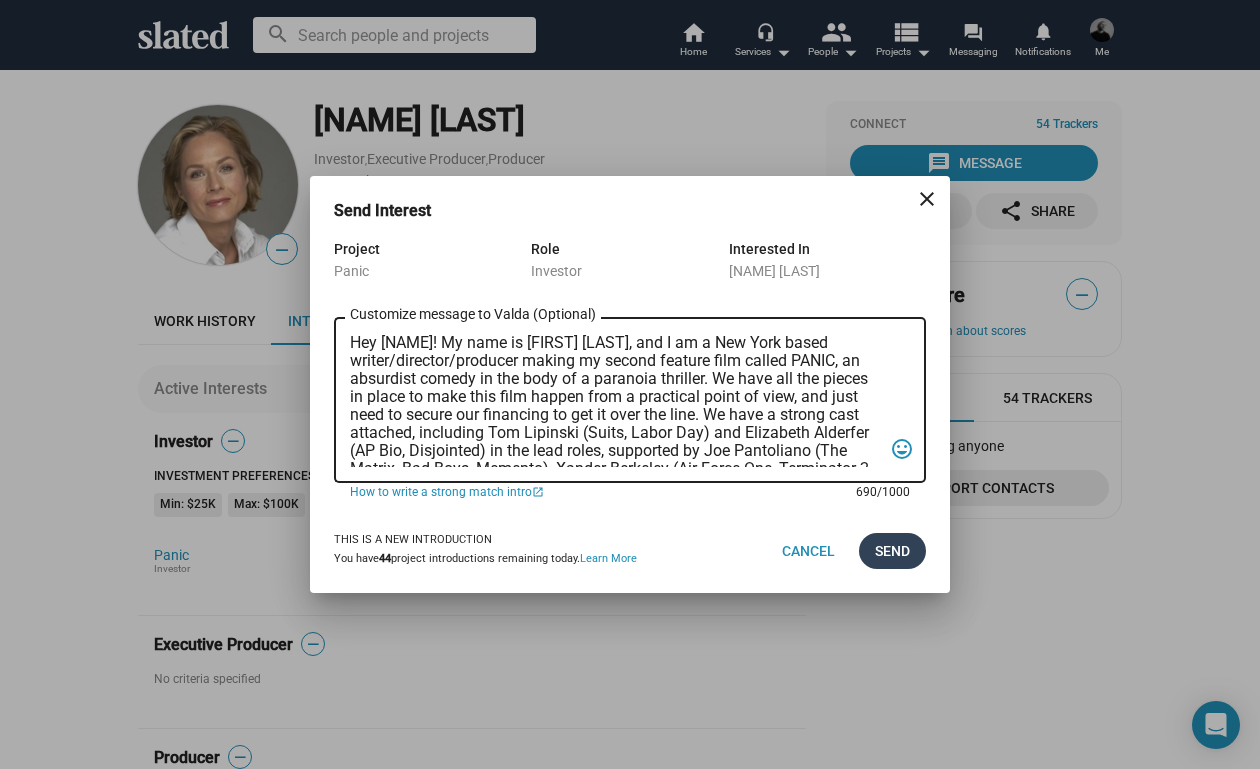 type on "Hey Valda! My name is Trevor Peckham, and I am a New York based writer/director/producer making my second feature film called PANIC, an absurdist comedy in the body of a paranoia thriller. We have all the pieces in place to make this film happen from a practical point of view, and just need to secure our financing to get it over the line. We have a strong cast attached, including Tom Lipinski (Suits, Labor Day) and Elizabeth Alderfer (AP Bio, Disjointed) in the lead roles, supported by Joe Pantoliano (The Matrix, Bad Boys, Memento), Xander Berkeley (Air Force One, Terminator 2, Shanghai Noon) and Langston Fishburne (Ant-Man and The Wasp, Discontinued). I think the project will punch well above its weight, and I'd love to discuss it with you. Let me know if you have any thoughts or questions, and I hope to talk soon. Thanks!" 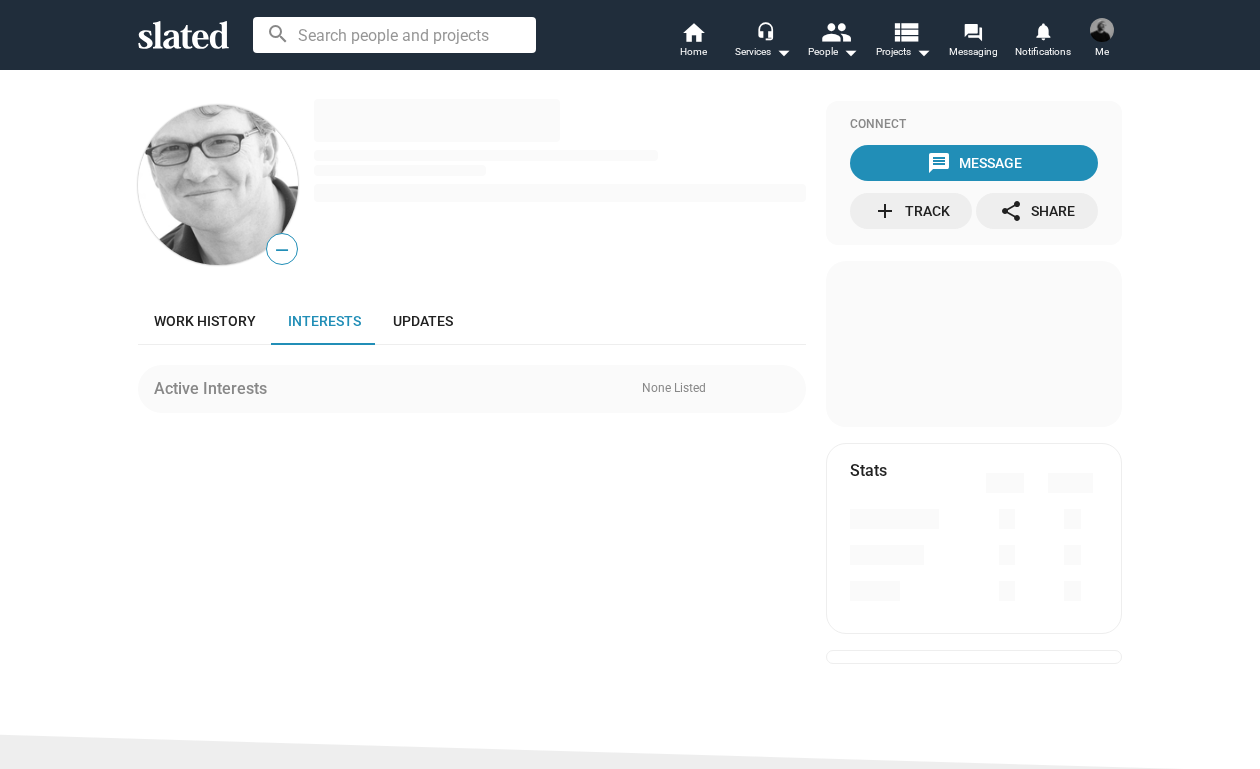 scroll, scrollTop: 0, scrollLeft: 0, axis: both 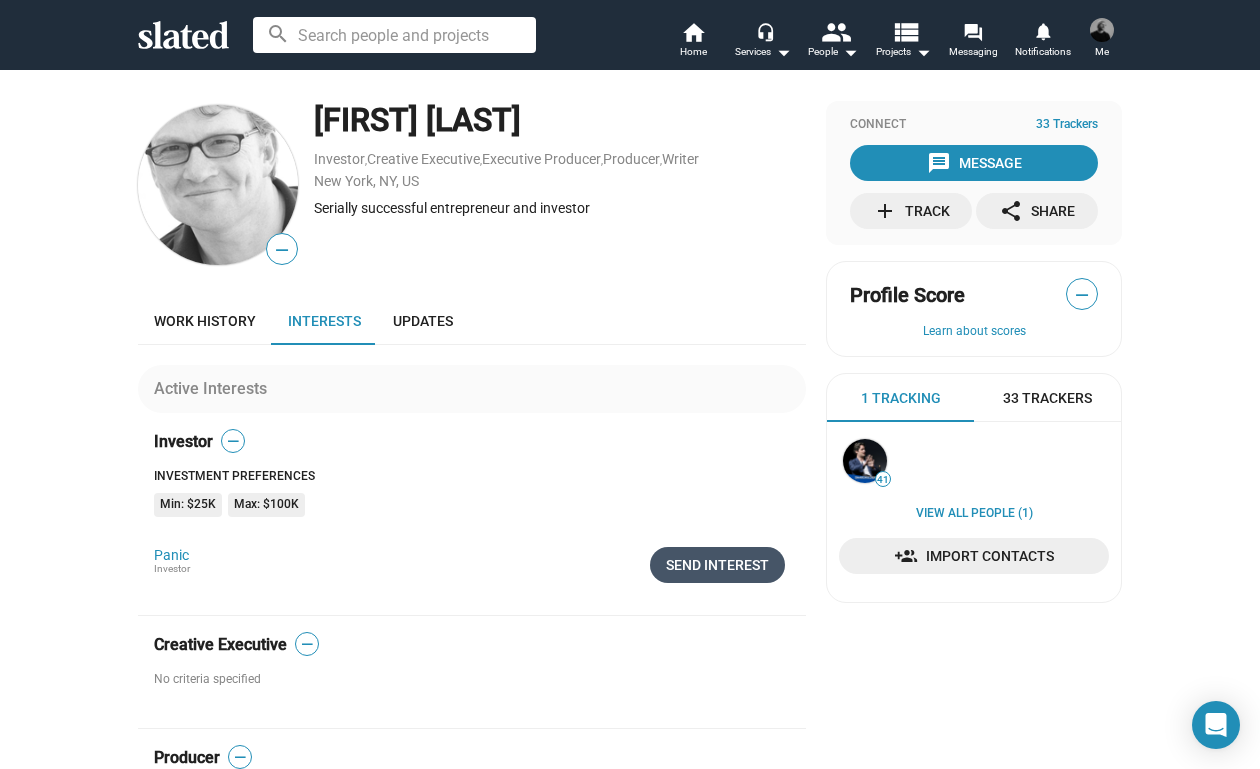 click on "Send Interest" 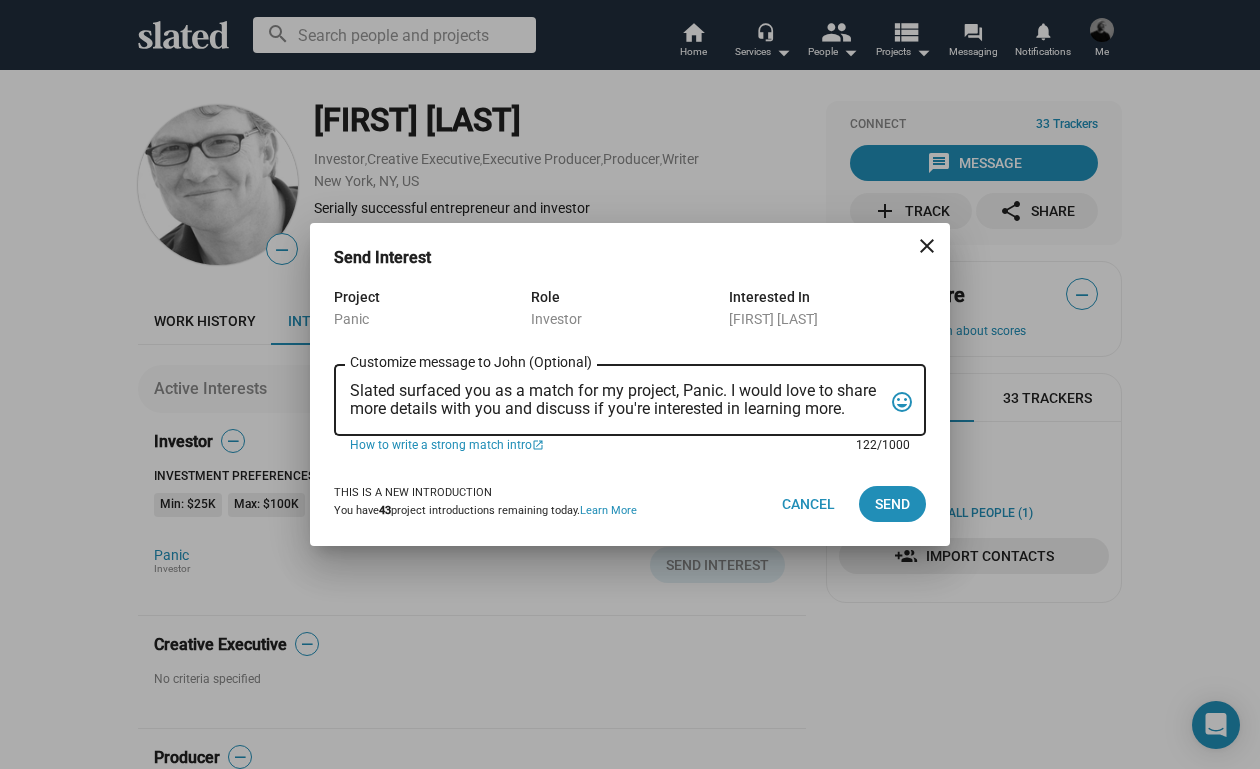 drag, startPoint x: 855, startPoint y: 405, endPoint x: 375, endPoint y: 357, distance: 482.39404 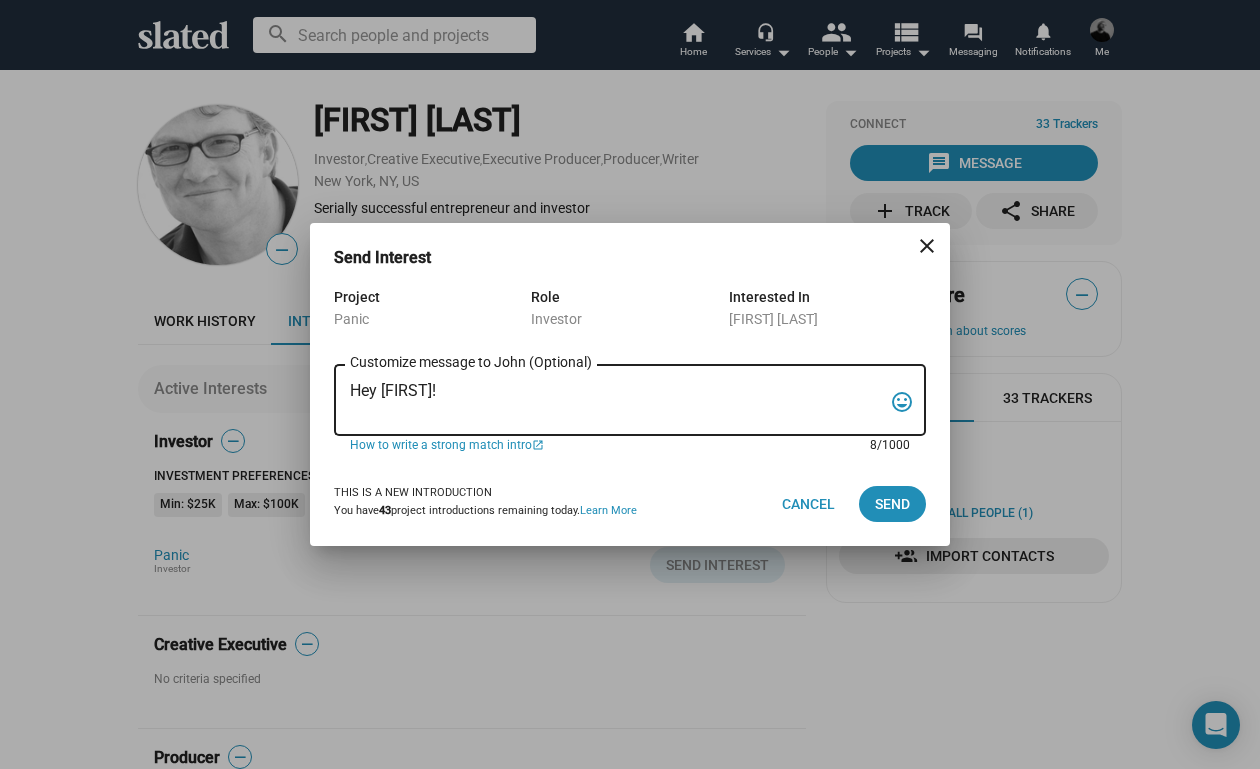 paste on "My name is Trevor Peckham, and I am a New York based writer/director/producer making my second feature film called PANIC, an absurdist comedy in the body of a paranoia thriller. We have all the pieces in place to make this film happen from a practical point of view, and just need to secure our financing to get it over the line. We have a strong cast attached, including Tom Lipinski (Suits, Labor Day) and Elizabeth Alderfer (AP Bio, Disjointed) in the lead roles, supported by Joe Pantoliano (The Matrix, Bad Boys, Memento), Xander Berkeley (Air Force One, Terminator 2, Shanghai Noon) and Langston Fishburne (Ant-Man and The Wasp, Discontinued). I think the project will punch well above its weight, and I'd love to discuss it with you. Let me know if you have any thoughts or questions, and I hope to talk soon. Thanks!" 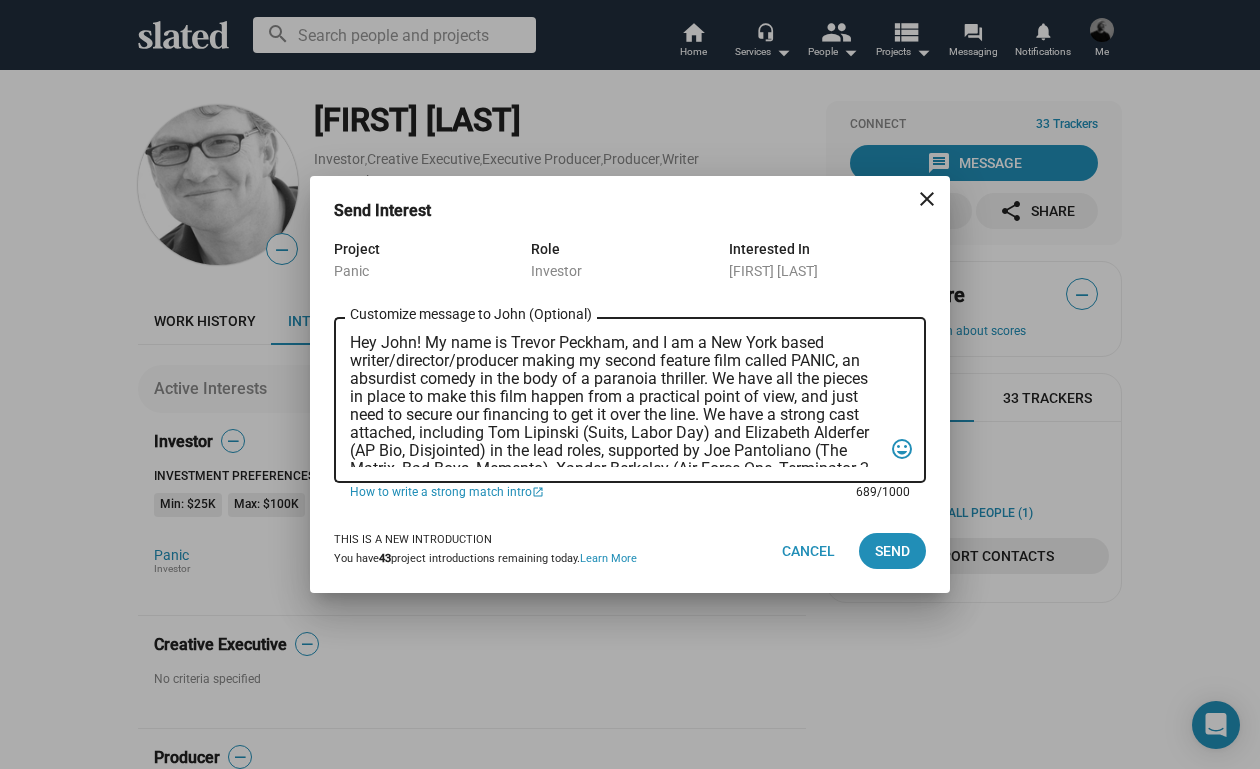 scroll, scrollTop: 0, scrollLeft: 0, axis: both 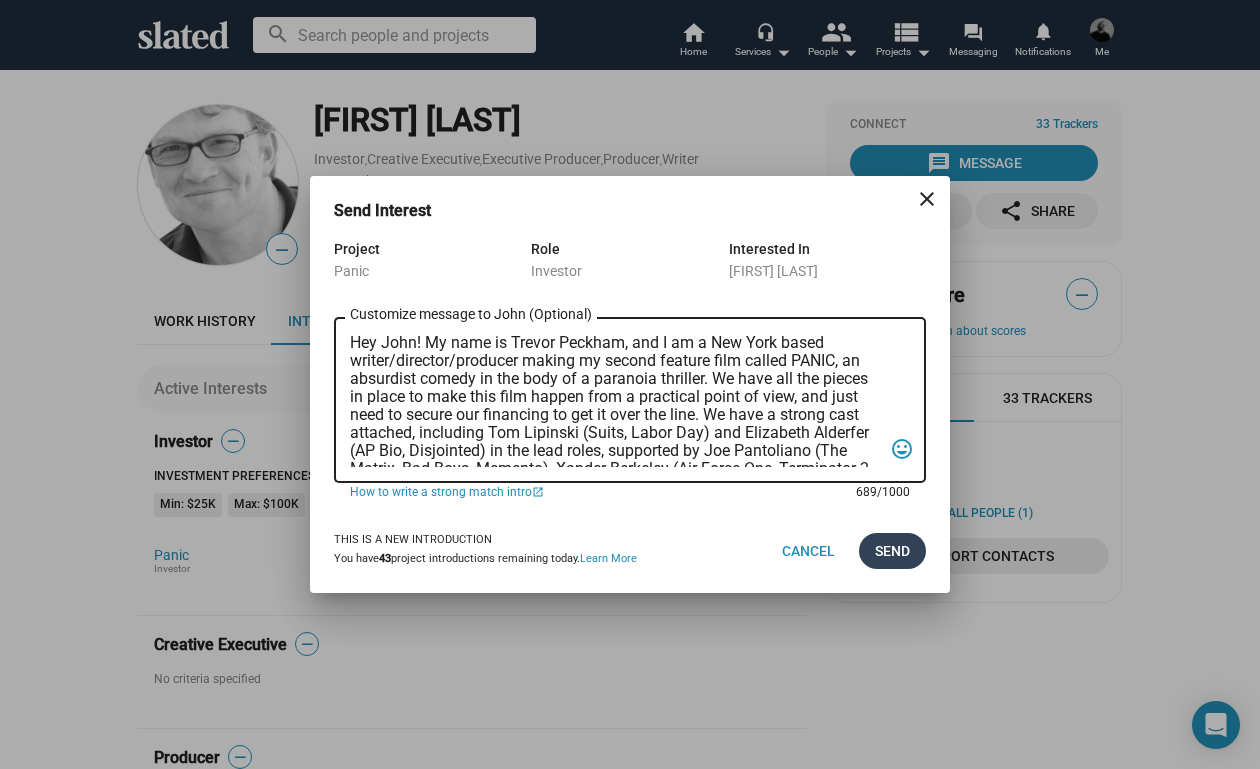 type on "Hey John! My name is Trevor Peckham, and I am a New York based writer/director/producer making my second feature film called PANIC, an absurdist comedy in the body of a paranoia thriller. We have all the pieces in place to make this film happen from a practical point of view, and just need to secure our financing to get it over the line. We have a strong cast attached, including Tom Lipinski (Suits, Labor Day) and Elizabeth Alderfer (AP Bio, Disjointed) in the lead roles, supported by Joe Pantoliano (The Matrix, Bad Boys, Memento), Xander Berkeley (Air Force One, Terminator 2, Shanghai Noon) and Langston Fishburne (Ant-Man and The Wasp, Discontinued). I think the project will punch well above its weight, and I'd love to discuss it with you. Let me know if you have any thoughts or questions, and I hope to talk soon. Thanks!" 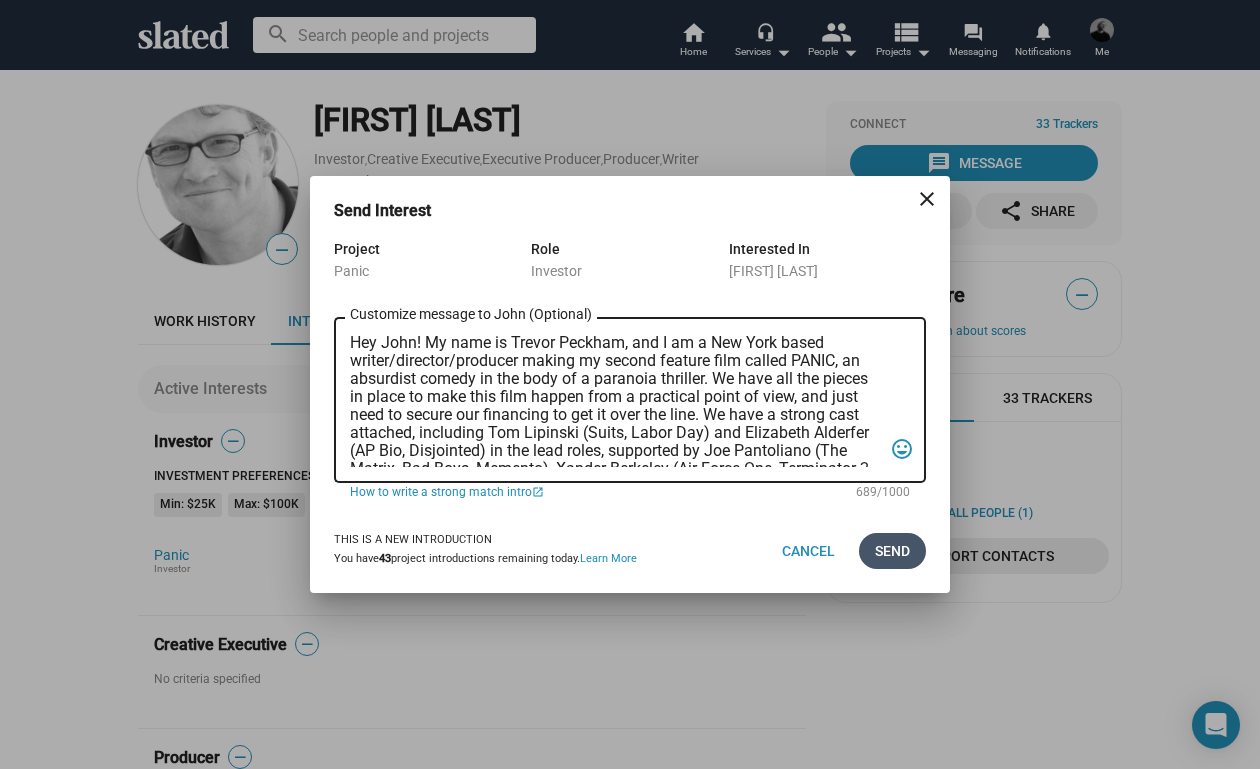 click on "Send" at bounding box center (892, 551) 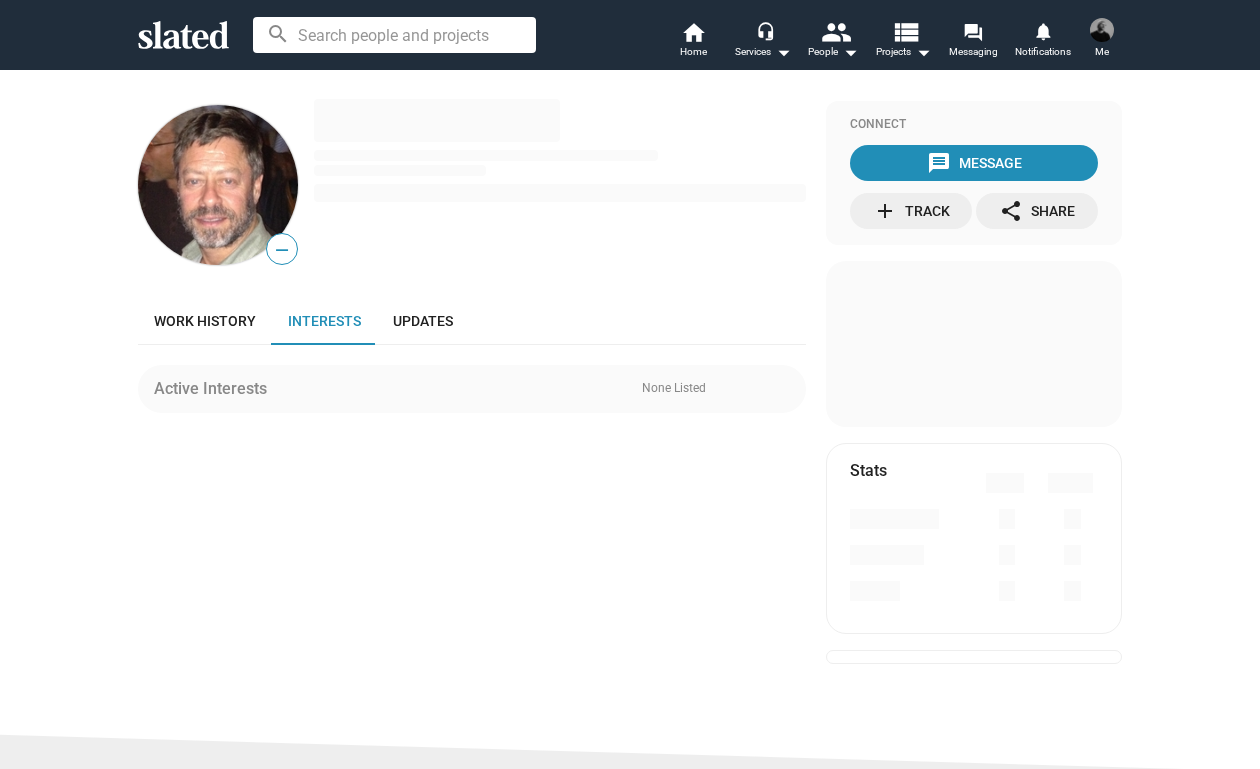 scroll, scrollTop: 0, scrollLeft: 0, axis: both 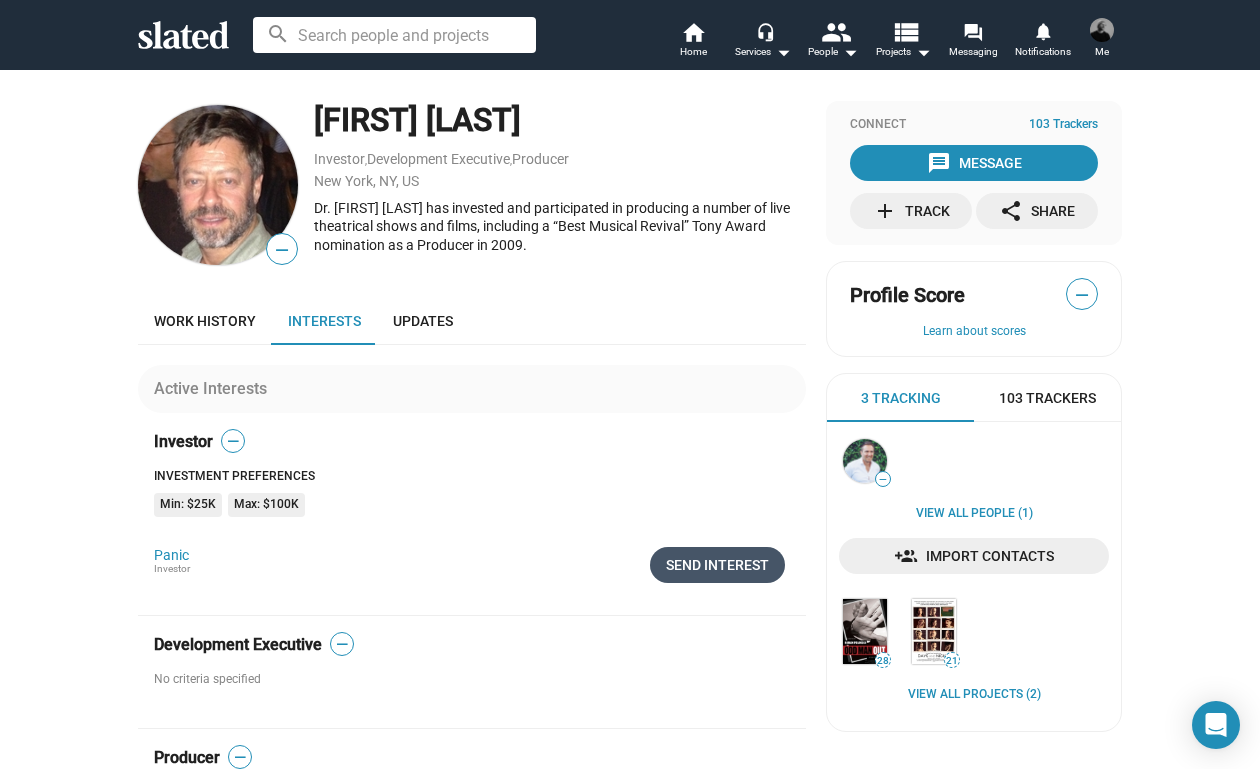 click on "Send Interest" 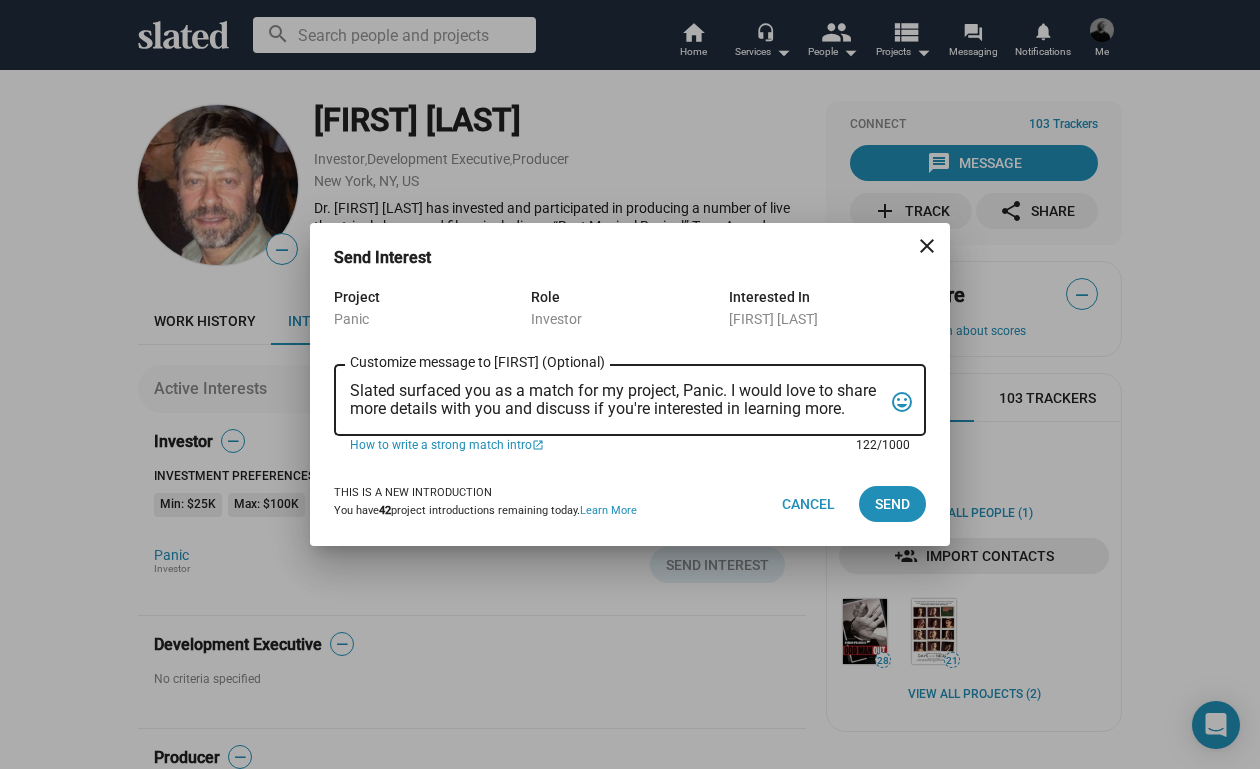 drag, startPoint x: 849, startPoint y: 410, endPoint x: 312, endPoint y: 358, distance: 539.51184 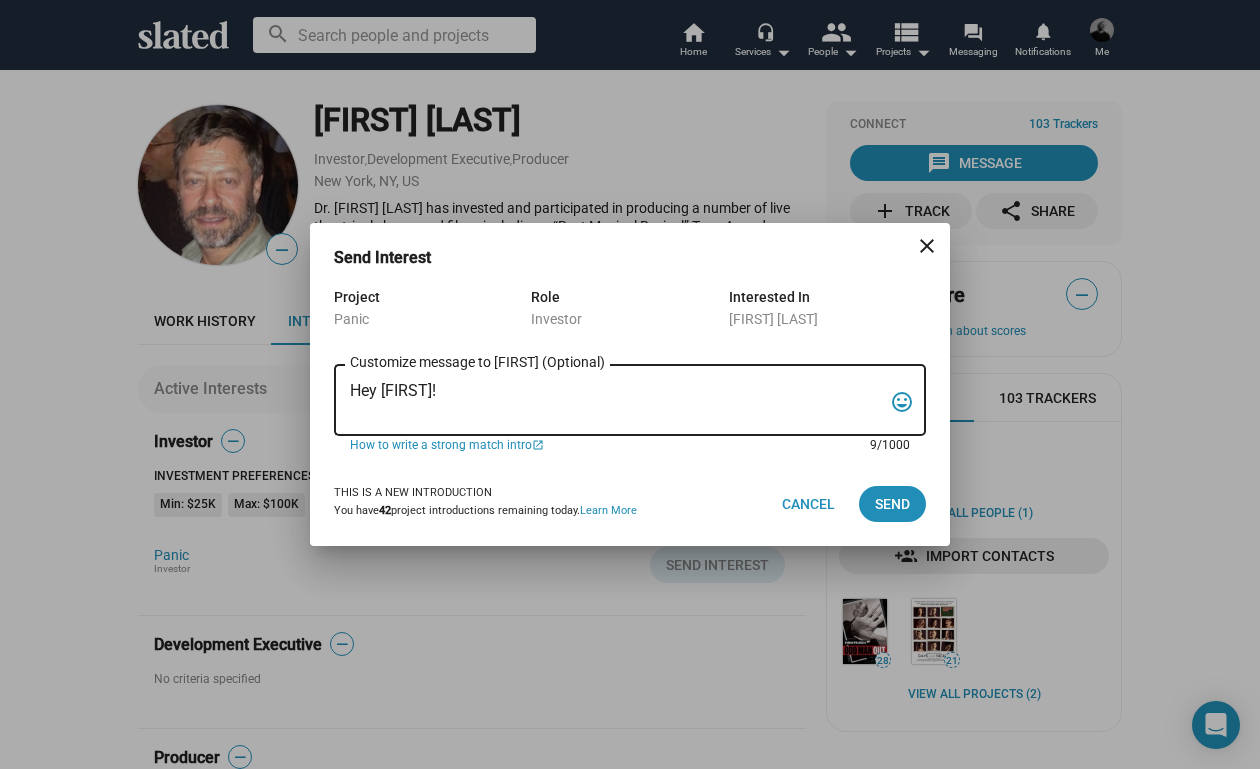 paste on "My name is Trevor Peckham, and I am a New York based writer/director/producer making my second feature film called PANIC, an absurdist comedy in the body of a paranoia thriller. We have all the pieces in place to make this film happen from a practical point of view, and just need to secure our financing to get it over the line. We have a strong cast attached, including Tom Lipinski (Suits, Labor Day) and Elizabeth Alderfer (AP Bio, Disjointed) in the lead roles, supported by Joe Pantoliano (The Matrix, Bad Boys, Memento), Xander Berkeley (Air Force One, Terminator 2, Shanghai Noon) and Langston Fishburne (Ant-Man and The Wasp, Discontinued). I think the project will punch well above its weight, and I'd love to discuss it with you. Let me know if you have any thoughts or questions, and I hope to talk soon. Thanks!" 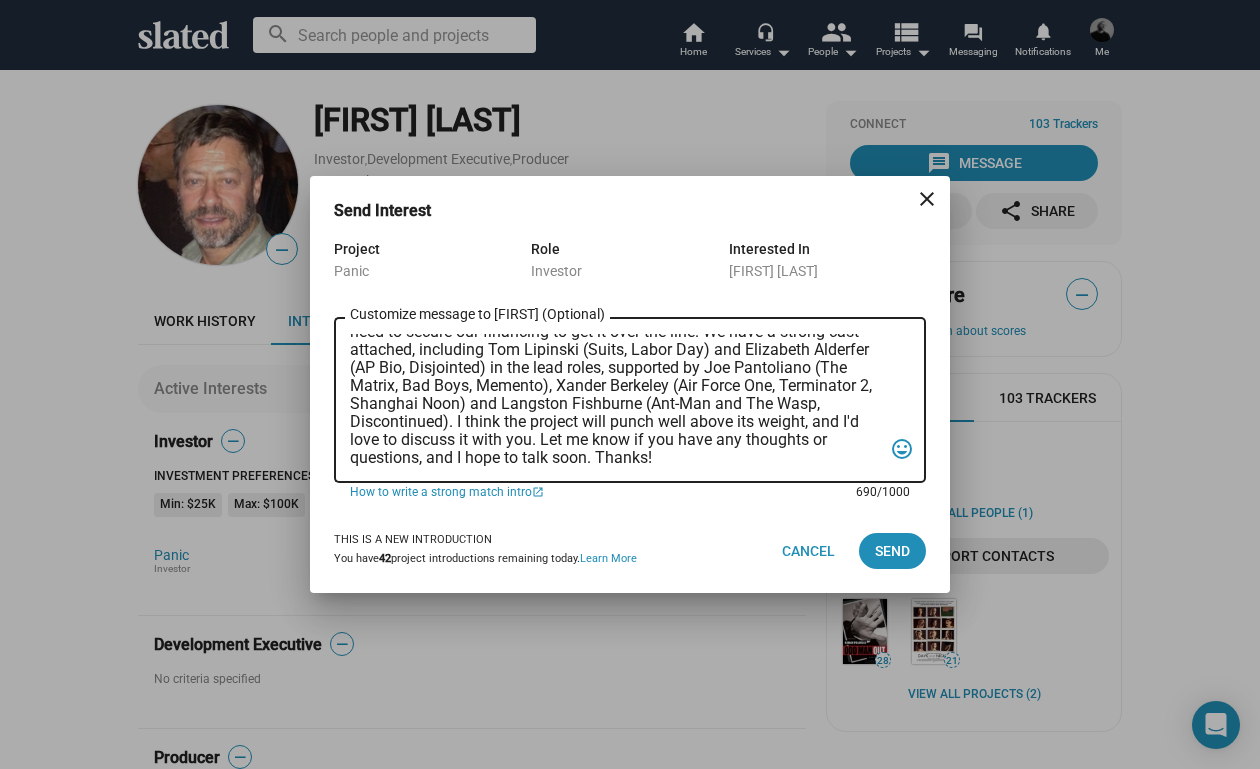 scroll, scrollTop: 0, scrollLeft: 0, axis: both 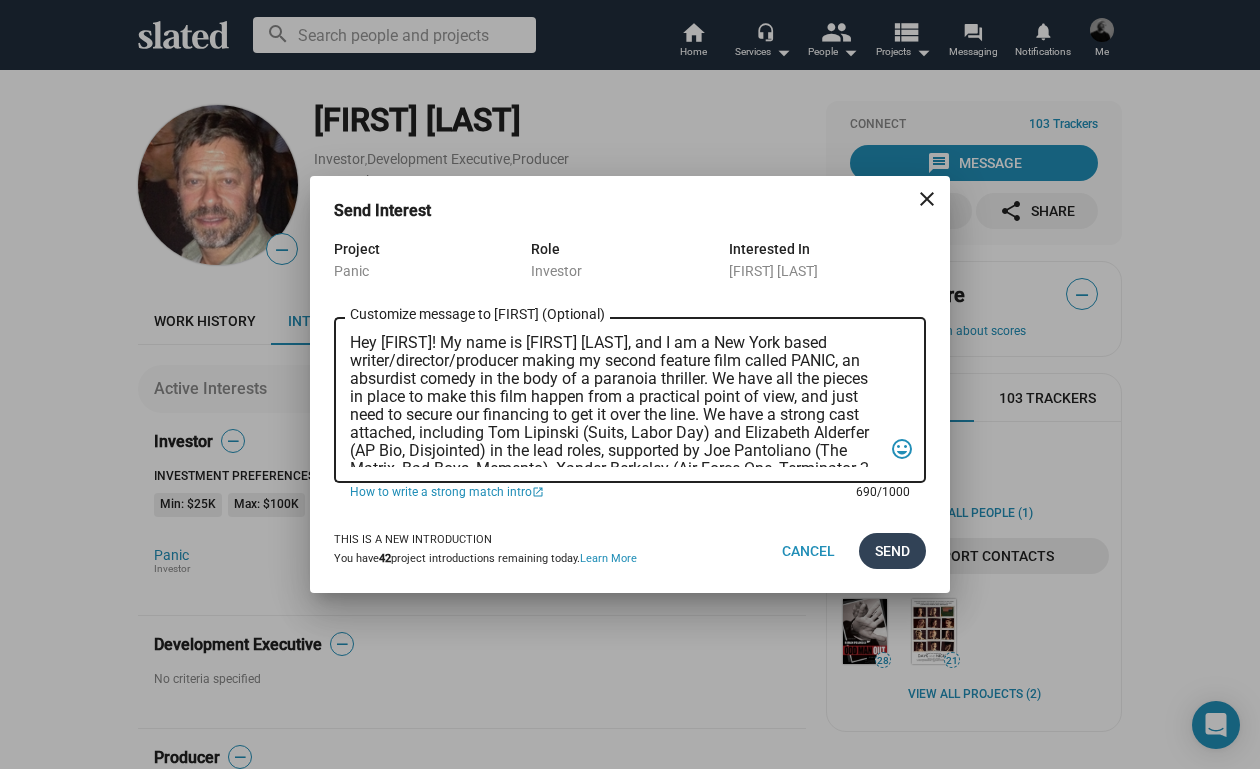 type on "Hey David! My name is Trevor Peckham, and I am a New York based writer/director/producer making my second feature film called PANIC, an absurdist comedy in the body of a paranoia thriller. We have all the pieces in place to make this film happen from a practical point of view, and just need to secure our financing to get it over the line. We have a strong cast attached, including Tom Lipinski (Suits, Labor Day) and Elizabeth Alderfer (AP Bio, Disjointed) in the lead roles, supported by Joe Pantoliano (The Matrix, Bad Boys, Memento), Xander Berkeley (Air Force One, Terminator 2, Shanghai Noon) and Langston Fishburne (Ant-Man and The Wasp, Discontinued). I think the project will punch well above its weight, and I'd love to discuss it with you. Let me know if you have any thoughts or questions, and I hope to talk soon. Thanks!" 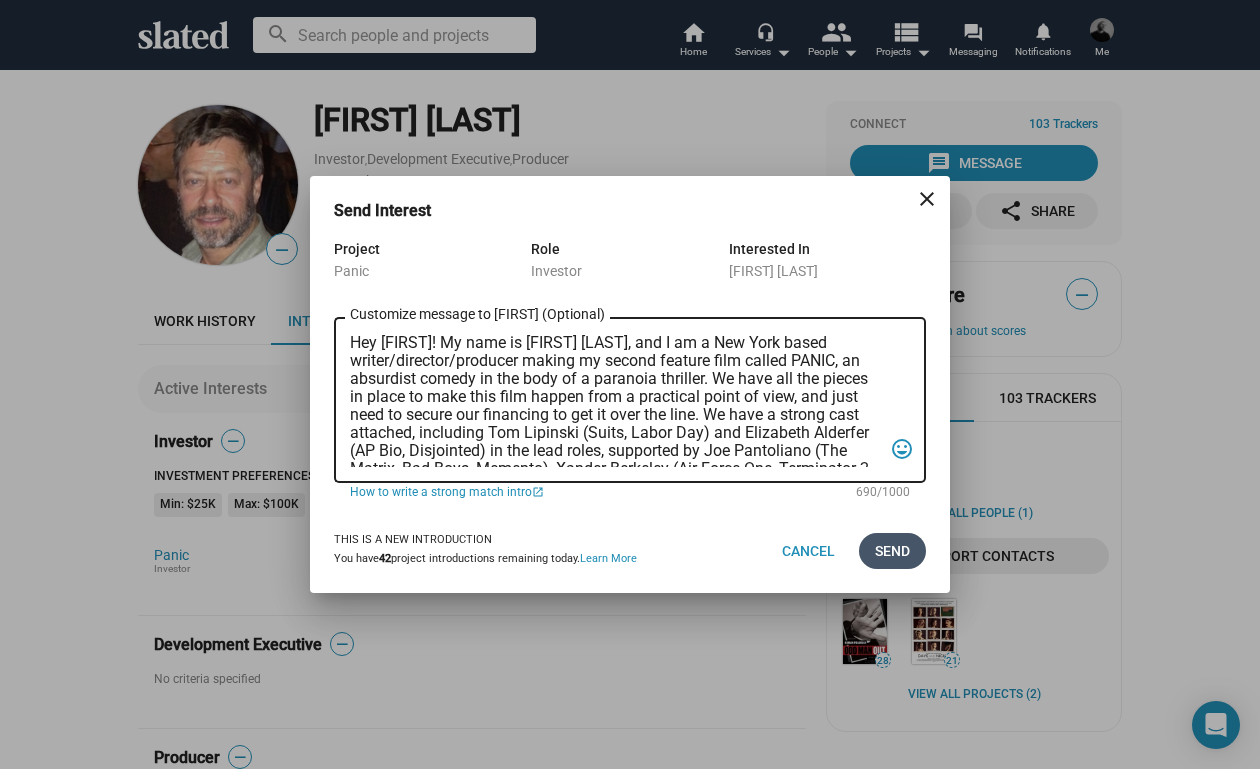 click on "Send" at bounding box center [892, 551] 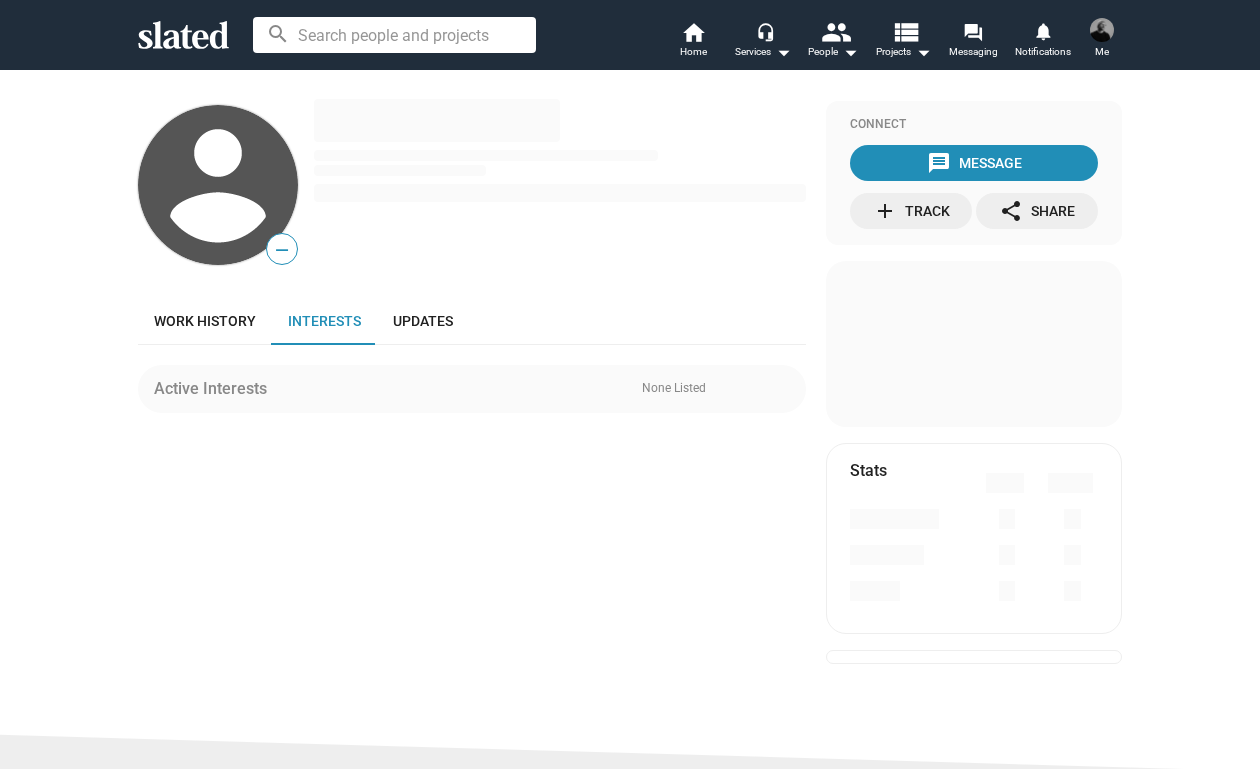 scroll, scrollTop: 0, scrollLeft: 0, axis: both 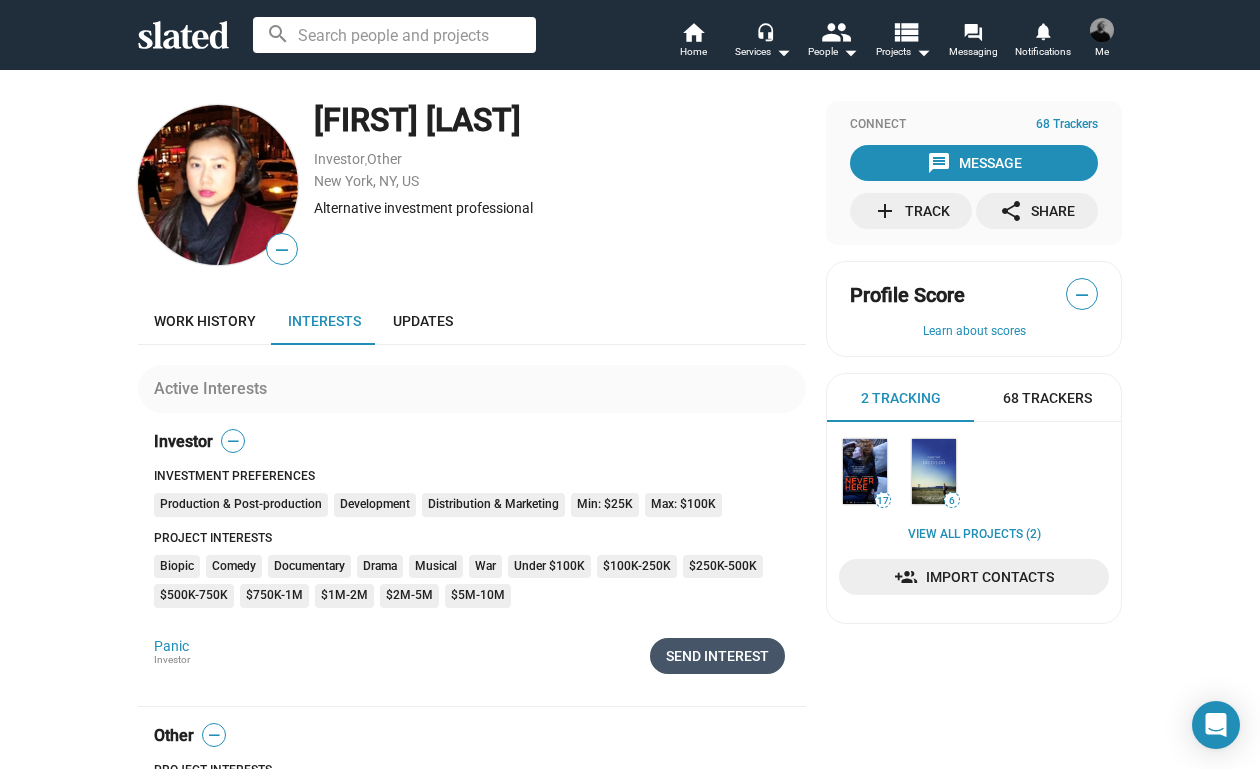 click on "Send Interest" 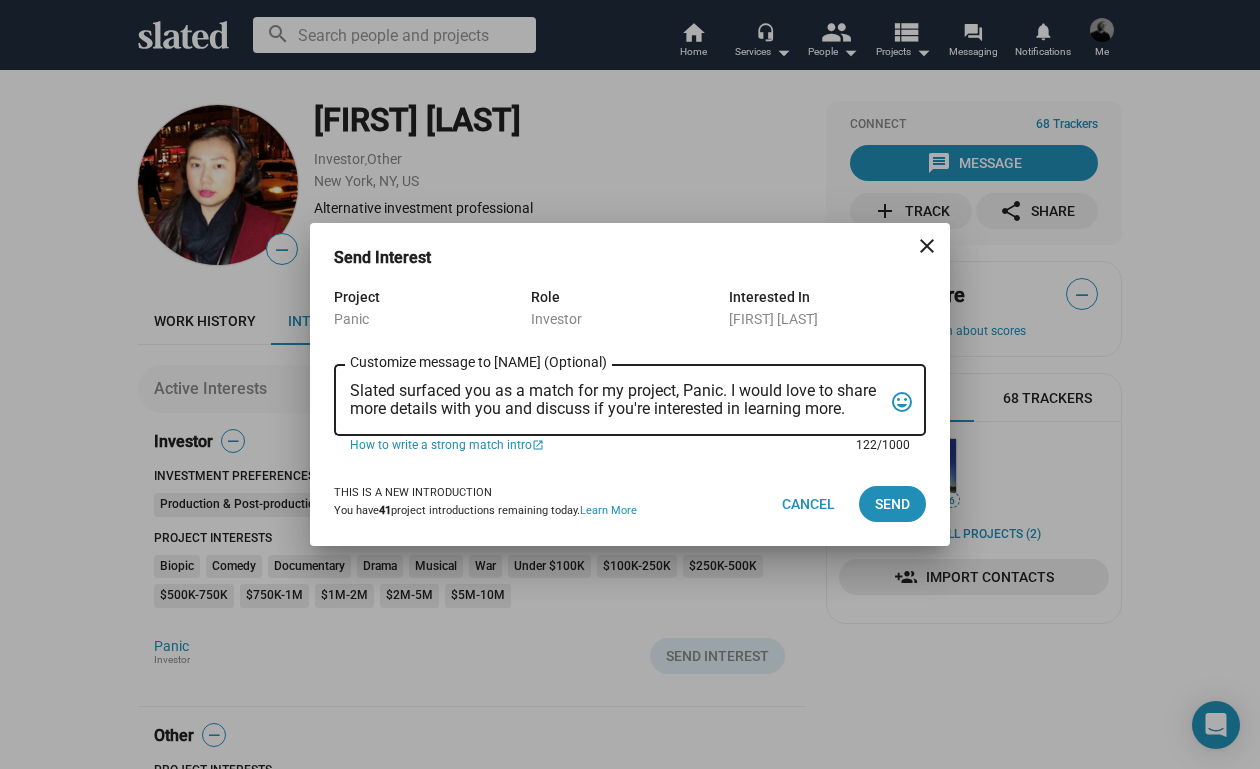 drag, startPoint x: 853, startPoint y: 414, endPoint x: 349, endPoint y: 390, distance: 504.5711 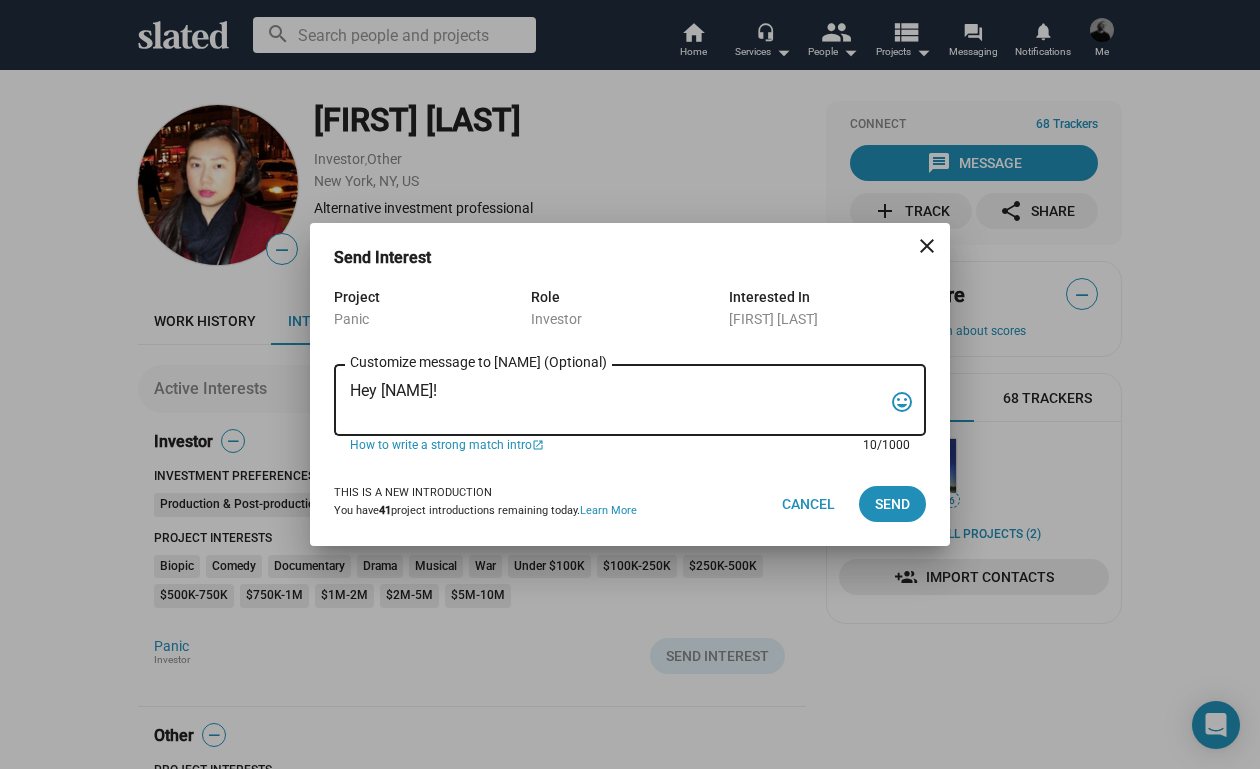 paste on "My name is Trevor Peckham, and I am a New York based writer/director/producer making my second feature film called PANIC, an absurdist comedy in the body of a paranoia thriller. We have all the pieces in place to make this film happen from a practical point of view, and just need to secure our financing to get it over the line. We have a strong cast attached, including Tom Lipinski (Suits, Labor Day) and Elizabeth Alderfer (AP Bio, Disjointed) in the lead roles, supported by Joe Pantoliano (The Matrix, Bad Boys, Memento), Xander Berkeley (Air Force One, Terminator 2, Shanghai Noon) and Langston Fishburne (Ant-Man and The Wasp, Discontinued). I think the project will punch well above its weight, and I'd love to discuss it with you. Let me know if you have any thoughts or questions, and I hope to talk soon. Thanks!" 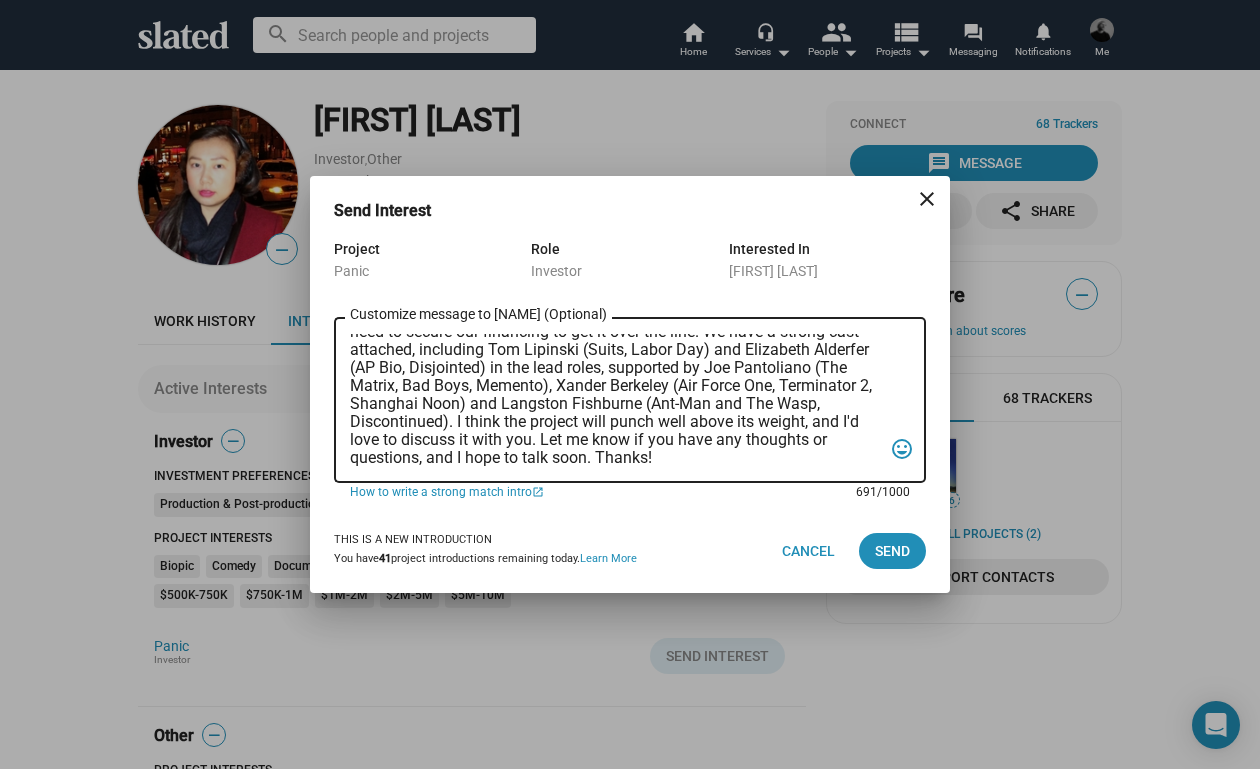scroll, scrollTop: 83, scrollLeft: 0, axis: vertical 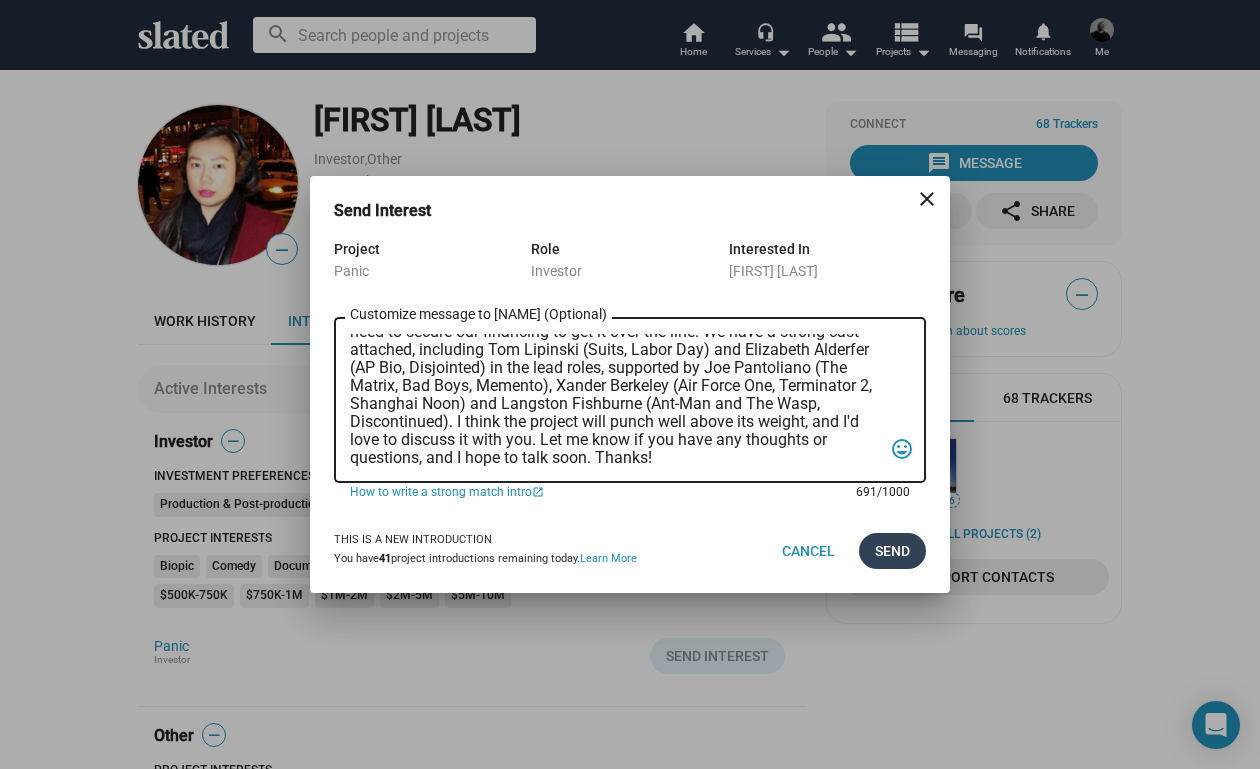 type on "Hey Ramona! My name is Trevor Peckham, and I am a New York based writer/director/producer making my second feature film called PANIC, an absurdist comedy in the body of a paranoia thriller. We have all the pieces in place to make this film happen from a practical point of view, and just need to secure our financing to get it over the line. We have a strong cast attached, including Tom Lipinski (Suits, Labor Day) and Elizabeth Alderfer (AP Bio, Disjointed) in the lead roles, supported by Joe Pantoliano (The Matrix, Bad Boys, Memento), Xander Berkeley (Air Force One, Terminator 2, Shanghai Noon) and Langston Fishburne (Ant-Man and The Wasp, Discontinued). I think the project will punch well above its weight, and I'd love to discuss it with you. Let me know if you have any thoughts or questions, and I hope to talk soon. Thanks!" 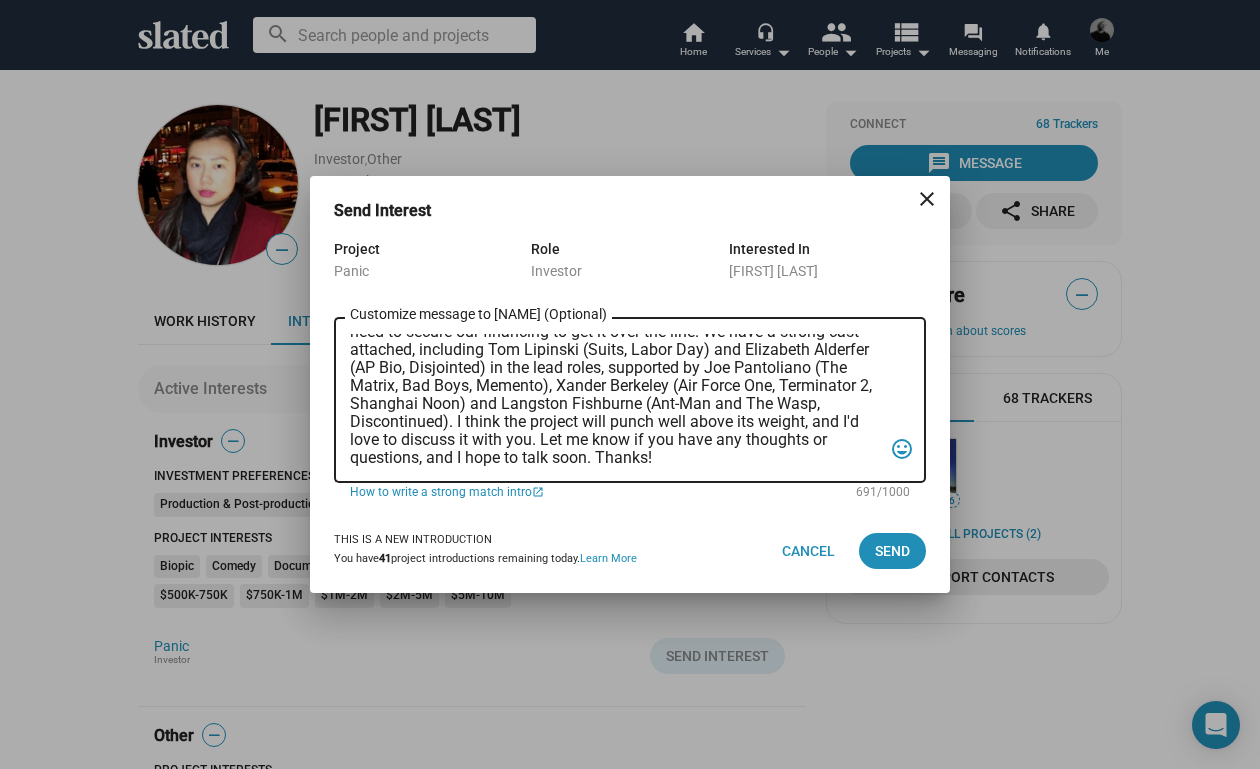 drag, startPoint x: 906, startPoint y: 553, endPoint x: 717, endPoint y: 390, distance: 249.57965 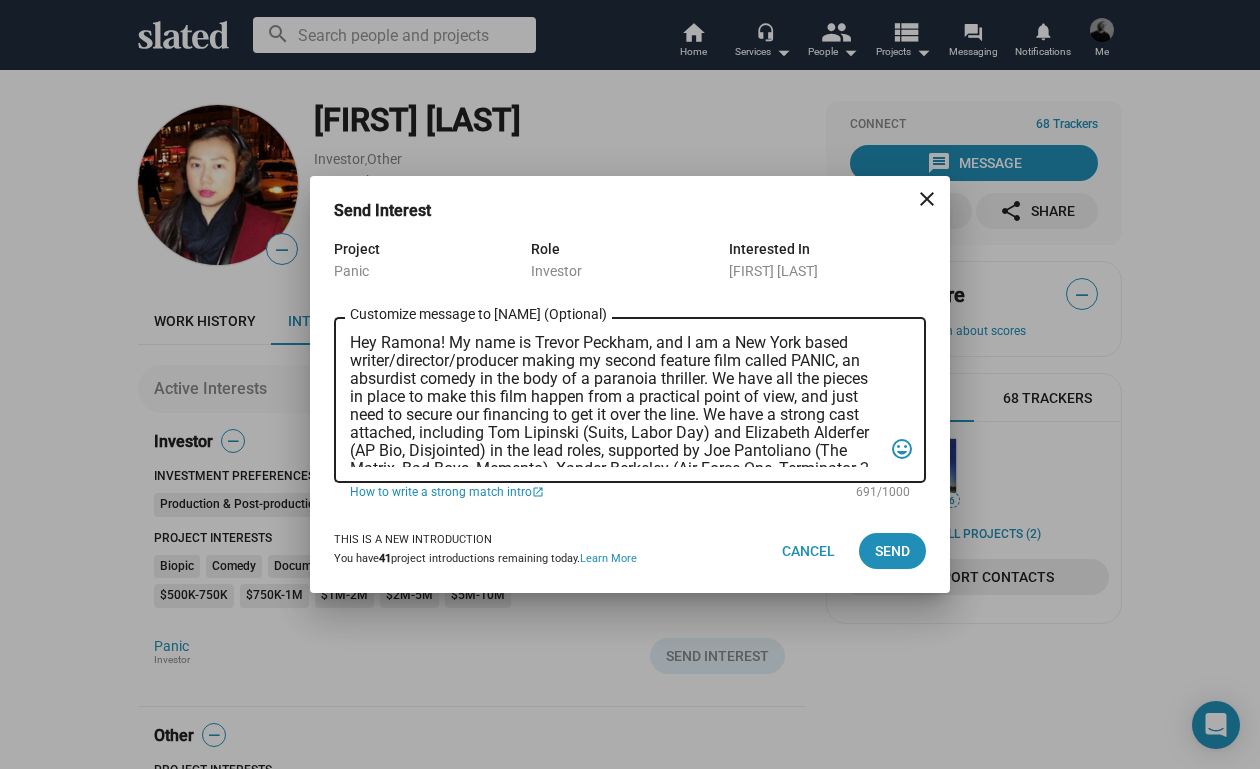 scroll, scrollTop: 0, scrollLeft: 0, axis: both 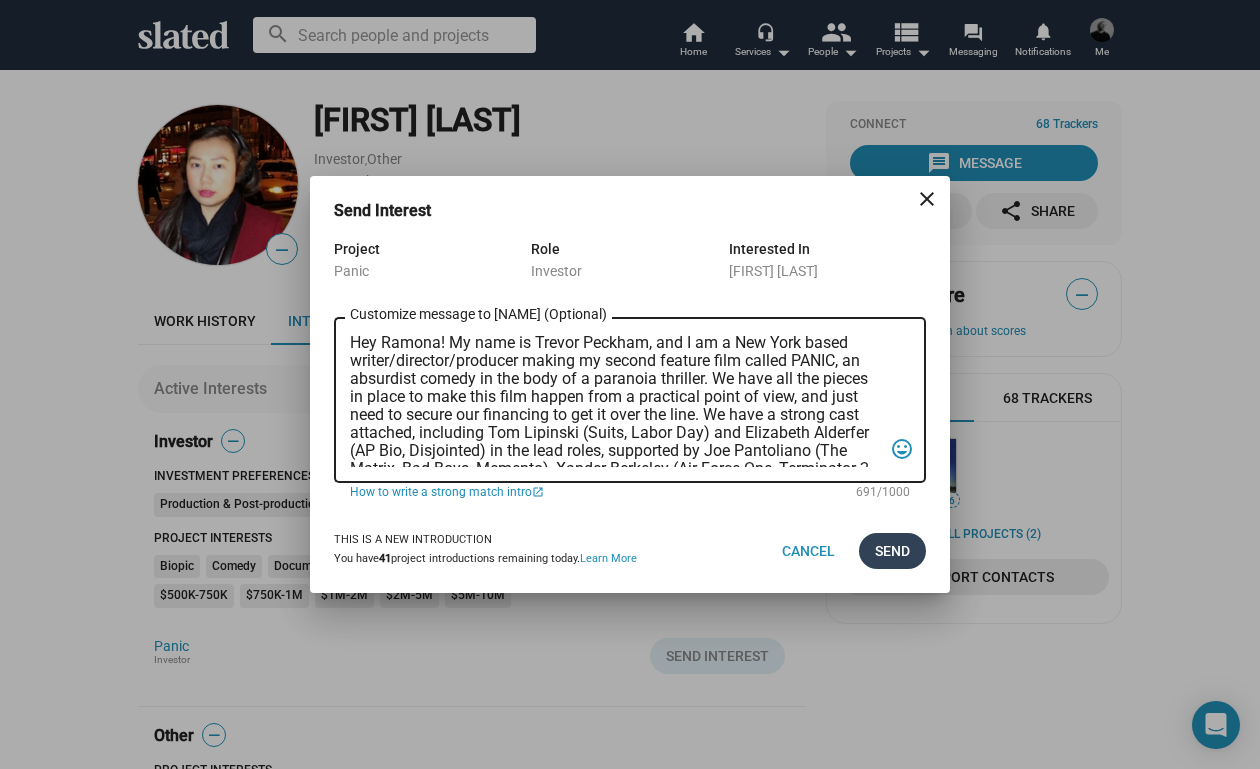 click on "Send" at bounding box center (892, 551) 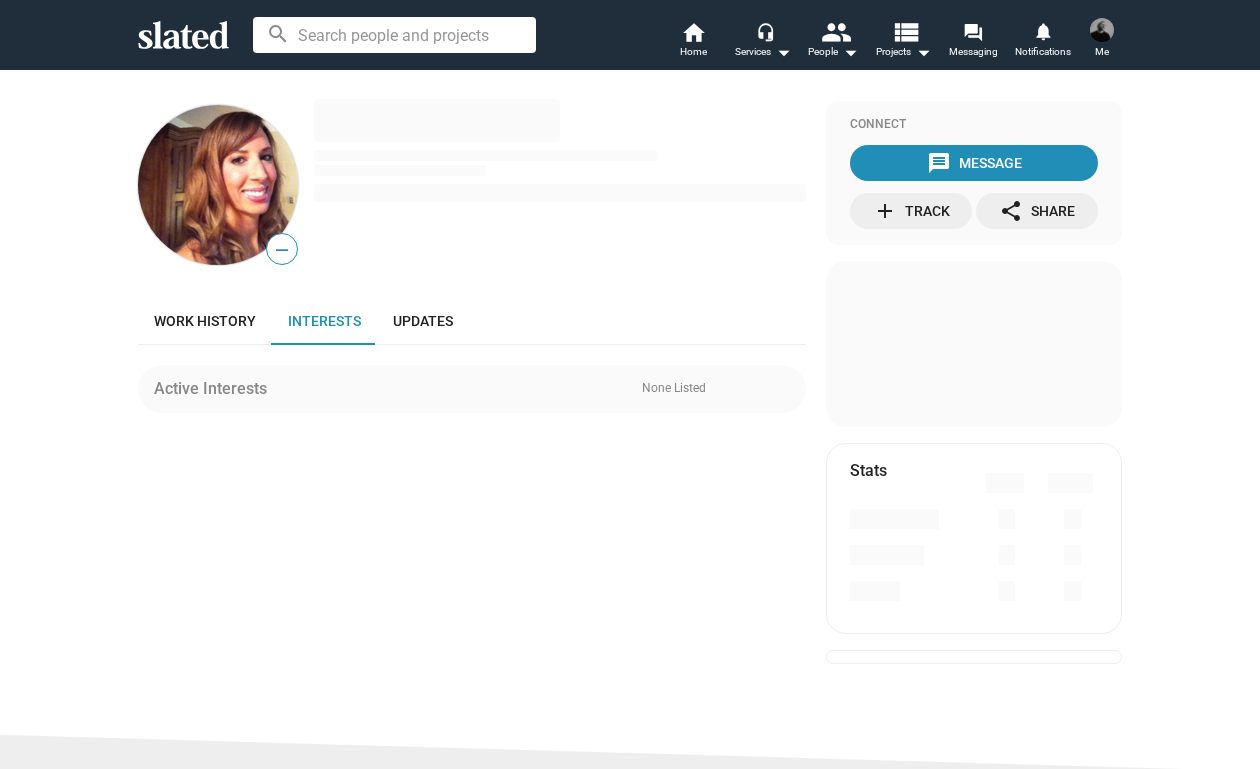 scroll, scrollTop: 0, scrollLeft: 0, axis: both 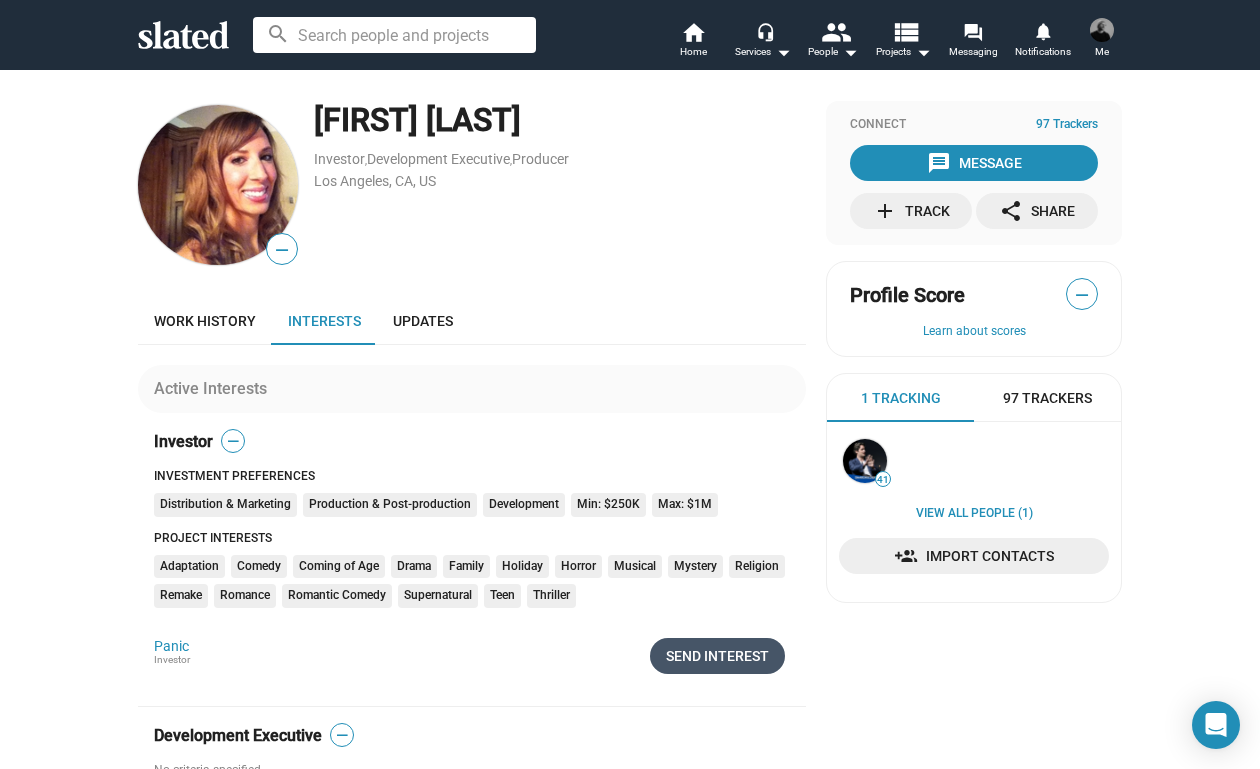click on "Send Interest" 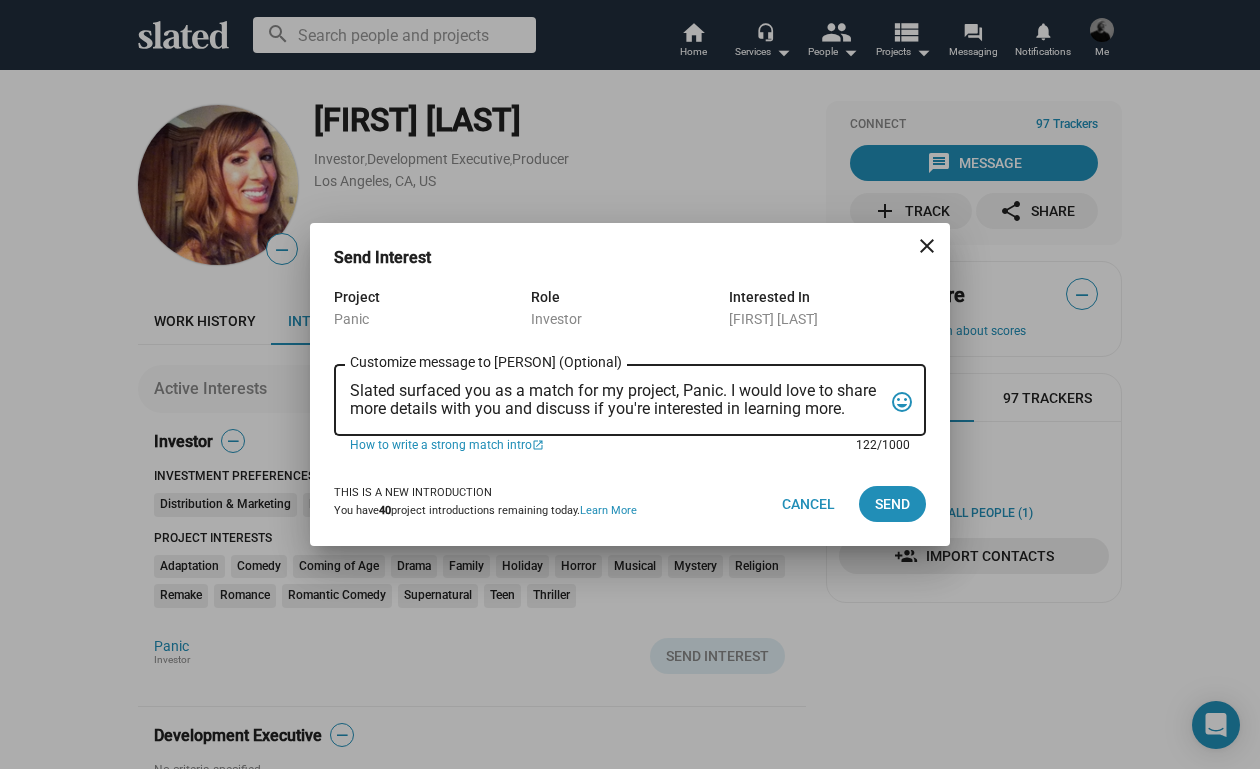 drag, startPoint x: 859, startPoint y: 413, endPoint x: 347, endPoint y: 373, distance: 513.5601 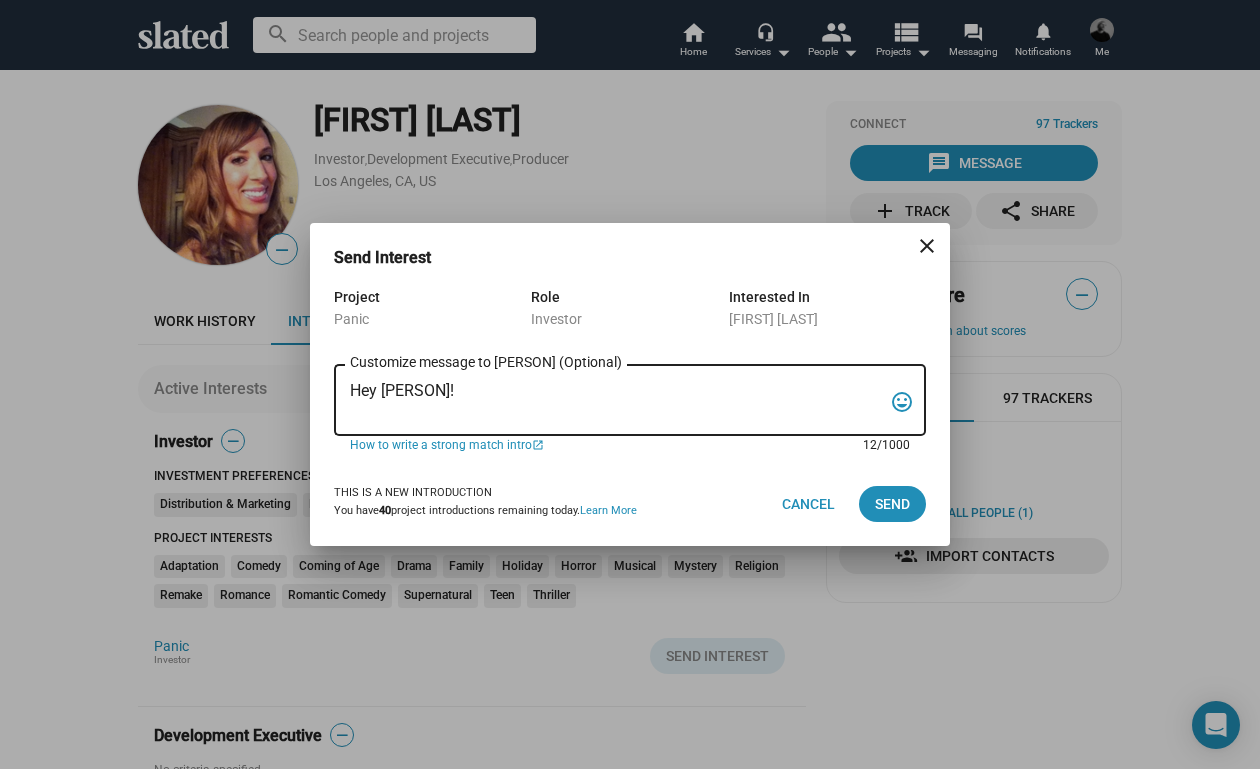 paste on "My name is Trevor Peckham, and I am a New York based writer/director/producer making my second feature film called PANIC, an absurdist comedy in the body of a paranoia thriller. We have all the pieces in place to make this film happen from a practical point of view, and just need to secure our financing to get it over the line. We have a strong cast attached, including Tom Lipinski (Suits, Labor Day) and Elizabeth Alderfer (AP Bio, Disjointed) in the lead roles, supported by Joe Pantoliano (The Matrix, Bad Boys, Memento), Xander Berkeley (Air Force One, Terminator 2, Shanghai Noon) and Langston Fishburne (Ant-Man and The Wasp, Discontinued). I think the project will punch well above its weight, and I'd love to discuss it with you. Let me know if you have any thoughts or questions, and I hope to talk soon. Thanks!" 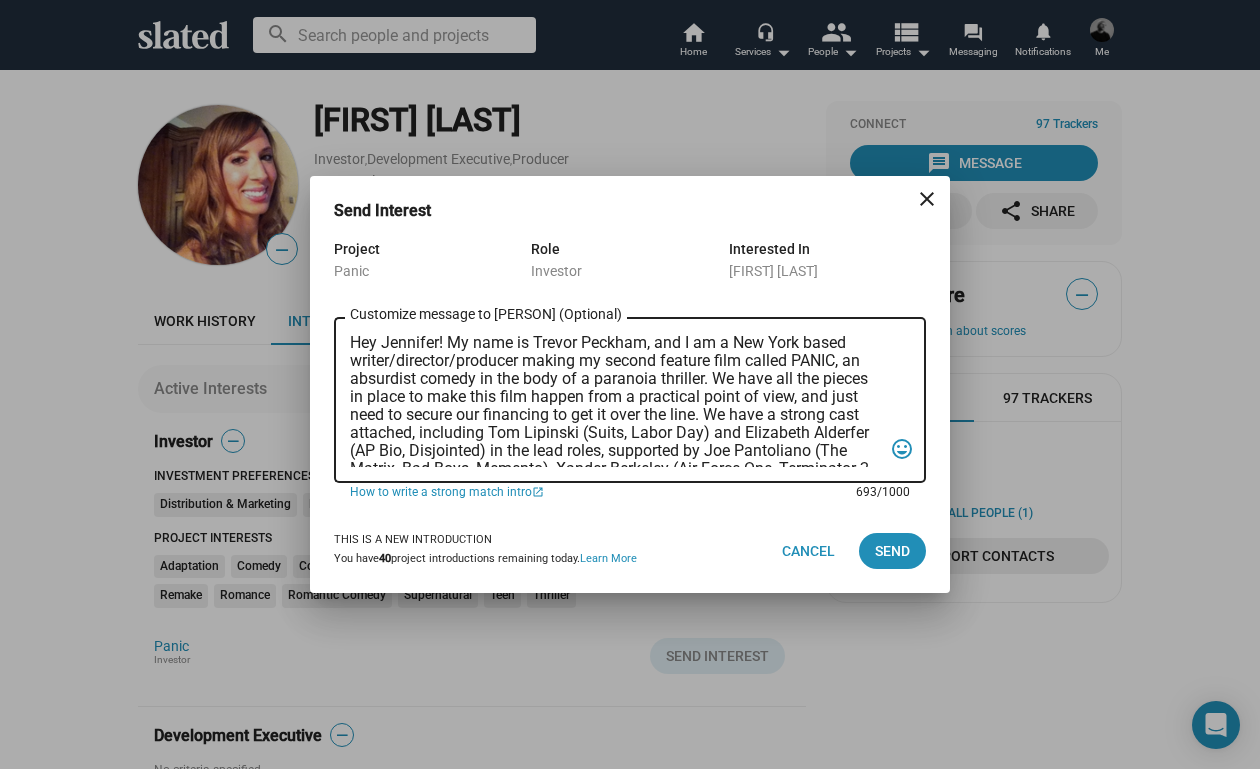 scroll, scrollTop: 0, scrollLeft: 0, axis: both 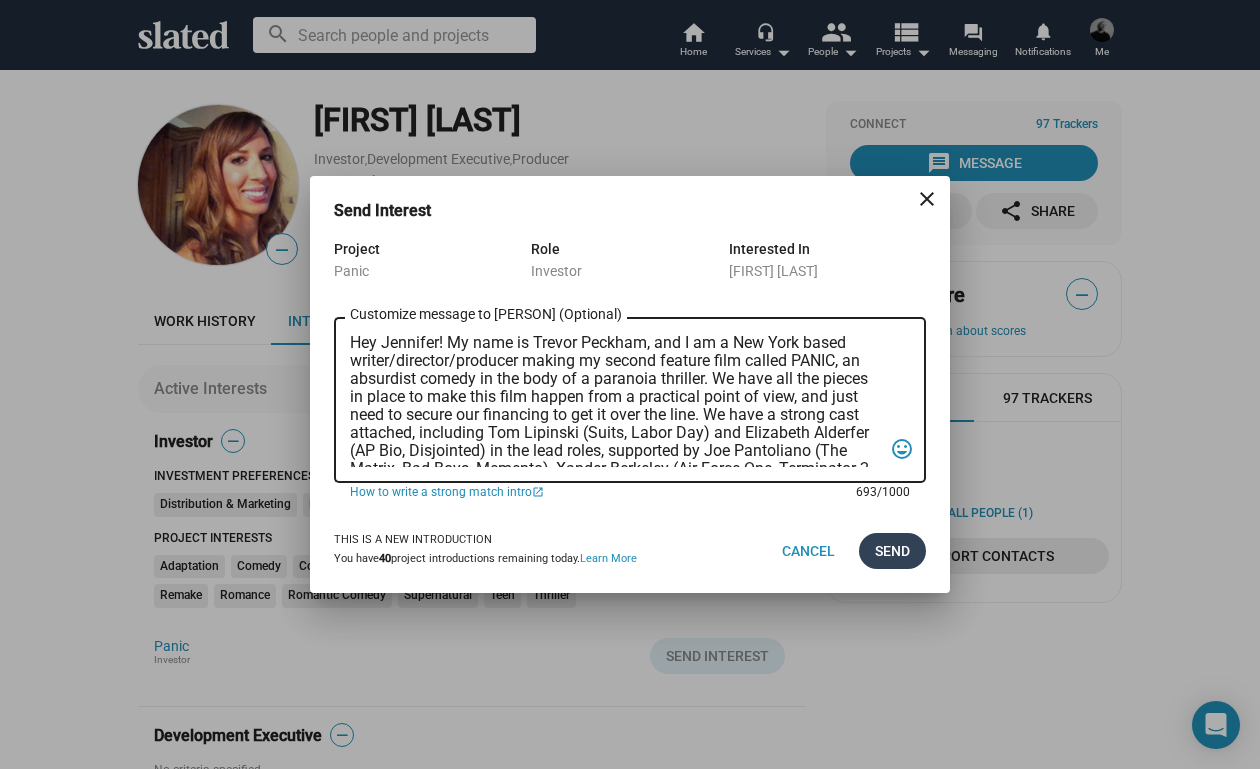 type on "Hey Jennifer! My name is Trevor Peckham, and I am a New York based writer/director/producer making my second feature film called PANIC, an absurdist comedy in the body of a paranoia thriller. We have all the pieces in place to make this film happen from a practical point of view, and just need to secure our financing to get it over the line. We have a strong cast attached, including Tom Lipinski (Suits, Labor Day) and Elizabeth Alderfer (AP Bio, Disjointed) in the lead roles, supported by Joe Pantoliano (The Matrix, Bad Boys, Memento), Xander Berkeley (Air Force One, Terminator 2, Shanghai Noon) and Langston Fishburne (Ant-Man and The Wasp, Discontinued). I think the project will punch well above its weight, and I'd love to discuss it with you. Let me know if you have any thoughts or questions, and I hope to talk soon. Thanks!" 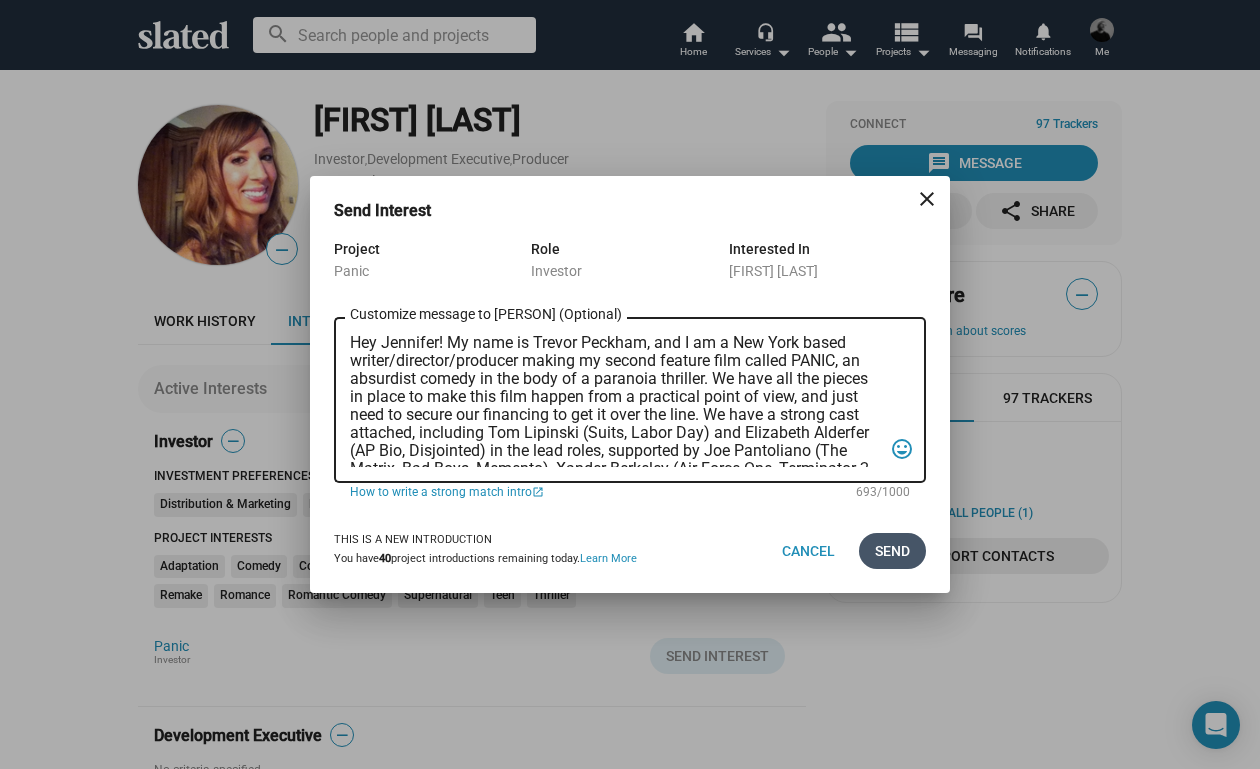click on "Send" at bounding box center [892, 551] 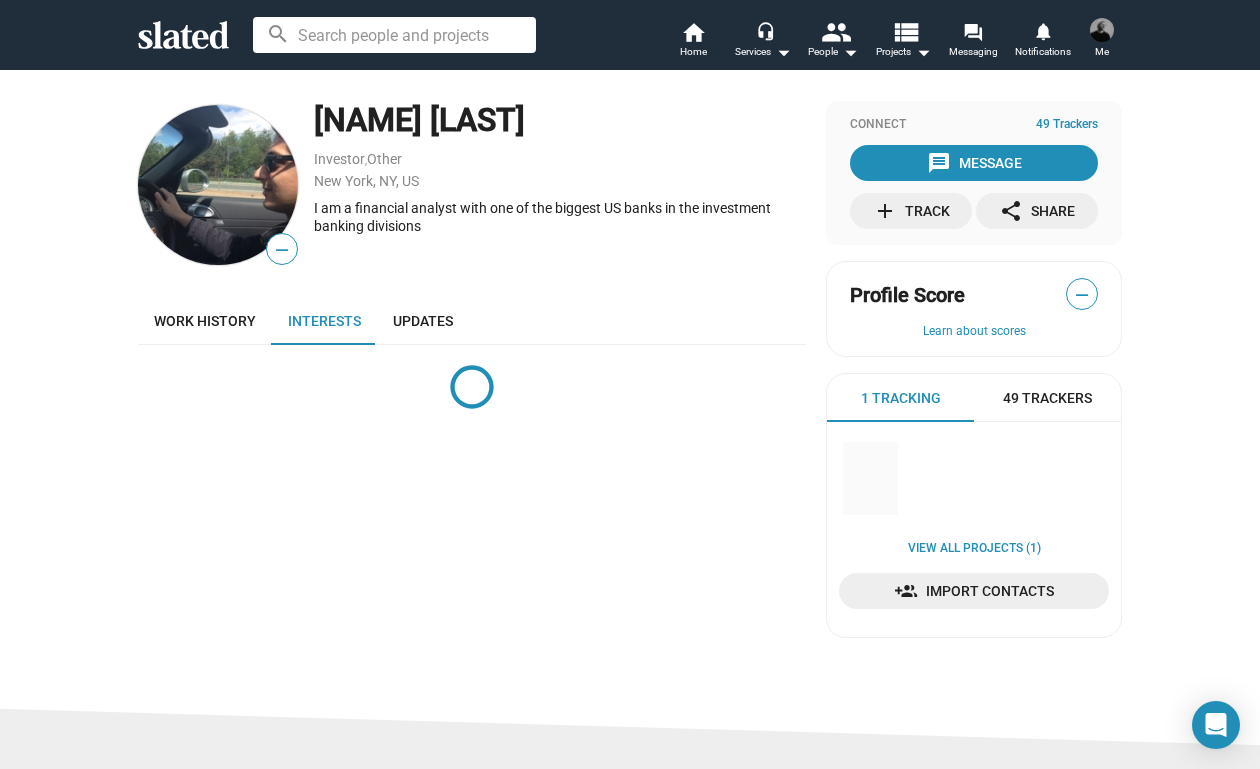 scroll, scrollTop: 0, scrollLeft: 0, axis: both 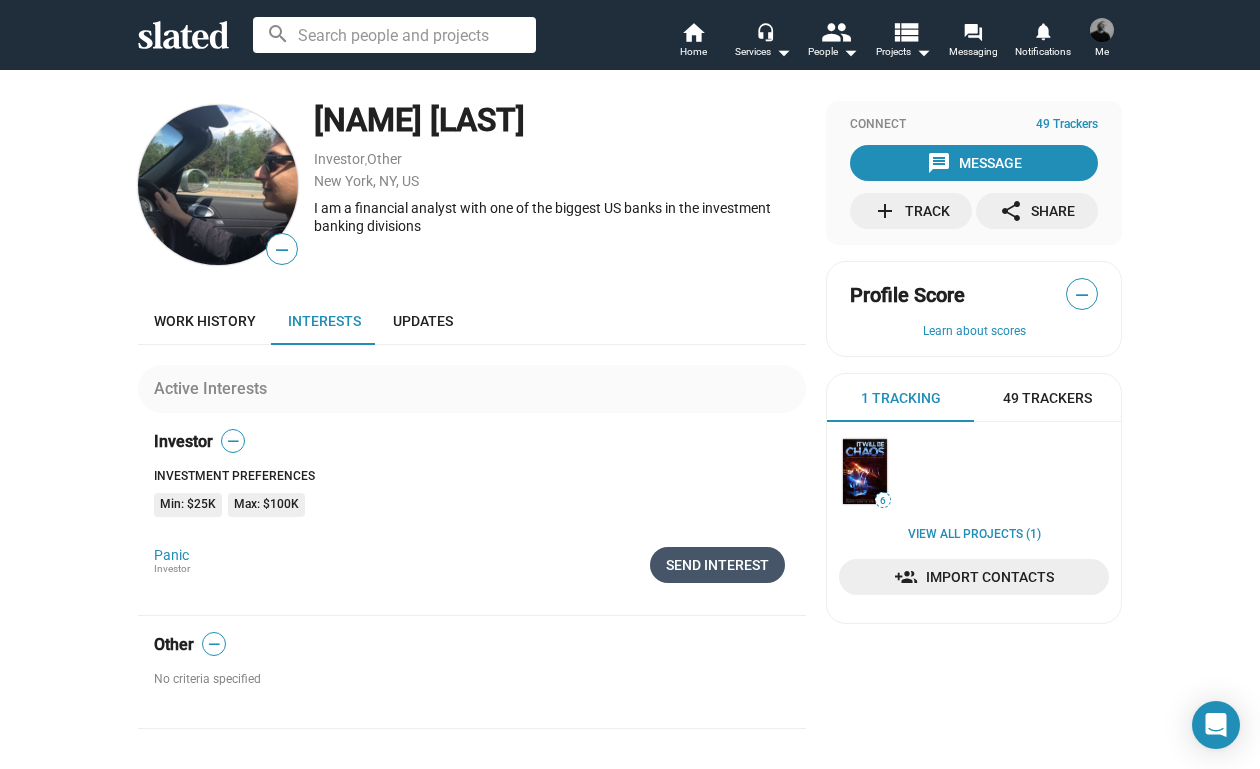 click on "Send Interest" 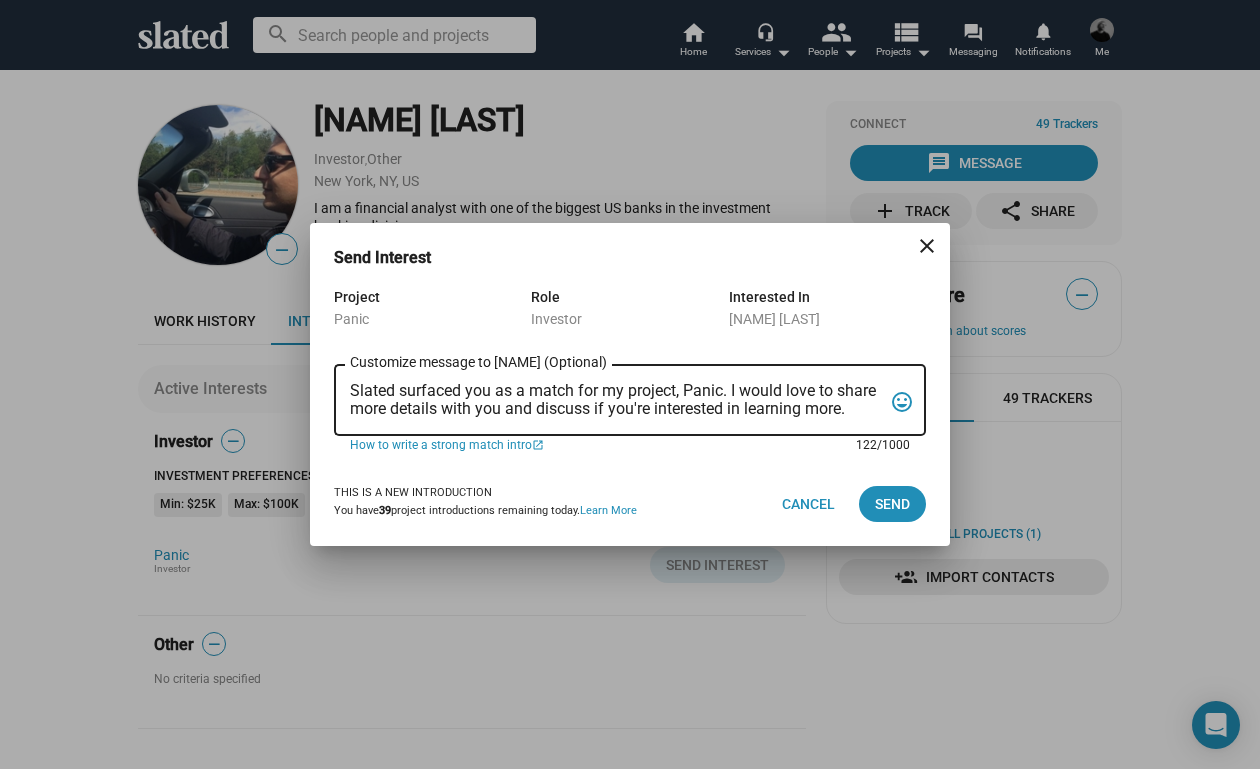 drag, startPoint x: 852, startPoint y: 411, endPoint x: 334, endPoint y: 376, distance: 519.1811 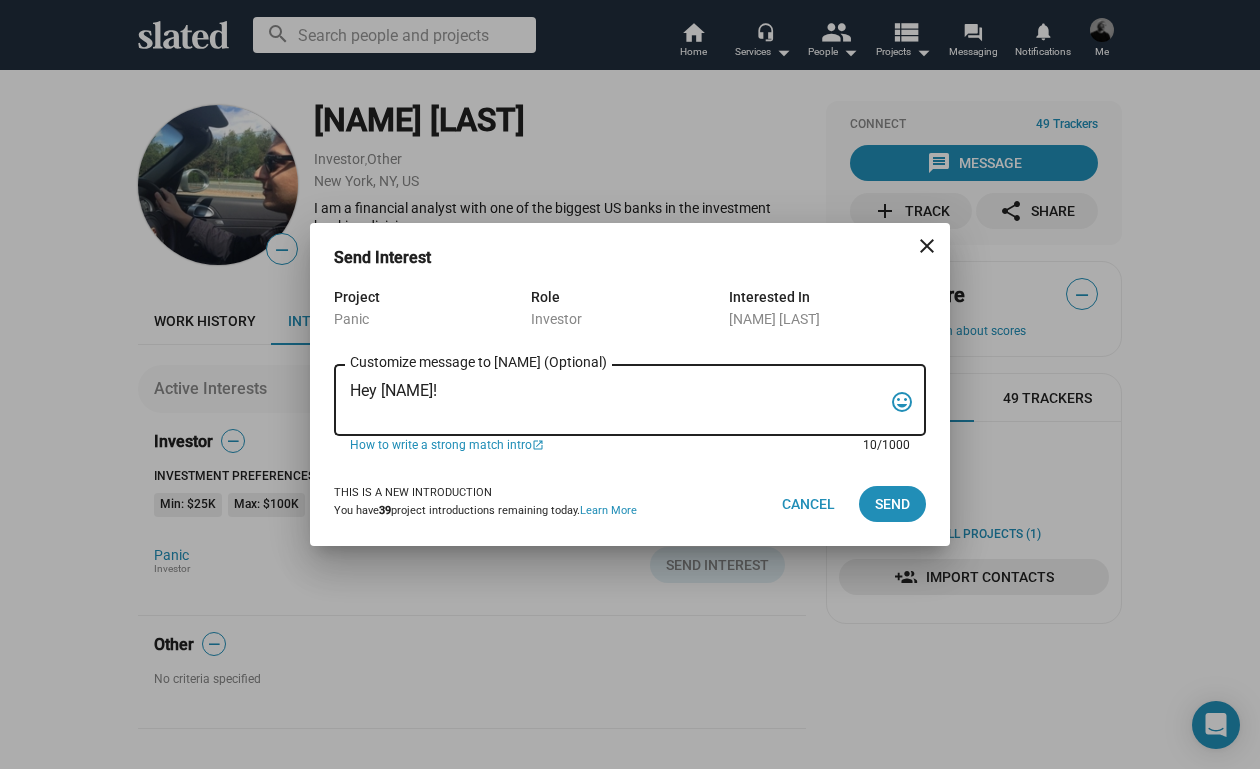 paste on "My name is Trevor Peckham, and I am a New York based writer/director/producer making my second feature film called PANIC, an absurdist comedy in the body of a paranoia thriller. We have all the pieces in place to make this film happen from a practical point of view, and just need to secure our financing to get it over the line. We have a strong cast attached, including Tom Lipinski (Suits, Labor Day) and Elizabeth Alderfer (AP Bio, Disjointed) in the lead roles, supported by Joe Pantoliano (The Matrix, Bad Boys, Memento), Xander Berkeley (Air Force One, Terminator 2, Shanghai Noon) and Langston Fishburne (Ant-Man and The Wasp, Discontinued). I think the project will punch well above its weight, and I'd love to discuss it with you. Let me know if you have any thoughts or questions, and I hope to talk soon. Thanks!" 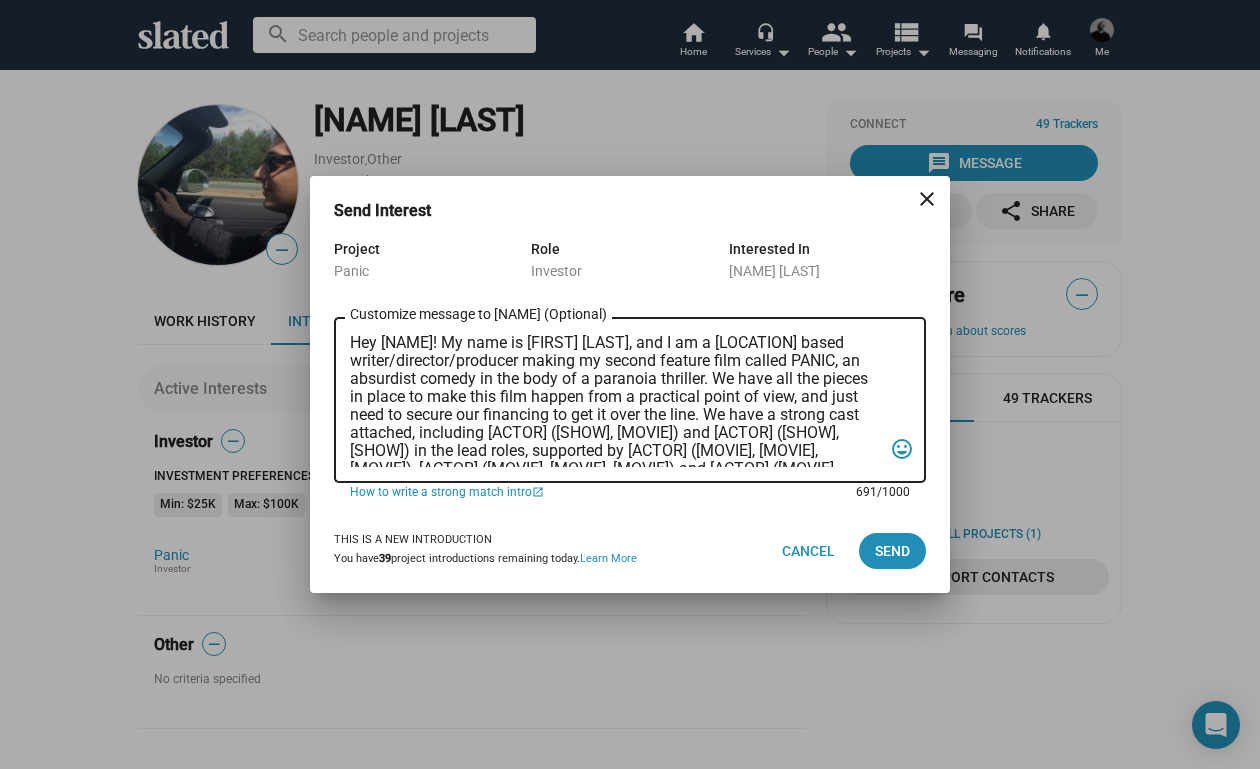scroll, scrollTop: 0, scrollLeft: 0, axis: both 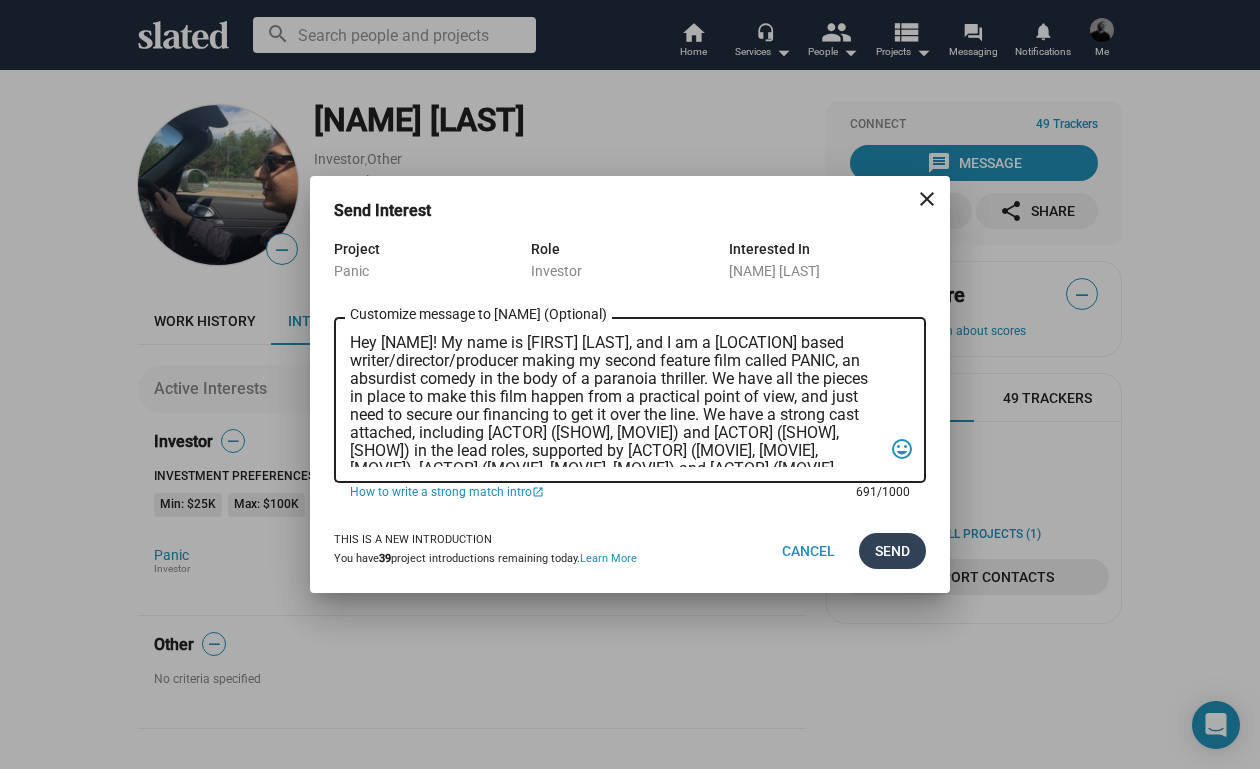 type on "Hey Ranjan! My name is Trevor Peckham, and I am a New York based writer/director/producer making my second feature film called PANIC, an absurdist comedy in the body of a paranoia thriller. We have all the pieces in place to make this film happen from a practical point of view, and just need to secure our financing to get it over the line. We have a strong cast attached, including Tom Lipinski (Suits, Labor Day) and Elizabeth Alderfer (AP Bio, Disjointed) in the lead roles, supported by Joe Pantoliano (The Matrix, Bad Boys, Memento), Xander Berkeley (Air Force One, Terminator 2, Shanghai Noon) and Langston Fishburne (Ant-Man and The Wasp, Discontinued). I think the project will punch well above its weight, and I'd love to discuss it with you. Let me know if you have any thoughts or questions, and I hope to talk soon. Thanks!" 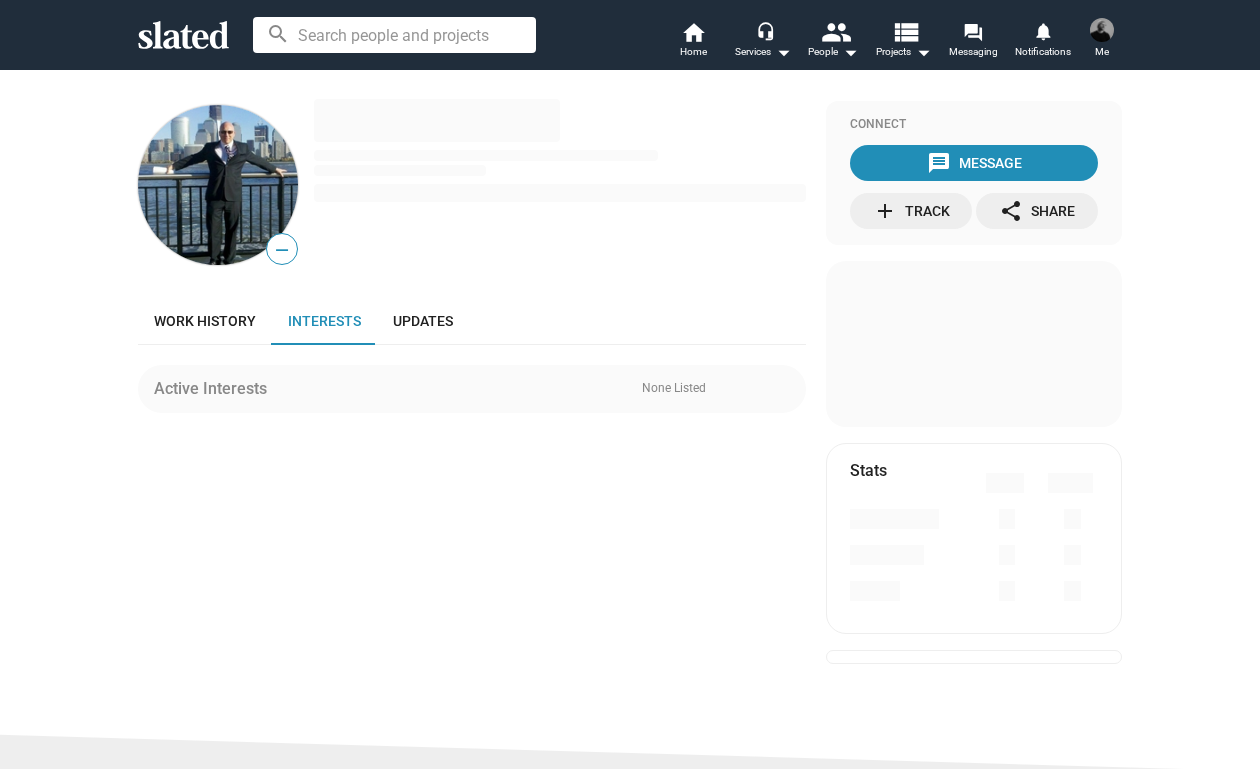 scroll, scrollTop: 0, scrollLeft: 0, axis: both 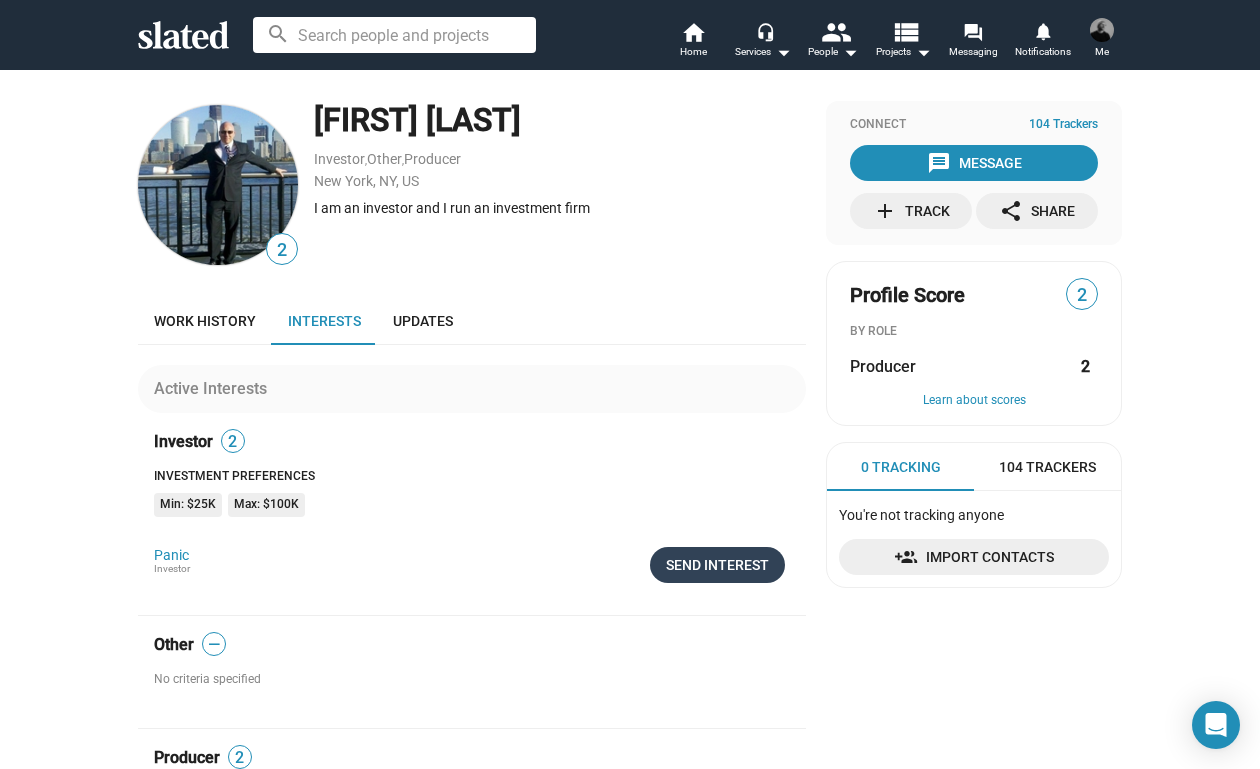 click on "Send Interest" 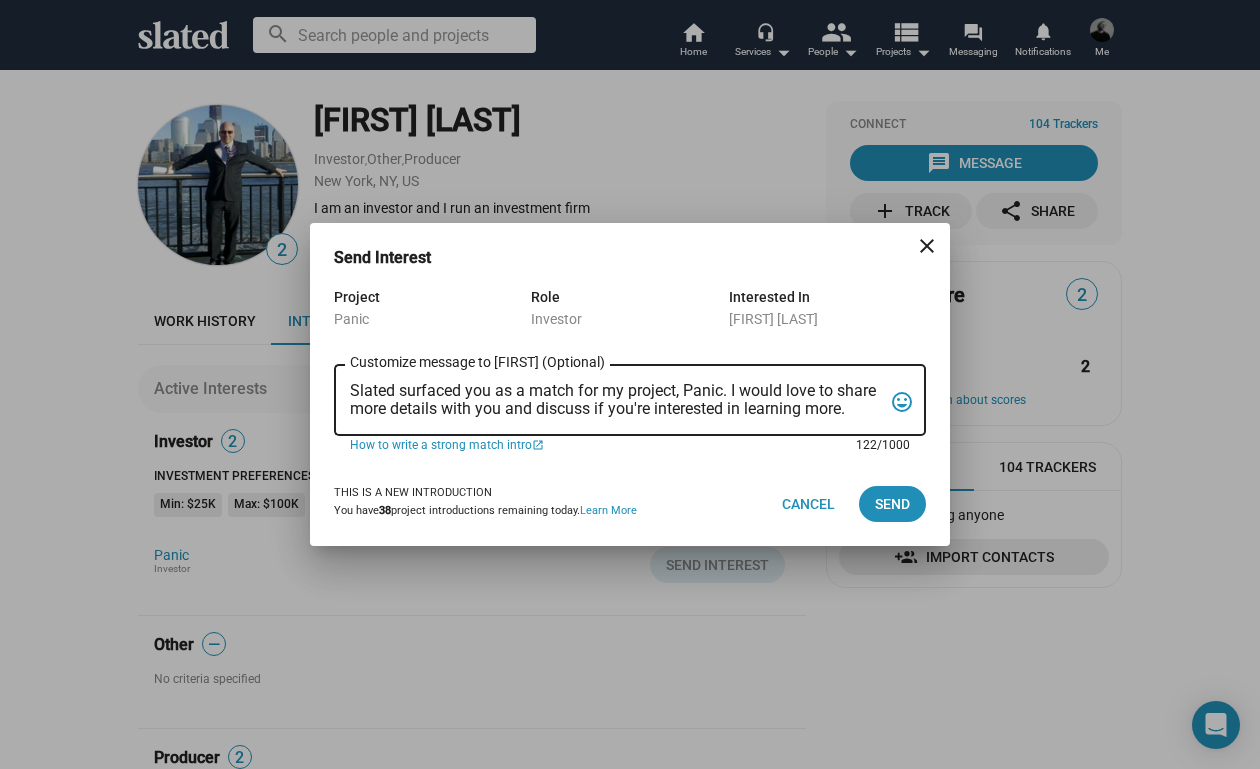 drag, startPoint x: 866, startPoint y: 405, endPoint x: 334, endPoint y: 352, distance: 534.63354 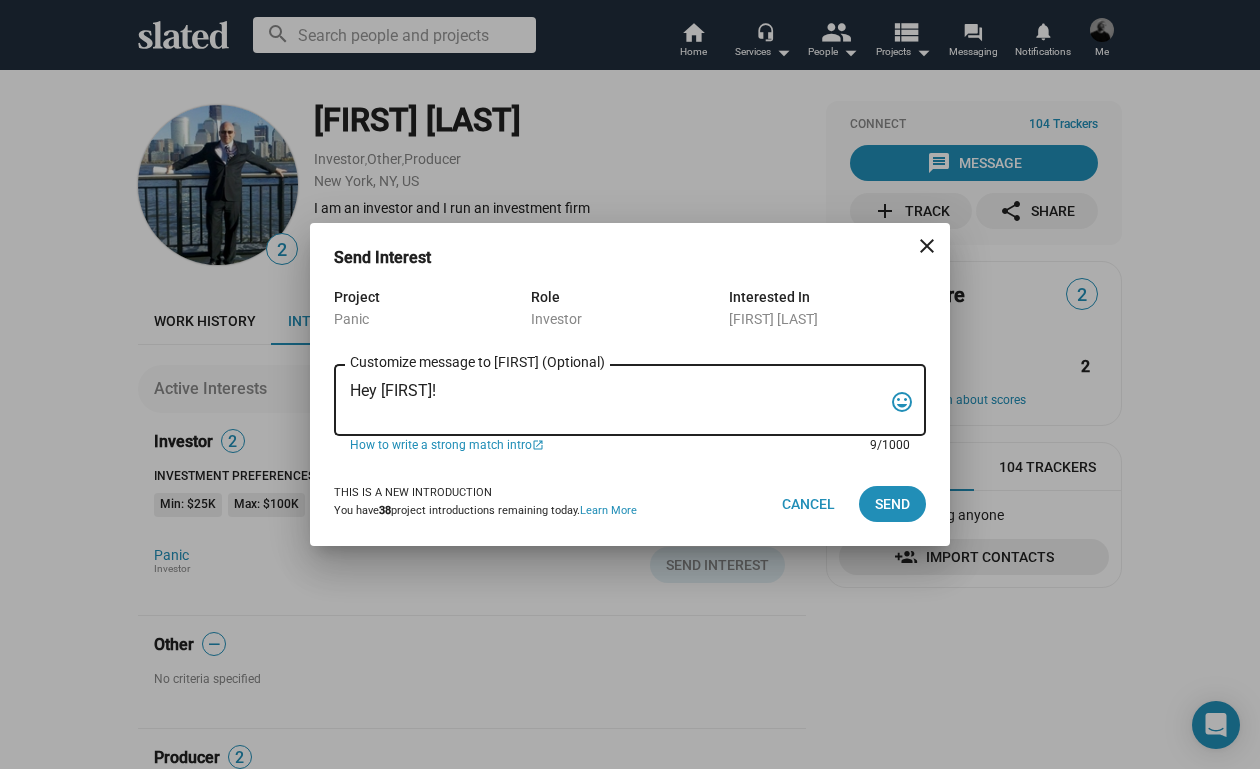 paste on "My name is Trevor Peckham, and I am a New York based writer/director/producer making my second feature film called PANIC, an absurdist comedy in the body of a paranoia thriller. We have all the pieces in place to make this film happen from a practical point of view, and just need to secure our financing to get it over the line. We have a strong cast attached, including Tom Lipinski (Suits, Labor Day) and Elizabeth Alderfer (AP Bio, Disjointed) in the lead roles, supported by Joe Pantoliano (The Matrix, Bad Boys, Memento), Xander Berkeley (Air Force One, Terminator 2, Shanghai Noon) and Langston Fishburne (Ant-Man and The Wasp, Discontinued). I think the project will punch well above its weight, and I'd love to discuss it with you. Let me know if you have any thoughts or questions, and I hope to talk soon. Thanks!" 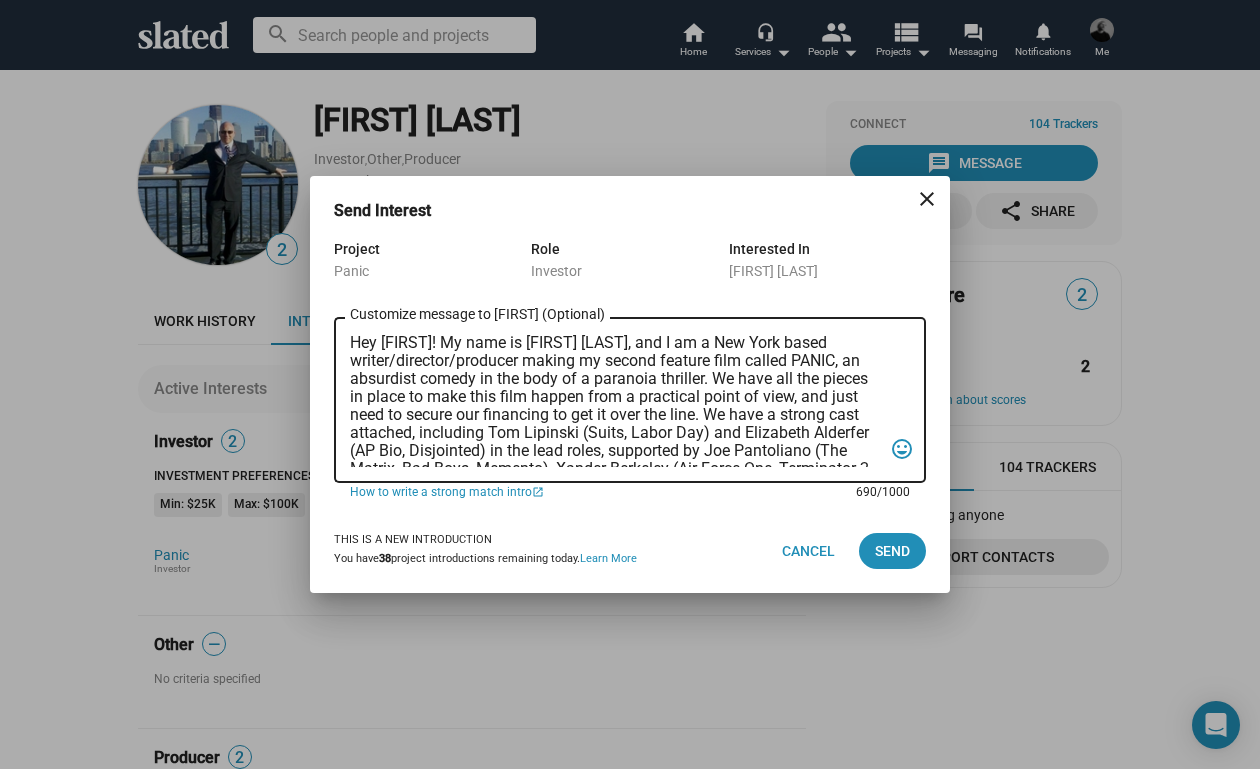 scroll, scrollTop: 0, scrollLeft: 0, axis: both 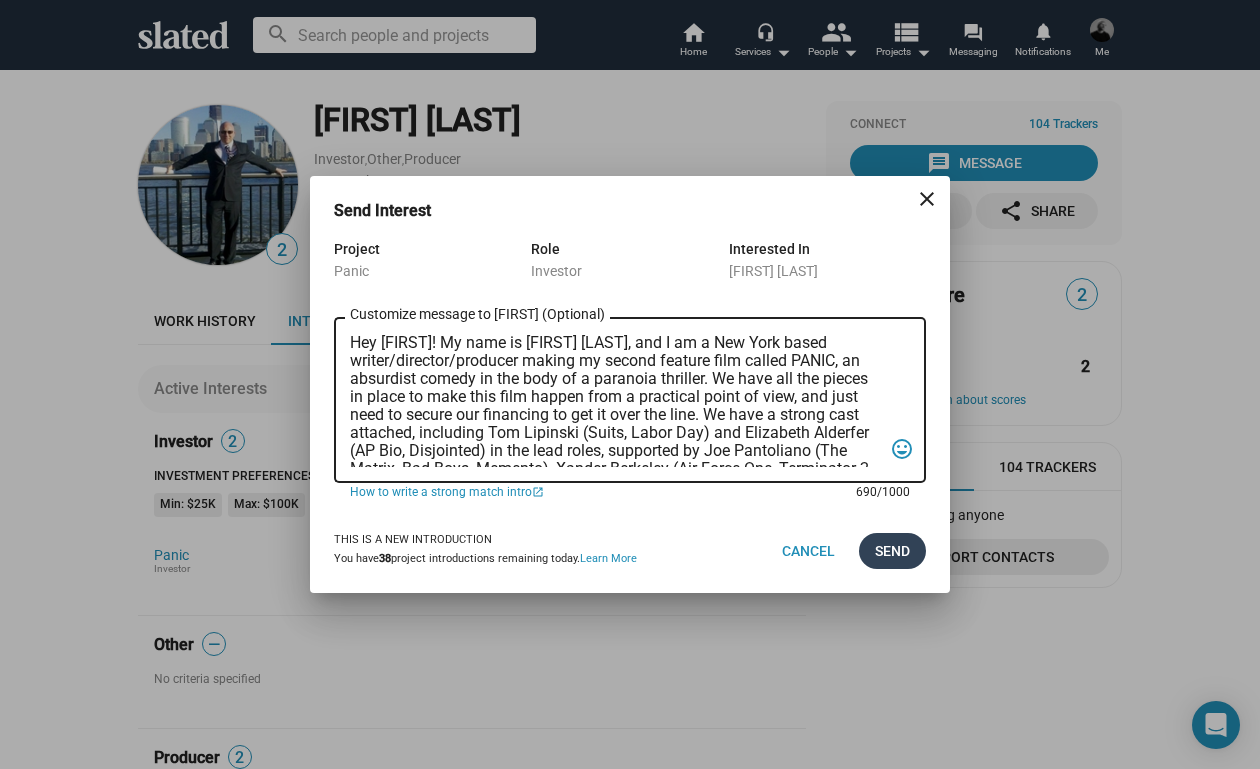 type on "Hey Bryan! My name is Trevor Peckham, and I am a New York based writer/director/producer making my second feature film called PANIC, an absurdist comedy in the body of a paranoia thriller. We have all the pieces in place to make this film happen from a practical point of view, and just need to secure our financing to get it over the line. We have a strong cast attached, including Tom Lipinski (Suits, Labor Day) and Elizabeth Alderfer (AP Bio, Disjointed) in the lead roles, supported by Joe Pantoliano (The Matrix, Bad Boys, Memento), Xander Berkeley (Air Force One, Terminator 2, Shanghai Noon) and Langston Fishburne (Ant-Man and The Wasp, Discontinued). I think the project will punch well above its weight, and I'd love to discuss it with you. Let me know if you have any thoughts or questions, and I hope to talk soon. Thanks!" 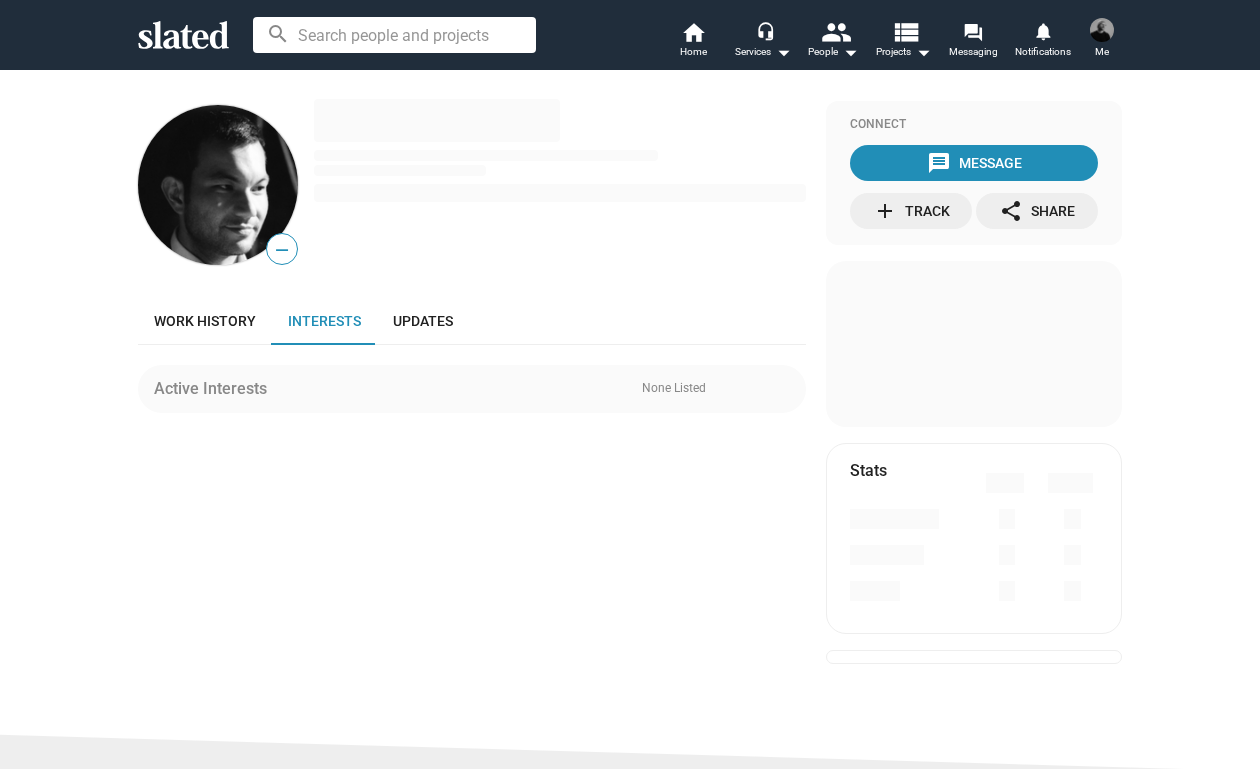 scroll, scrollTop: 0, scrollLeft: 0, axis: both 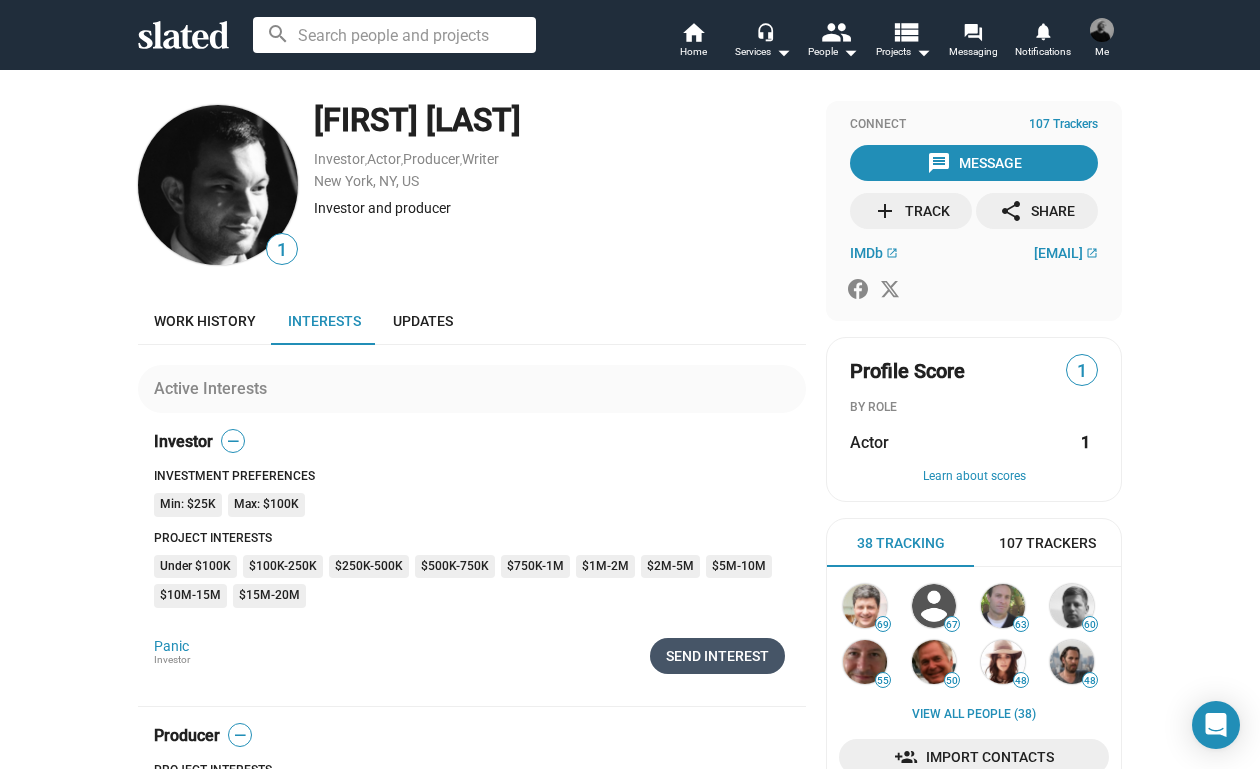 click on "Send Interest" 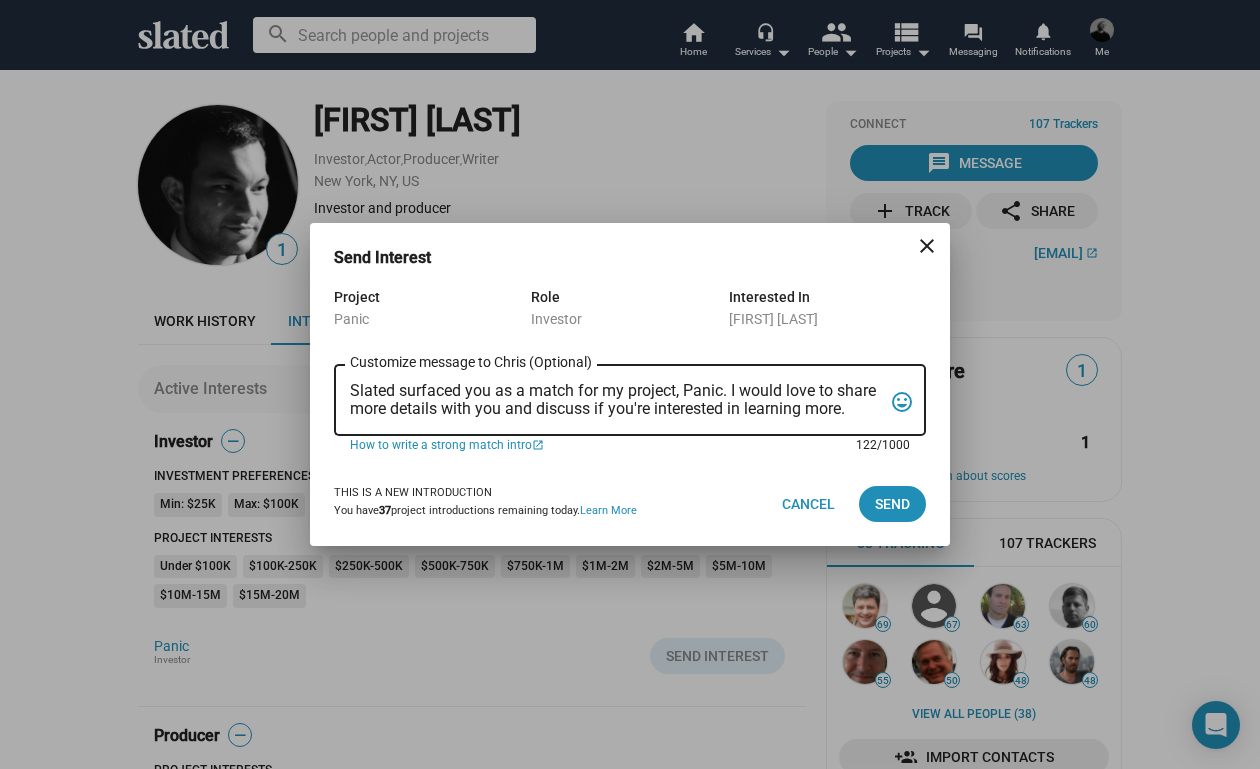 drag, startPoint x: 859, startPoint y: 408, endPoint x: 299, endPoint y: 359, distance: 562.13965 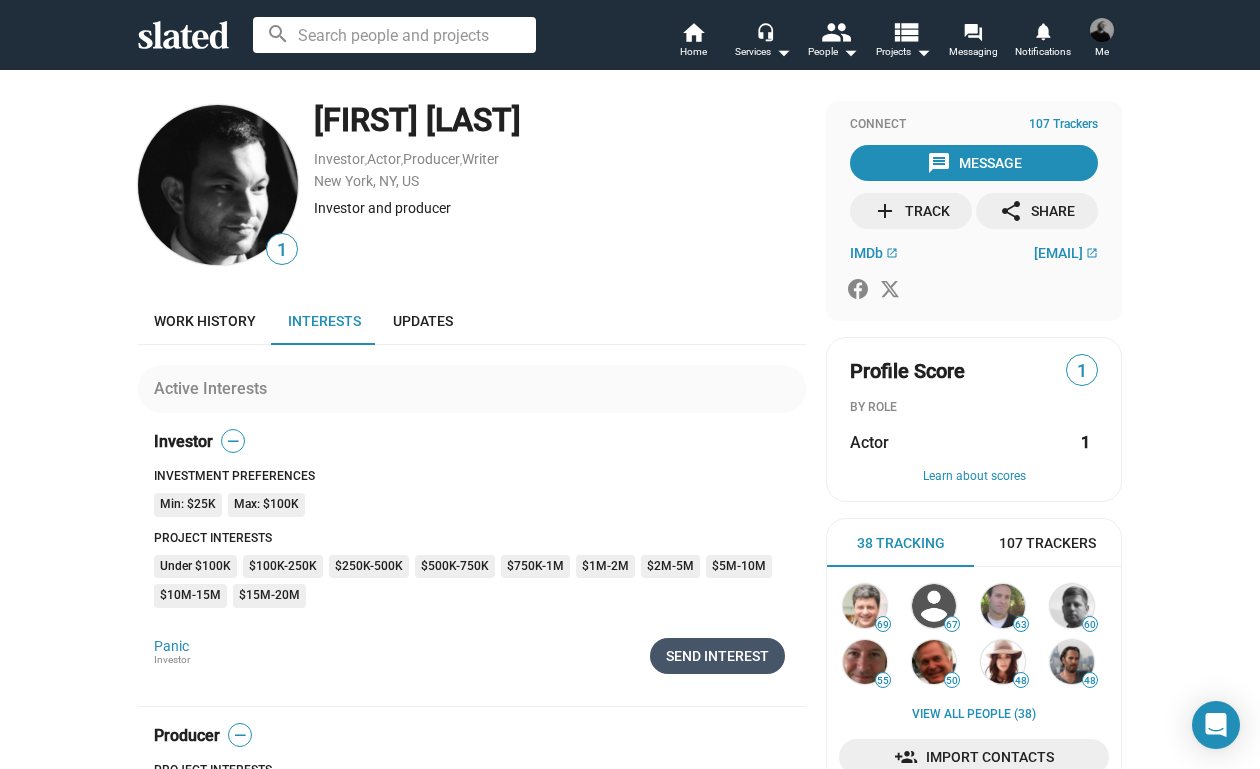 click on "Send Interest" 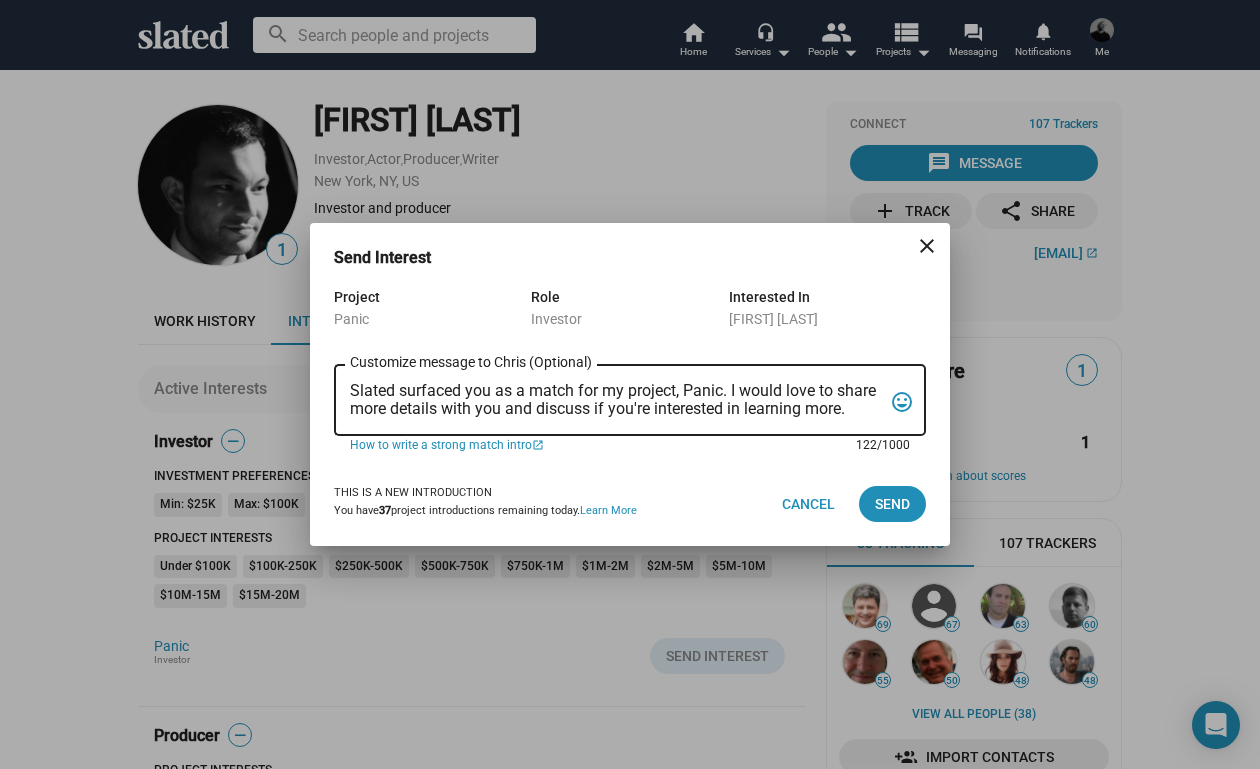 drag, startPoint x: 854, startPoint y: 410, endPoint x: 281, endPoint y: 362, distance: 575.00696 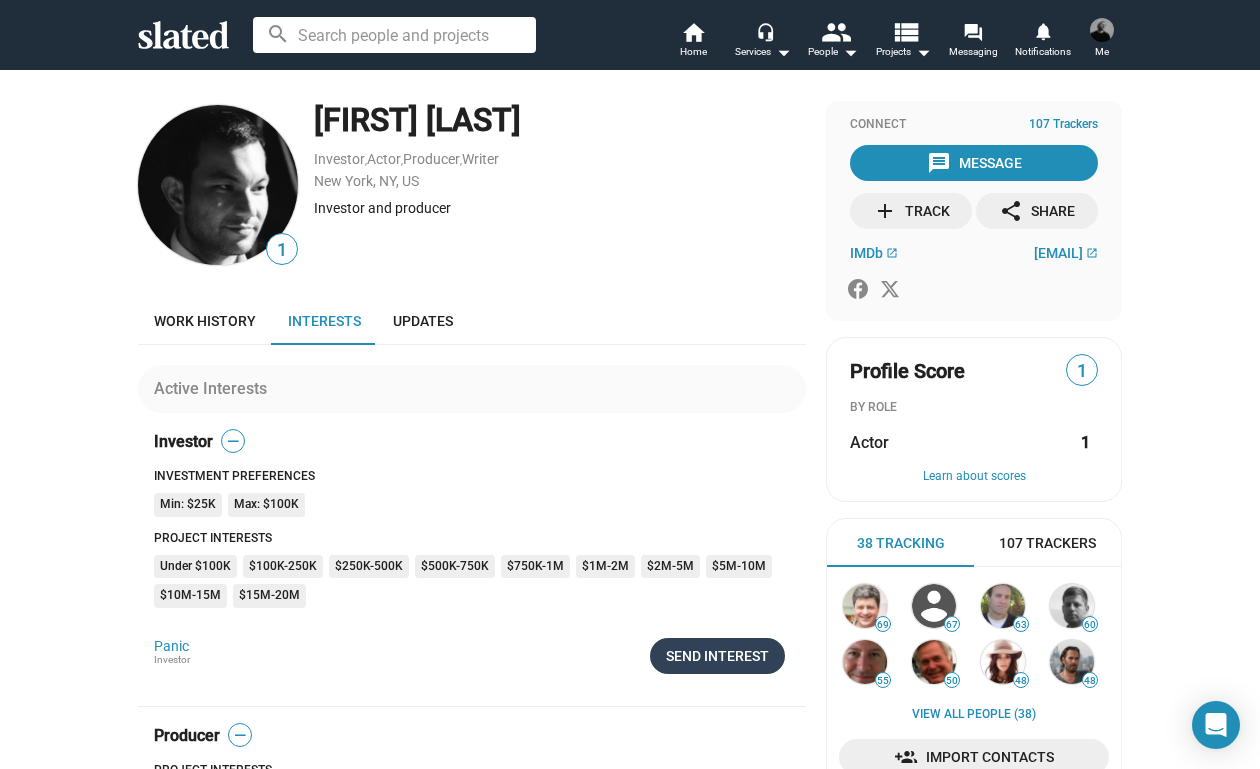 click on "Send Interest" 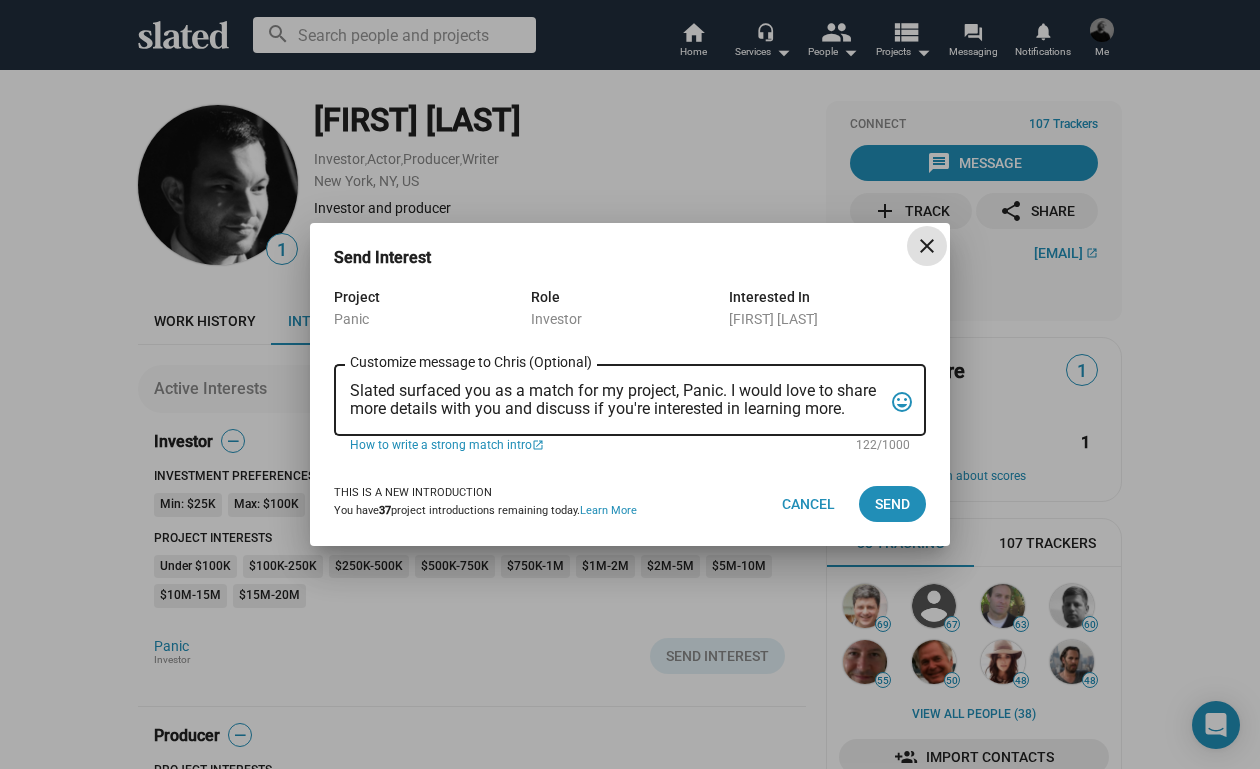 click on "Slated surfaced you as a match for my project, Panic. I would love to share more details with you and discuss if you're interested in learning more." at bounding box center (616, 401) 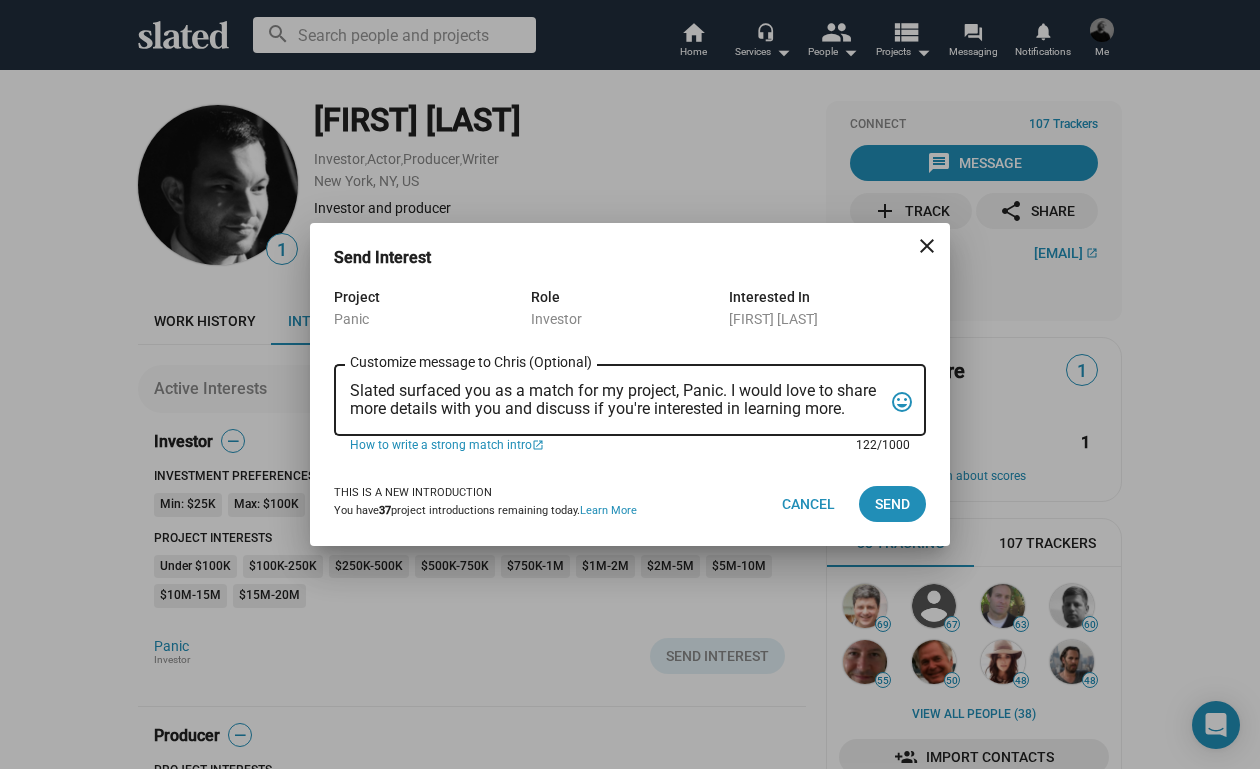 drag, startPoint x: 352, startPoint y: 390, endPoint x: 924, endPoint y: 418, distance: 572.6849 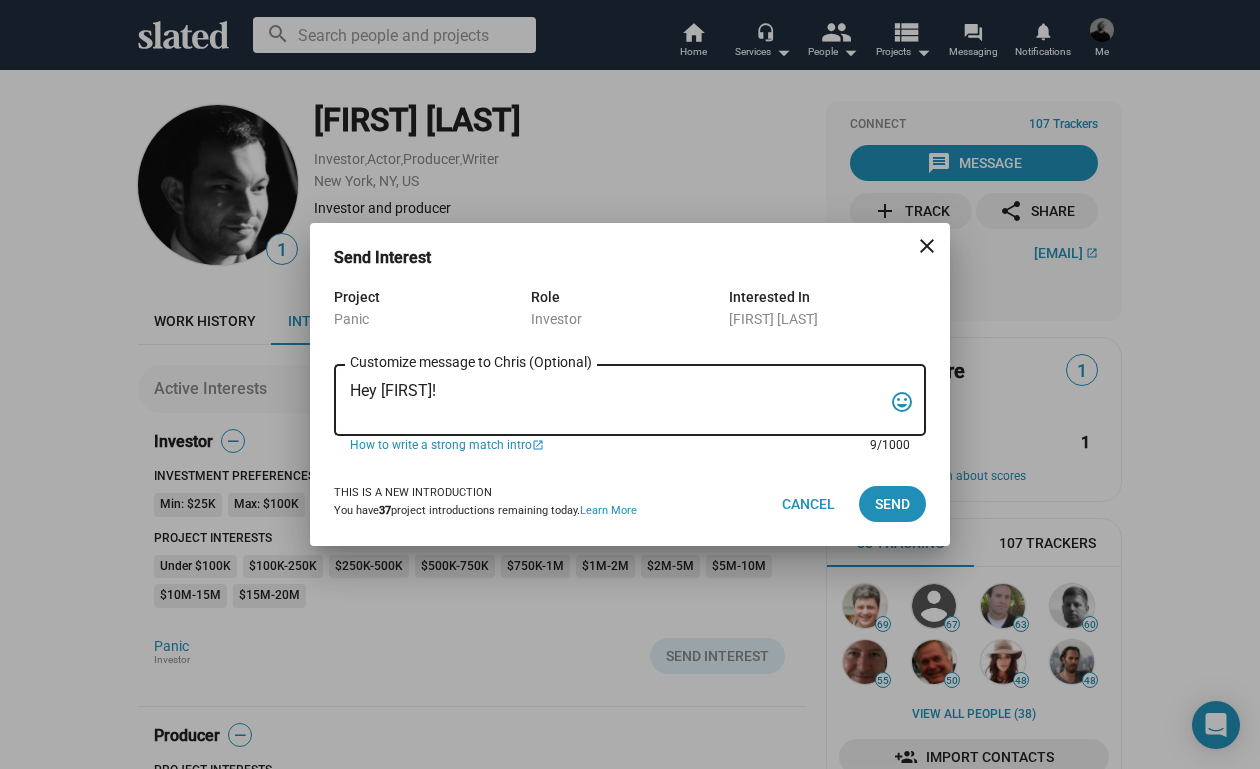 paste on "My name is Trevor Peckham, and I am a New York based writer/director/producer making my second feature film called PANIC, an absurdist comedy in the body of a paranoia thriller. We have all the pieces in place to make this film happen from a practical point of view, and just need to secure our financing to get it over the line. We have a strong cast attached, including Tom Lipinski (Suits, Labor Day) and Elizabeth Alderfer (AP Bio, Disjointed) in the lead roles, supported by Joe Pantoliano (The Matrix, Bad Boys, Memento), Xander Berkeley (Air Force One, Terminator 2, Shanghai Noon) and Langston Fishburne (Ant-Man and The Wasp, Discontinued). I think the project will punch well above its weight, and I'd love to discuss it with you. Let me know if you have any thoughts or questions, and I hope to talk soon. Thanks!" 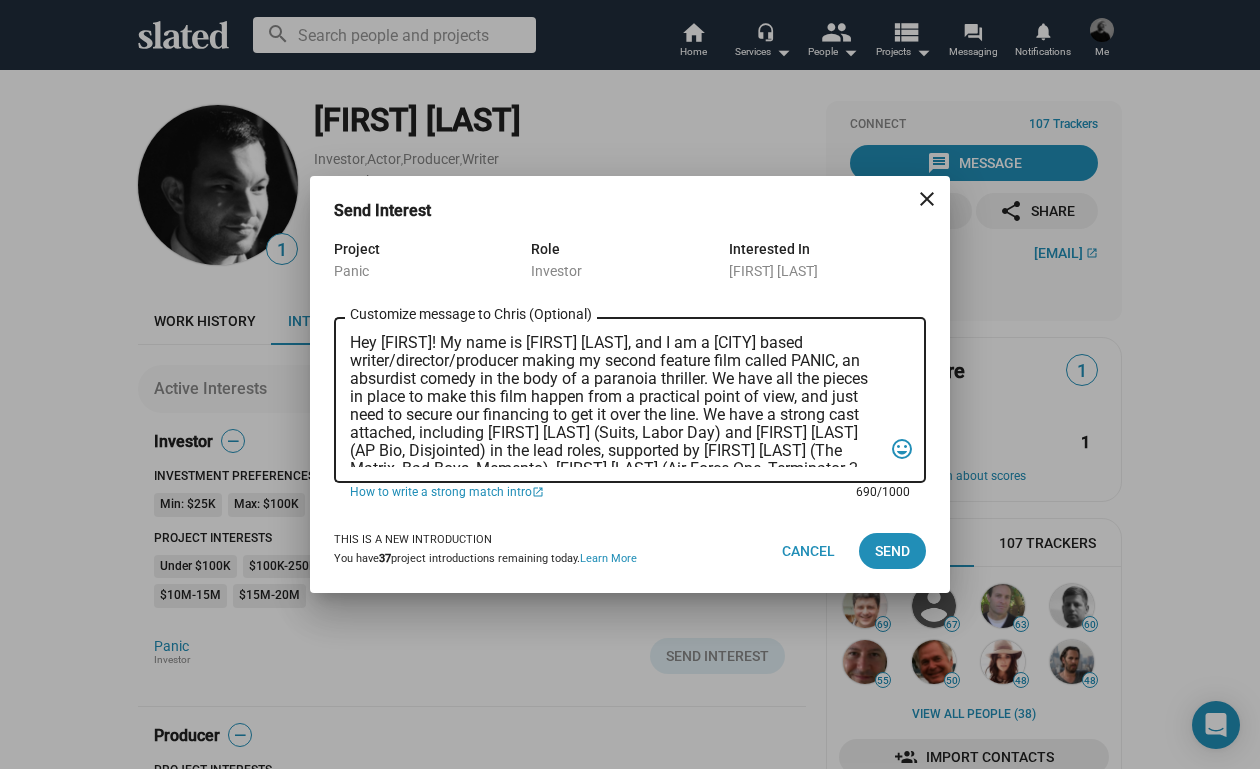 scroll, scrollTop: 83, scrollLeft: 0, axis: vertical 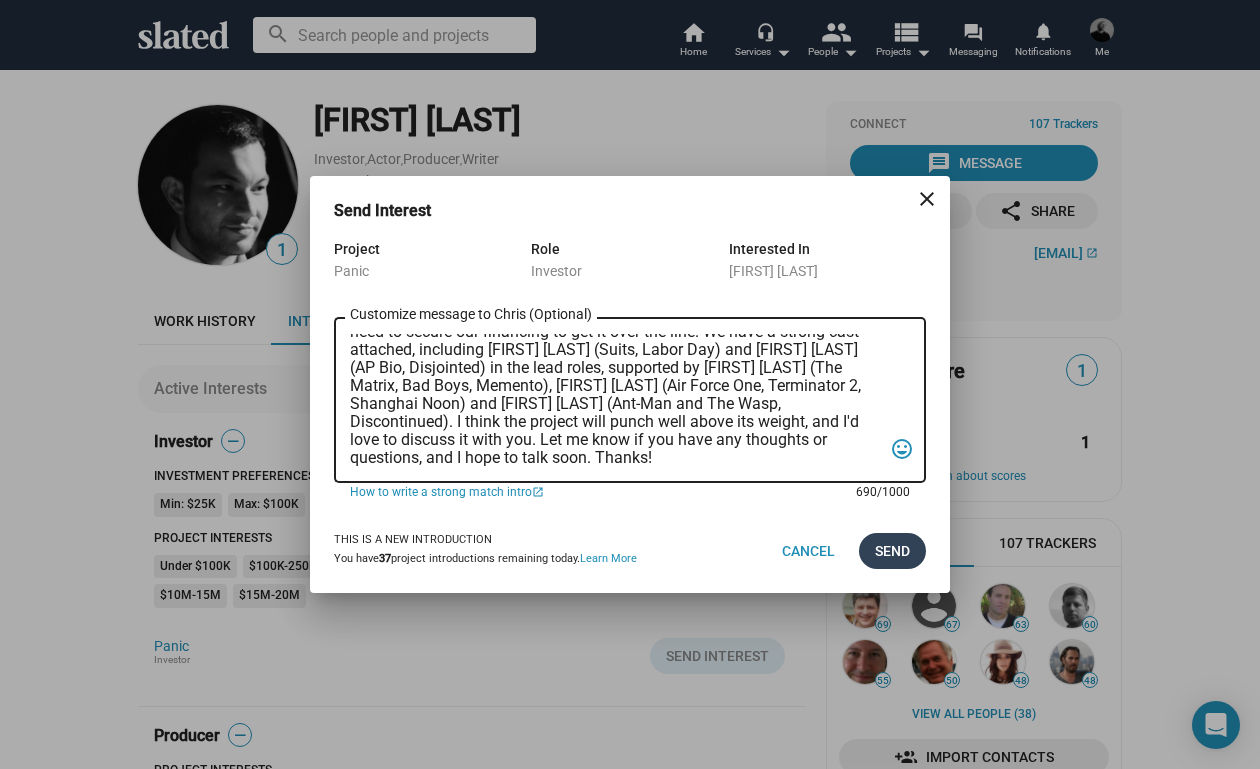type on "Hey Chris! My name is Trevor Peckham, and I am a New York based writer/director/producer making my second feature film called PANIC, an absurdist comedy in the body of a paranoia thriller. We have all the pieces in place to make this film happen from a practical point of view, and just need to secure our financing to get it over the line. We have a strong cast attached, including Tom Lipinski (Suits, Labor Day) and Elizabeth Alderfer (AP Bio, Disjointed) in the lead roles, supported by Joe Pantoliano (The Matrix, Bad Boys, Memento), Xander Berkeley (Air Force One, Terminator 2, Shanghai Noon) and Langston Fishburne (Ant-Man and The Wasp, Discontinued). I think the project will punch well above its weight, and I'd love to discuss it with you. Let me know if you have any thoughts or questions, and I hope to talk soon. Thanks!" 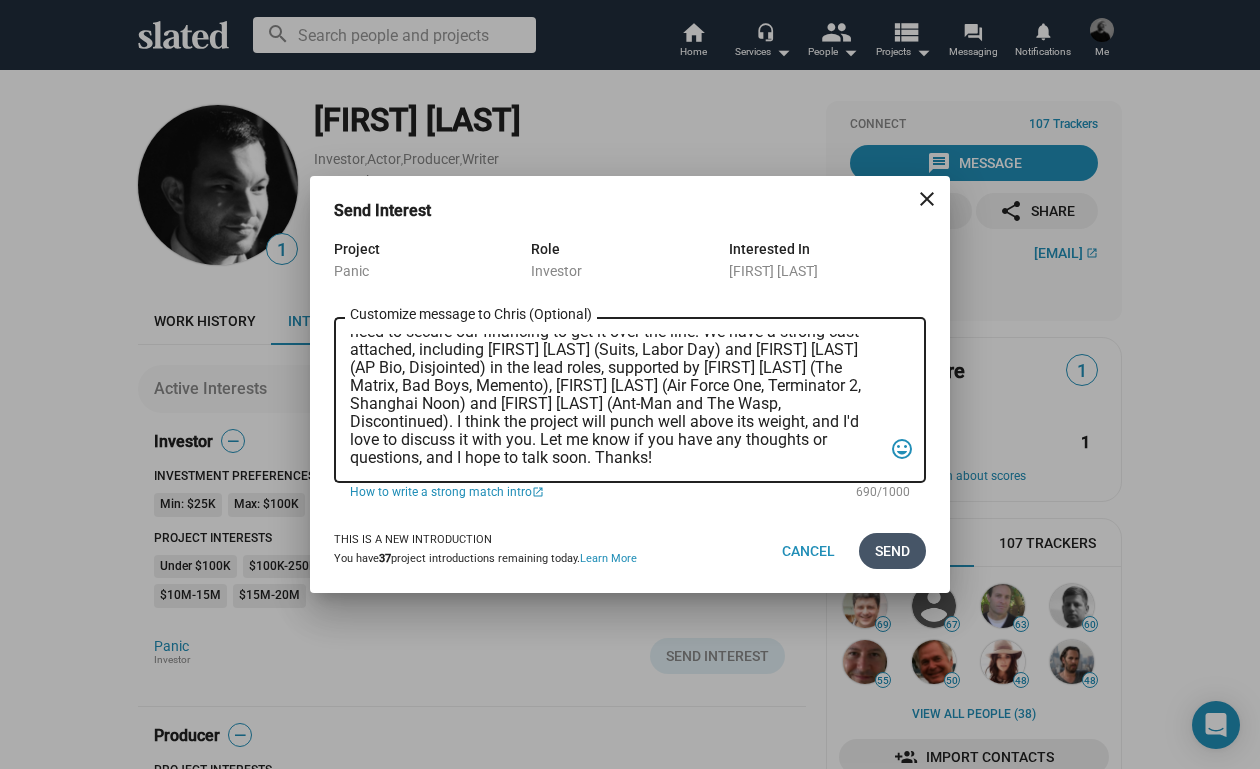 click on "Send" at bounding box center (892, 551) 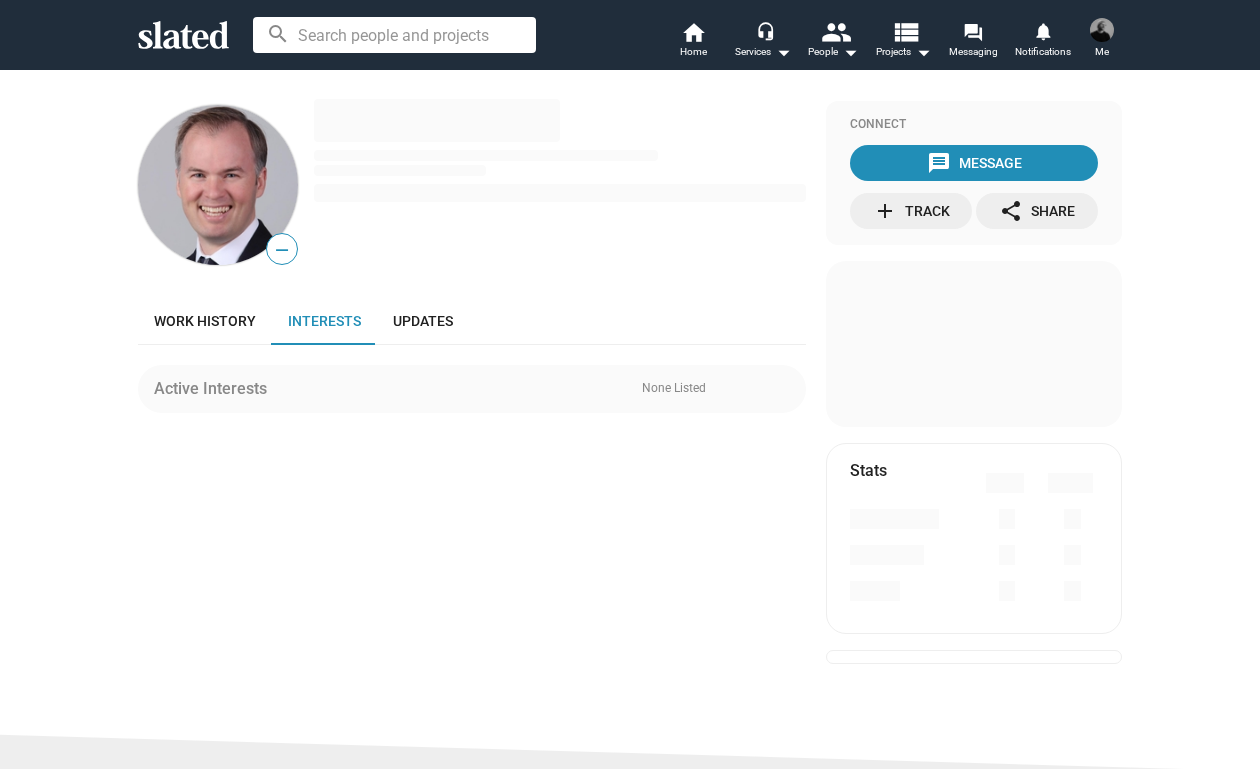 scroll, scrollTop: 0, scrollLeft: 0, axis: both 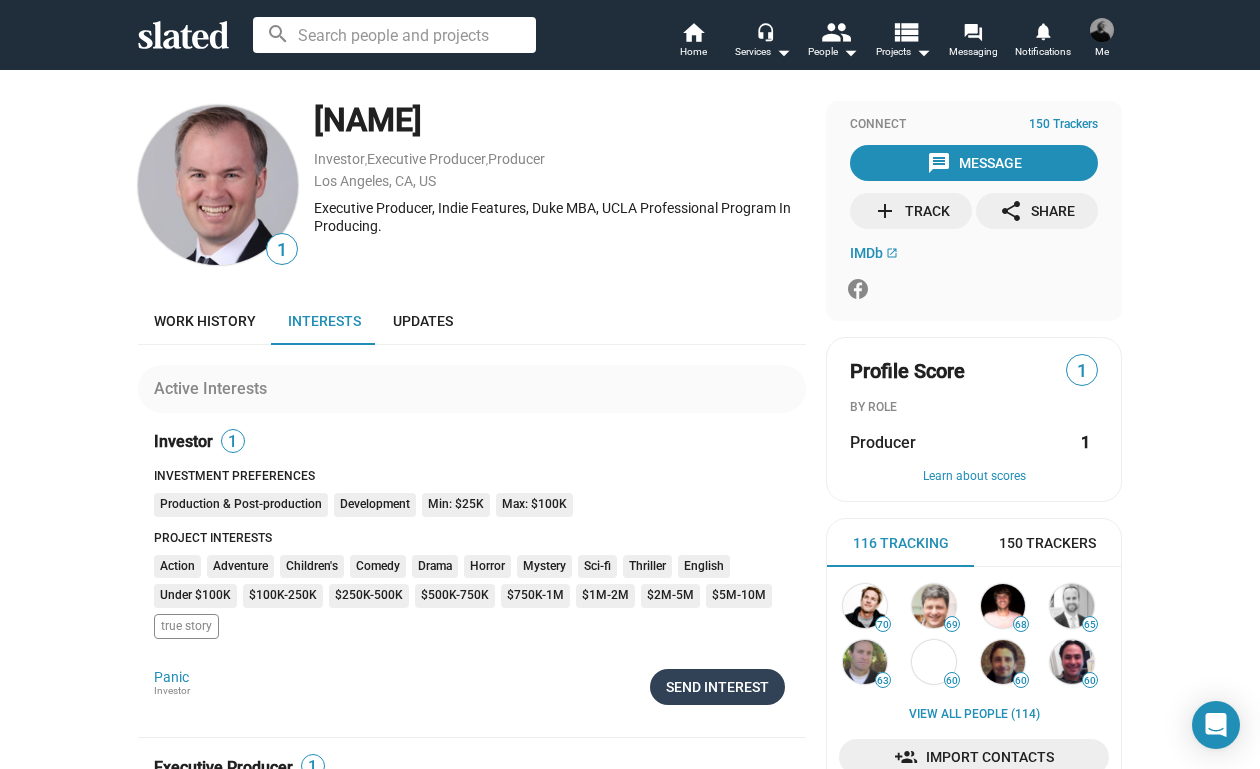 click on "Send Interest" 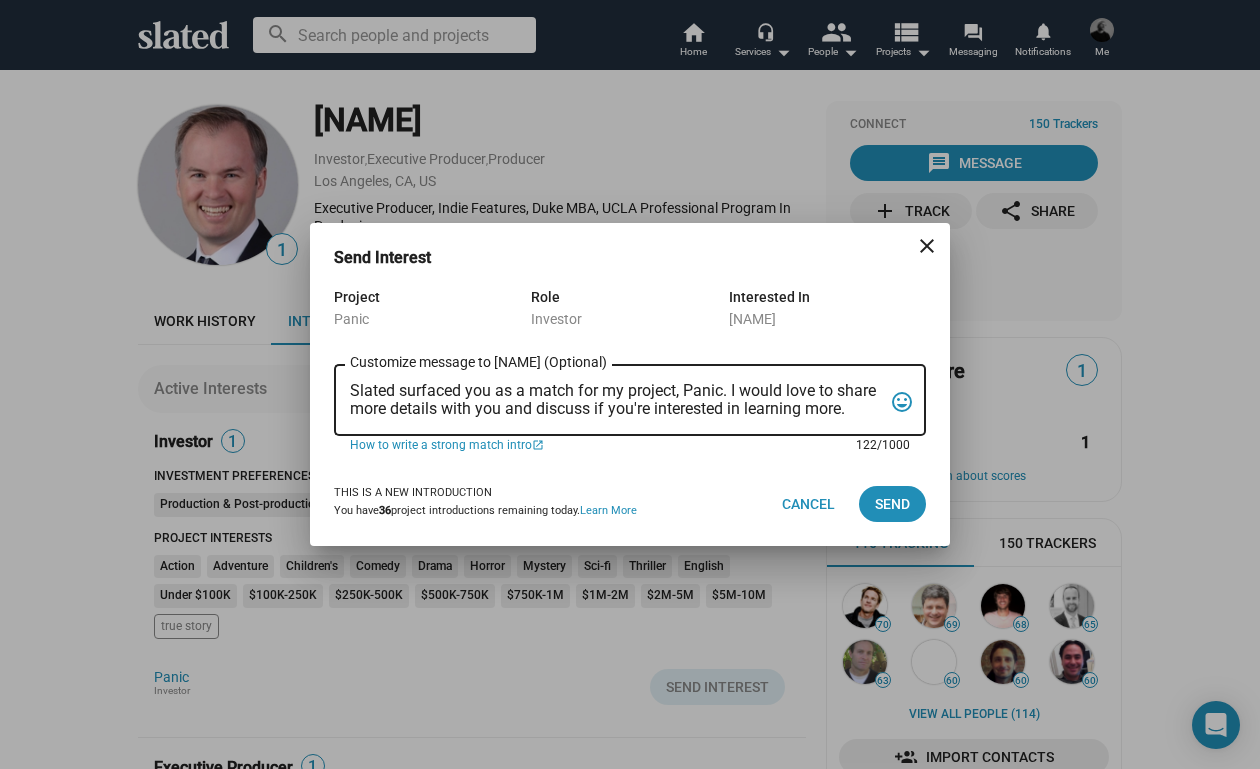 drag, startPoint x: 867, startPoint y: 410, endPoint x: 327, endPoint y: 337, distance: 544.9119 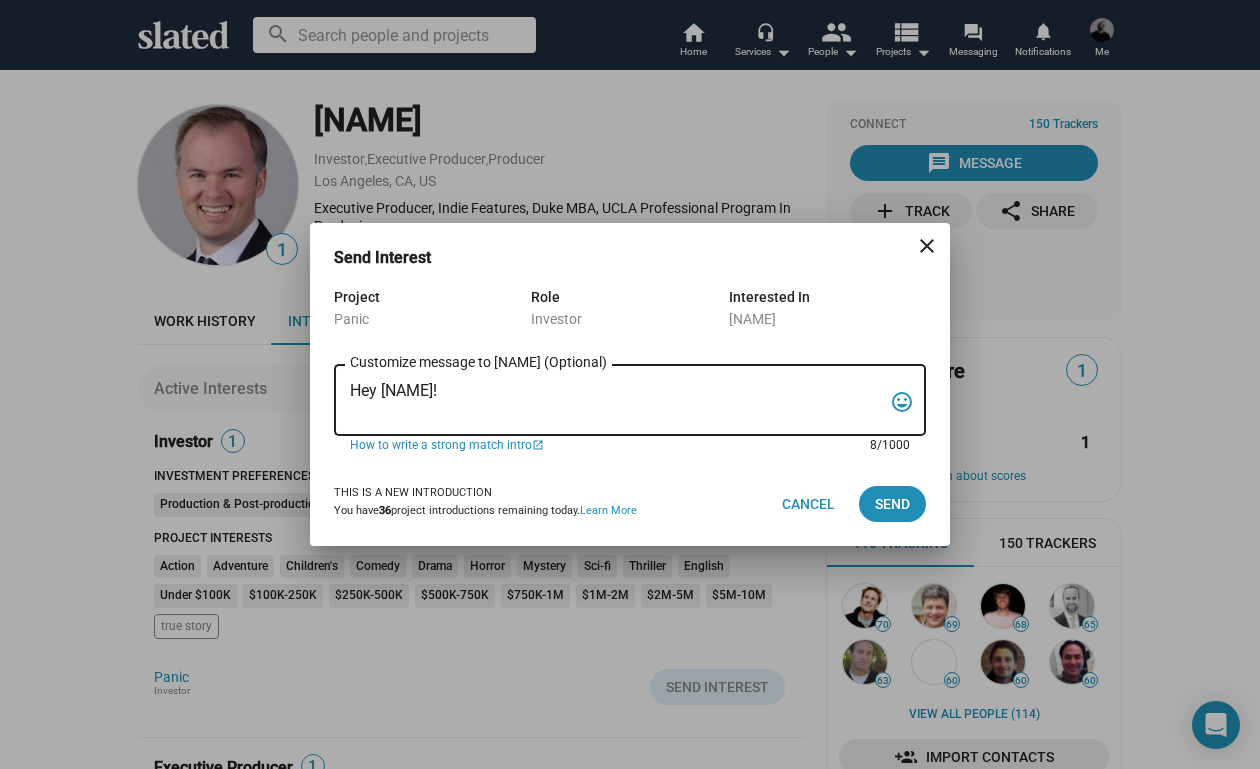 paste on "My name is Trevor Peckham, and I am a New York based writer/director/producer making my second feature film called PANIC, an absurdist comedy in the body of a paranoia thriller. We have all the pieces in place to make this film happen from a practical point of view, and just need to secure our financing to get it over the line. We have a strong cast attached, including Tom Lipinski (Suits, Labor Day) and Elizabeth Alderfer (AP Bio, Disjointed) in the lead roles, supported by Joe Pantoliano (The Matrix, Bad Boys, Memento), Xander Berkeley (Air Force One, Terminator 2, Shanghai Noon) and Langston Fishburne (Ant-Man and The Wasp, Discontinued). I think the project will punch well above its weight, and I'd love to discuss it with you. Let me know if you have any thoughts or questions, and I hope to talk soon. Thanks!" 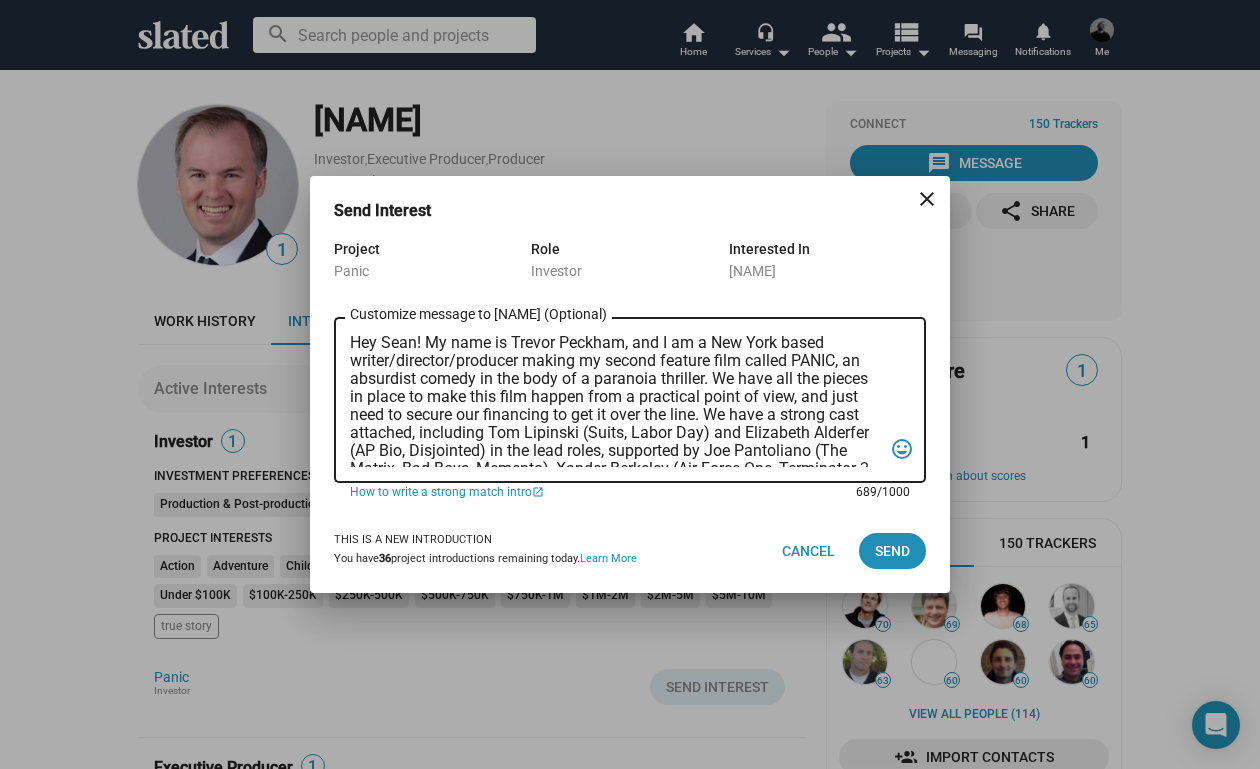 scroll, scrollTop: 0, scrollLeft: 0, axis: both 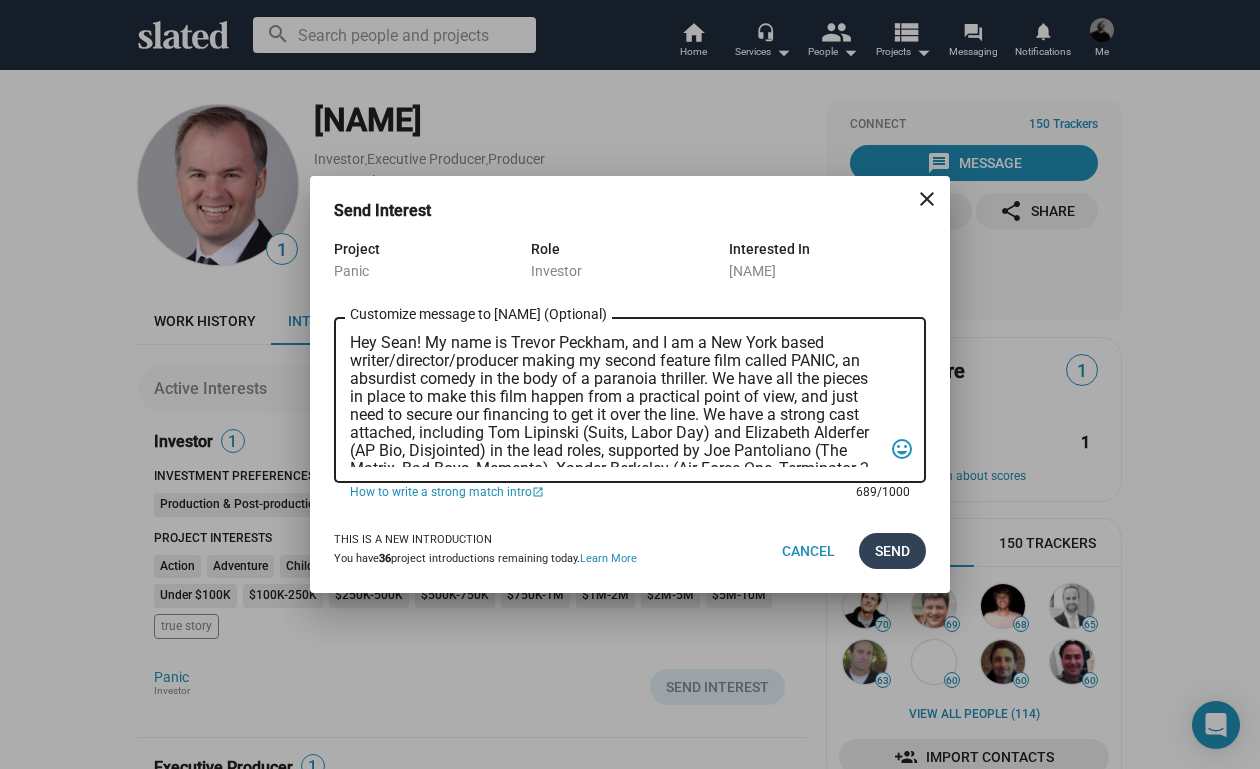 type on "Hey Sean! My name is Trevor Peckham, and I am a New York based writer/director/producer making my second feature film called PANIC, an absurdist comedy in the body of a paranoia thriller. We have all the pieces in place to make this film happen from a practical point of view, and just need to secure our financing to get it over the line. We have a strong cast attached, including Tom Lipinski (Suits, Labor Day) and Elizabeth Alderfer (AP Bio, Disjointed) in the lead roles, supported by Joe Pantoliano (The Matrix, Bad Boys, Memento), Xander Berkeley (Air Force One, Terminator 2, Shanghai Noon) and Langston Fishburne (Ant-Man and The Wasp, Discontinued). I think the project will punch well above its weight, and I'd love to discuss it with you. Let me know if you have any thoughts or questions, and I hope to talk soon. Thanks!" 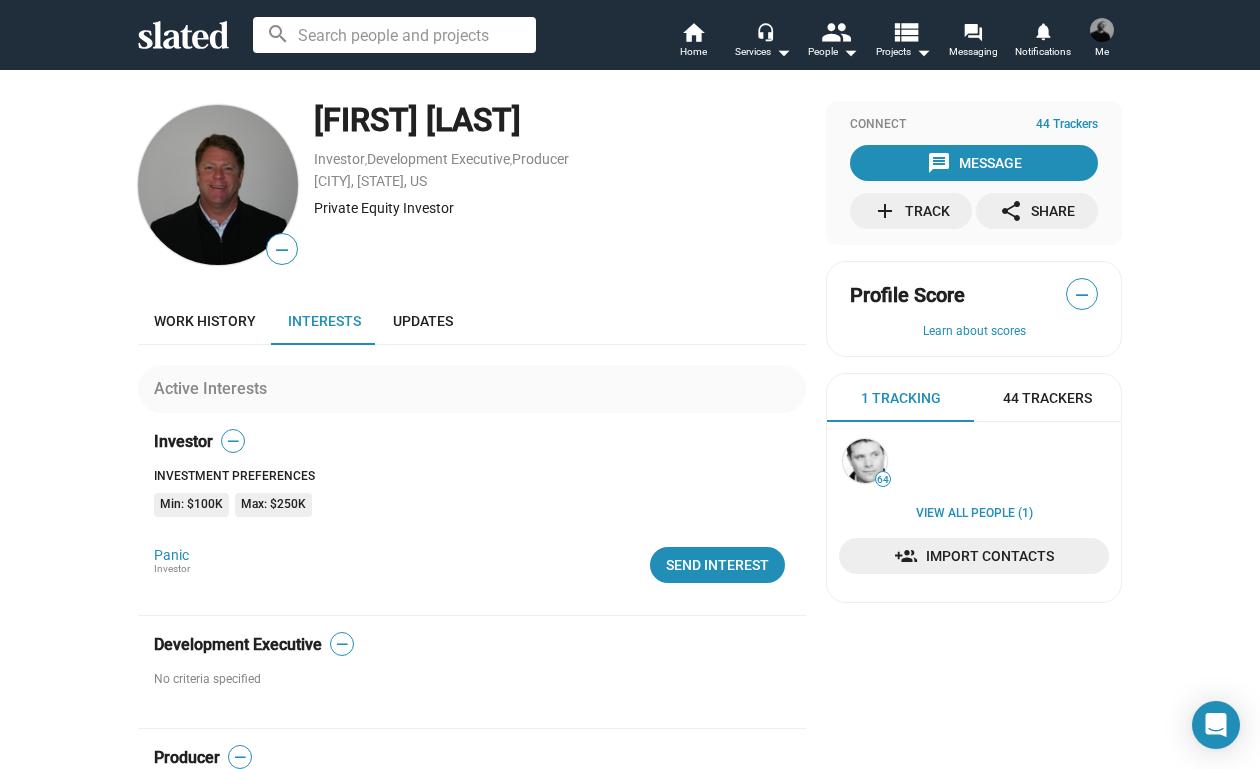 scroll, scrollTop: 0, scrollLeft: 0, axis: both 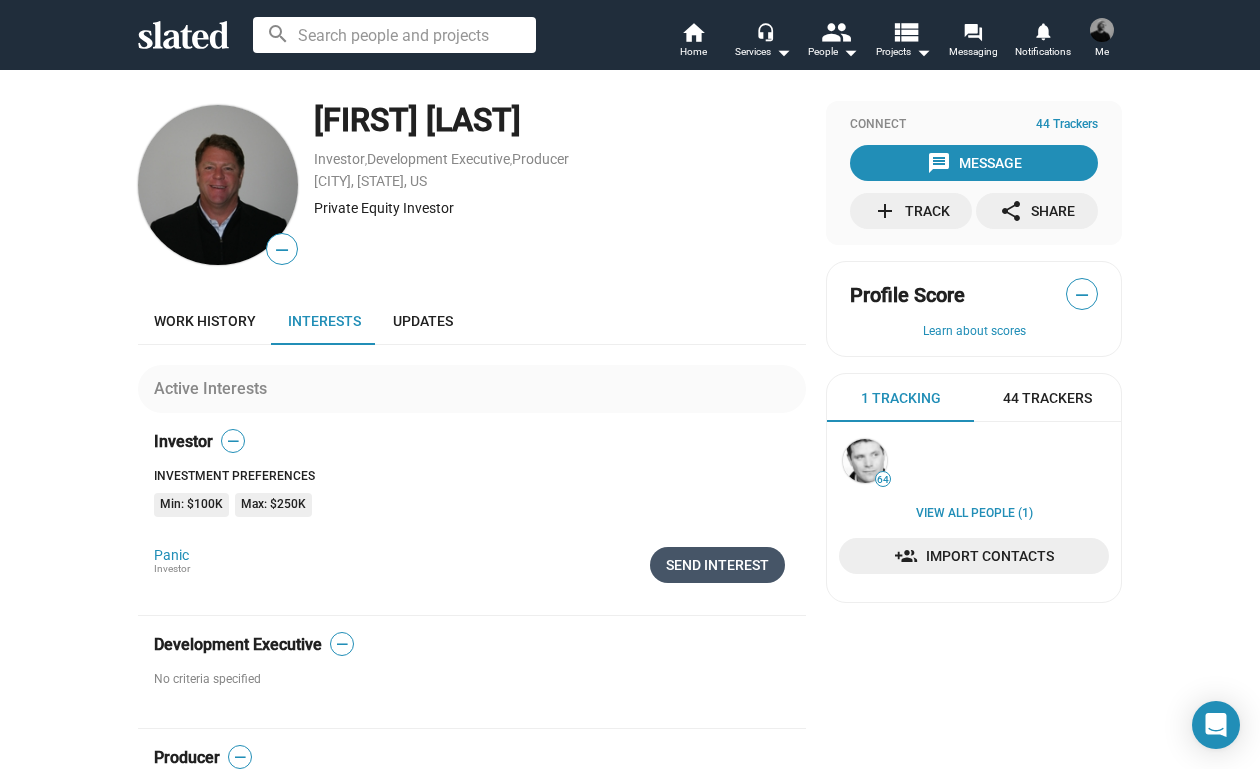 click on "Send Interest" 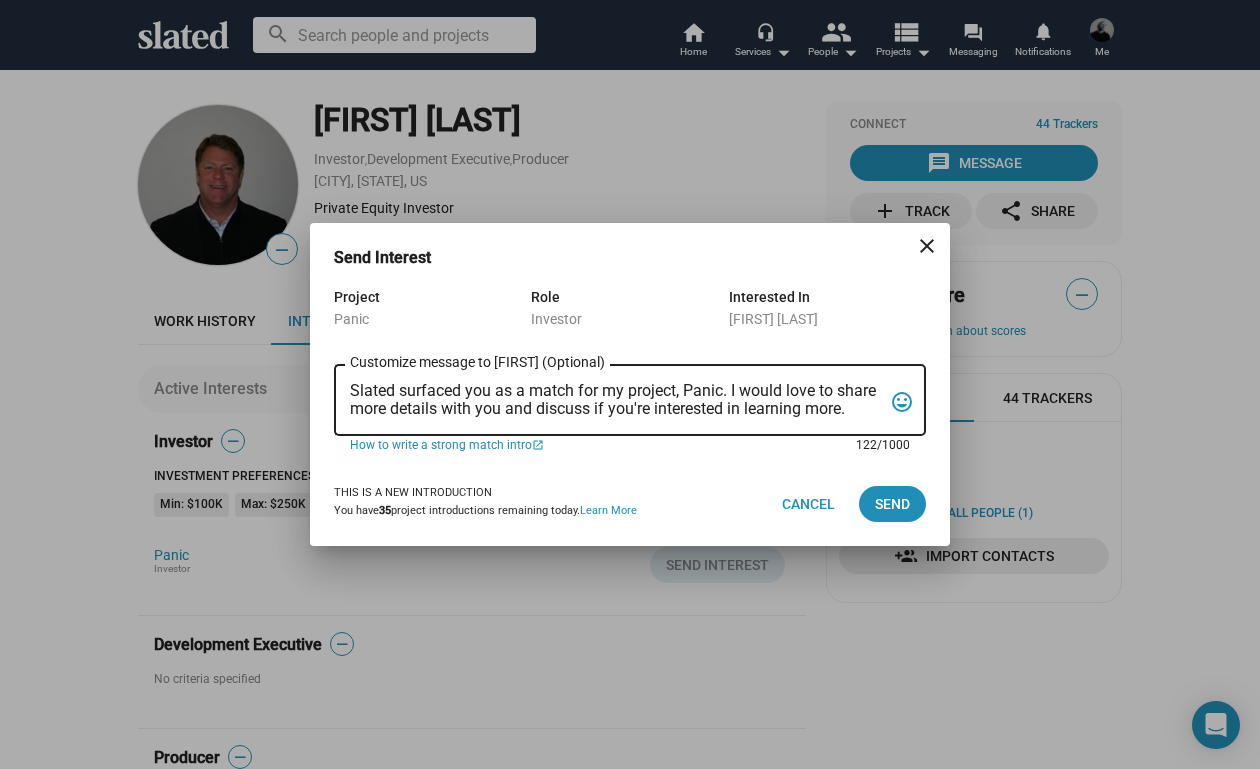 drag, startPoint x: 862, startPoint y: 411, endPoint x: 343, endPoint y: 357, distance: 521.8017 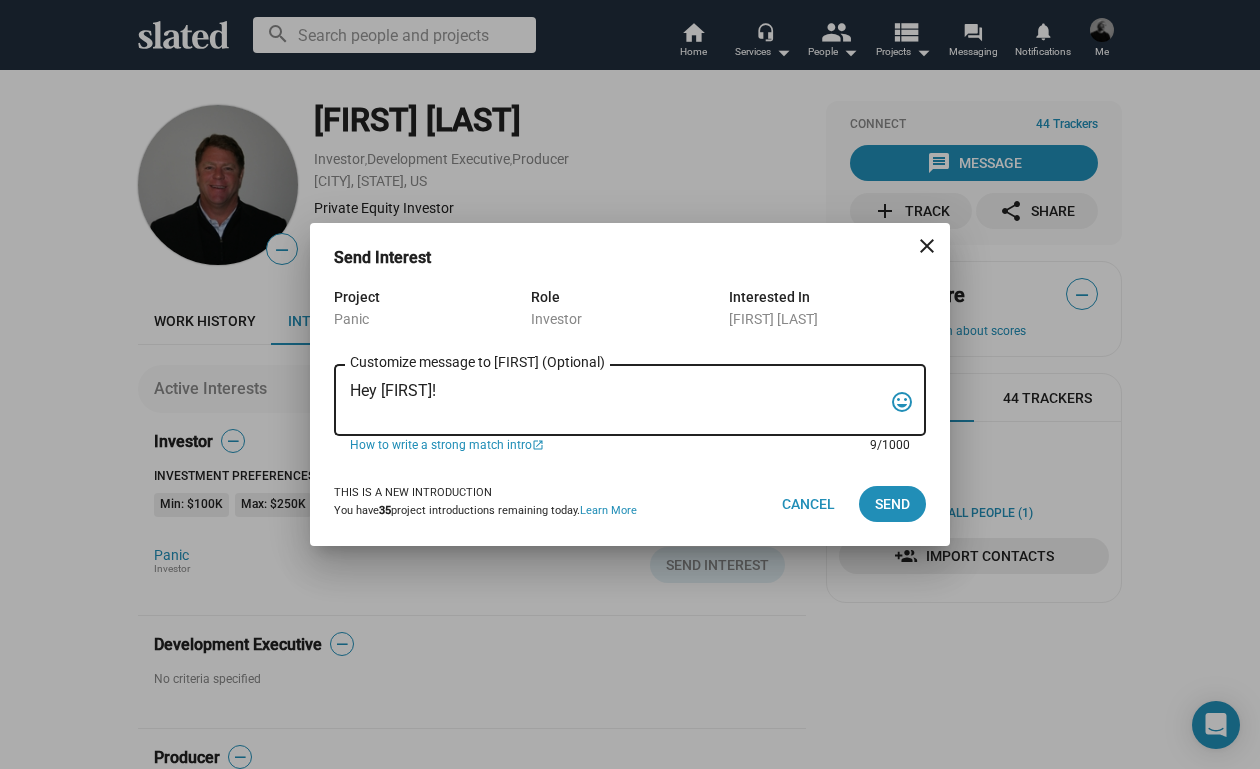 paste on "My name is Trevor Peckham, and I am a New York based writer/director/producer making my second feature film called PANIC, an absurdist comedy in the body of a paranoia thriller. We have all the pieces in place to make this film happen from a practical point of view, and just need to secure our financing to get it over the line. We have a strong cast attached, including Tom Lipinski (Suits, Labor Day) and Elizabeth Alderfer (AP Bio, Disjointed) in the lead roles, supported by Joe Pantoliano (The Matrix, Bad Boys, Memento), Xander Berkeley (Air Force One, Terminator 2, Shanghai Noon) and Langston Fishburne (Ant-Man and The Wasp, Discontinued). I think the project will punch well above its weight, and I'd love to discuss it with you. Let me know if you have any thoughts or questions, and I hope to talk soon. Thanks!" 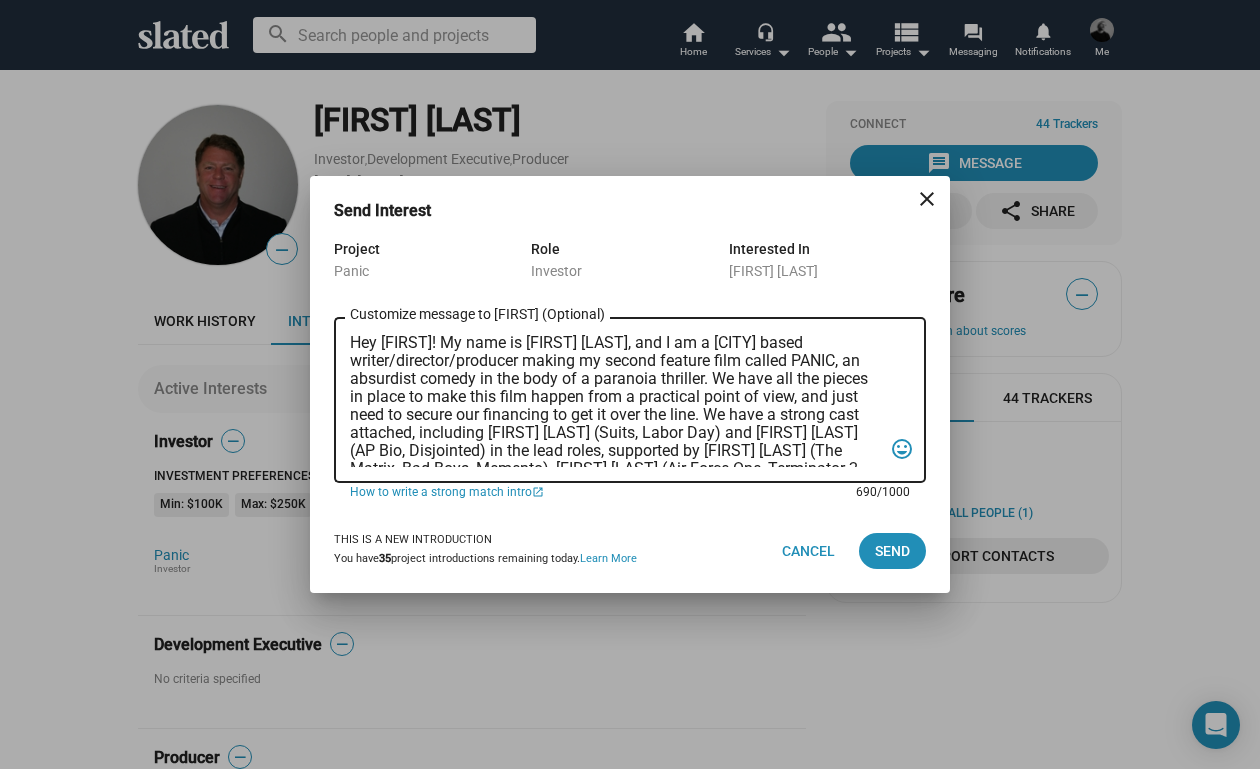 scroll, scrollTop: 0, scrollLeft: 0, axis: both 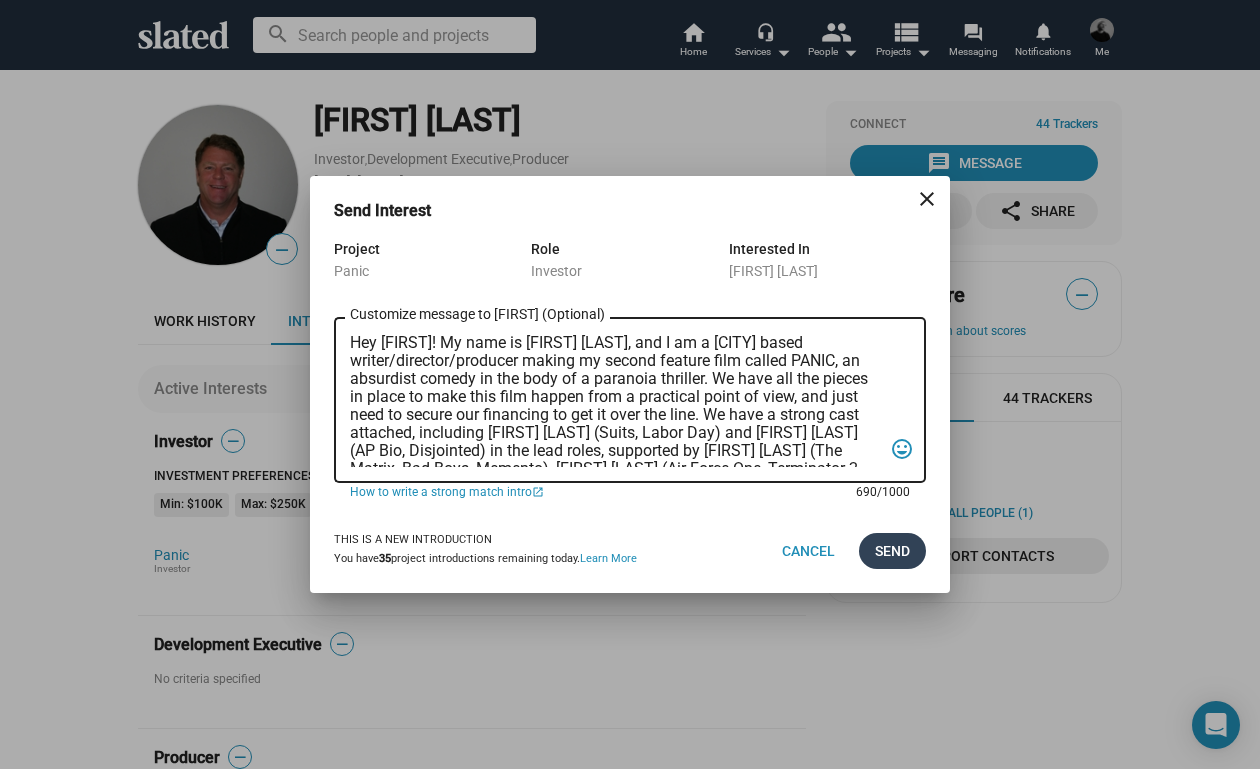 type on "Hey David! My name is Trevor Peckham, and I am a New York based writer/director/producer making my second feature film called PANIC, an absurdist comedy in the body of a paranoia thriller. We have all the pieces in place to make this film happen from a practical point of view, and just need to secure our financing to get it over the line. We have a strong cast attached, including Tom Lipinski (Suits, Labor Day) and Elizabeth Alderfer (AP Bio, Disjointed) in the lead roles, supported by Joe Pantoliano (The Matrix, Bad Boys, Memento), Xander Berkeley (Air Force One, Terminator 2, Shanghai Noon) and Langston Fishburne (Ant-Man and The Wasp, Discontinued). I think the project will punch well above its weight, and I'd love to discuss it with you. Let me know if you have any thoughts or questions, and I hope to talk soon. Thanks!" 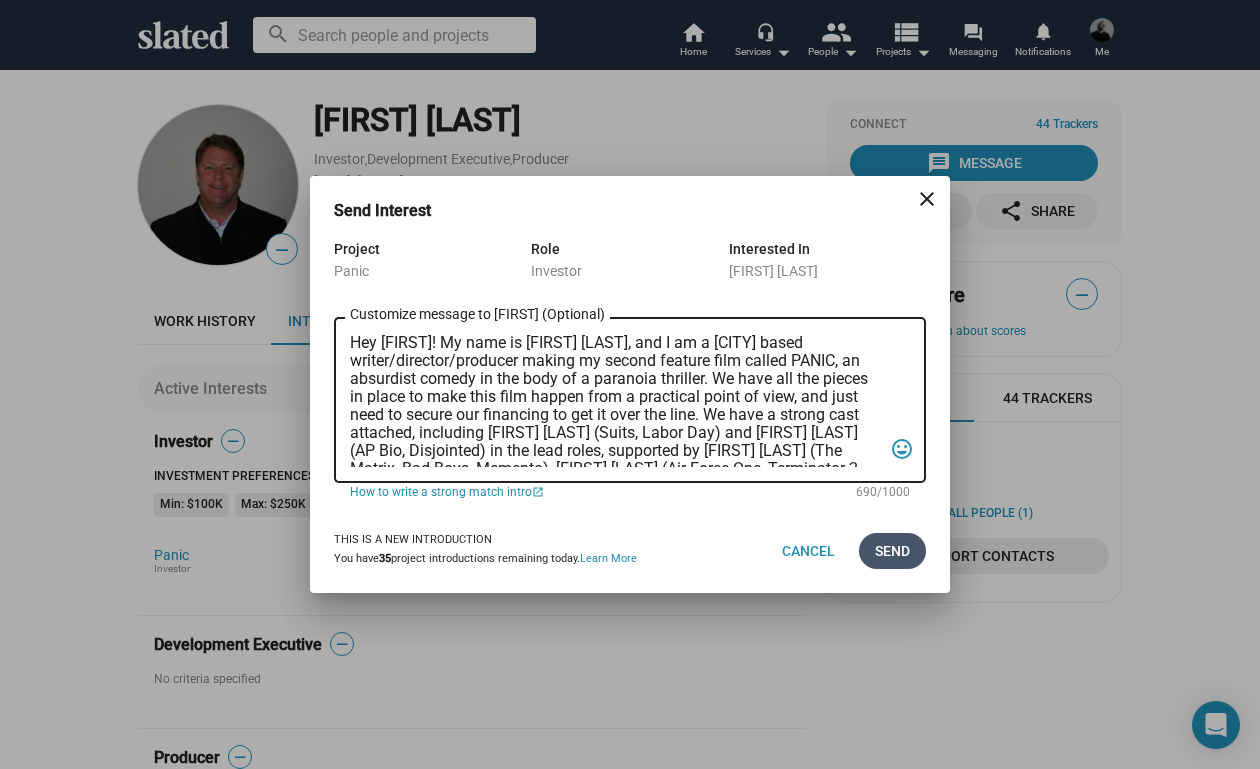 click on "Send" at bounding box center (892, 551) 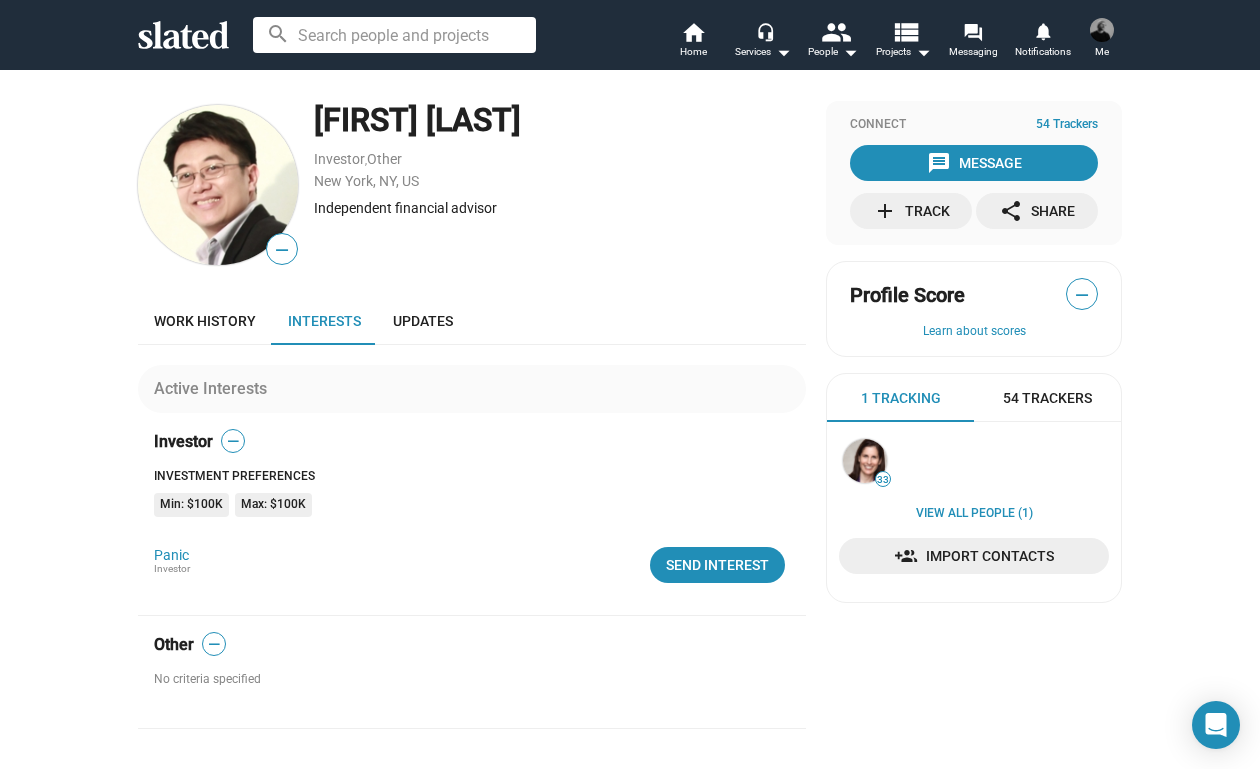 scroll, scrollTop: 0, scrollLeft: 0, axis: both 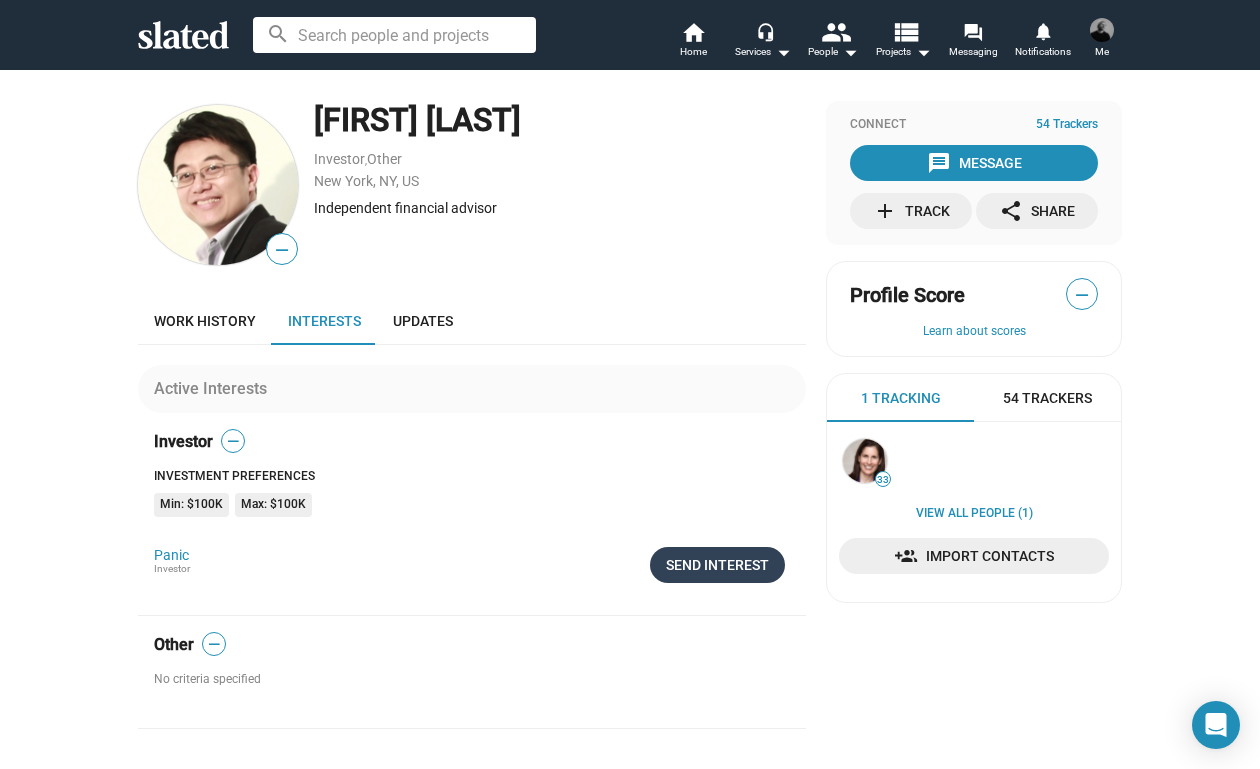 click on "Send Interest" 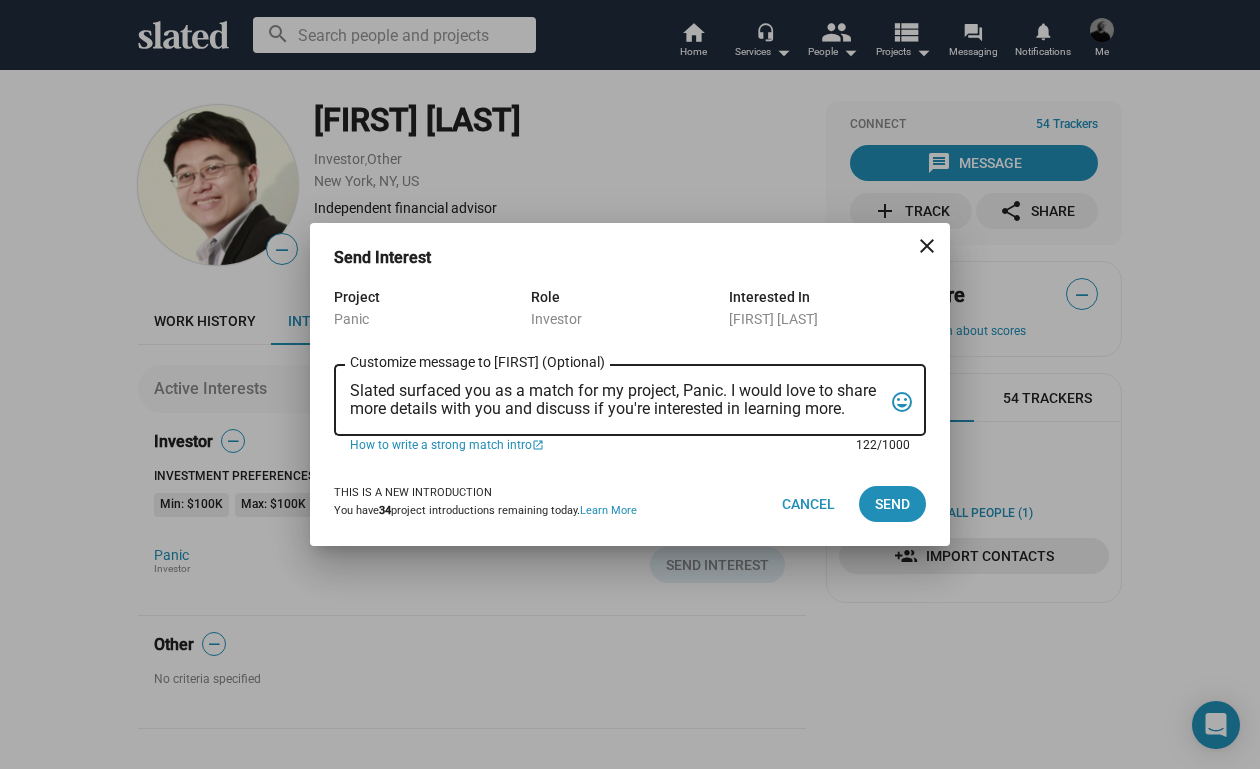 drag, startPoint x: 862, startPoint y: 408, endPoint x: 309, endPoint y: 367, distance: 554.5178 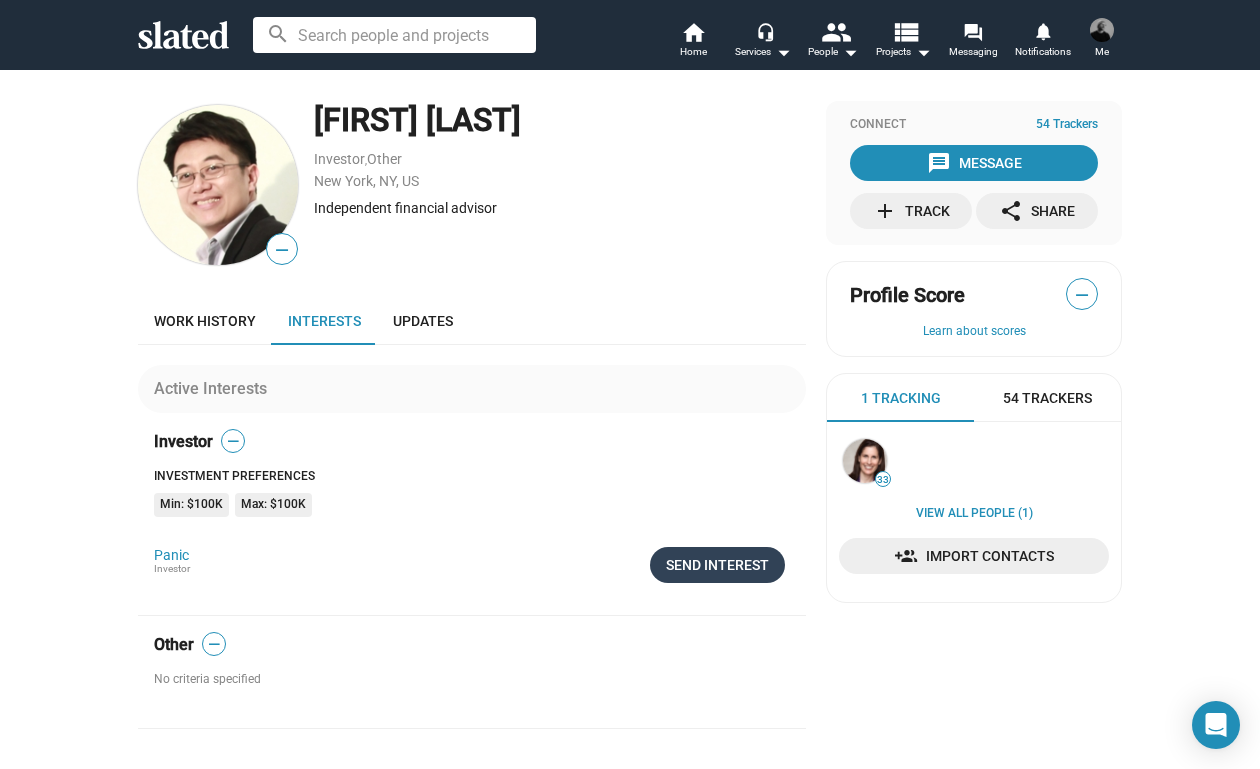 click on "Send Interest" 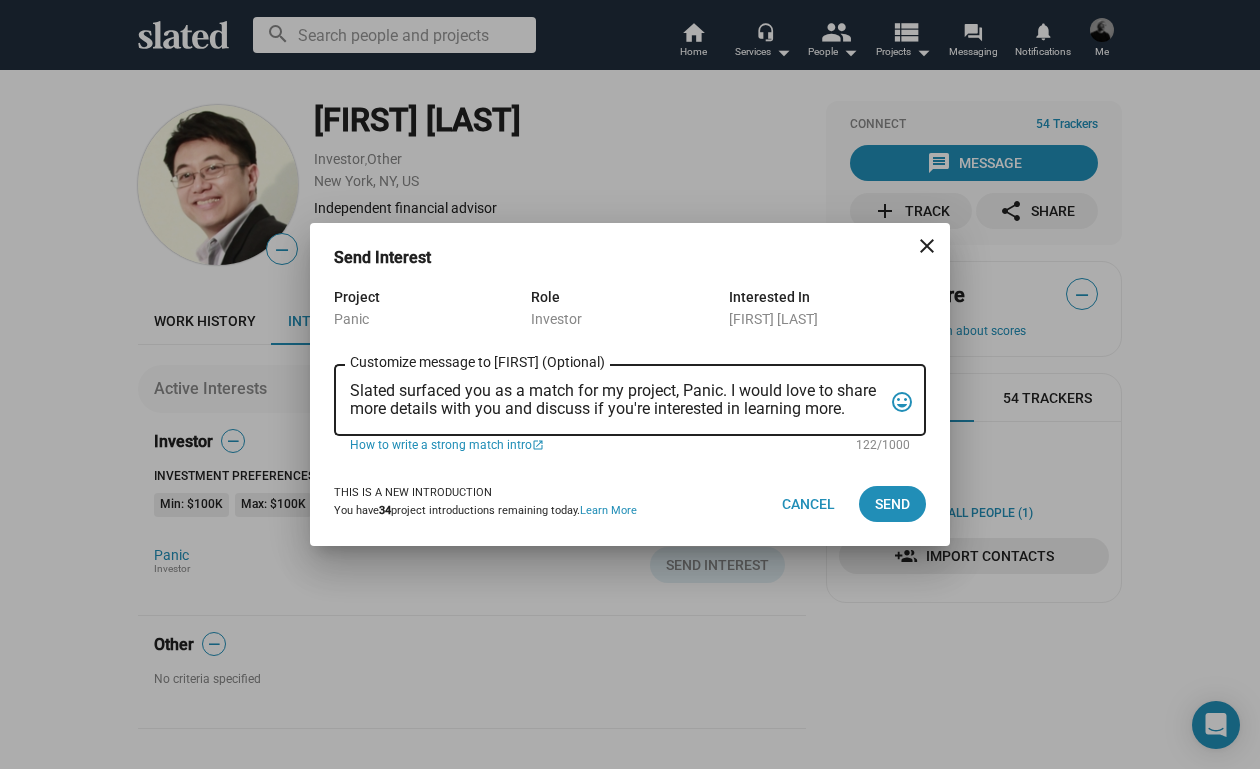 drag, startPoint x: 350, startPoint y: 388, endPoint x: 704, endPoint y: 435, distance: 357.1064 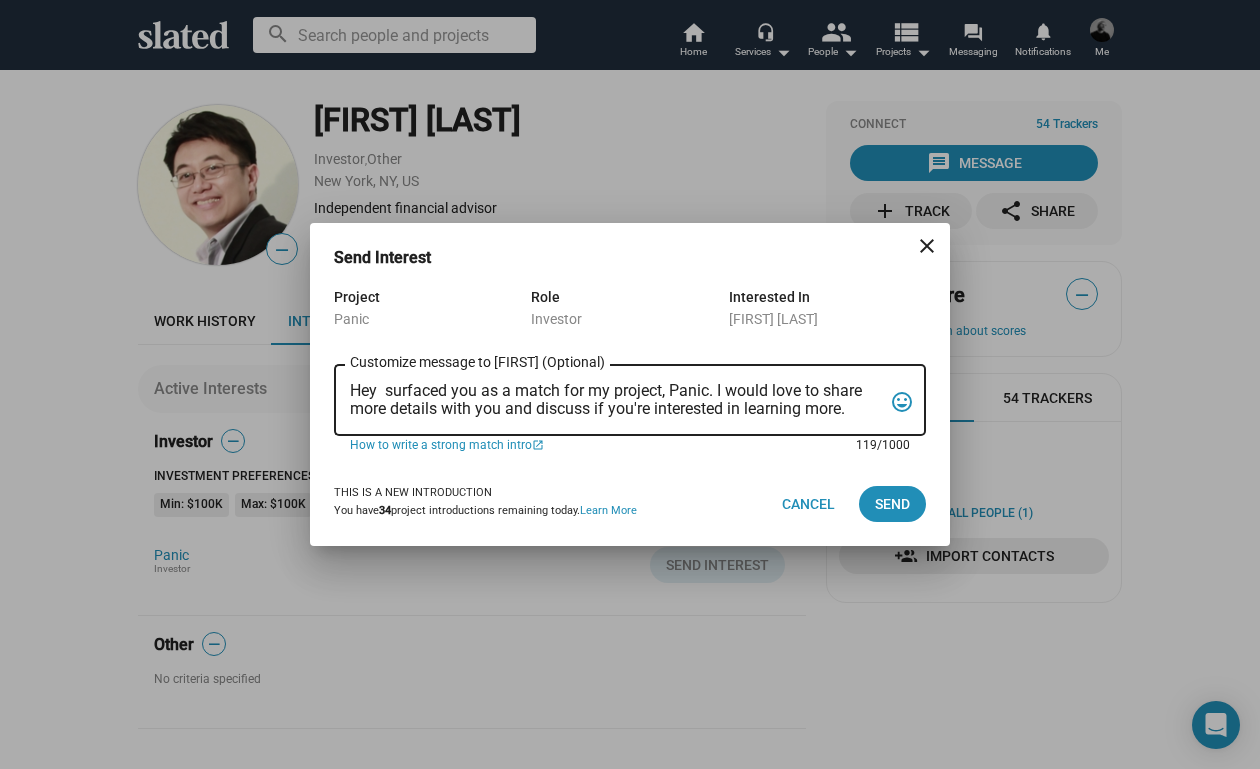 drag, startPoint x: 868, startPoint y: 409, endPoint x: 381, endPoint y: 392, distance: 487.29663 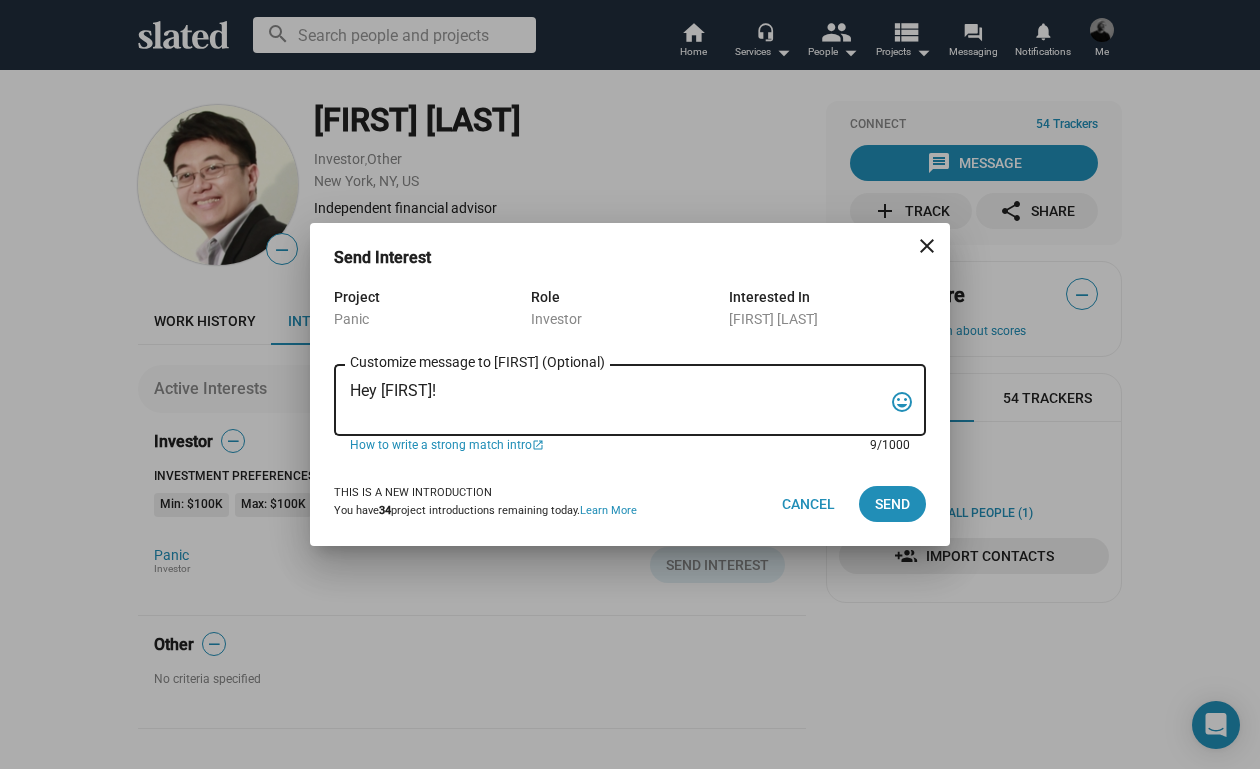 paste on "My name is Trevor Peckham, and I am a New York based writer/director/producer making my second feature film called PANIC, an absurdist comedy in the body of a paranoia thriller. We have all the pieces in place to make this film happen from a practical point of view, and just need to secure our financing to get it over the line. We have a strong cast attached, including Tom Lipinski (Suits, Labor Day) and Elizabeth Alderfer (AP Bio, Disjointed) in the lead roles, supported by Joe Pantoliano (The Matrix, Bad Boys, Memento), Xander Berkeley (Air Force One, Terminator 2, Shanghai Noon) and Langston Fishburne (Ant-Man and The Wasp, Discontinued). I think the project will punch well above its weight, and I'd love to discuss it with you. Let me know if you have any thoughts or questions, and I hope to talk soon. Thanks!" 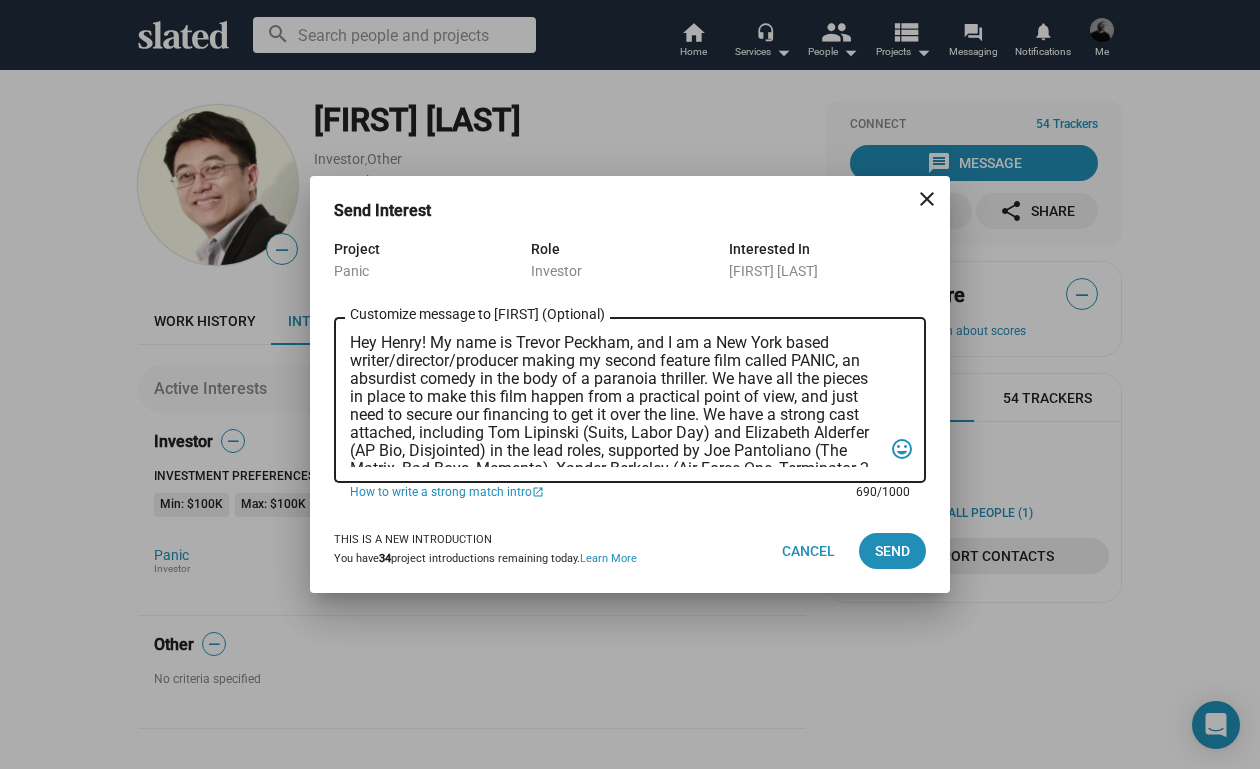 scroll, scrollTop: 0, scrollLeft: 0, axis: both 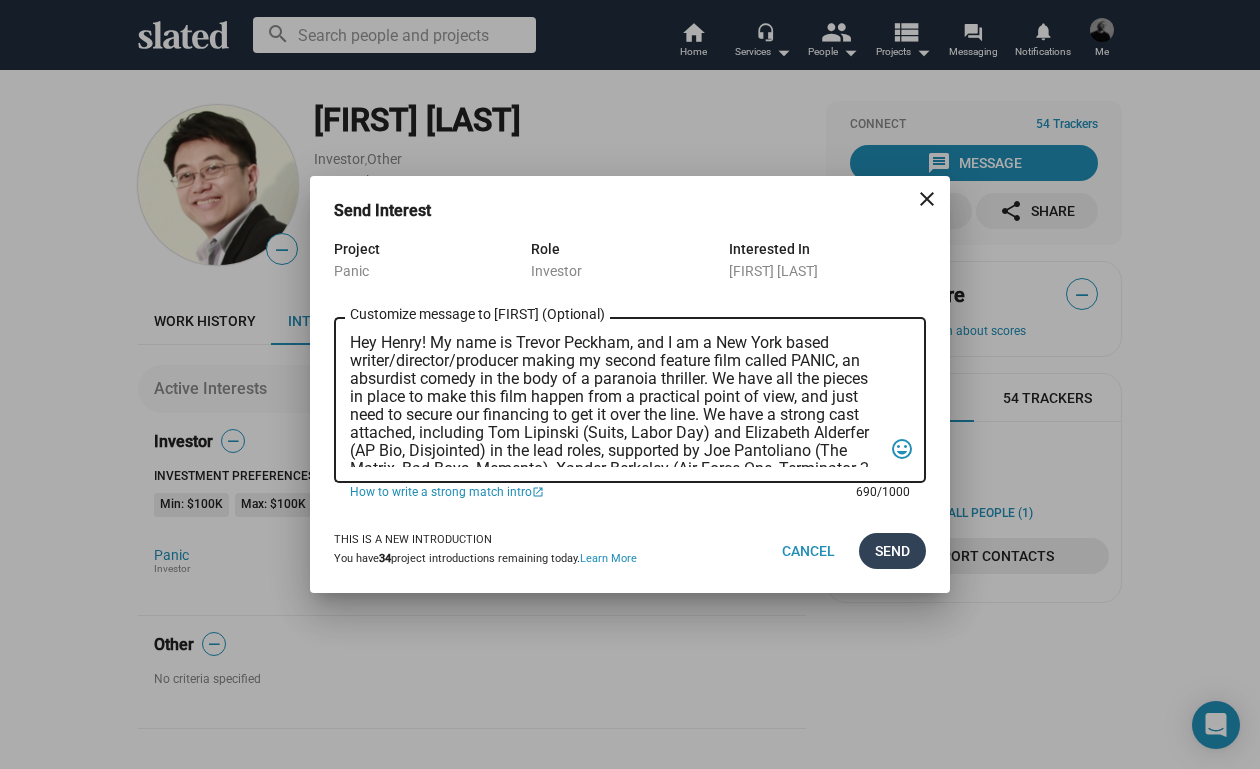type on "Hey Henry! My name is Trevor Peckham, and I am a New York based writer/director/producer making my second feature film called PANIC, an absurdist comedy in the body of a paranoia thriller. We have all the pieces in place to make this film happen from a practical point of view, and just need to secure our financing to get it over the line. We have a strong cast attached, including Tom Lipinski (Suits, Labor Day) and Elizabeth Alderfer (AP Bio, Disjointed) in the lead roles, supported by Joe Pantoliano (The Matrix, Bad Boys, Memento), Xander Berkeley (Air Force One, Terminator 2, Shanghai Noon) and Langston Fishburne (Ant-Man and The Wasp, Discontinued). I think the project will punch well above its weight, and I'd love to discuss it with you. Let me know if you have any thoughts or questions, and I hope to talk soon. Thanks!" 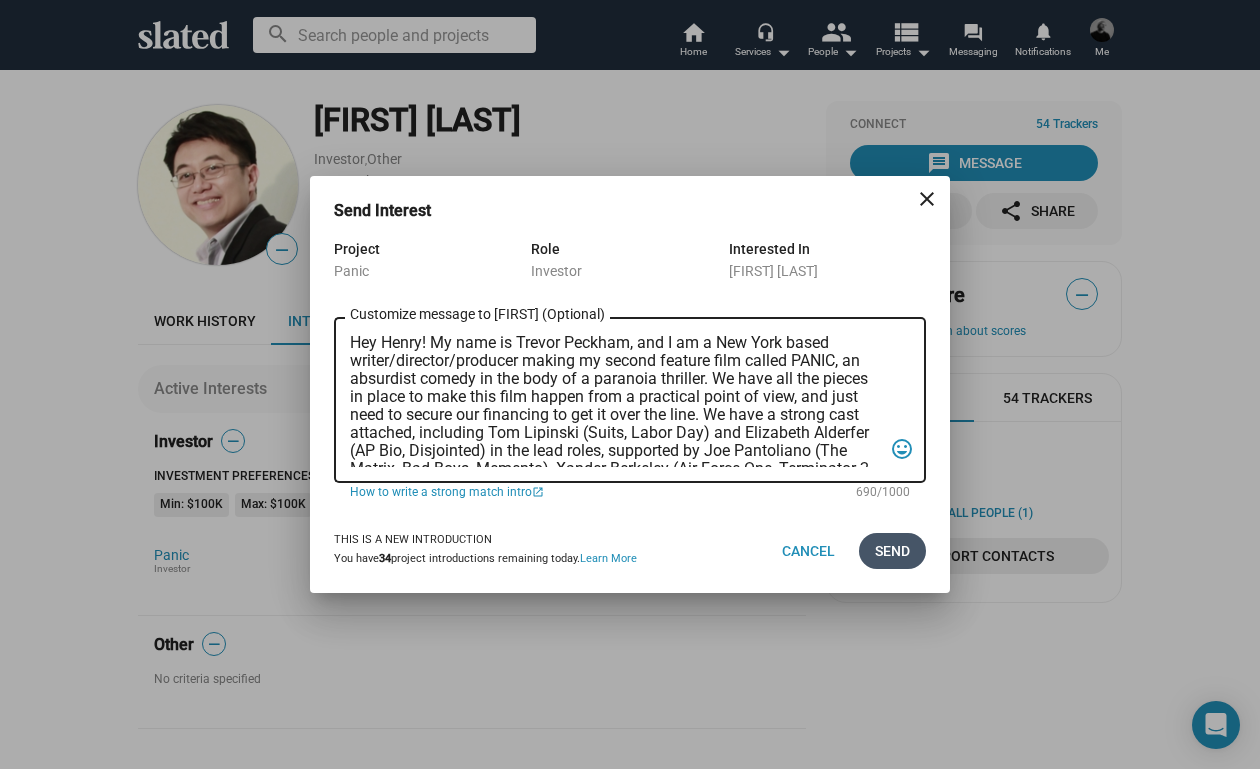 click on "Send" at bounding box center [892, 551] 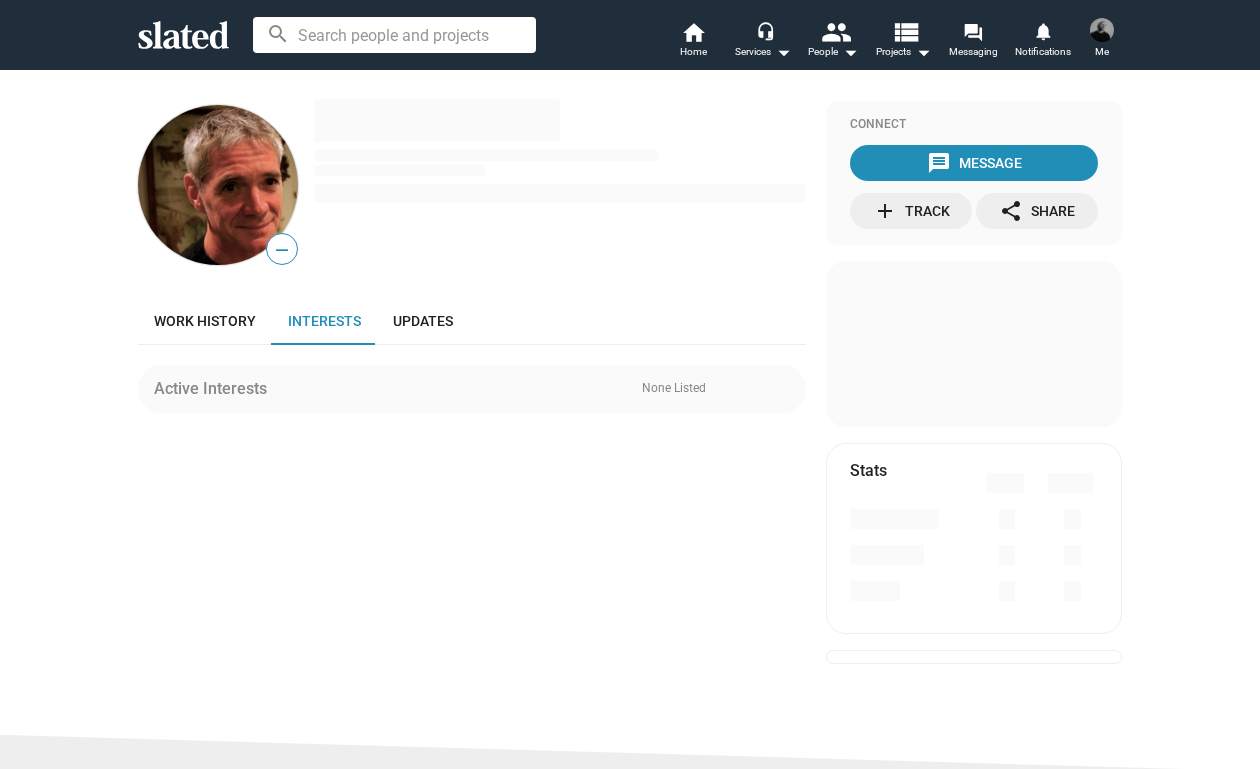 scroll, scrollTop: 0, scrollLeft: 0, axis: both 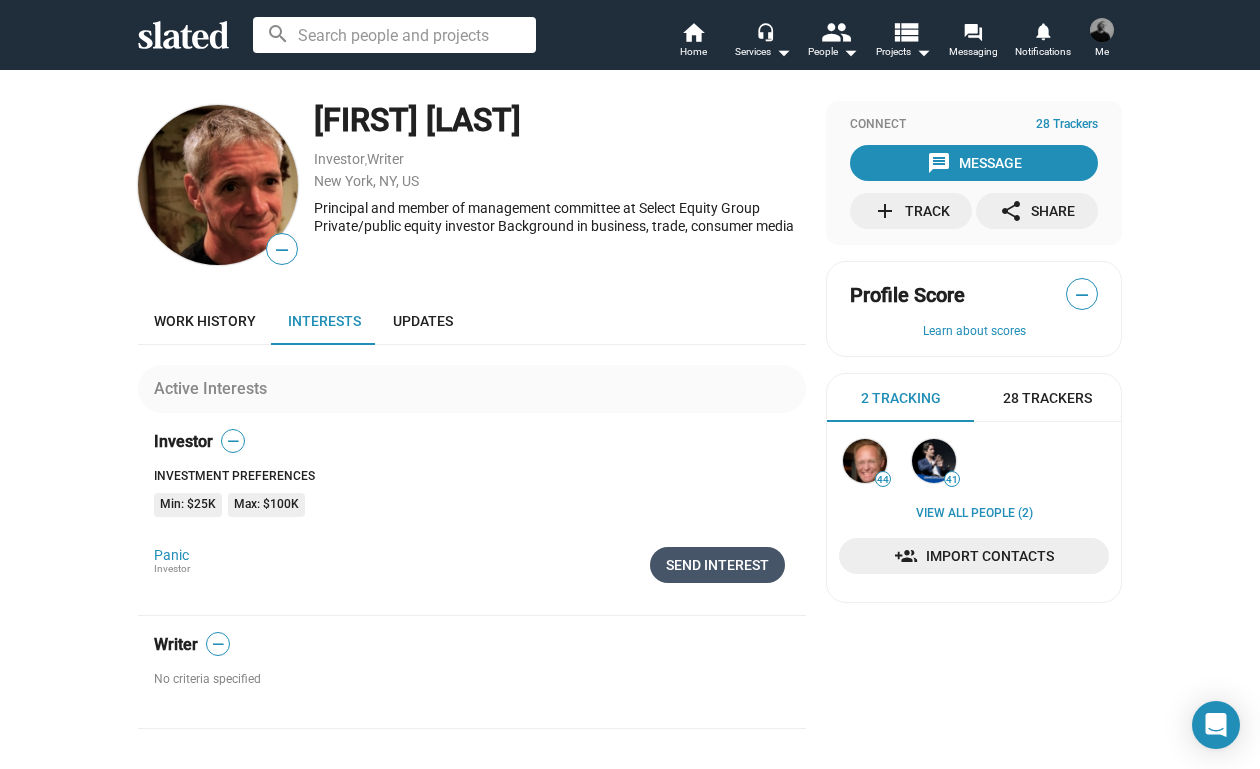 click on "Send Interest" 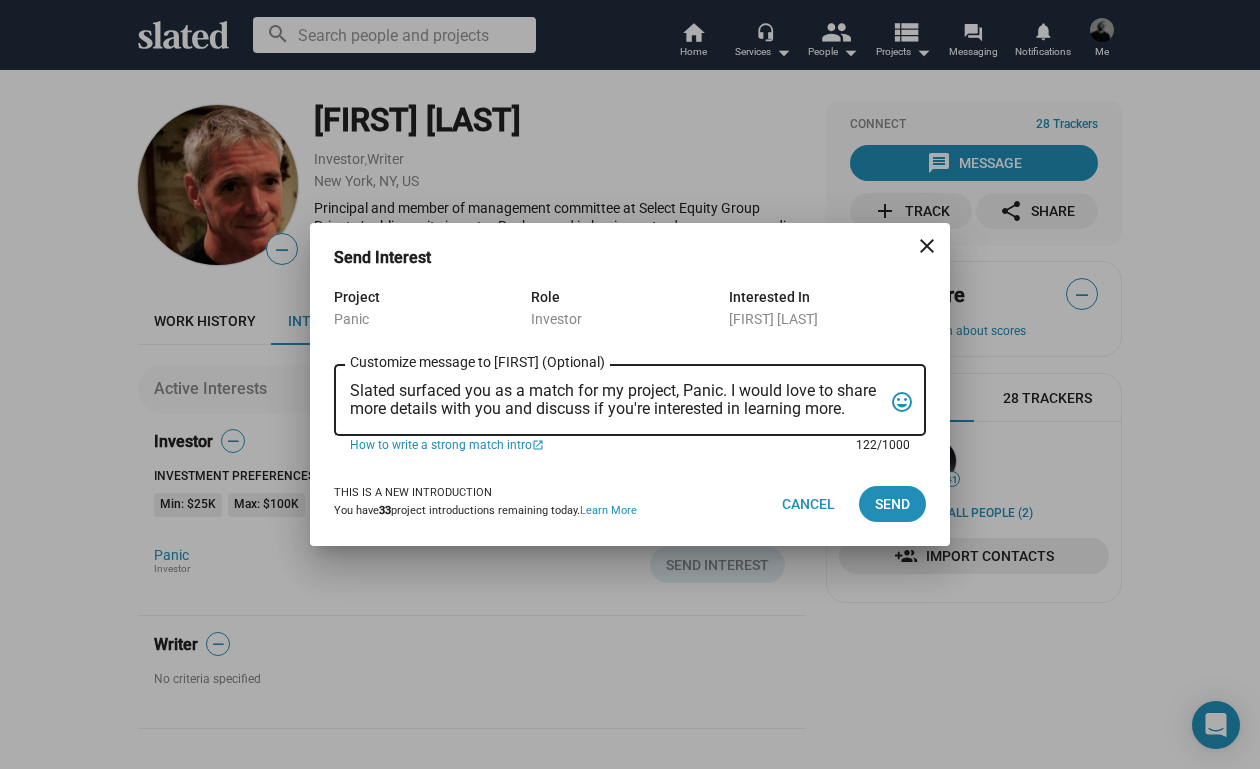 drag, startPoint x: 849, startPoint y: 410, endPoint x: 298, endPoint y: 350, distance: 554.25714 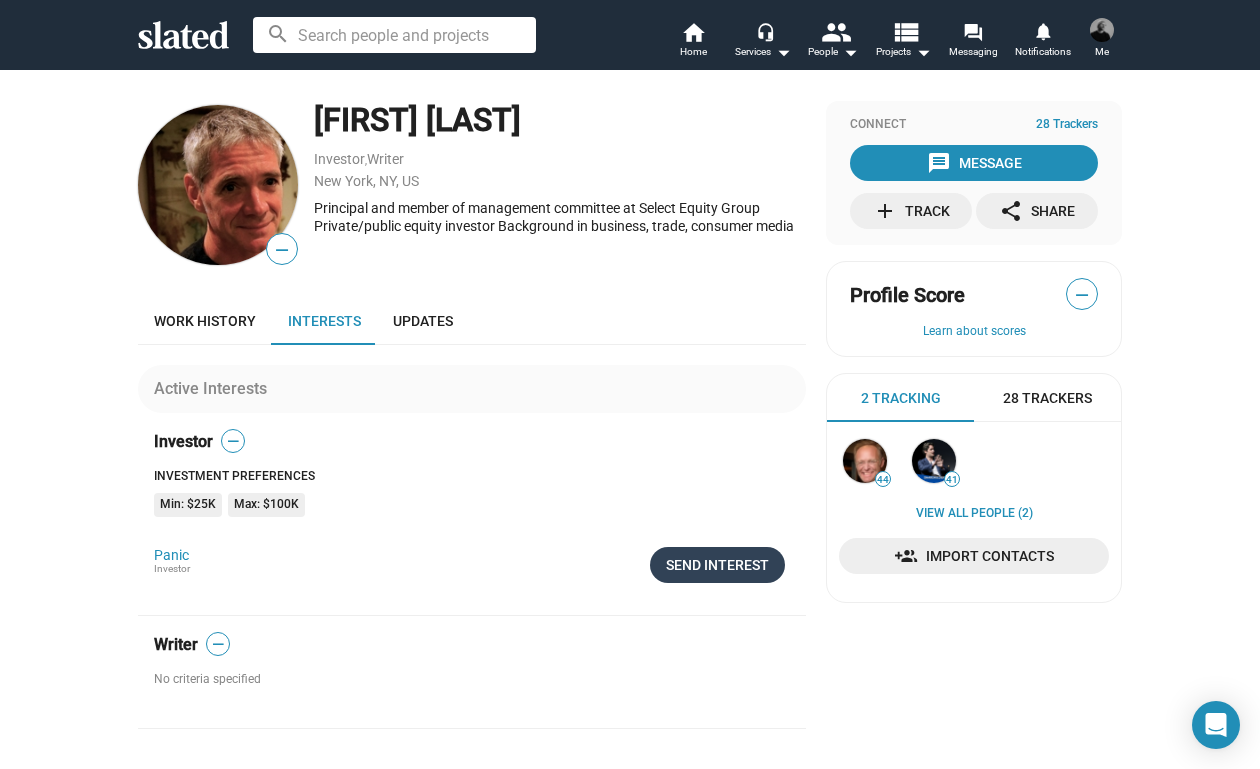click on "Send Interest" 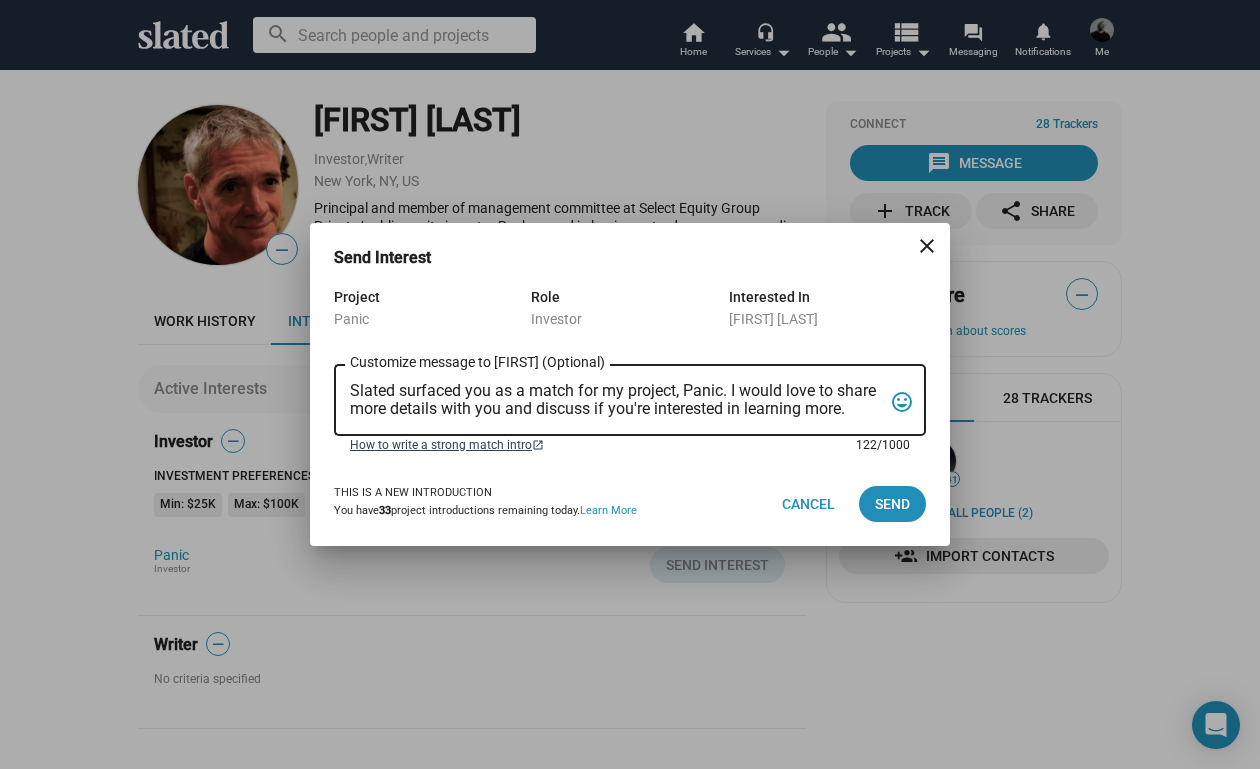 drag, startPoint x: 354, startPoint y: 385, endPoint x: 825, endPoint y: 443, distance: 474.55768 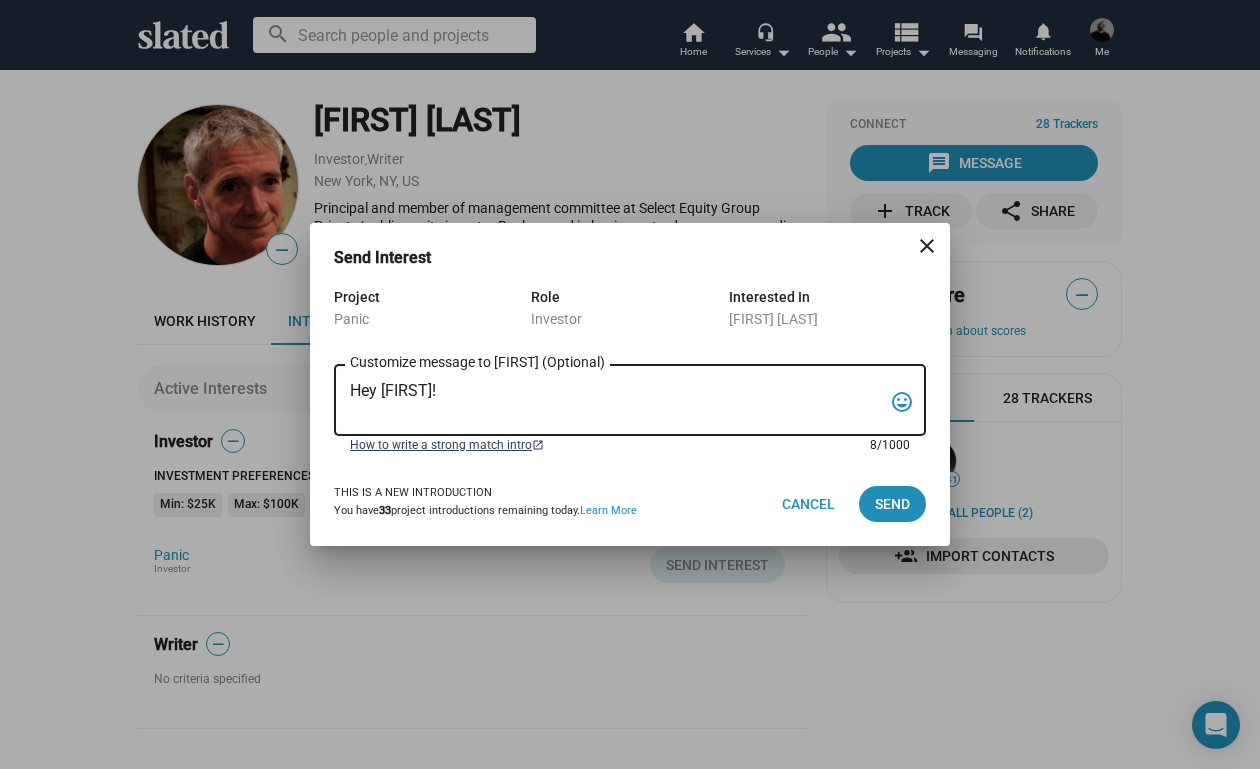 paste on "My name is Trevor Peckham, and I am a New York based writer/director/producer making my second feature film called PANIC, an absurdist comedy in the body of a paranoia thriller. We have all the pieces in place to make this film happen from a practical point of view, and just need to secure our financing to get it over the line. We have a strong cast attached, including Tom Lipinski (Suits, Labor Day) and Elizabeth Alderfer (AP Bio, Disjointed) in the lead roles, supported by Joe Pantoliano (The Matrix, Bad Boys, Memento), Xander Berkeley (Air Force One, Terminator 2, Shanghai Noon) and Langston Fishburne (Ant-Man and The Wasp, Discontinued). I think the project will punch well above its weight, and I'd love to discuss it with you. Let me know if you have any thoughts or questions, and I hope to talk soon. Thanks!" 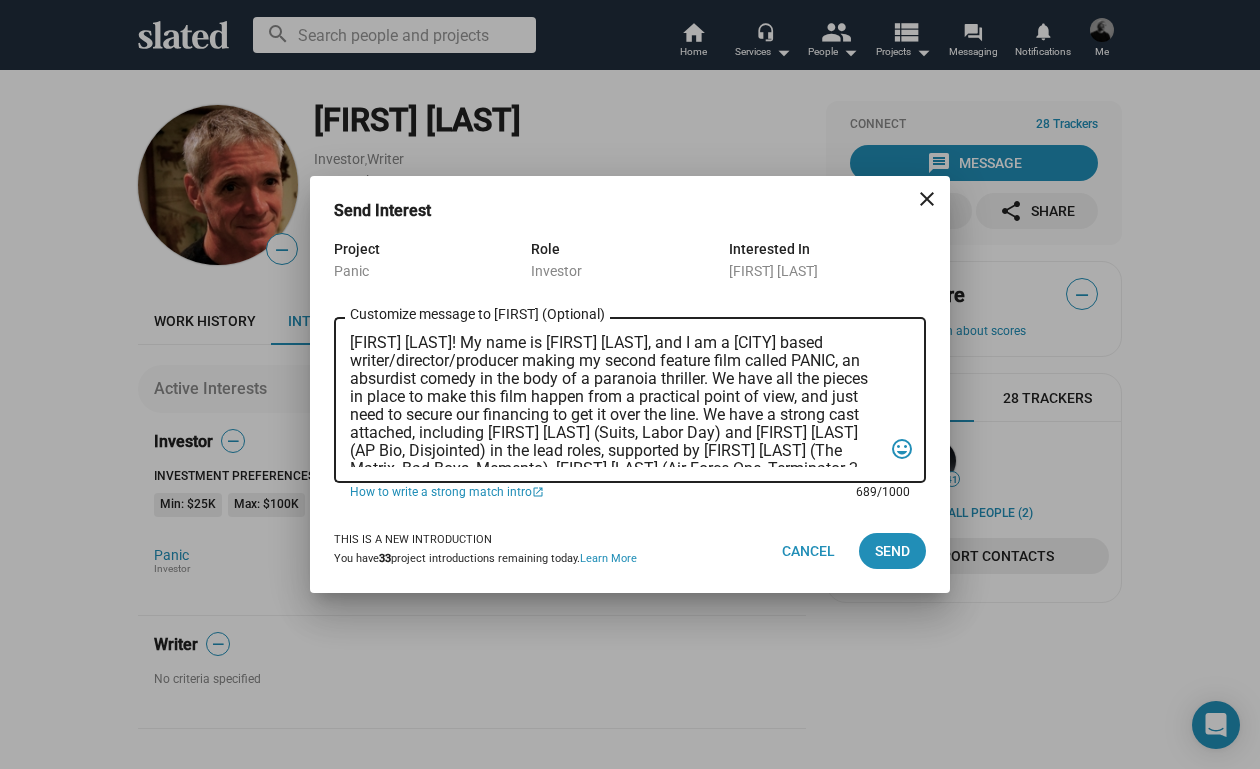 scroll, scrollTop: 0, scrollLeft: 0, axis: both 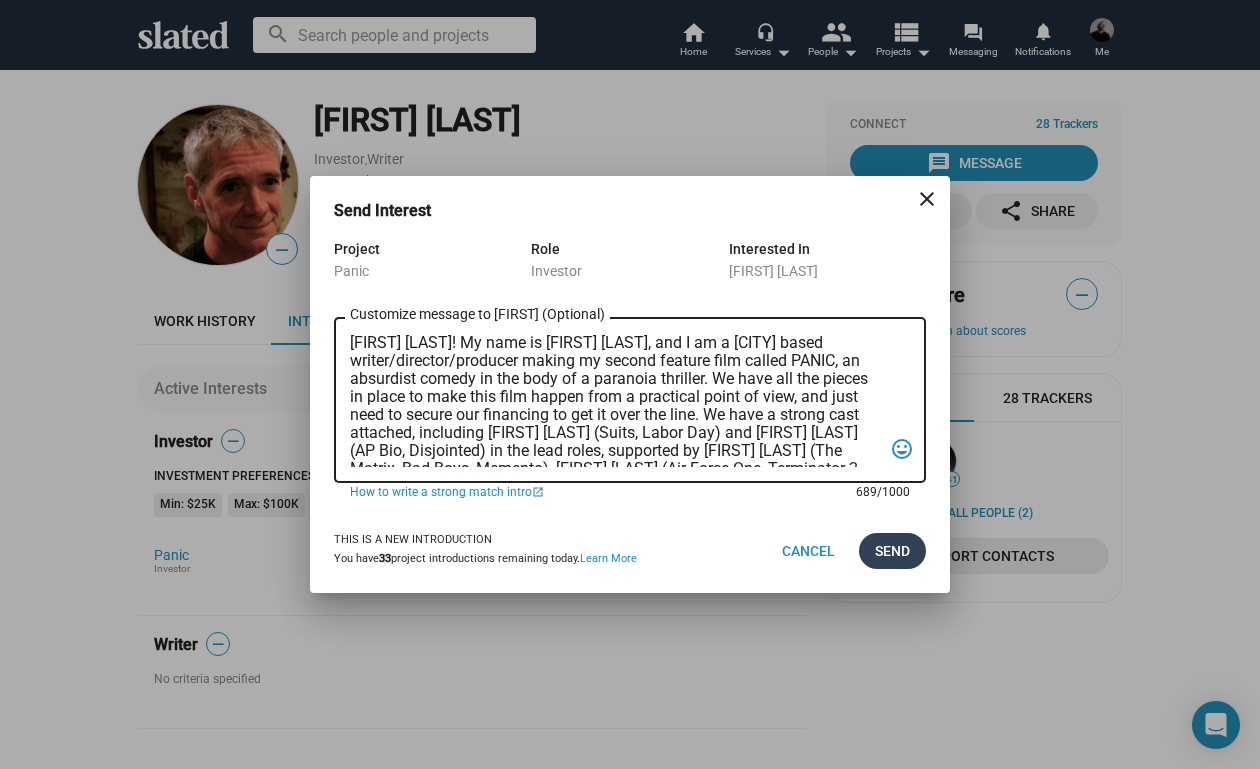 type on "Hey Evan! My name is Trevor Peckham, and I am a New York based writer/director/producer making my second feature film called PANIC, an absurdist comedy in the body of a paranoia thriller. We have all the pieces in place to make this film happen from a practical point of view, and just need to secure our financing to get it over the line. We have a strong cast attached, including Tom Lipinski (Suits, Labor Day) and Elizabeth Alderfer (AP Bio, Disjointed) in the lead roles, supported by Joe Pantoliano (The Matrix, Bad Boys, Memento), Xander Berkeley (Air Force One, Terminator 2, Shanghai Noon) and Langston Fishburne (Ant-Man and The Wasp, Discontinued). I think the project will punch well above its weight, and I'd love to discuss it with you. Let me know if you have any thoughts or questions, and I hope to talk soon. Thanks!" 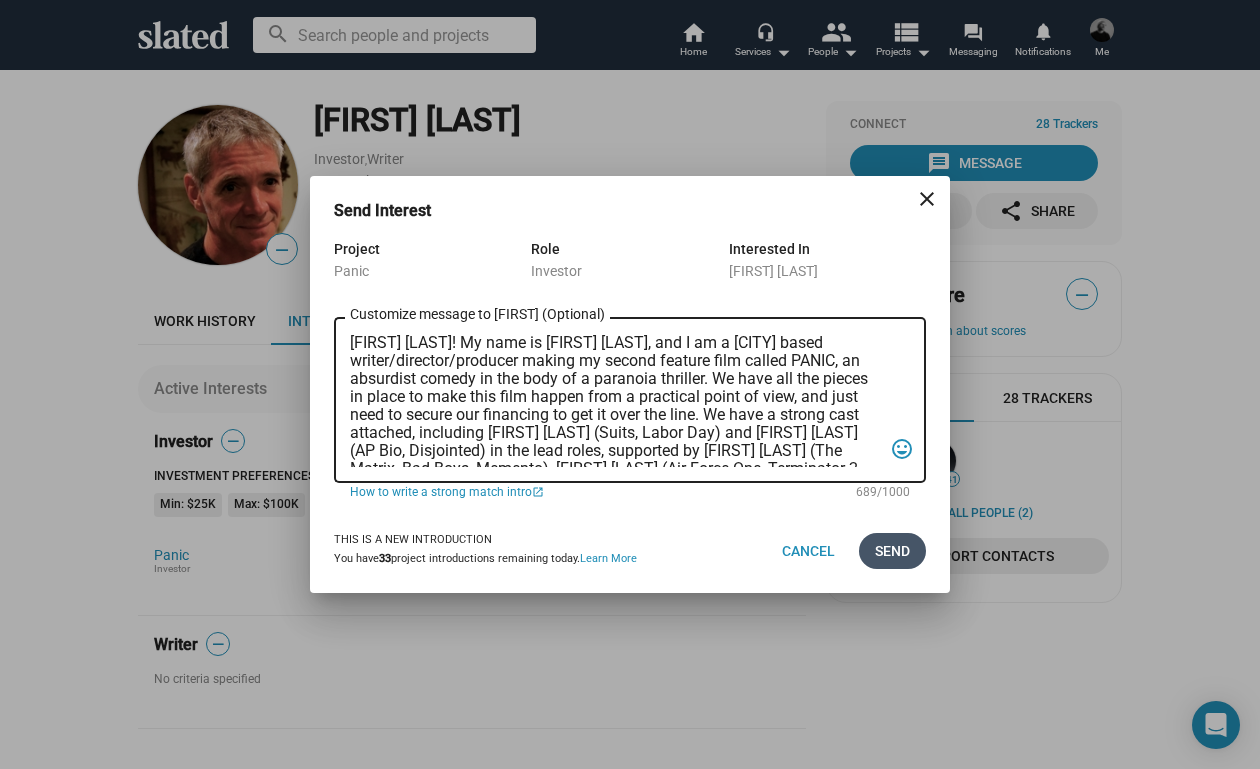 click on "Send" at bounding box center (892, 551) 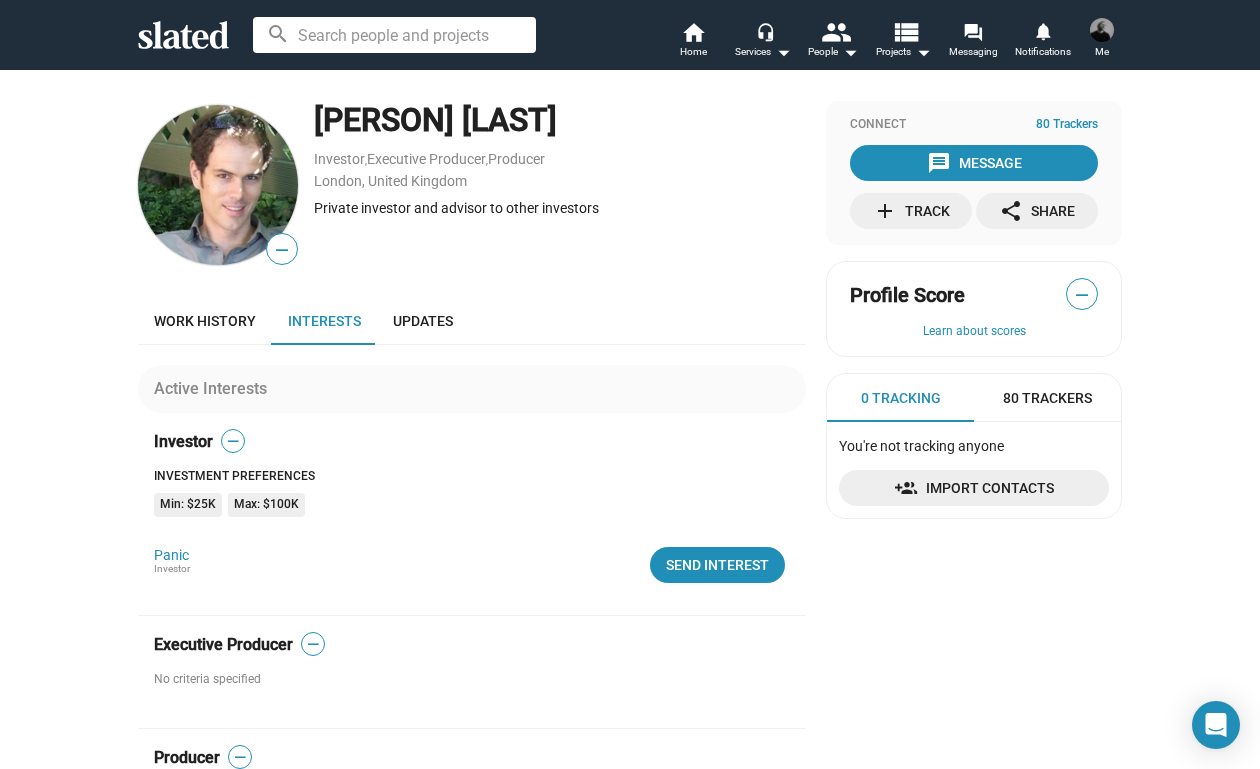 scroll, scrollTop: 0, scrollLeft: 0, axis: both 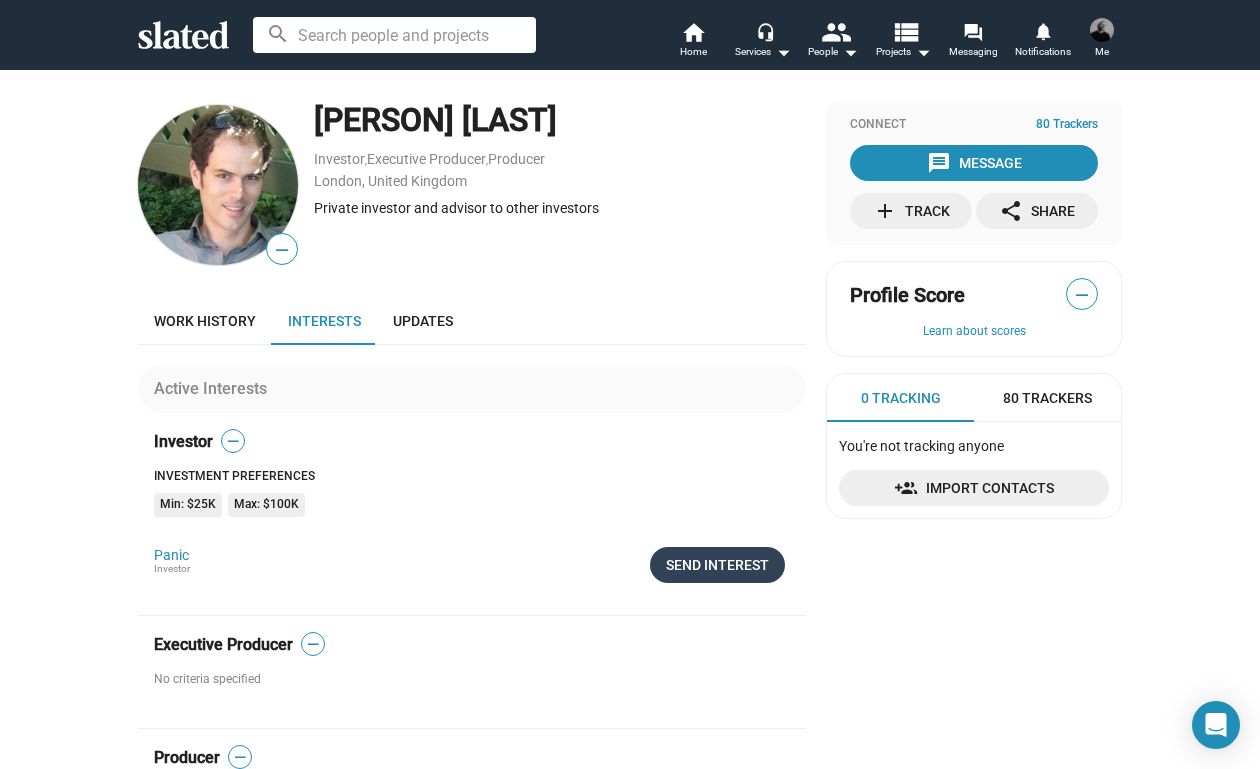 click on "Send Interest" 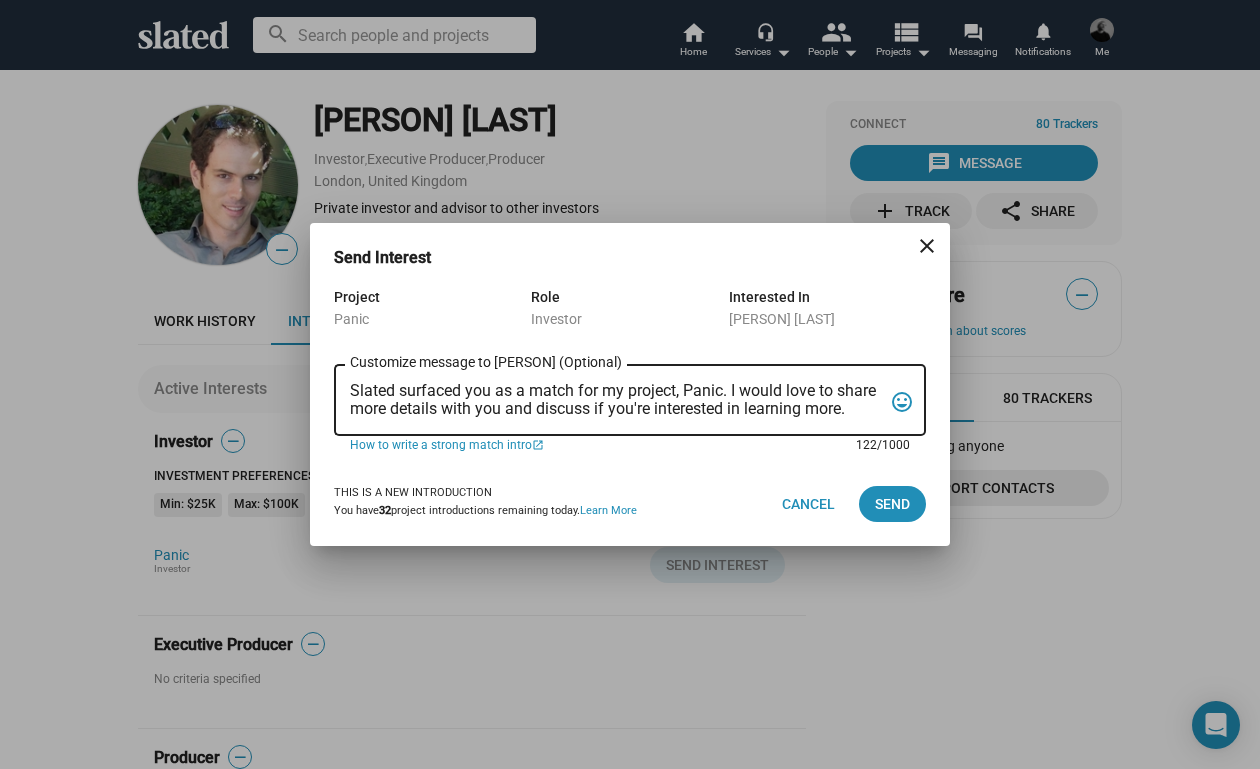 drag, startPoint x: 351, startPoint y: 384, endPoint x: 859, endPoint y: 420, distance: 509.274 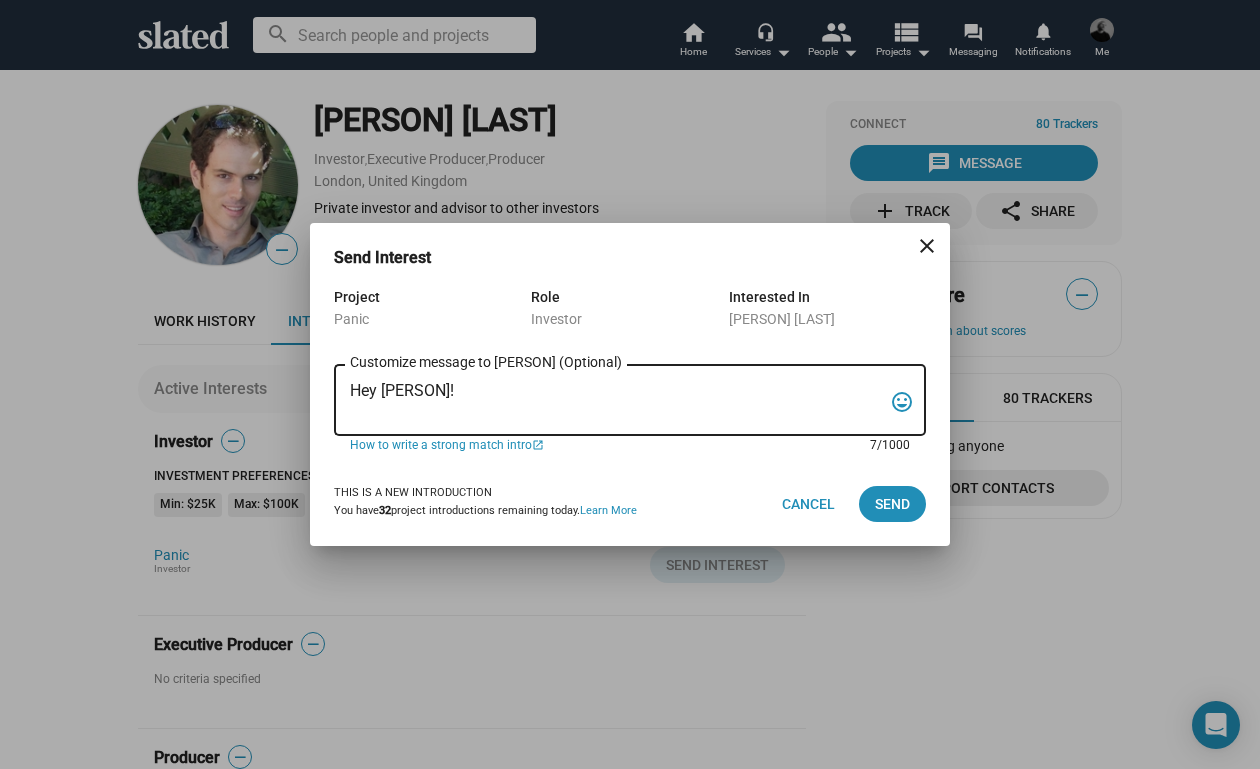 paste on "My name is Trevor Peckham, and I am a New York based writer/director/producer making my second feature film called PANIC, an absurdist comedy in the body of a paranoia thriller. We have all the pieces in place to make this film happen from a practical point of view, and just need to secure our financing to get it over the line. We have a strong cast attached, including Tom Lipinski (Suits, Labor Day) and Elizabeth Alderfer (AP Bio, Disjointed) in the lead roles, supported by Joe Pantoliano (The Matrix, Bad Boys, Memento), Xander Berkeley (Air Force One, Terminator 2, Shanghai Noon) and Langston Fishburne (Ant-Man and The Wasp, Discontinued). I think the project will punch well above its weight, and I'd love to discuss it with you. Let me know if you have any thoughts or questions, and I hope to talk soon. Thanks!" 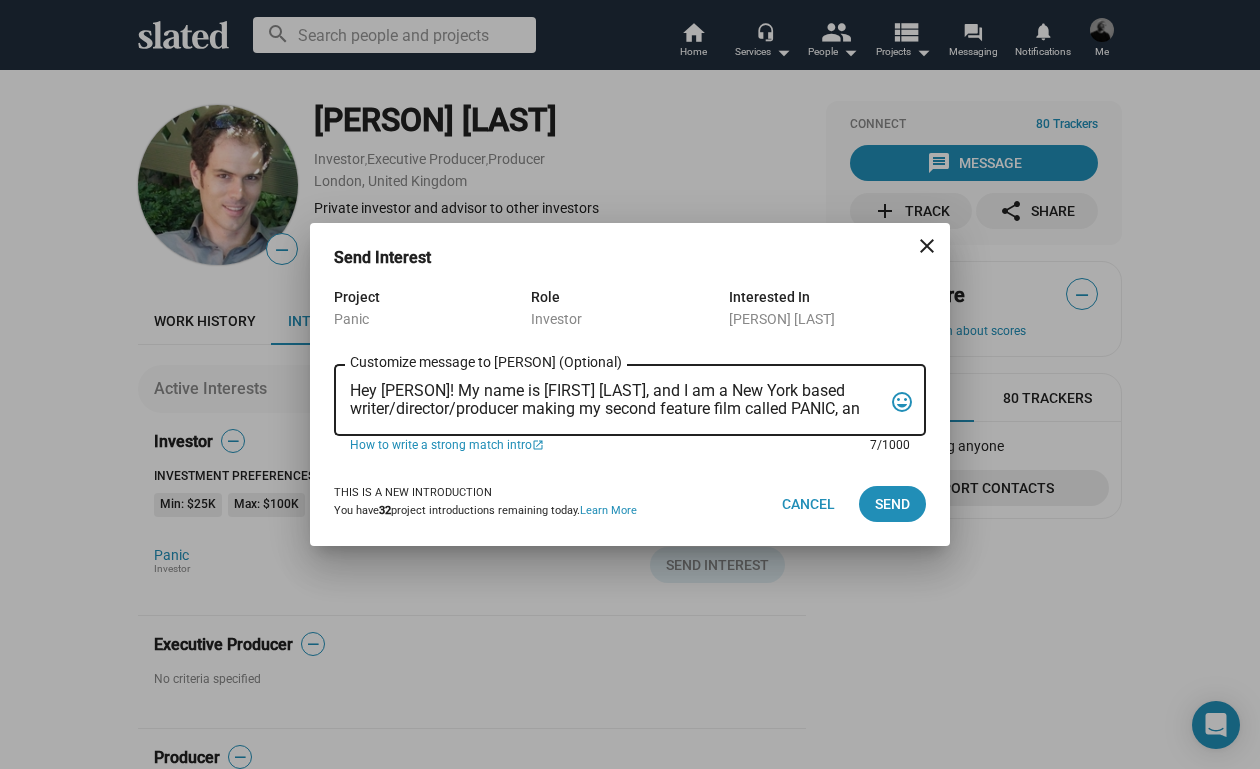 scroll, scrollTop: 83, scrollLeft: 0, axis: vertical 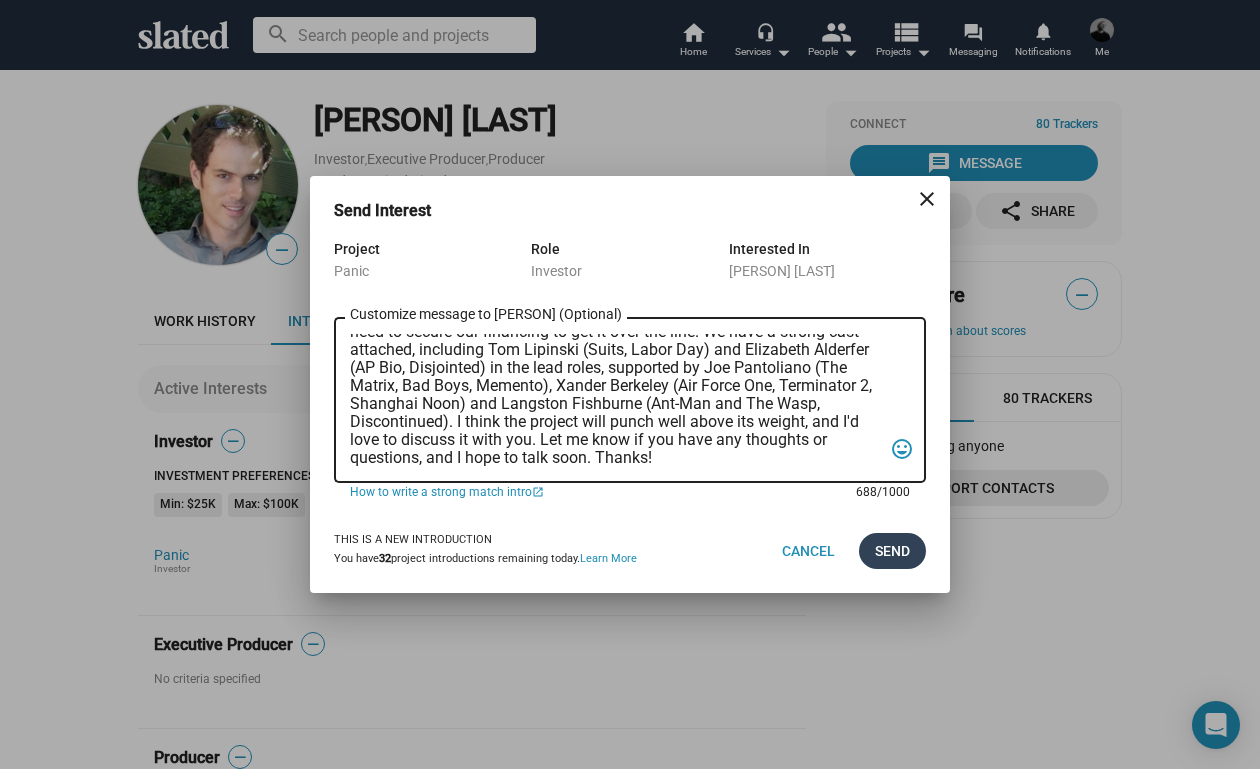 type on "Hey Sam! My name is Trevor Peckham, and I am a New York based writer/director/producer making my second feature film called PANIC, an absurdist comedy in the body of a paranoia thriller. We have all the pieces in place to make this film happen from a practical point of view, and just need to secure our financing to get it over the line. We have a strong cast attached, including Tom Lipinski (Suits, Labor Day) and Elizabeth Alderfer (AP Bio, Disjointed) in the lead roles, supported by Joe Pantoliano (The Matrix, Bad Boys, Memento), Xander Berkeley (Air Force One, Terminator 2, Shanghai Noon) and Langston Fishburne (Ant-Man and The Wasp, Discontinued). I think the project will punch well above its weight, and I'd love to discuss it with you. Let me know if you have any thoughts or questions, and I hope to talk soon. Thanks!" 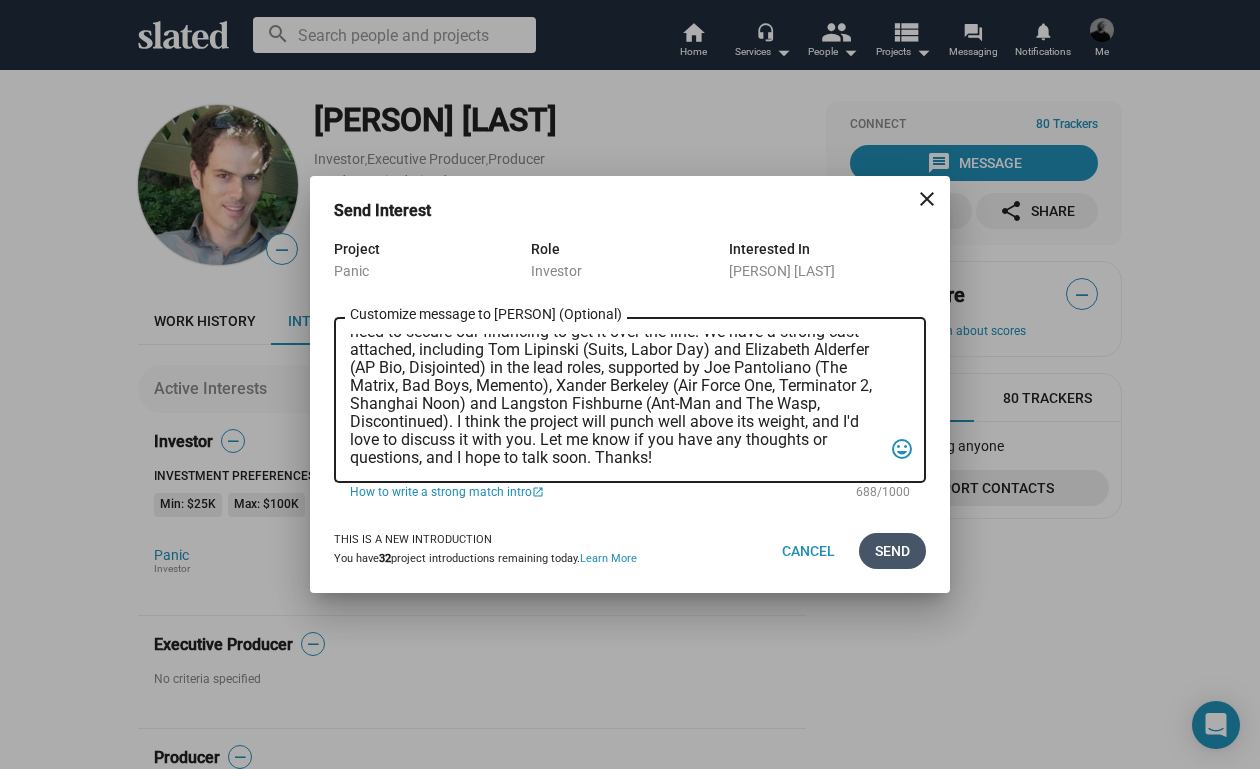 click on "Send" at bounding box center (892, 551) 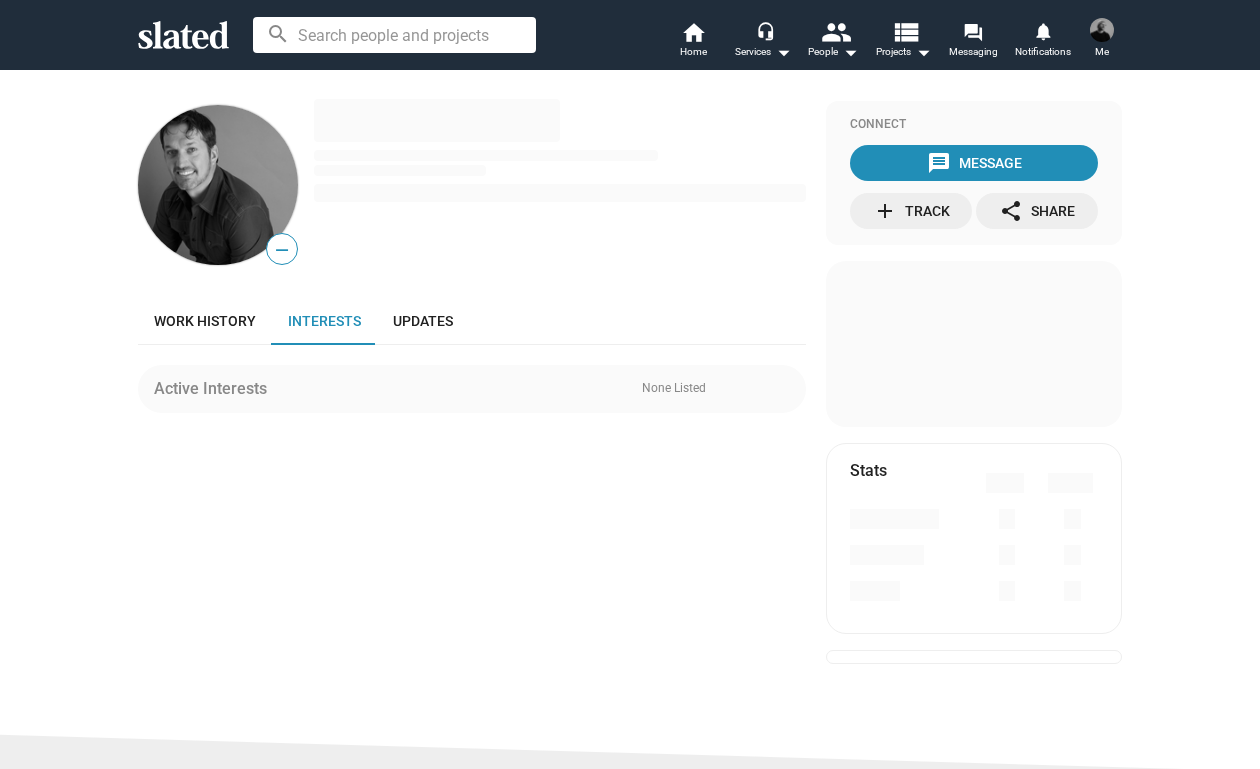 scroll, scrollTop: 0, scrollLeft: 0, axis: both 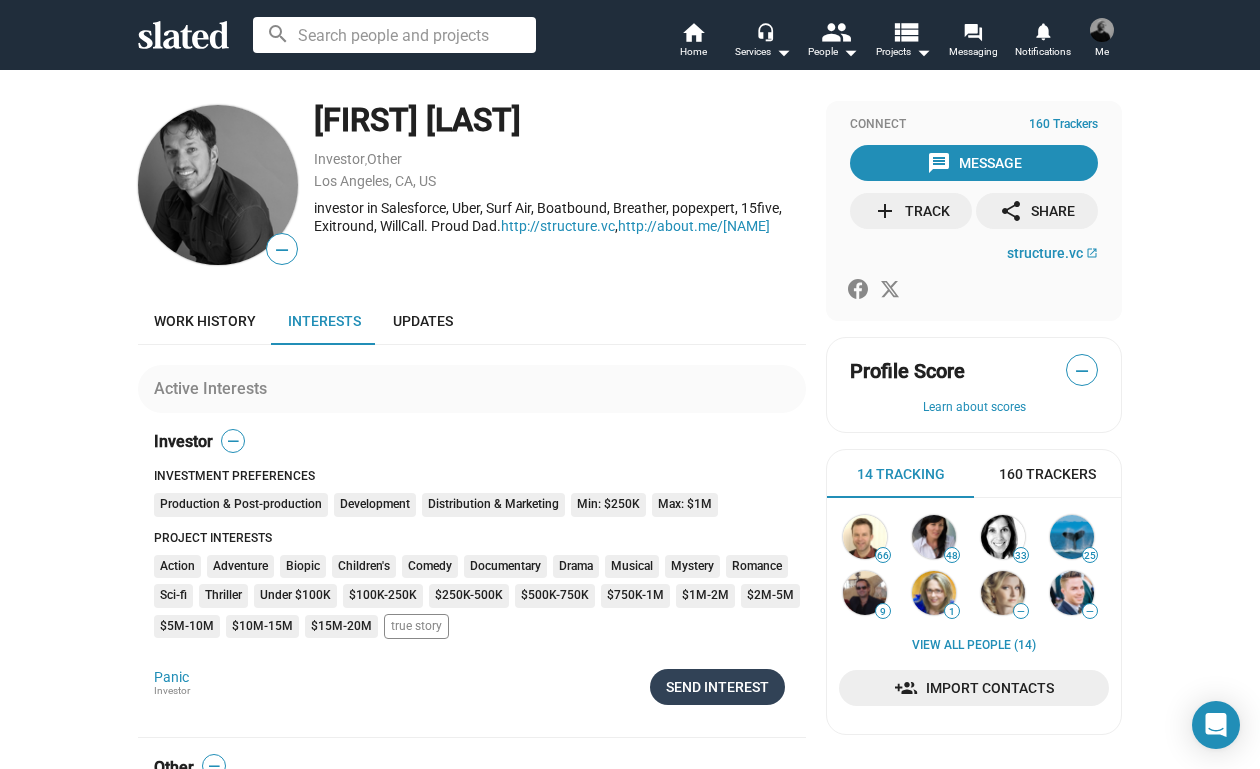 click on "Send Interest" 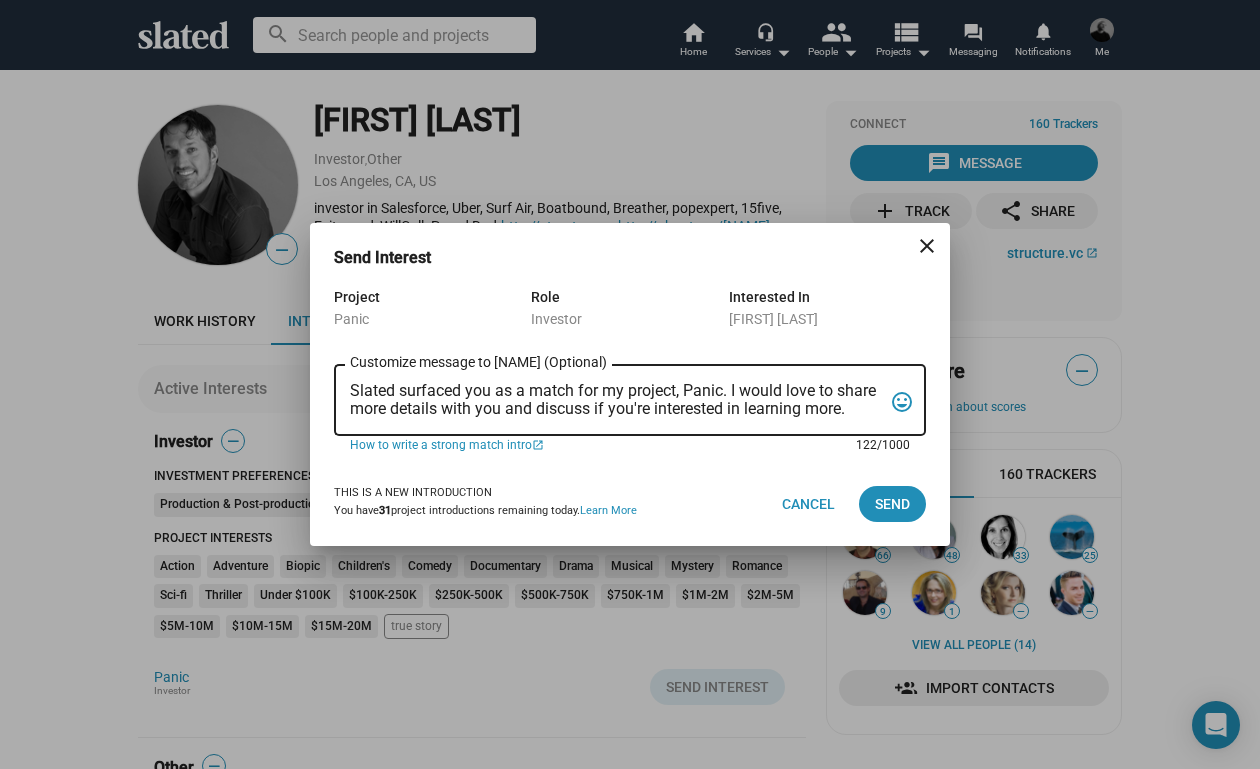 drag, startPoint x: 350, startPoint y: 385, endPoint x: 906, endPoint y: 432, distance: 557.983 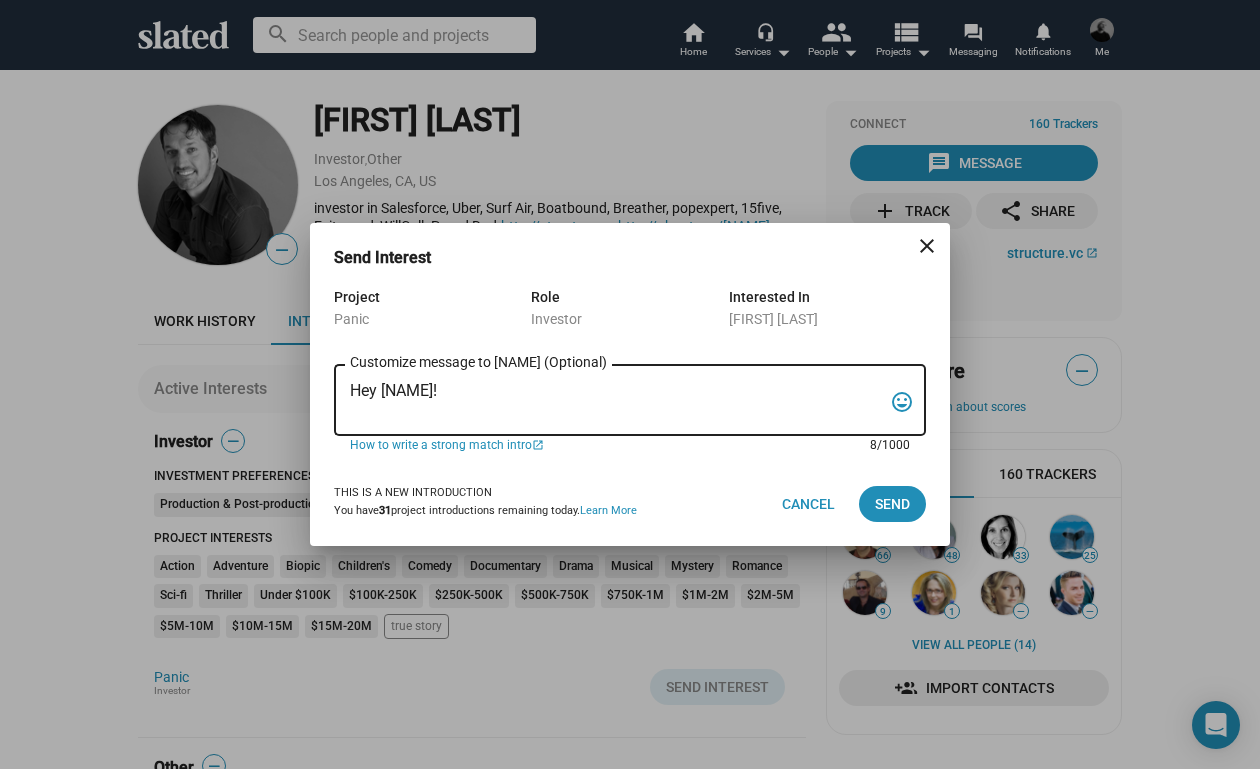paste on "My name is Trevor Peckham, and I am a New York based writer/director/producer making my second feature film called PANIC, an absurdist comedy in the body of a paranoia thriller. We have all the pieces in place to make this film happen from a practical point of view, and just need to secure our financing to get it over the line. We have a strong cast attached, including Tom Lipinski (Suits, Labor Day) and Elizabeth Alderfer (AP Bio, Disjointed) in the lead roles, supported by Joe Pantoliano (The Matrix, Bad Boys, Memento), Xander Berkeley (Air Force One, Terminator 2, Shanghai Noon) and Langston Fishburne (Ant-Man and The Wasp, Discontinued). I think the project will punch well above its weight, and I'd love to discuss it with you. Let me know if you have any thoughts or questions, and I hope to talk soon. Thanks!" 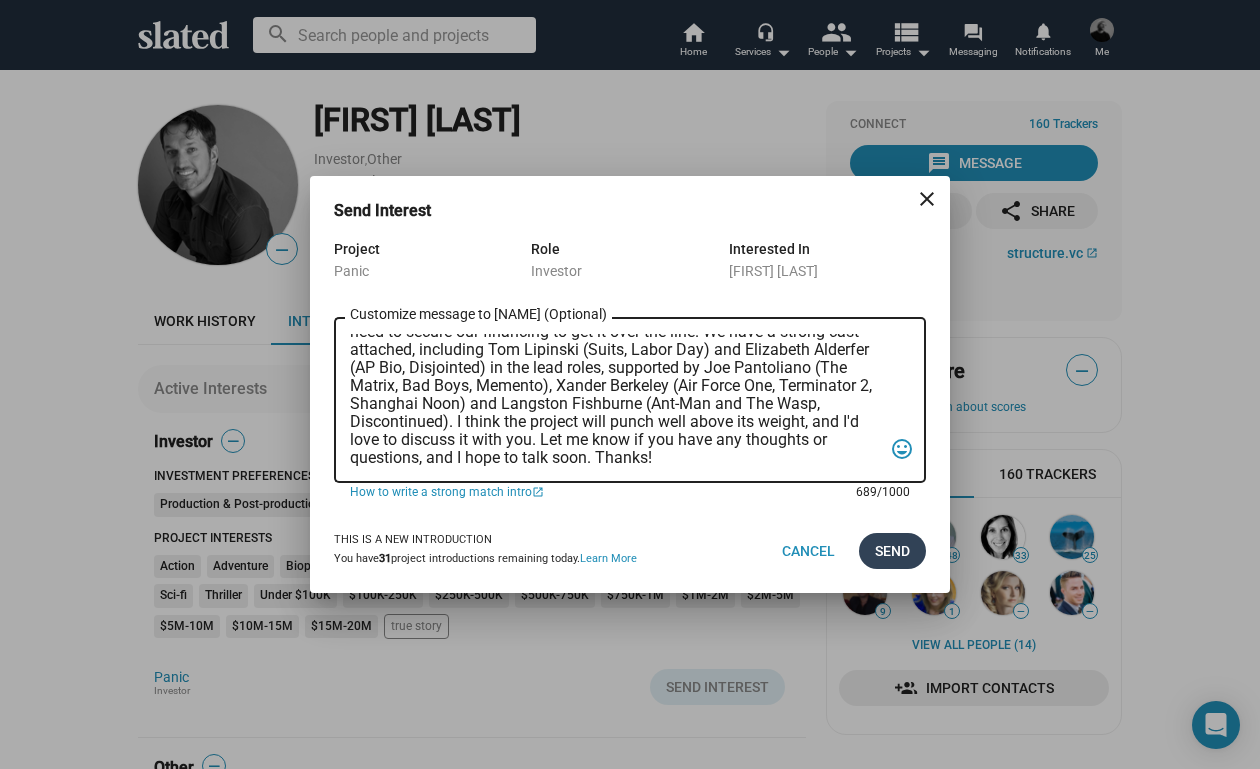 scroll, scrollTop: 83, scrollLeft: 0, axis: vertical 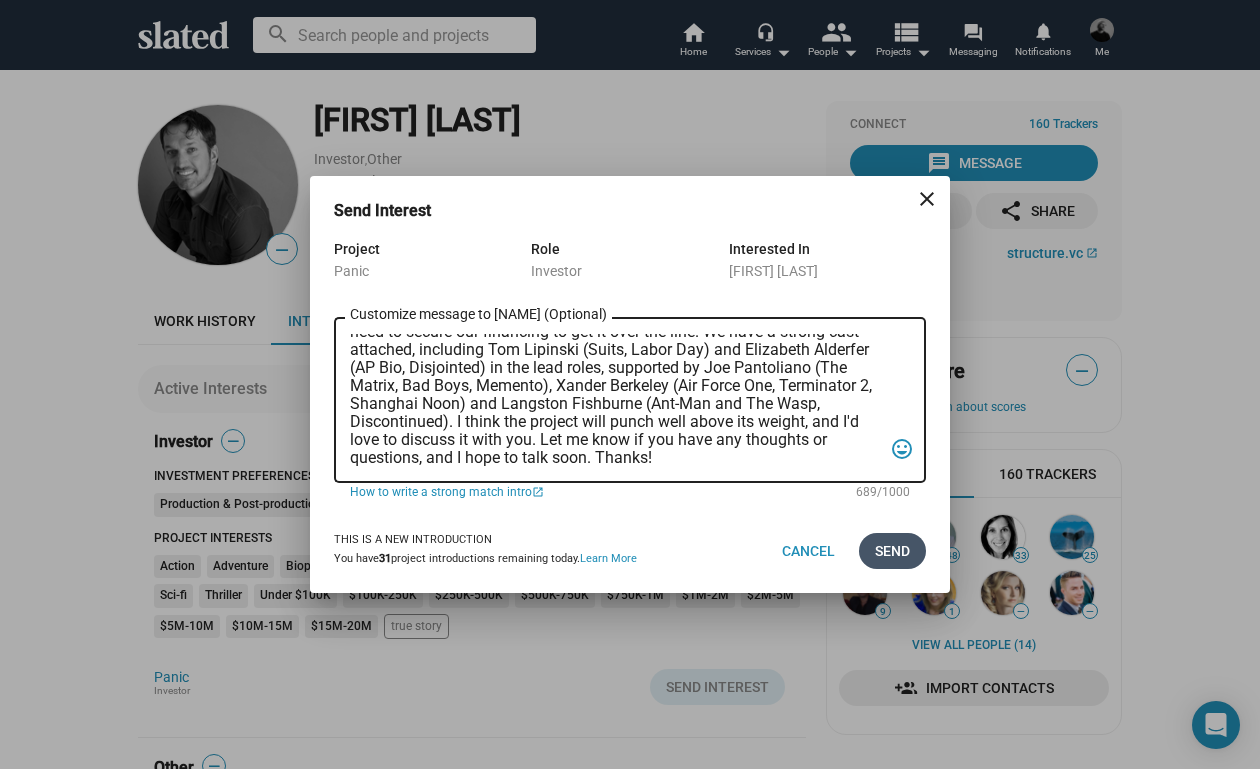 click on "Send" at bounding box center (892, 551) 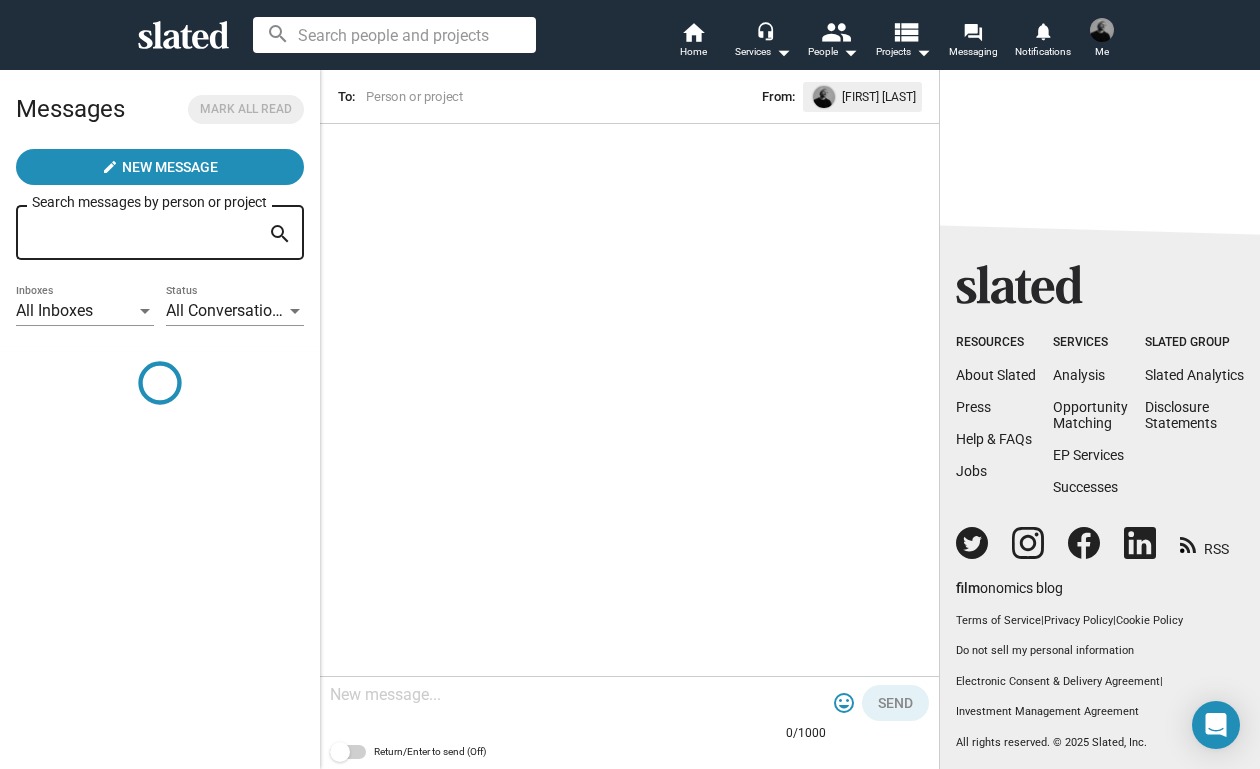 scroll, scrollTop: 0, scrollLeft: 0, axis: both 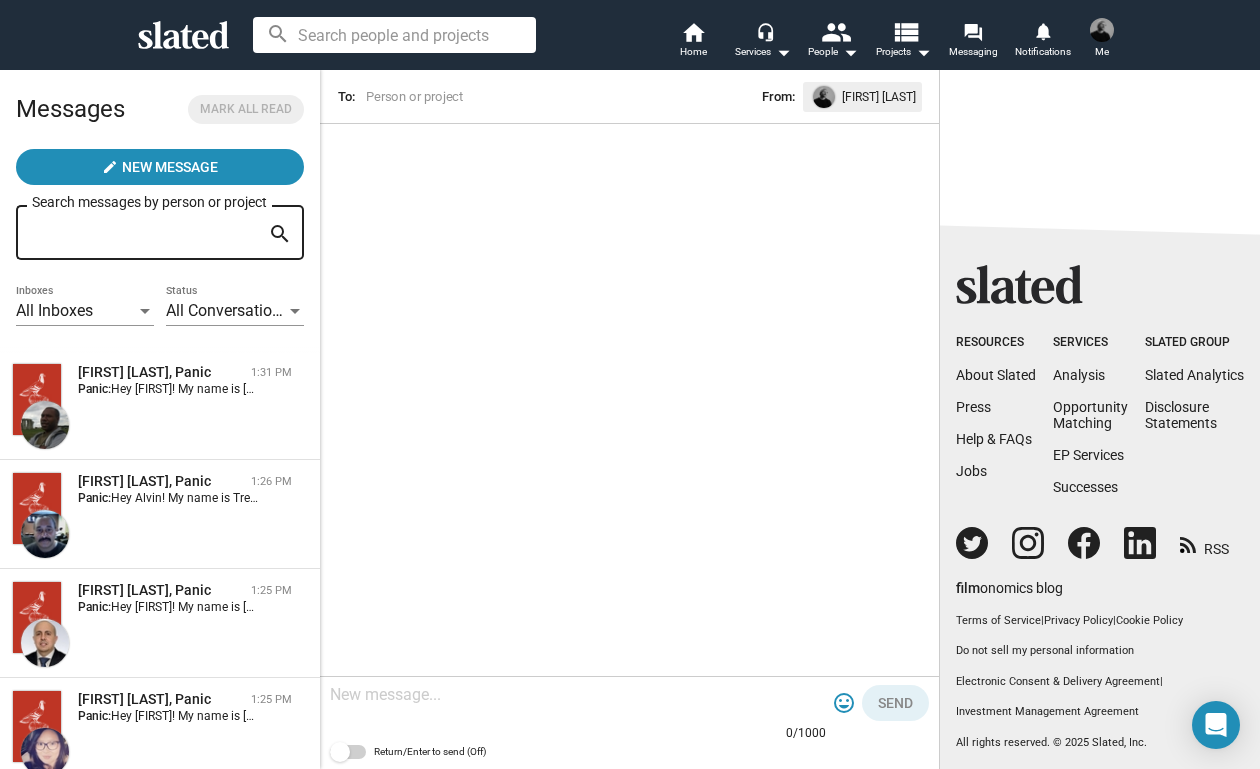 click 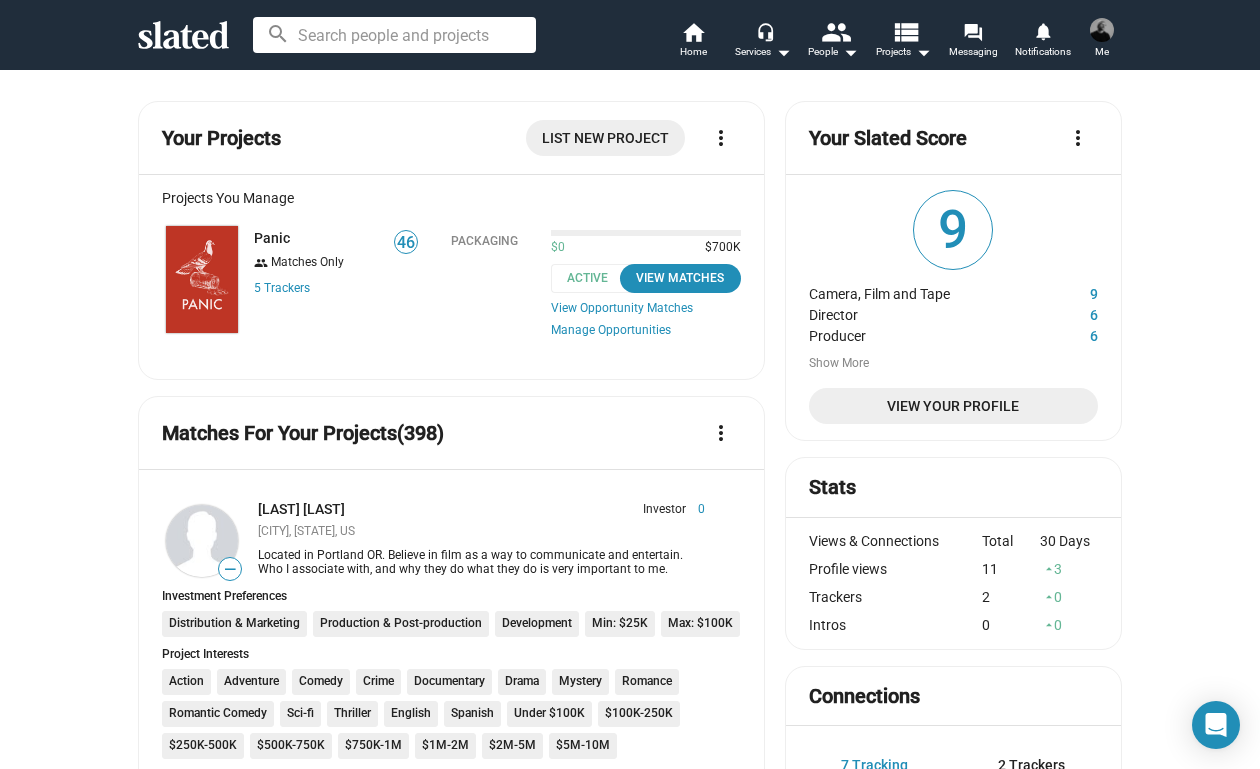 click on "search home Home headset_mic  Services  arrow_drop_down people  People  arrow_drop_down view_list  Projects  arrow_drop_down forum Messaging notifications Notifications Me" at bounding box center (630, 35) 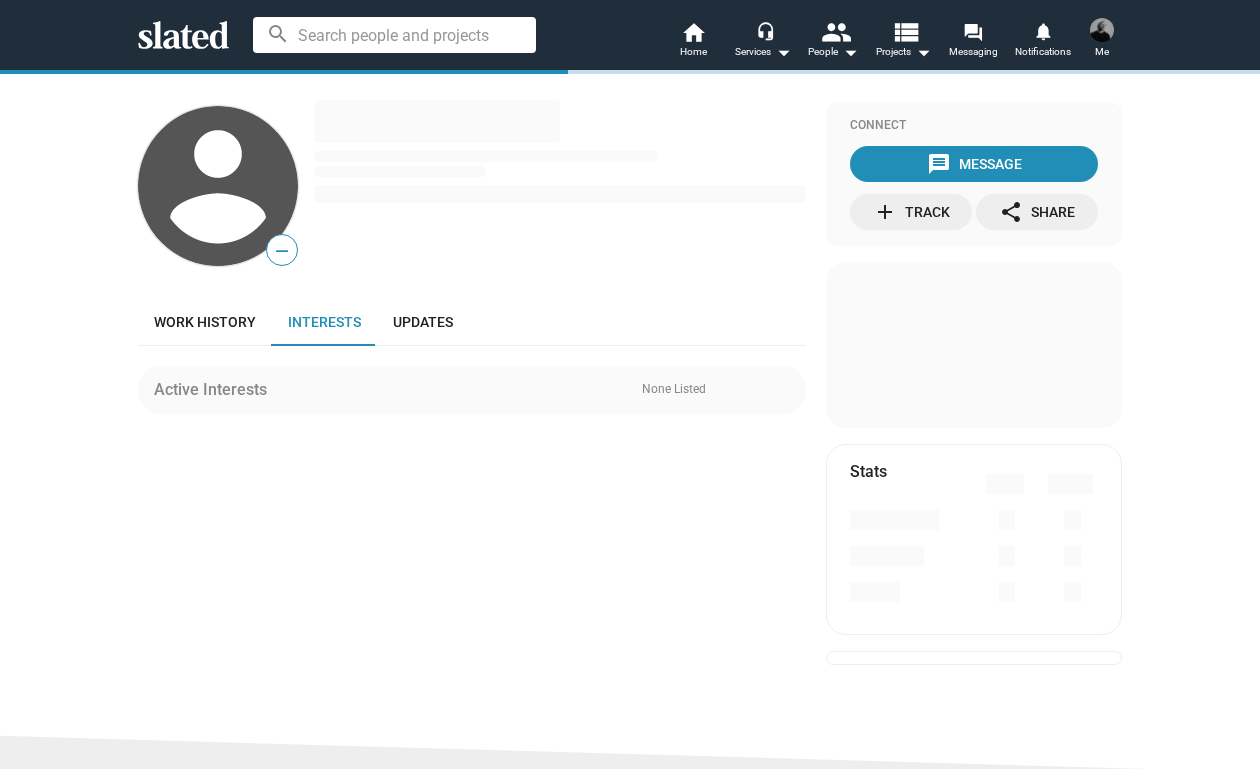 scroll, scrollTop: 0, scrollLeft: 0, axis: both 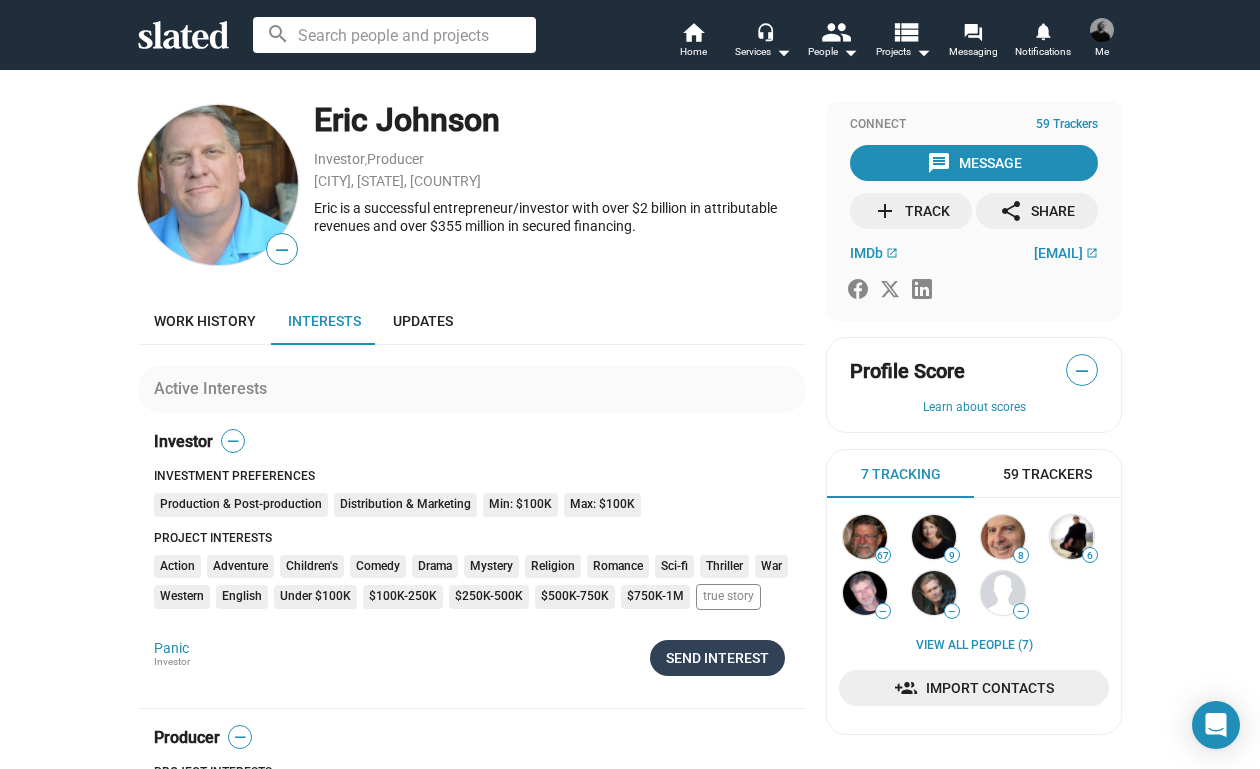 click on "Send Interest" 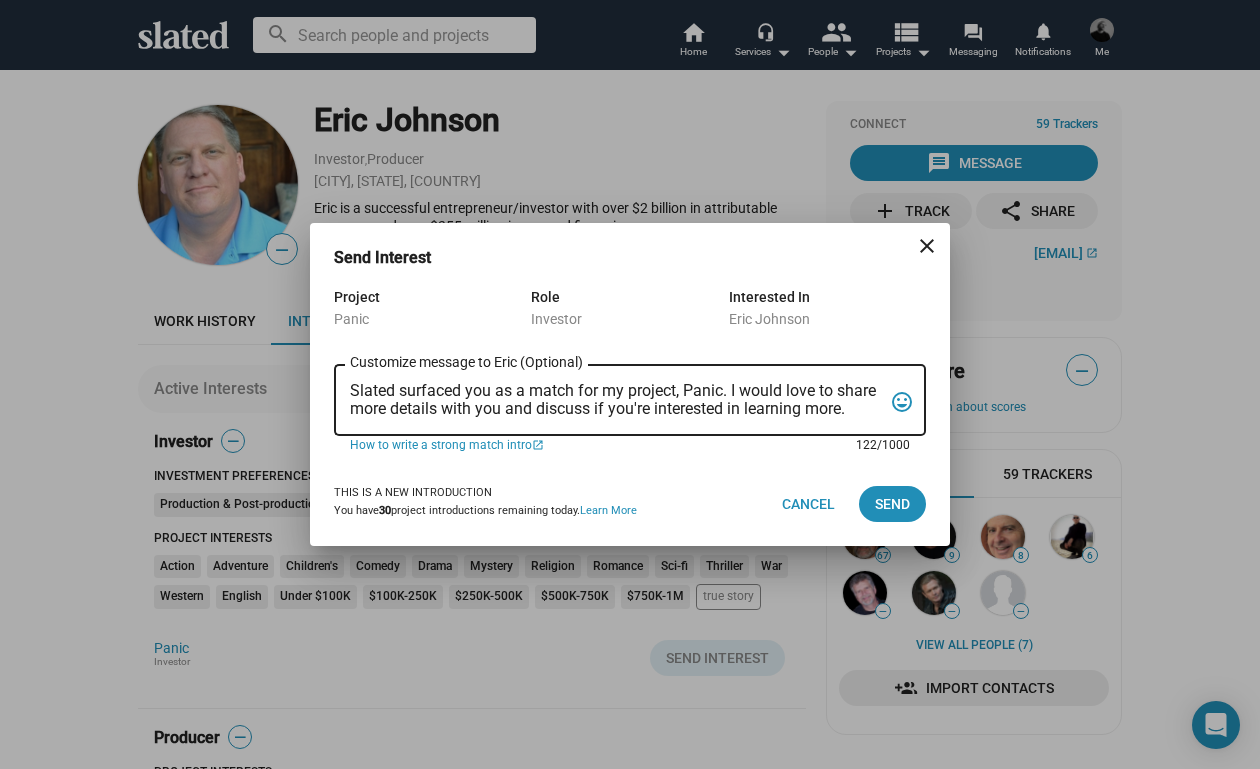 drag, startPoint x: 350, startPoint y: 385, endPoint x: 847, endPoint y: 430, distance: 499.03305 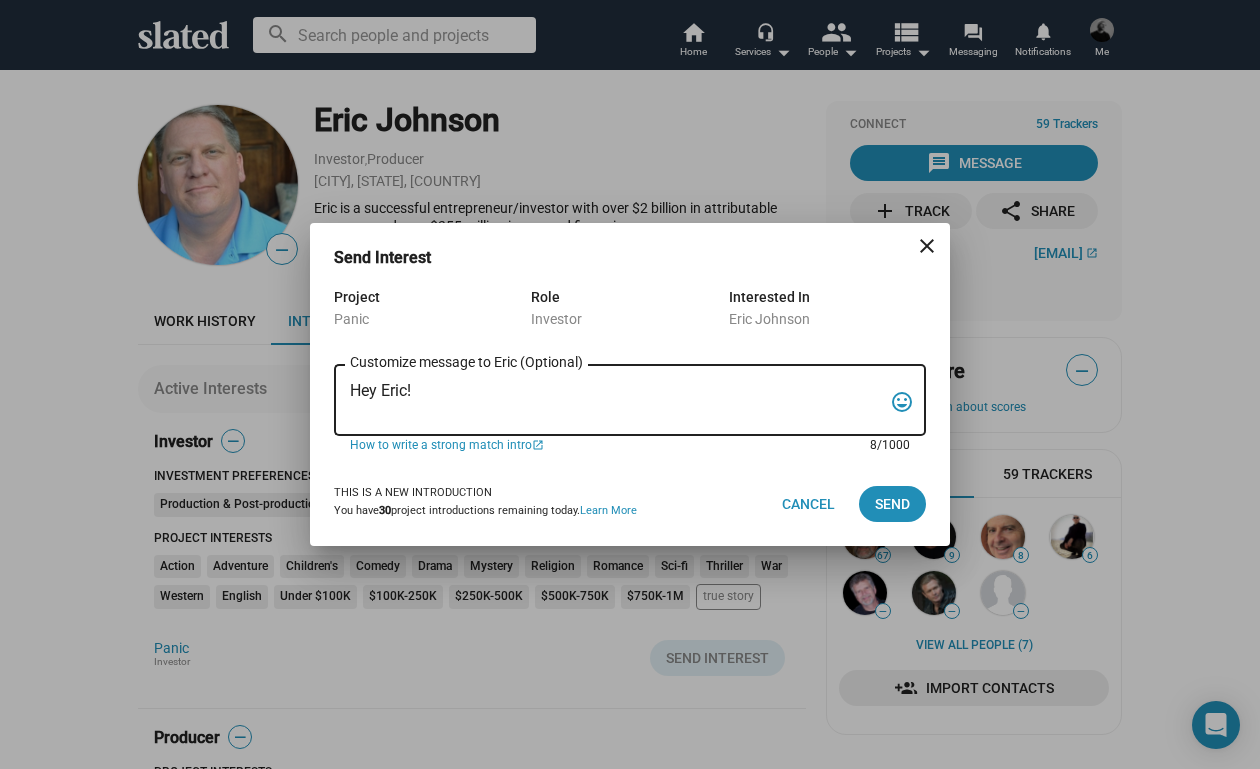 paste on "My name is Trevor Peckham, and I am a New York based writer/director/producer making my second feature film called PANIC, an absurdist comedy in the body of a paranoia thriller. We have all the pieces in place to make this film happen from a practical point of view, and just need to secure our financing to get it over the line. We have a strong cast attached, including Tom Lipinski (Suits, Labor Day) and Elizabeth Alderfer (AP Bio, Disjointed) in the lead roles, supported by Joe Pantoliano (The Matrix, Bad Boys, Memento), Xander Berkeley (Air Force One, Terminator 2, Shanghai Noon) and Langston Fishburne (Ant-Man and The Wasp, Discontinued). I think the project will punch well above its weight, and I'd love to discuss it with you. Let me know if you have any thoughts or questions, and I hope to talk soon. Thanks!" 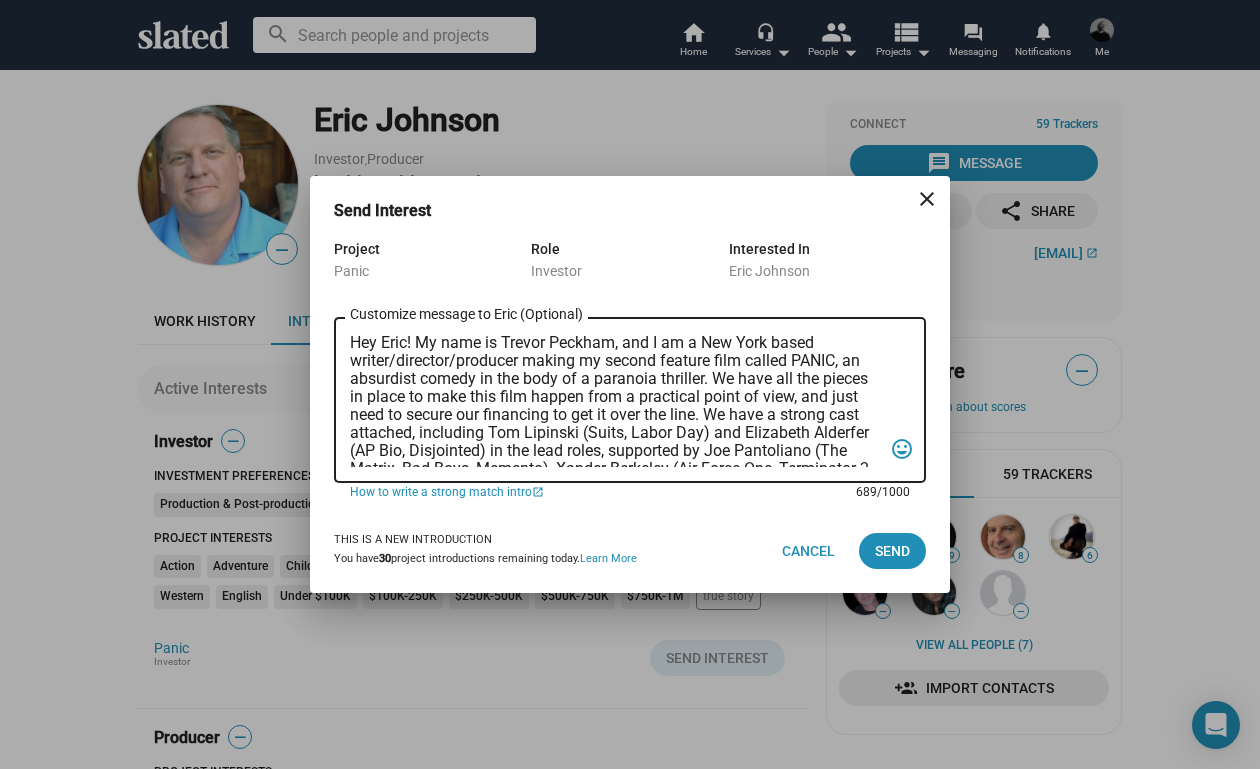 scroll, scrollTop: 83, scrollLeft: 0, axis: vertical 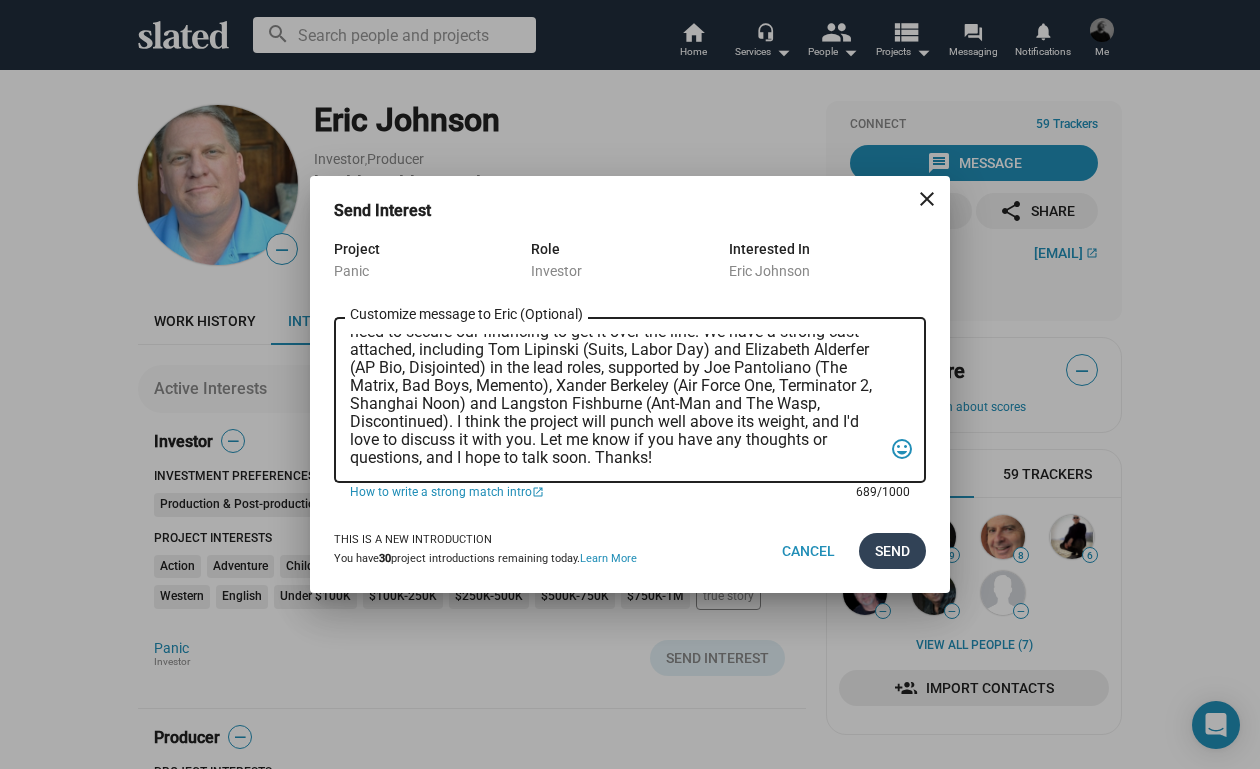 type on "Hey Eric! My name is Trevor Peckham, and I am a New York based writer/director/producer making my second feature film called PANIC, an absurdist comedy in the body of a paranoia thriller. We have all the pieces in place to make this film happen from a practical point of view, and just need to secure our financing to get it over the line. We have a strong cast attached, including Tom Lipinski (Suits, Labor Day) and Elizabeth Alderfer (AP Bio, Disjointed) in the lead roles, supported by Joe Pantoliano (The Matrix, Bad Boys, Memento), Xander Berkeley (Air Force One, Terminator 2, Shanghai Noon) and Langston Fishburne (Ant-Man and The Wasp, Discontinued). I think the project will punch well above its weight, and I'd love to discuss it with you. Let me know if you have any thoughts or questions, and I hope to talk soon. Thanks!" 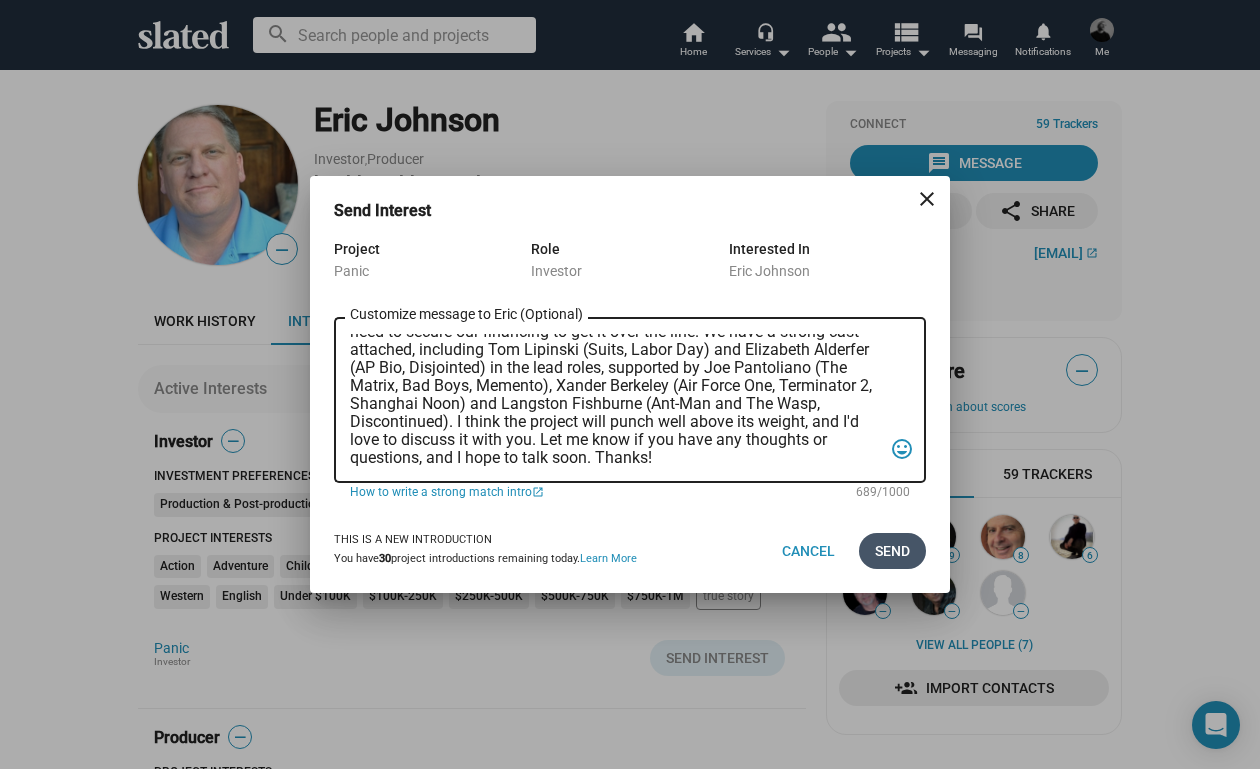 click on "Send" at bounding box center [892, 551] 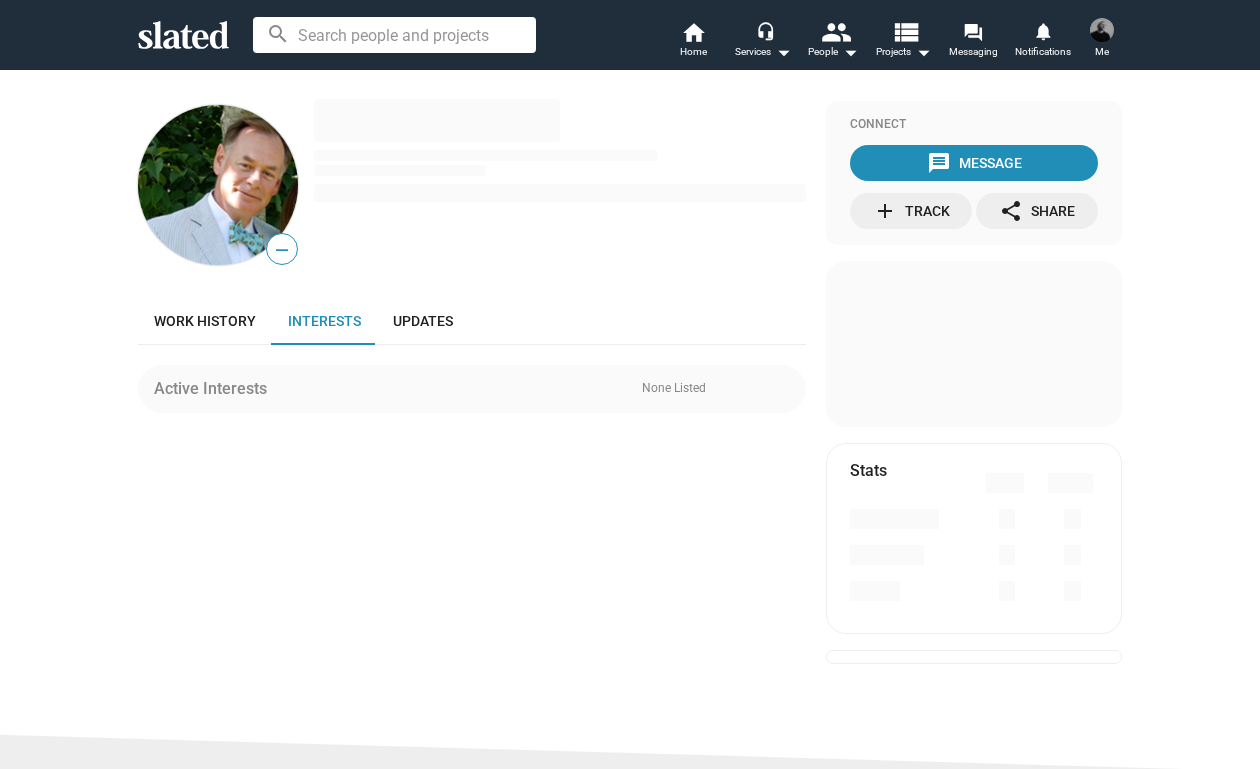 scroll, scrollTop: 0, scrollLeft: 0, axis: both 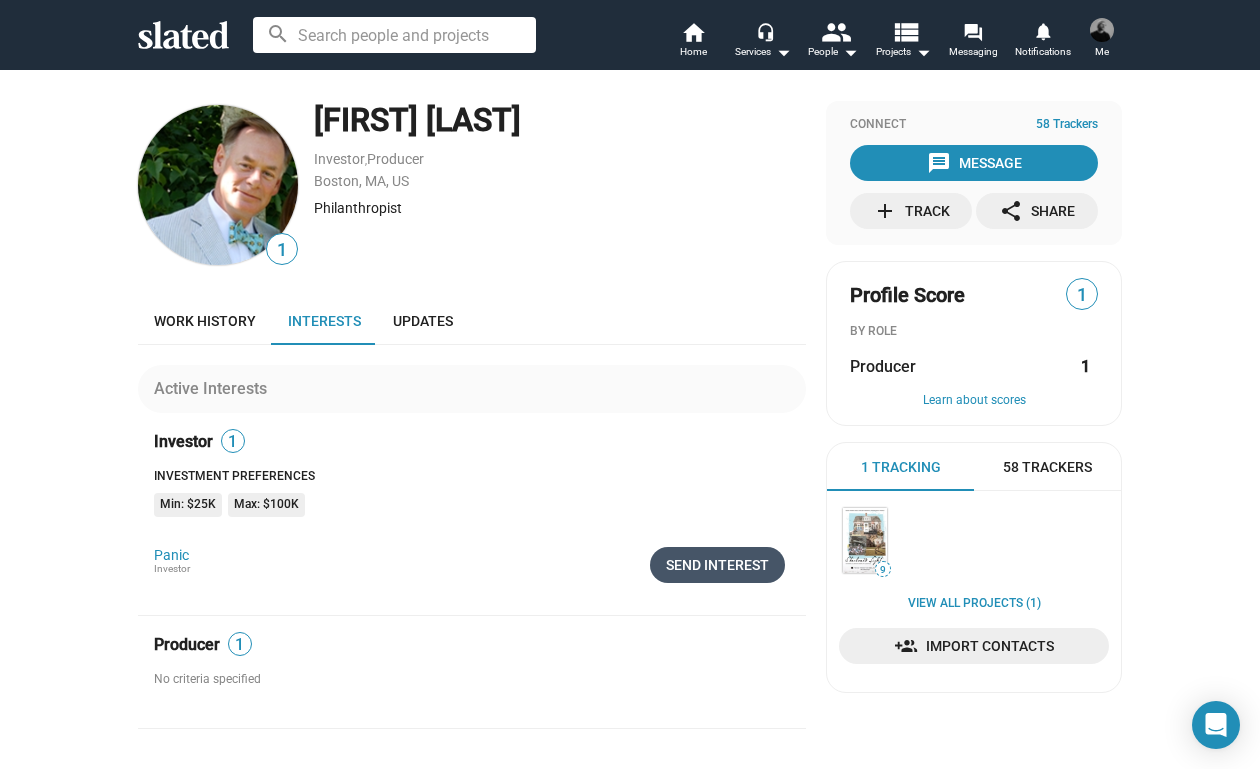 click on "Send Interest" 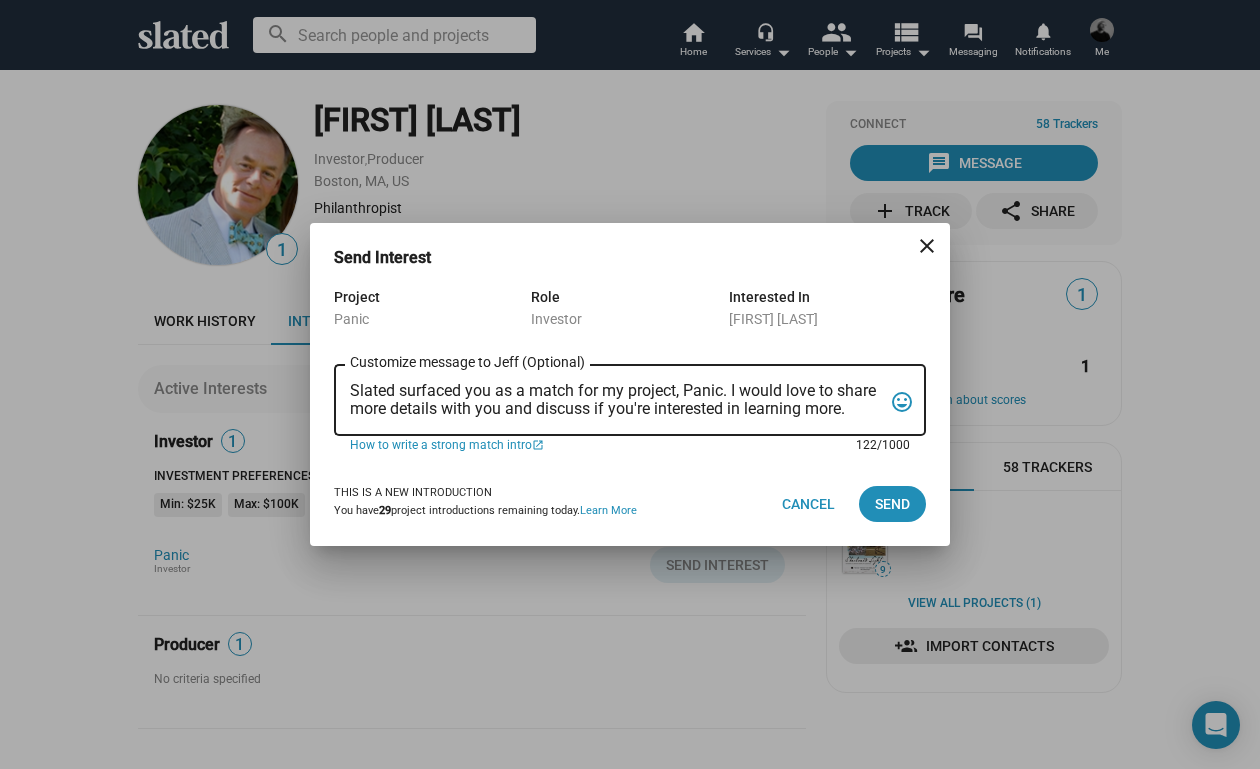 drag, startPoint x: 351, startPoint y: 387, endPoint x: 983, endPoint y: 409, distance: 632.3828 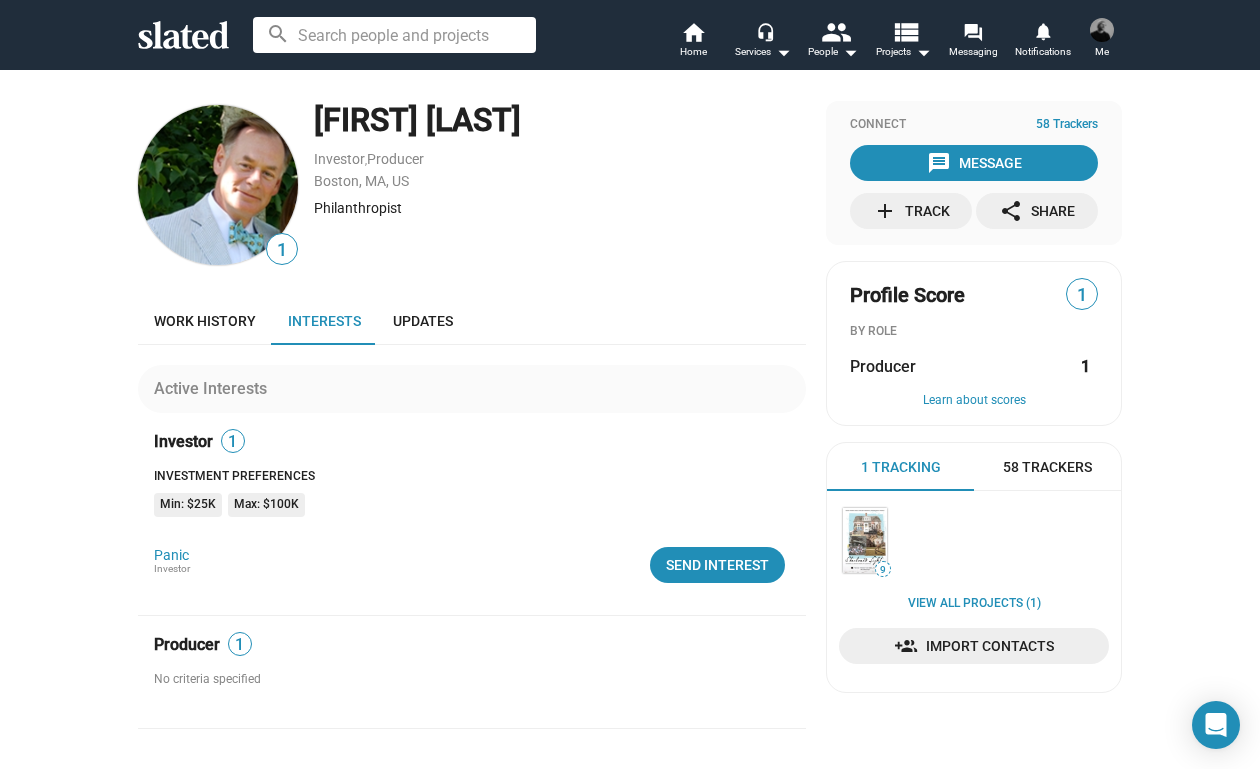 click on "Investor 1 Investment Preferences Min: $25K  Max: $100K  Panic Investor  Send Interest   Send Interest" 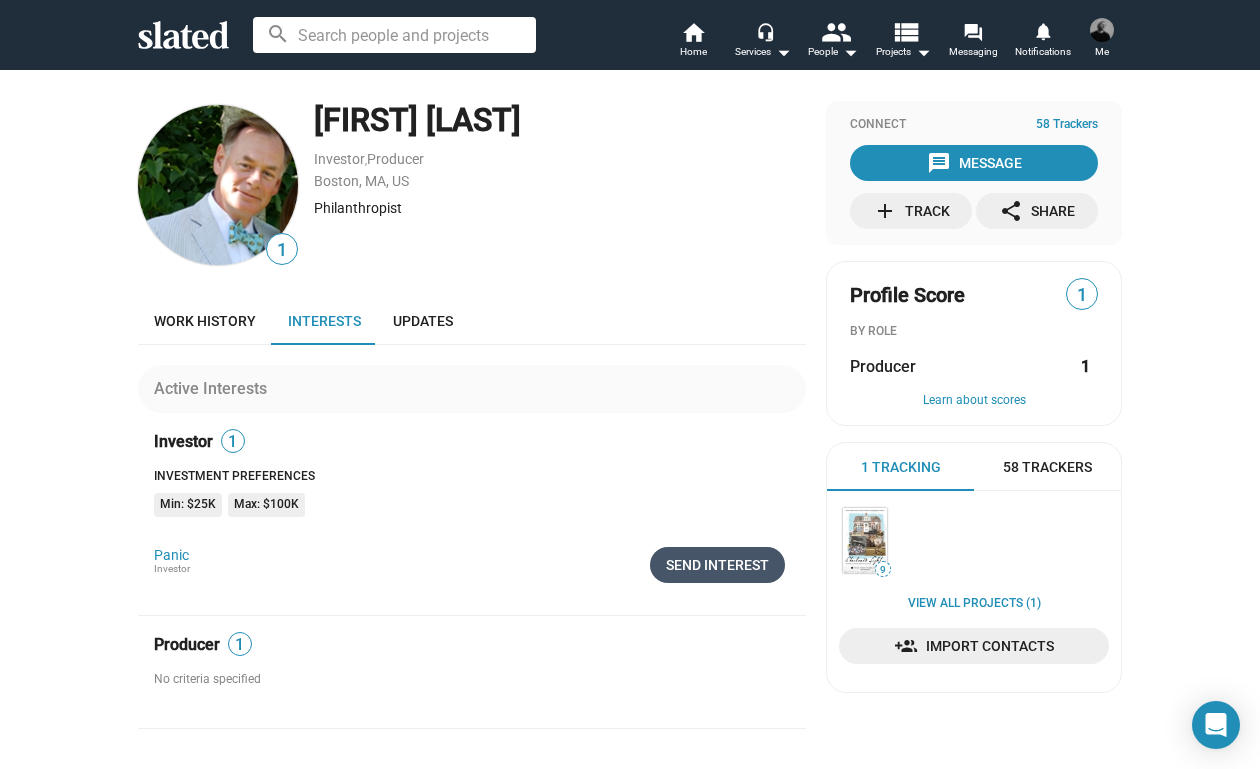 click on "Send Interest" 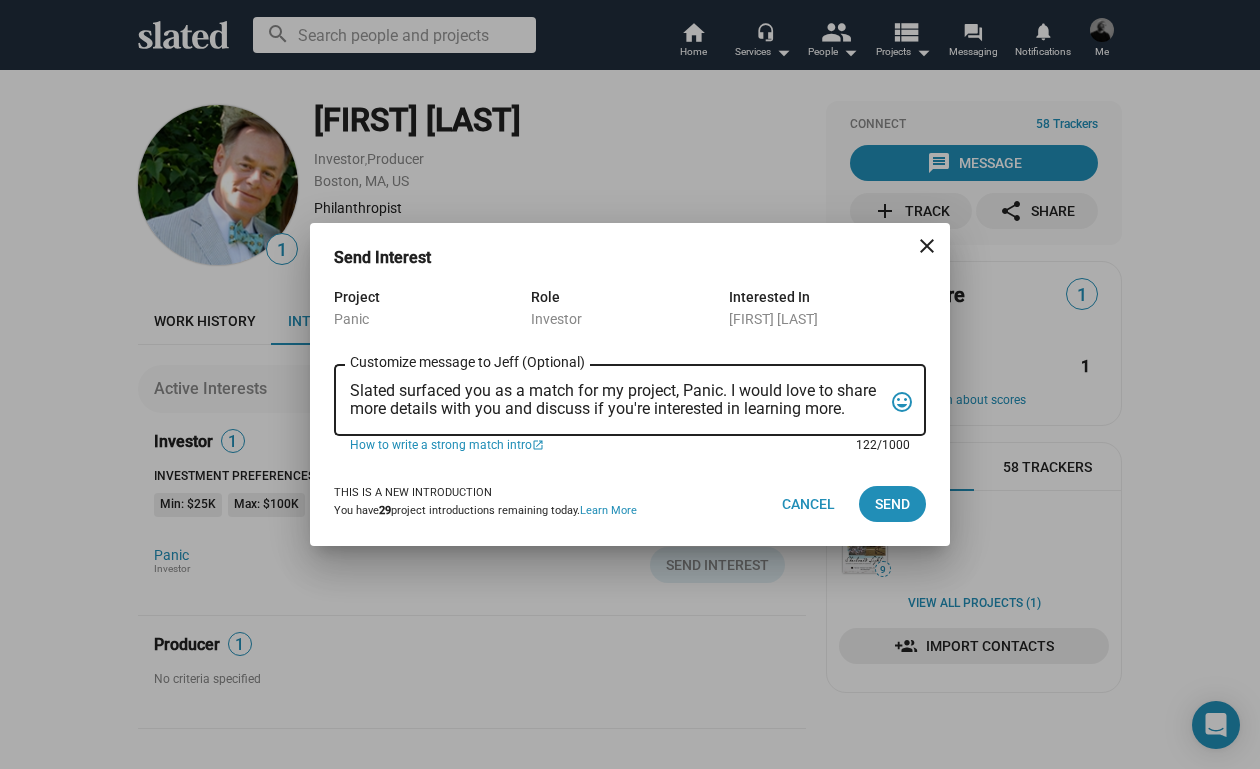 drag, startPoint x: 351, startPoint y: 385, endPoint x: 850, endPoint y: 408, distance: 499.5298 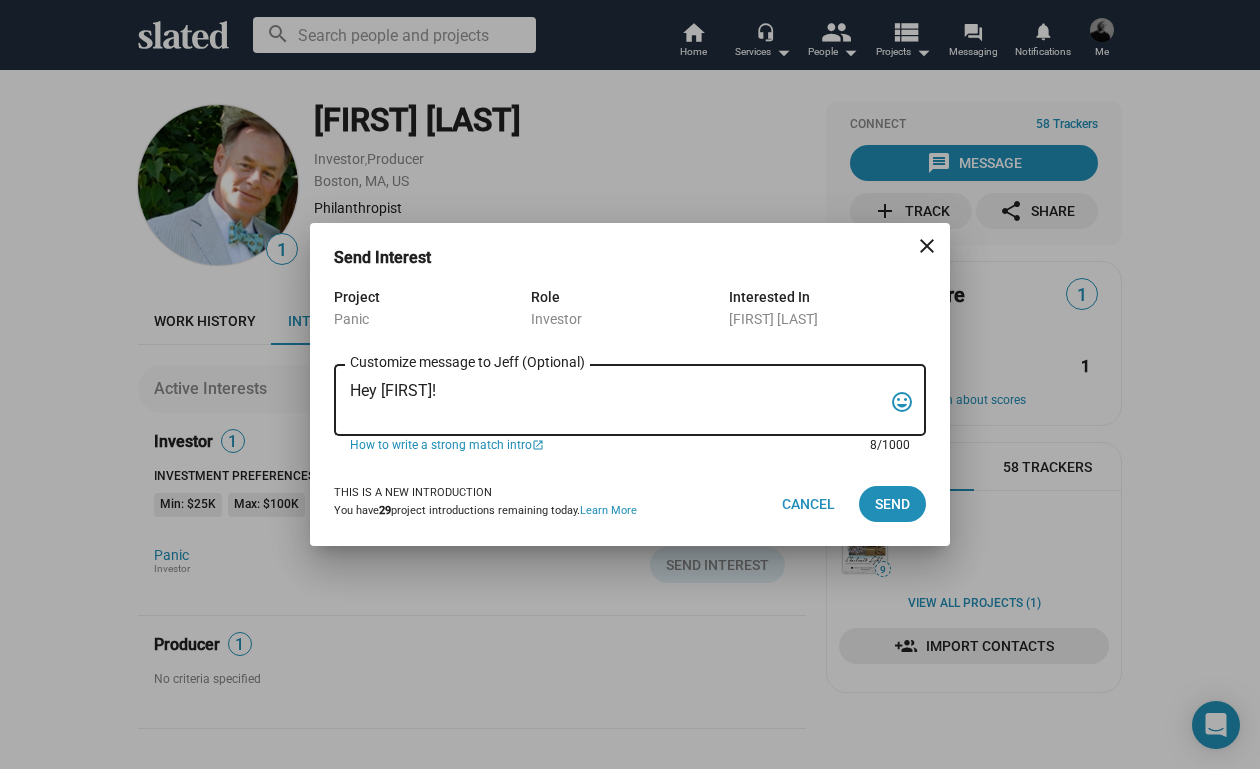 paste on "My name is Trevor Peckham, and I am a New York based writer/director/producer making my second feature film called PANIC, an absurdist comedy in the body of a paranoia thriller. We have all the pieces in place to make this film happen from a practical point of view, and just need to secure our financing to get it over the line. We have a strong cast attached, including Tom Lipinski (Suits, Labor Day) and Elizabeth Alderfer (AP Bio, Disjointed) in the lead roles, supported by Joe Pantoliano (The Matrix, Bad Boys, Memento), Xander Berkeley (Air Force One, Terminator 2, Shanghai Noon) and Langston Fishburne (Ant-Man and The Wasp, Discontinued). I think the project will punch well above its weight, and I'd love to discuss it with you. Let me know if you have any thoughts or questions, and I hope to talk soon. Thanks!" 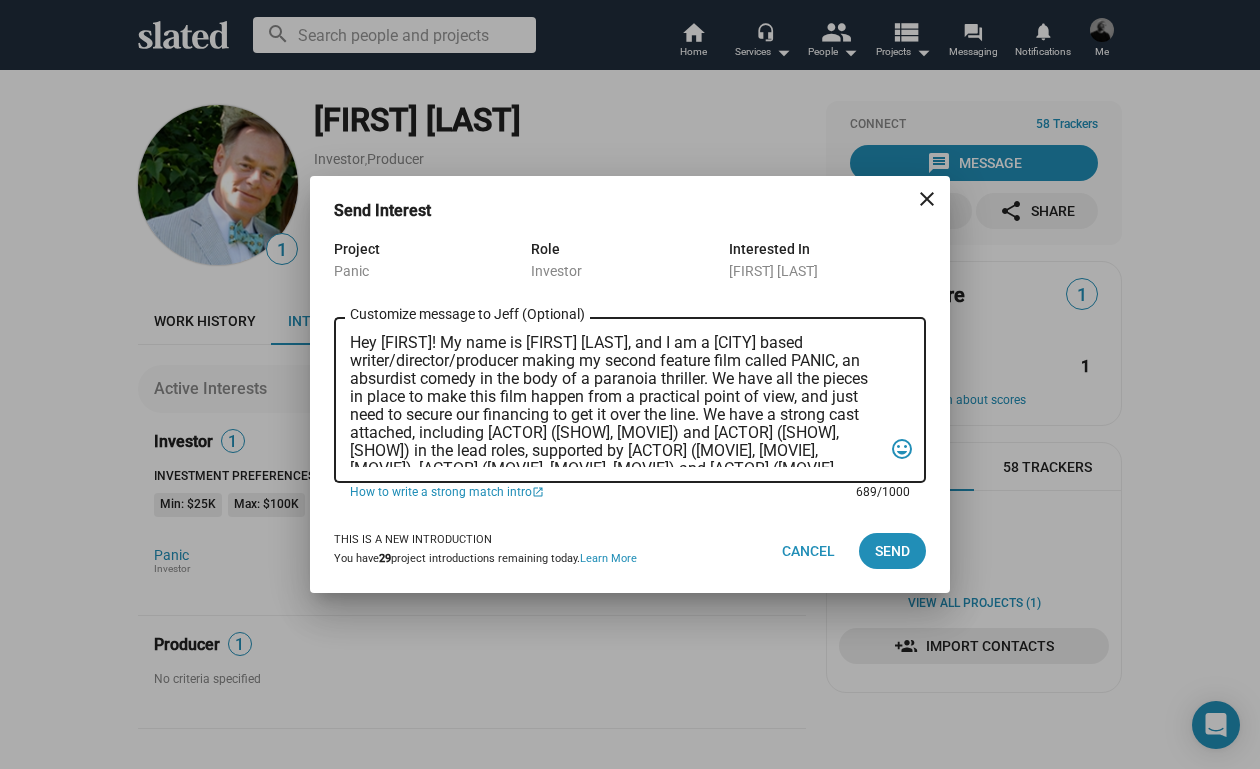 scroll, scrollTop: 0, scrollLeft: 0, axis: both 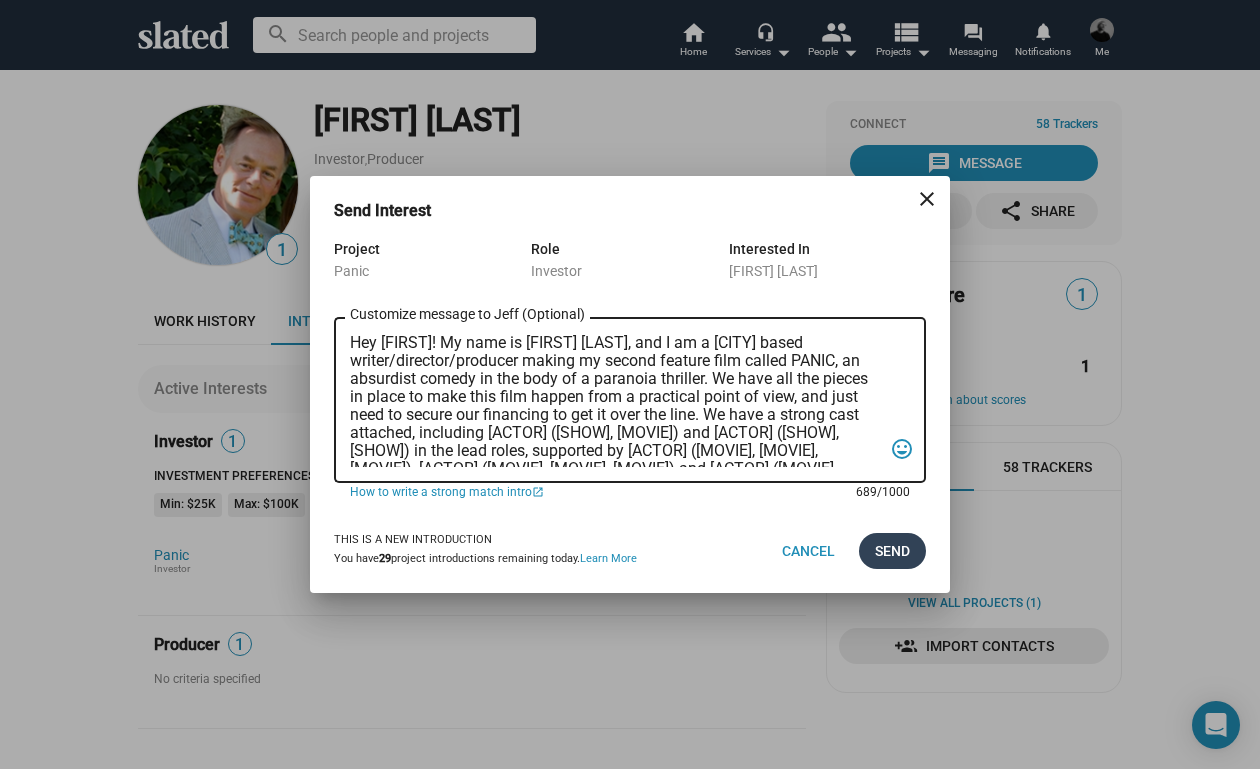 type on "Hey Jeff! My name is Trevor Peckham, and I am a New York based writer/director/producer making my second feature film called PANIC, an absurdist comedy in the body of a paranoia thriller. We have all the pieces in place to make this film happen from a practical point of view, and just need to secure our financing to get it over the line. We have a strong cast attached, including Tom Lipinski (Suits, Labor Day) and Elizabeth Alderfer (AP Bio, Disjointed) in the lead roles, supported by Joe Pantoliano (The Matrix, Bad Boys, Memento), Xander Berkeley (Air Force One, Terminator 2, Shanghai Noon) and Langston Fishburne (Ant-Man and The Wasp, Discontinued). I think the project will punch well above its weight, and I'd love to discuss it with you. Let me know if you have any thoughts or questions, and I hope to talk soon. Thanks!" 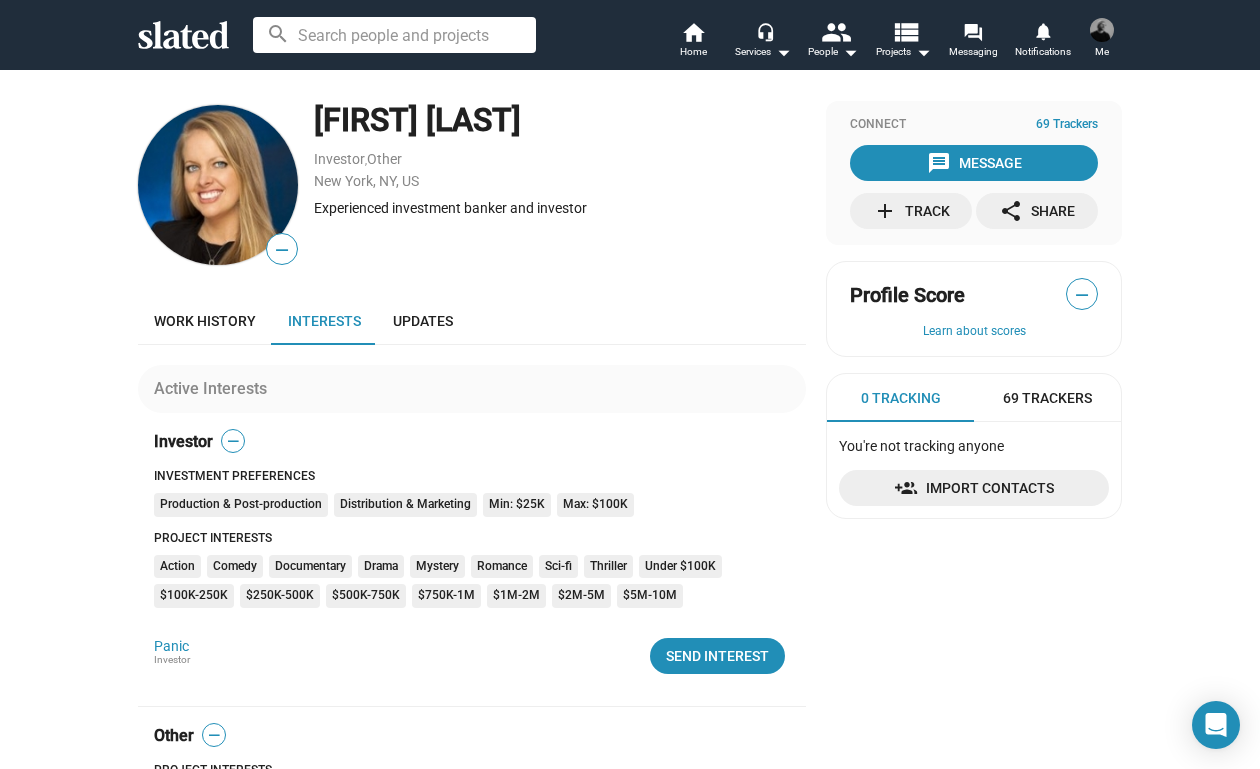 scroll, scrollTop: 0, scrollLeft: 0, axis: both 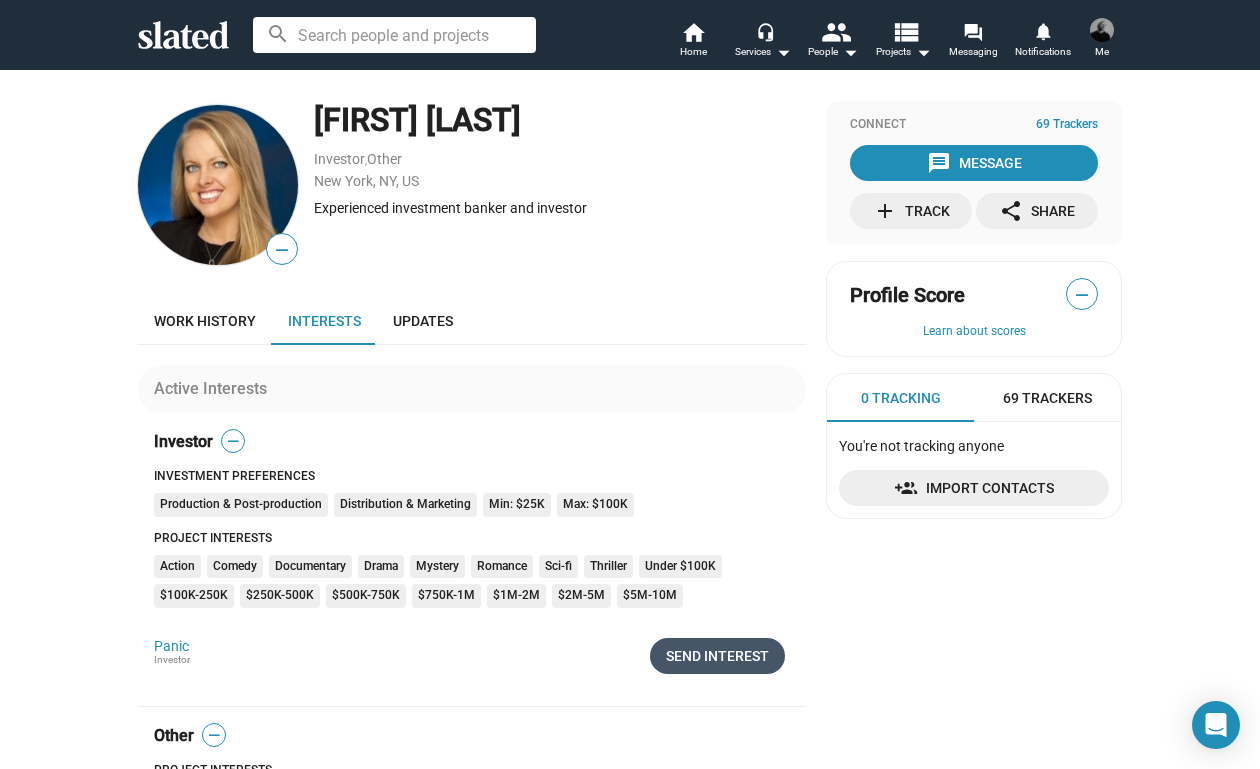 click on "Send Interest" 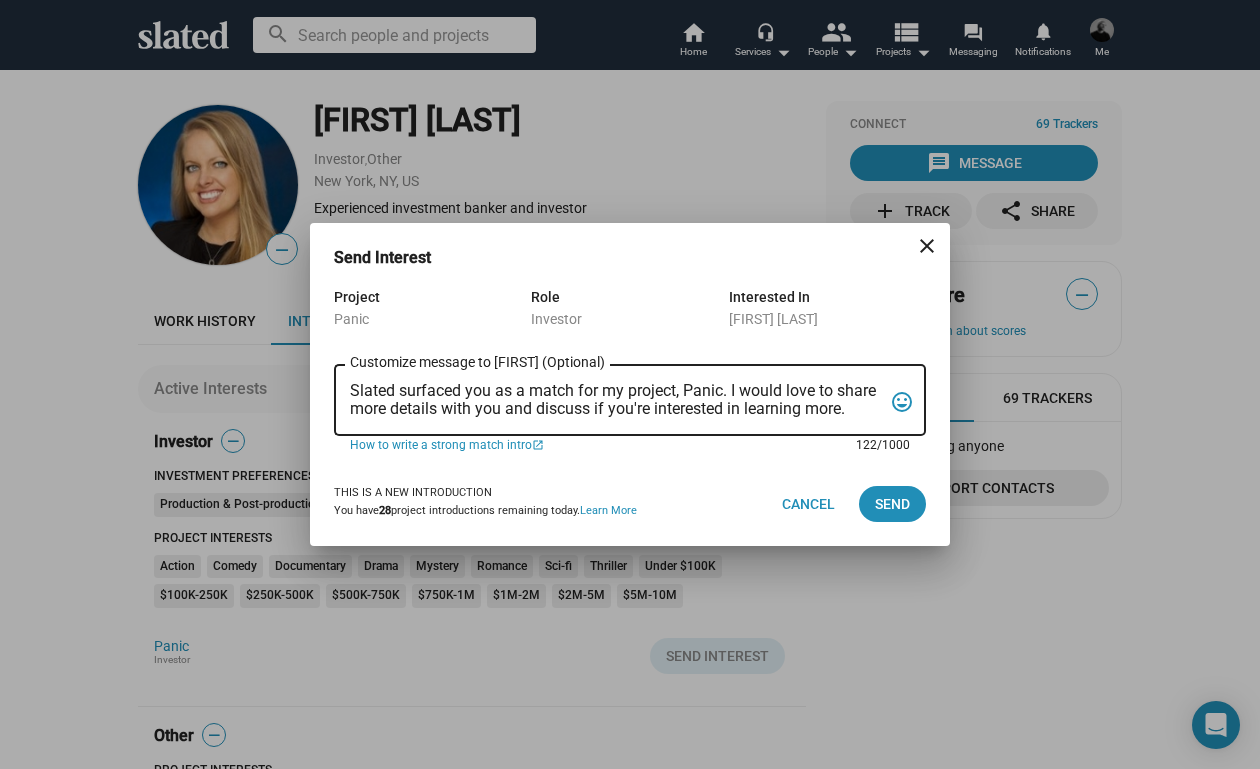 drag, startPoint x: 353, startPoint y: 387, endPoint x: 978, endPoint y: 444, distance: 627.5938 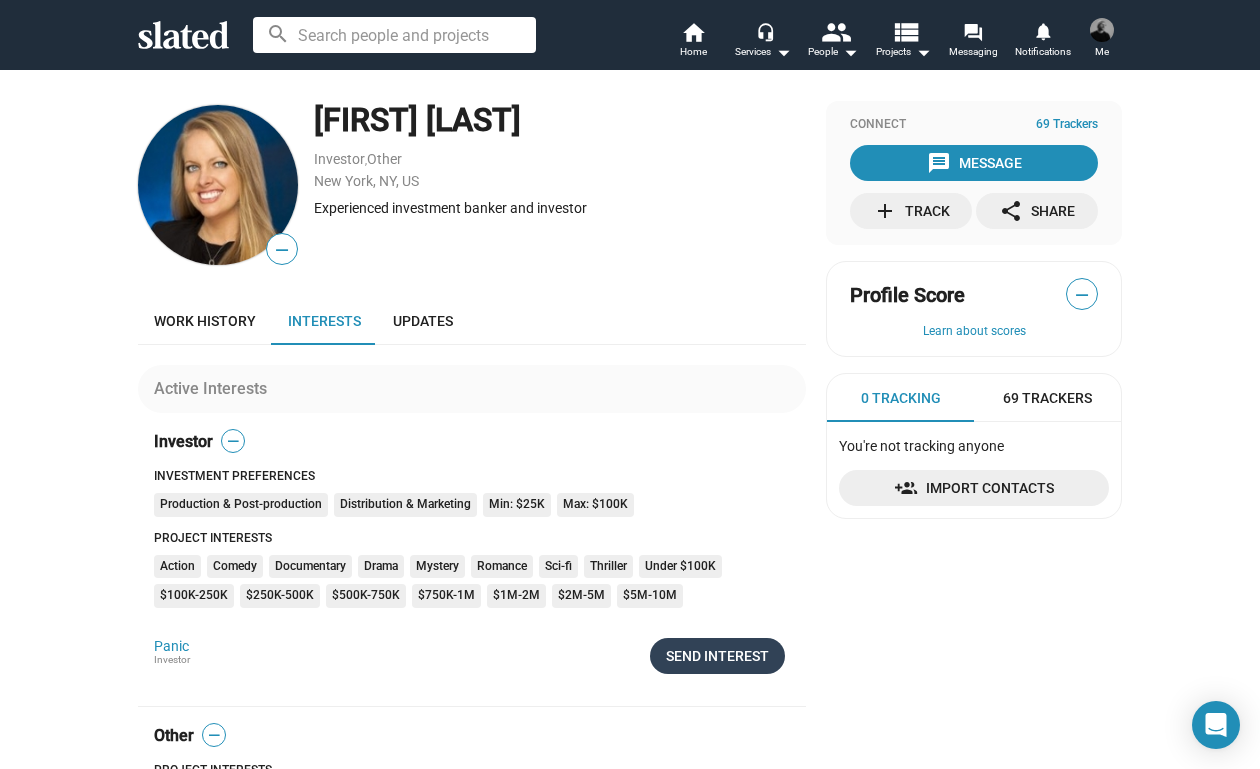 click on "Send Interest" 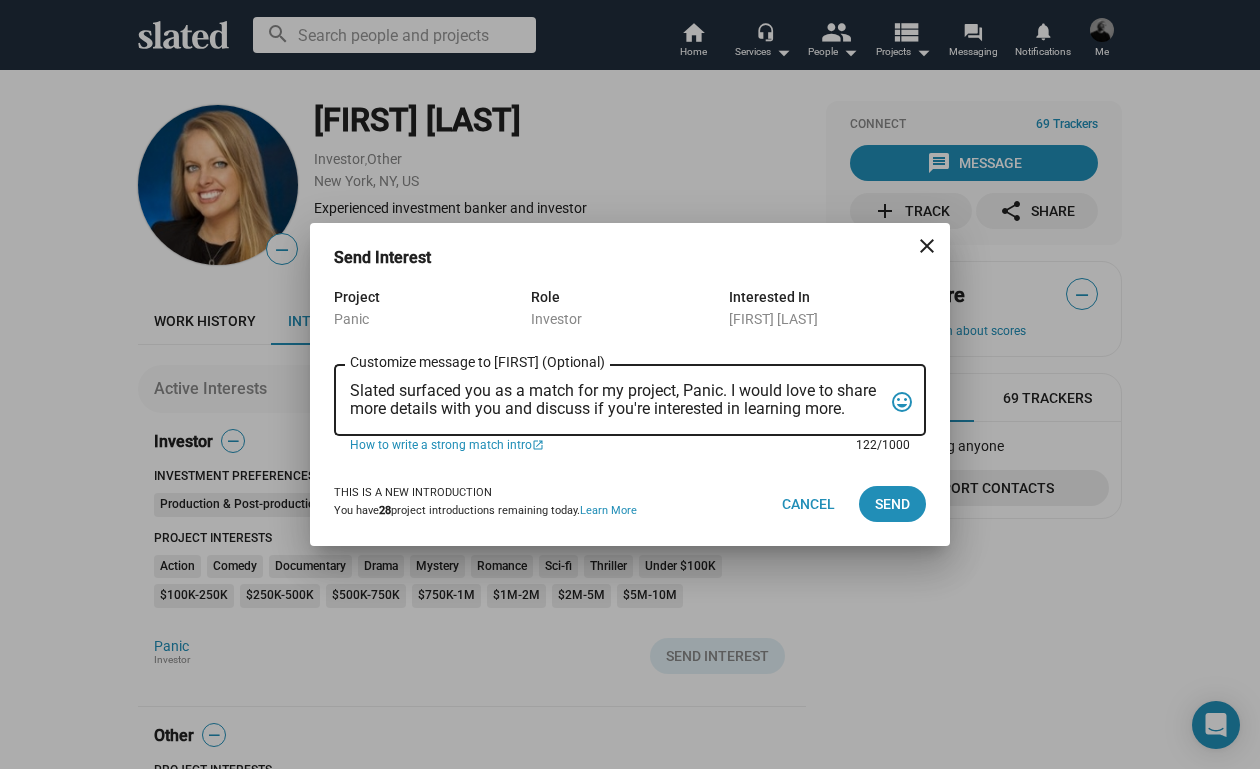 drag, startPoint x: 351, startPoint y: 392, endPoint x: 850, endPoint y: 413, distance: 499.44168 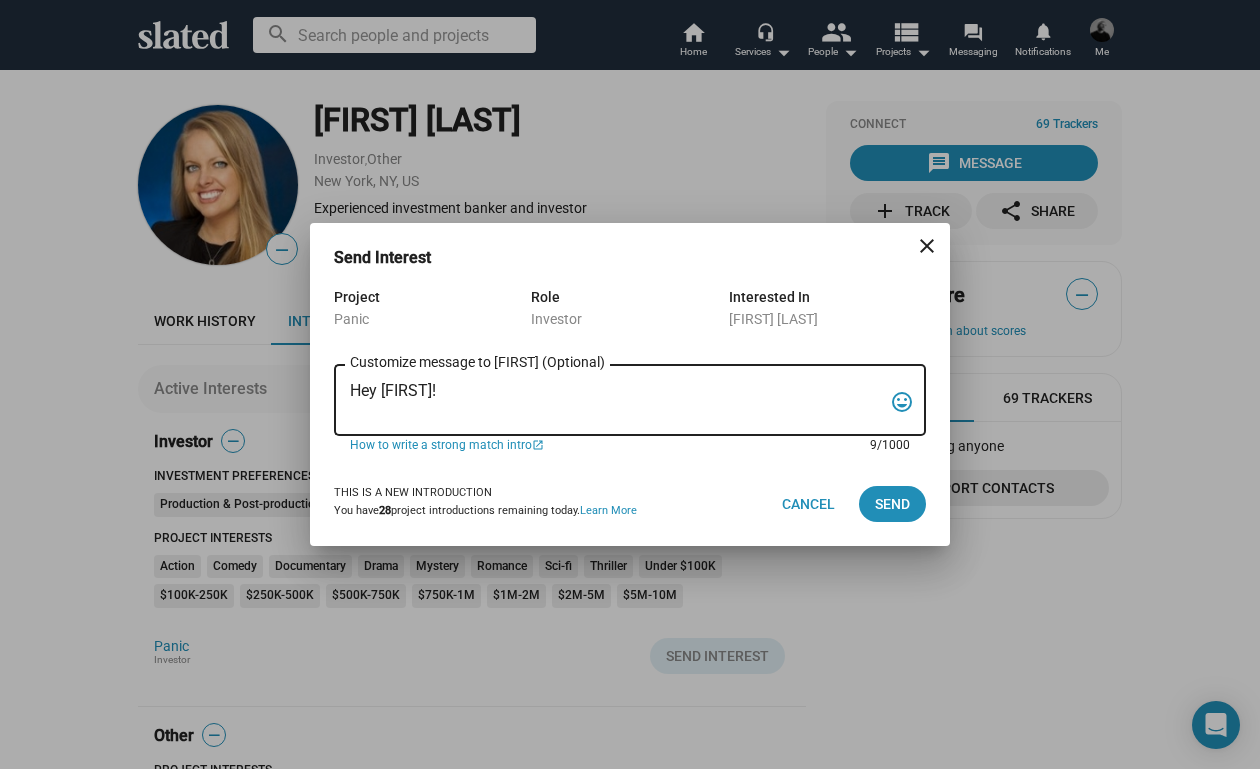 paste on "My name is Trevor Peckham, and I am a New York based writer/director/producer making my second feature film called PANIC, an absurdist comedy in the body of a paranoia thriller. We have all the pieces in place to make this film happen from a practical point of view, and just need to secure our financing to get it over the line. We have a strong cast attached, including Tom Lipinski (Suits, Labor Day) and Elizabeth Alderfer (AP Bio, Disjointed) in the lead roles, supported by Joe Pantoliano (The Matrix, Bad Boys, Memento), Xander Berkeley (Air Force One, Terminator 2, Shanghai Noon) and Langston Fishburne (Ant-Man and The Wasp, Discontinued). I think the project will punch well above its weight, and I'd love to discuss it with you. Let me know if you have any thoughts or questions, and I hope to talk soon. Thanks!" 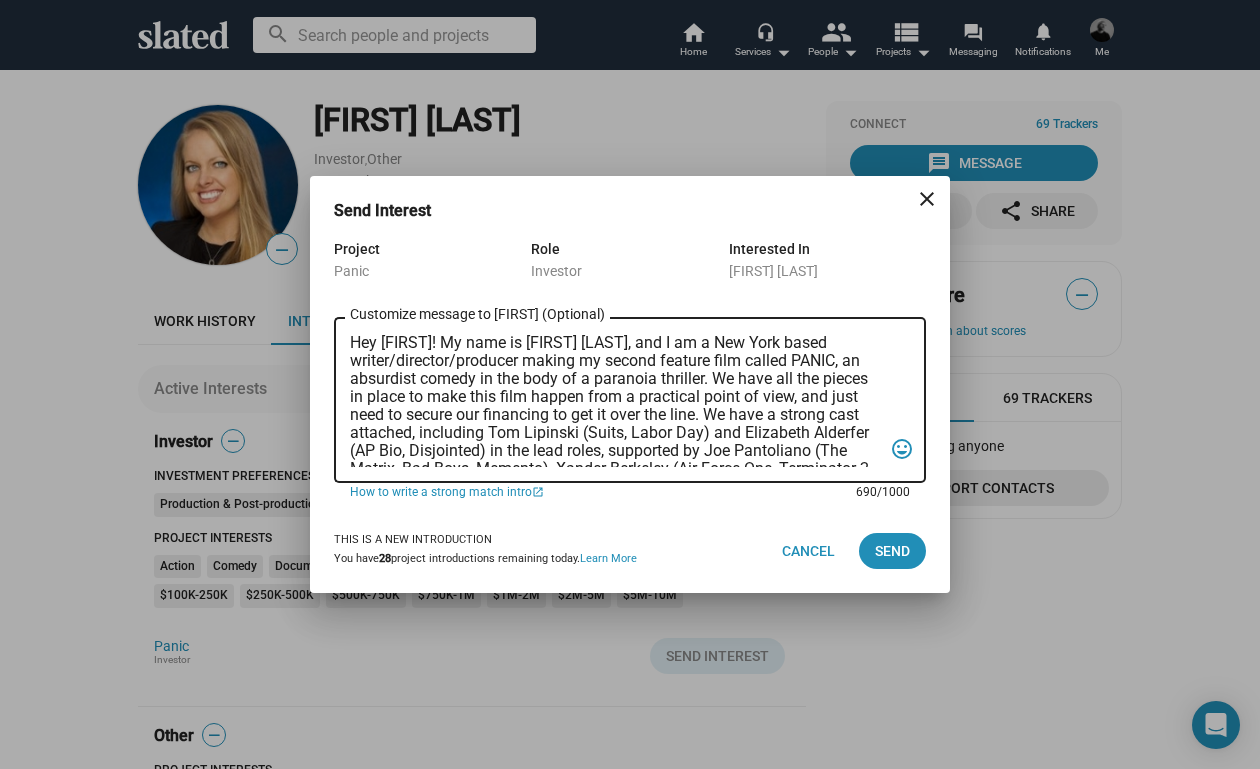 scroll, scrollTop: 0, scrollLeft: 0, axis: both 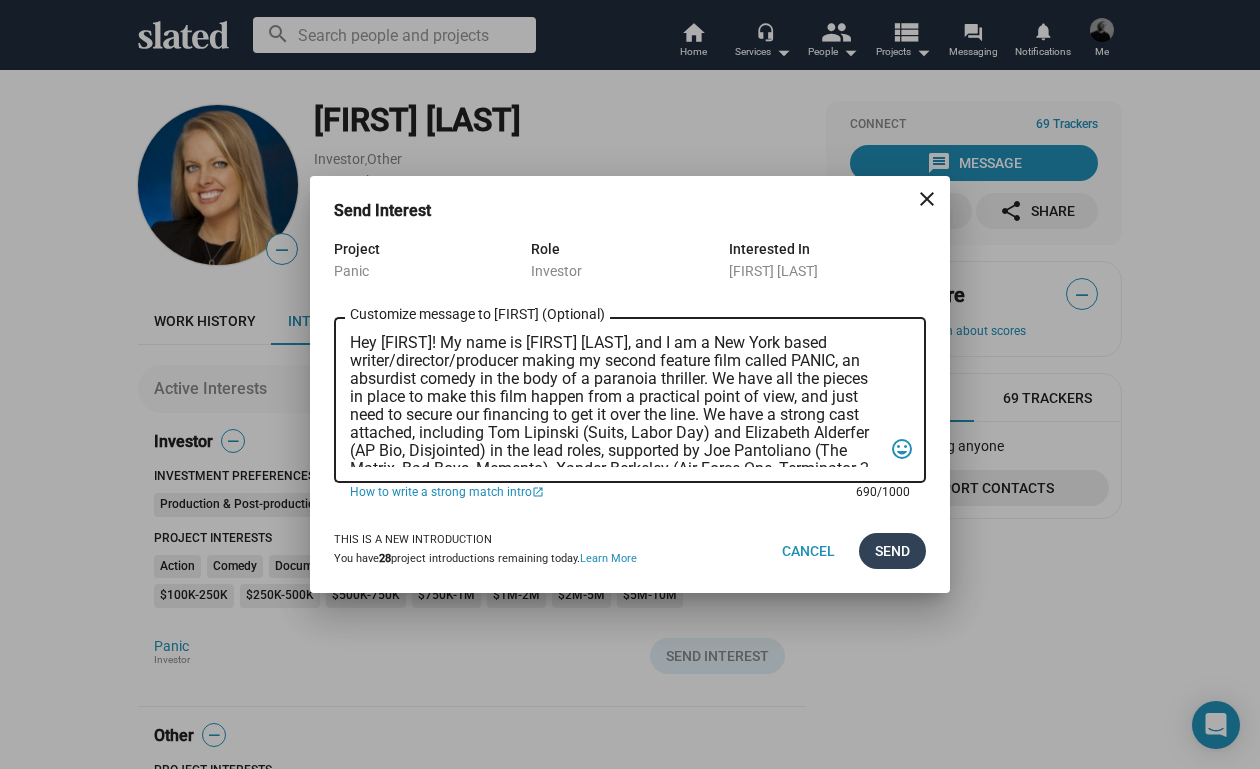 type on "Hey Kelly! My name is Trevor Peckham, and I am a New York based writer/director/producer making my second feature film called PANIC, an absurdist comedy in the body of a paranoia thriller. We have all the pieces in place to make this film happen from a practical point of view, and just need to secure our financing to get it over the line. We have a strong cast attached, including Tom Lipinski (Suits, Labor Day) and Elizabeth Alderfer (AP Bio, Disjointed) in the lead roles, supported by Joe Pantoliano (The Matrix, Bad Boys, Memento), Xander Berkeley (Air Force One, Terminator 2, Shanghai Noon) and Langston Fishburne (Ant-Man and The Wasp, Discontinued). I think the project will punch well above its weight, and I'd love to discuss it with you. Let me know if you have any thoughts or questions, and I hope to talk soon. Thanks!" 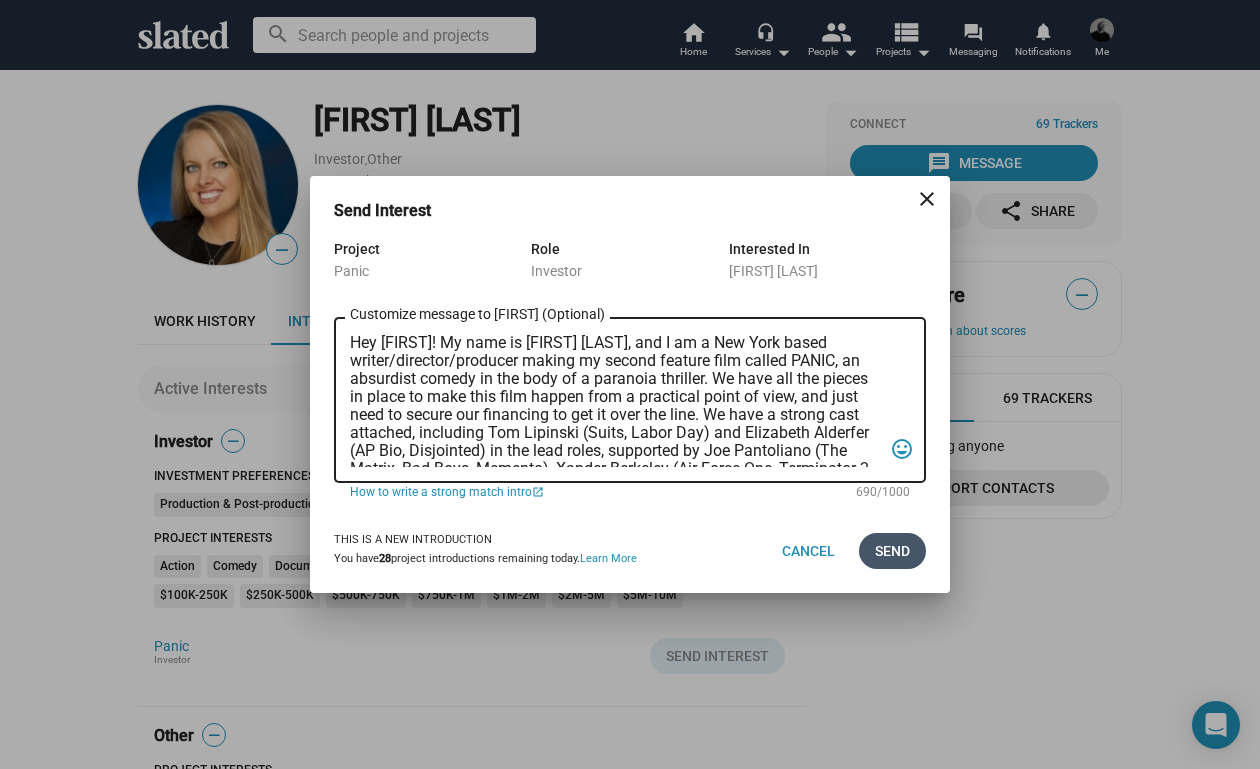 click on "Send" at bounding box center (892, 551) 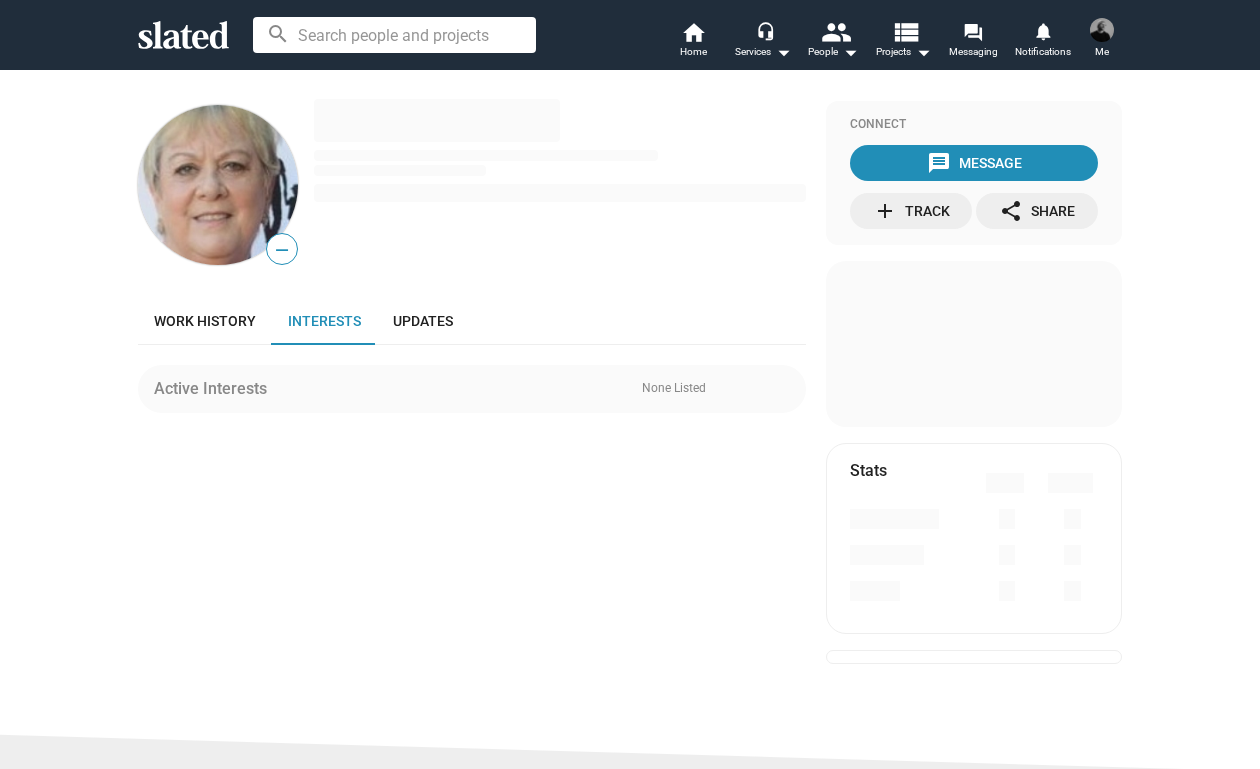 scroll, scrollTop: 0, scrollLeft: 0, axis: both 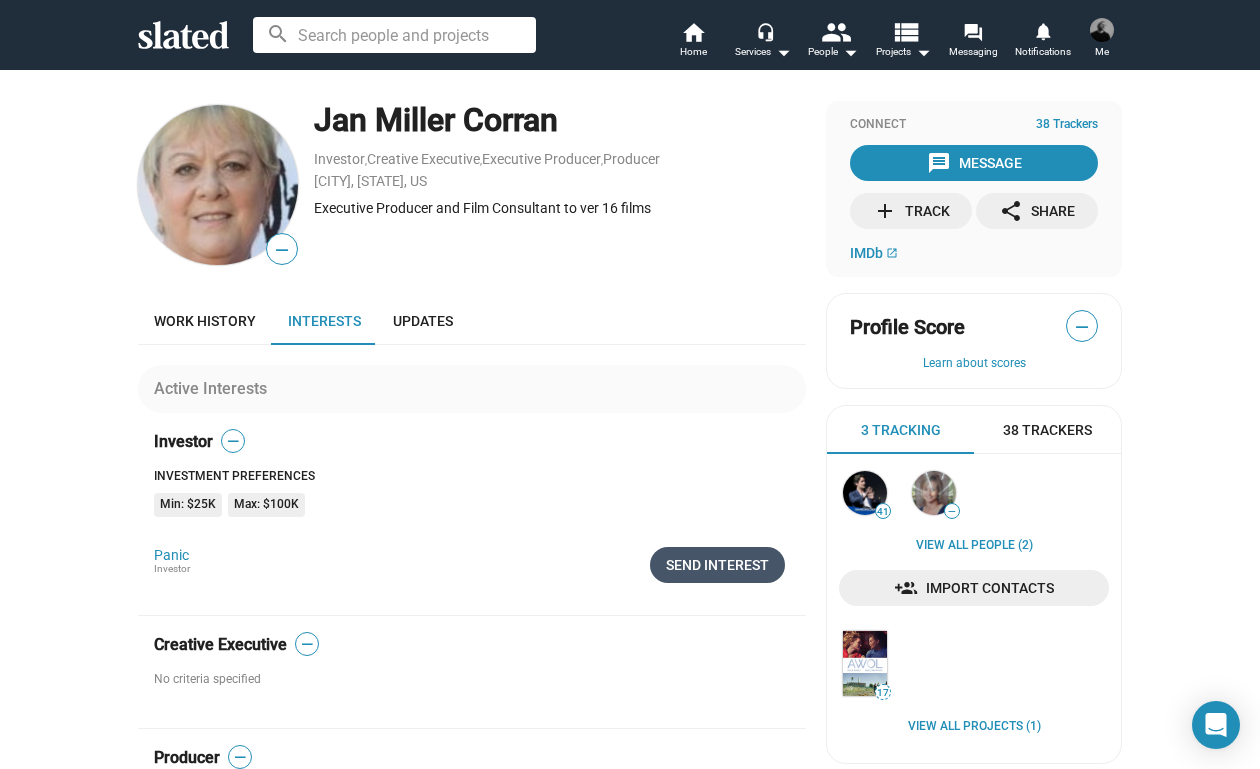click on "Send Interest" 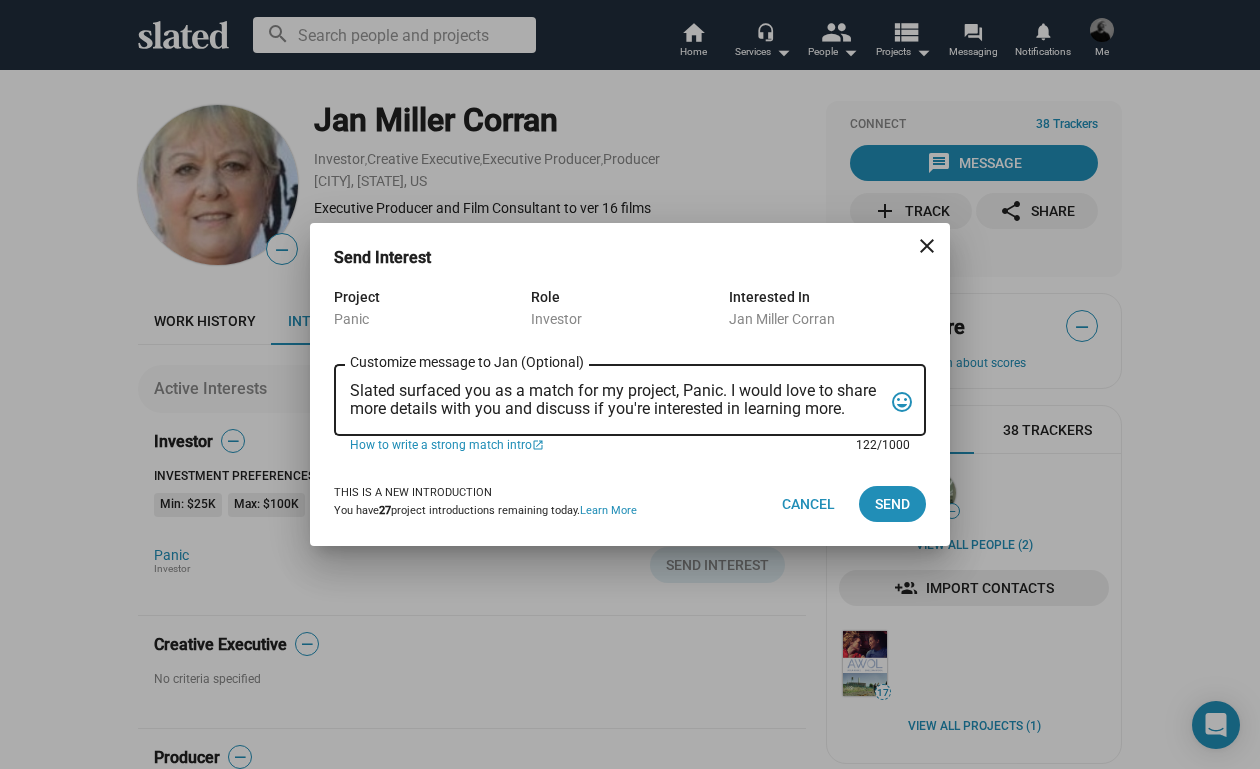 drag, startPoint x: 351, startPoint y: 383, endPoint x: 907, endPoint y: 419, distance: 557.16425 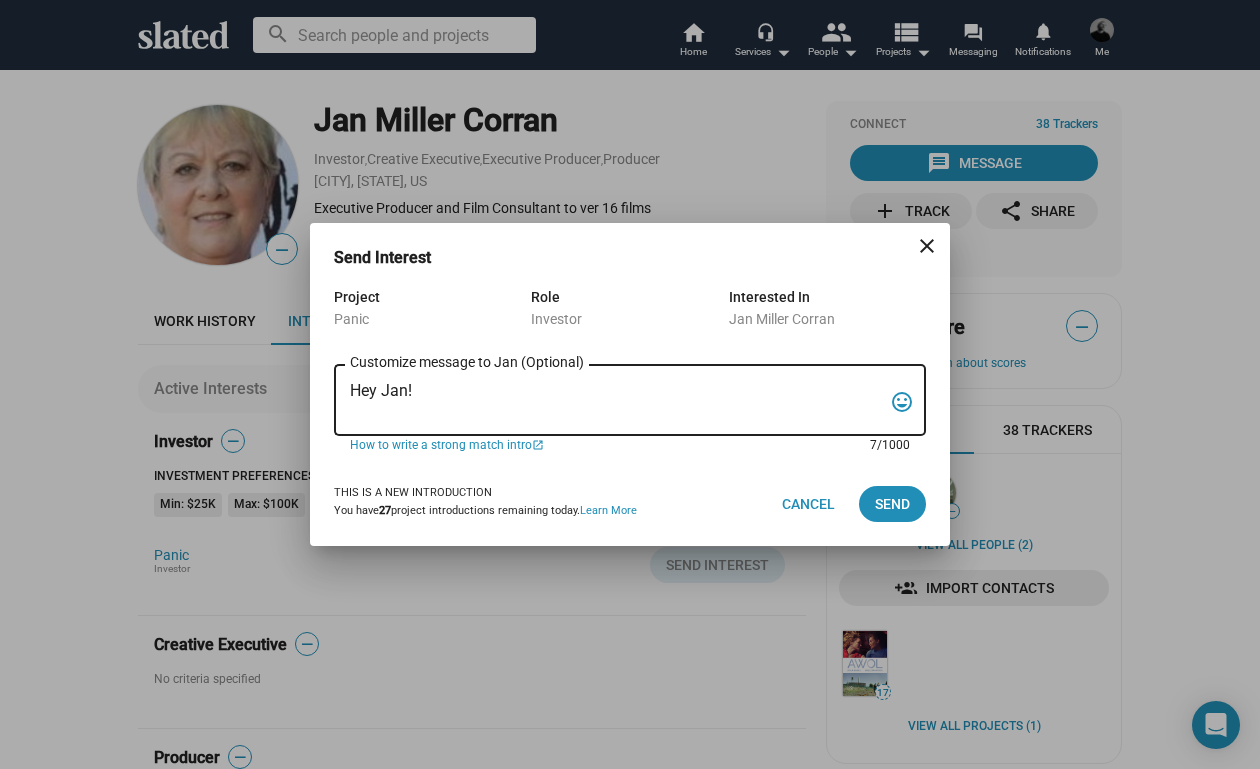 paste on "My name is Trevor Peckham, and I am a New York based writer/director/producer making my second feature film called PANIC, an absurdist comedy in the body of a paranoia thriller. We have all the pieces in place to make this film happen from a practical point of view, and just need to secure our financing to get it over the line. We have a strong cast attached, including Tom Lipinski (Suits, Labor Day) and Elizabeth Alderfer (AP Bio, Disjointed) in the lead roles, supported by Joe Pantoliano (The Matrix, Bad Boys, Memento), Xander Berkeley (Air Force One, Terminator 2, Shanghai Noon) and Langston Fishburne (Ant-Man and The Wasp, Discontinued). I think the project will punch well above its weight, and I'd love to discuss it with you. Let me know if you have any thoughts or questions, and I hope to talk soon. Thanks!" 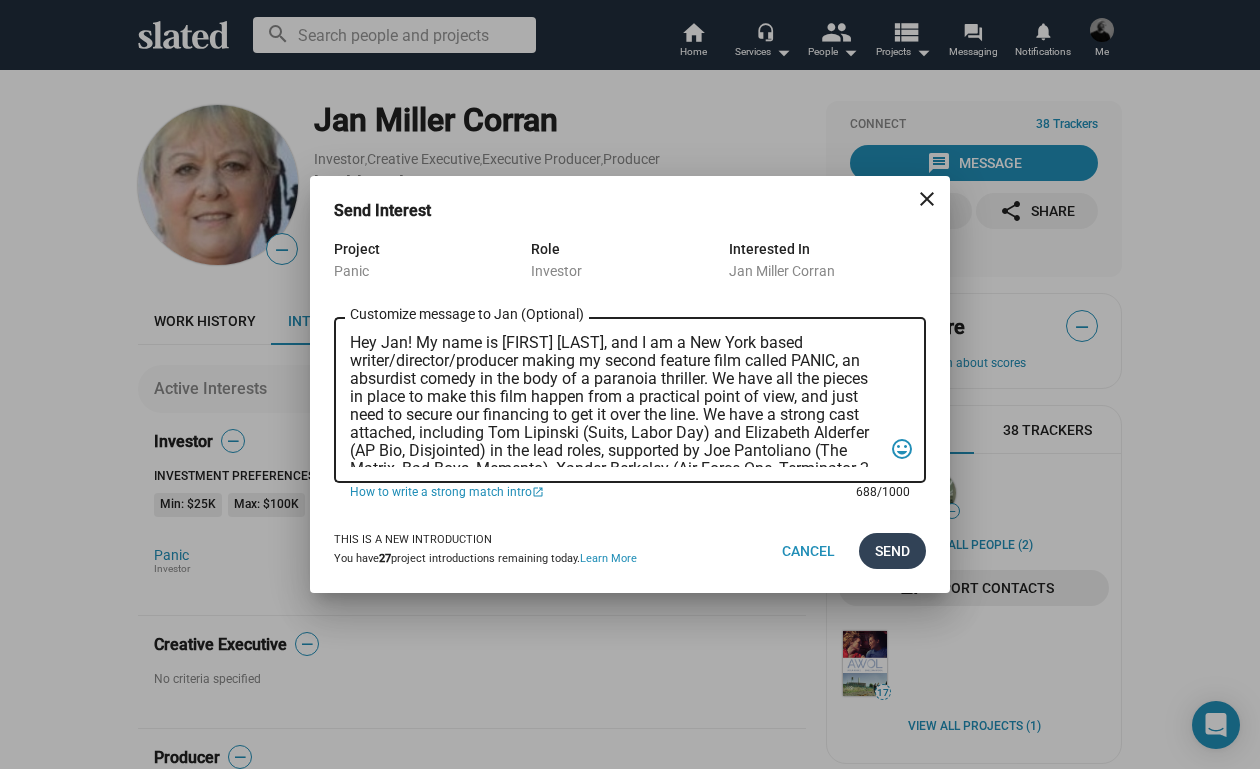 scroll, scrollTop: 0, scrollLeft: 0, axis: both 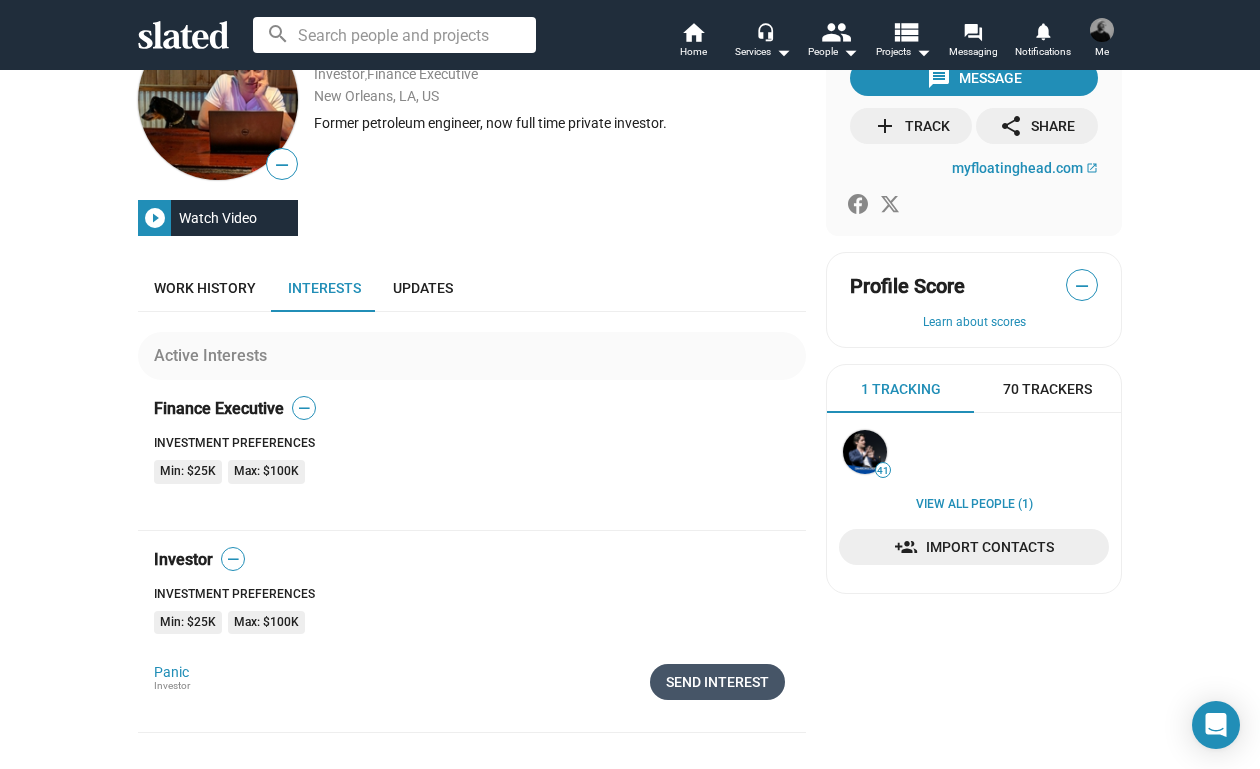 click on "Send Interest" 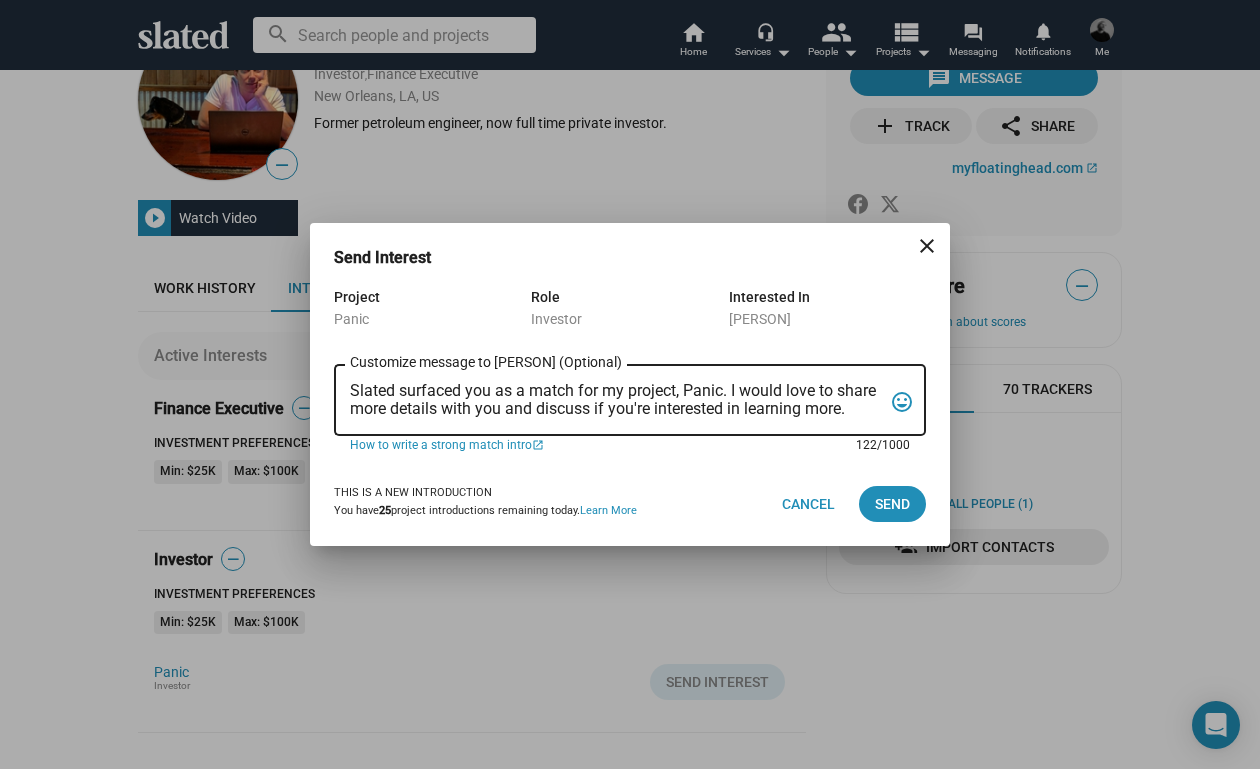 drag, startPoint x: 353, startPoint y: 386, endPoint x: 864, endPoint y: 423, distance: 512.33777 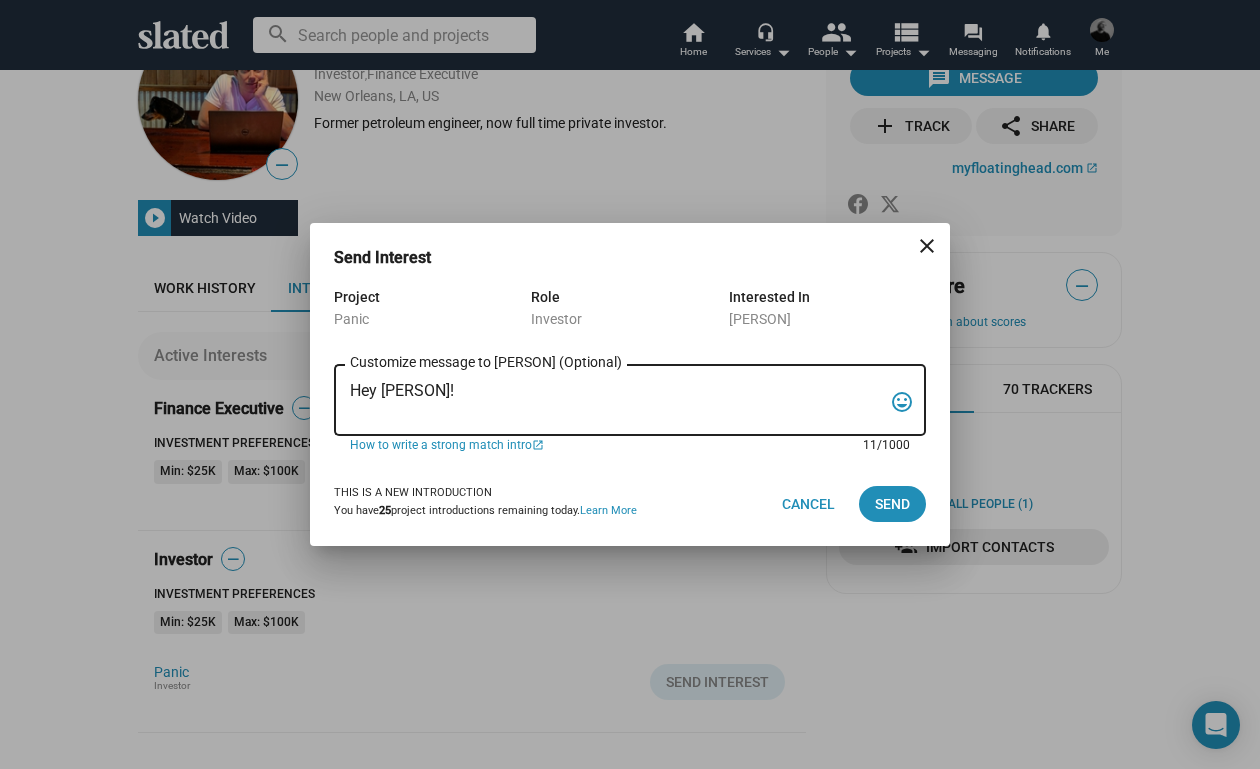paste on "My name is Trevor Peckham, and I am a New York based writer/director/producer making my second feature film called PANIC, an absurdist comedy in the body of a paranoia thriller. We have all the pieces in place to make this film happen from a practical point of view, and just need to secure our financing to get it over the line. We have a strong cast attached, including Tom Lipinski (Suits, Labor Day) and Elizabeth Alderfer (AP Bio, Disjointed) in the lead roles, supported by Joe Pantoliano (The Matrix, Bad Boys, Memento), Xander Berkeley (Air Force One, Terminator 2, Shanghai Noon) and Langston Fishburne (Ant-Man and The Wasp, Discontinued). I think the project will punch well above its weight, and I'd love to discuss it with you. Let me know if you have any thoughts or questions, and I hope to talk soon. Thanks!" 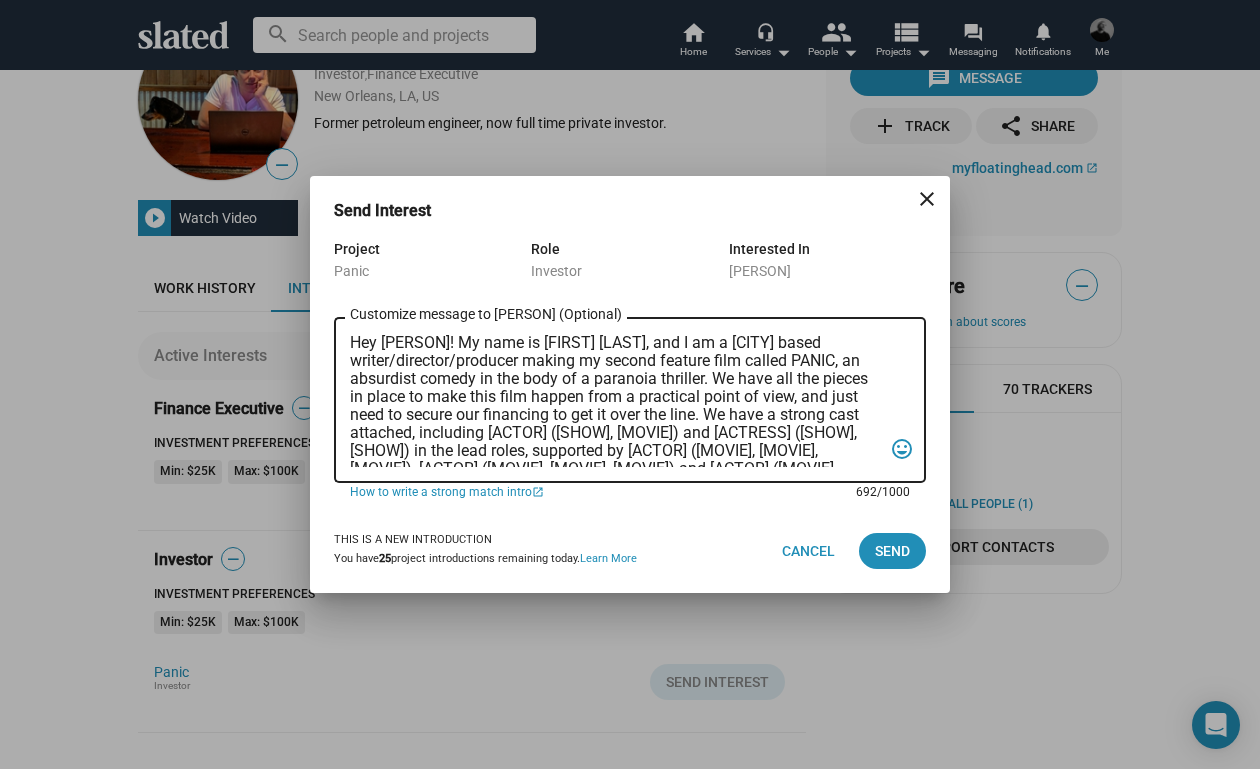 scroll, scrollTop: 0, scrollLeft: 0, axis: both 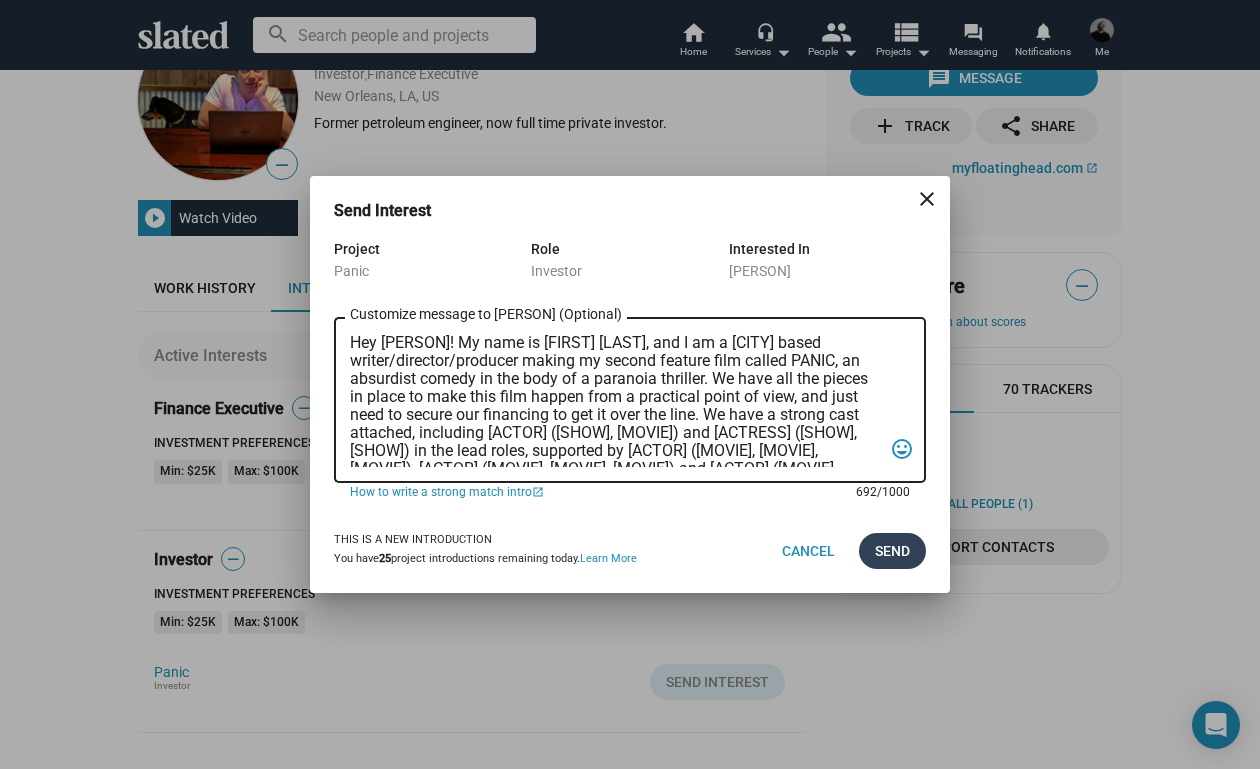 type on "Hey [PERSON]! My name is [FIRST] [LAST], and I am a [CITY] based writer/director/producer making my second feature film called PANIC, an absurdist comedy in the body of a paranoia thriller. We have all the pieces in place to make this film happen from a practical point of view, and just need to secure our financing to get it over the line. We have a strong cast attached, including [ACTOR] ([SHOW], [MOVIE]) and [ACTRESS] ([SHOW], [SHOW]) in the lead roles, supported by [ACTOR] ([MOVIE], [MOVIE], [MOVIE]), [ACTOR] ([MOVIE], [MOVIE], [MOVIE]) and [ACTOR] ([MOVIE], [MOVIE], [MOVIE]). I think the project will punch well above its weight, and I'd love to discuss it with you. Let me know if you have any thoughts or questions, and I hope to talk soon. Thanks!" 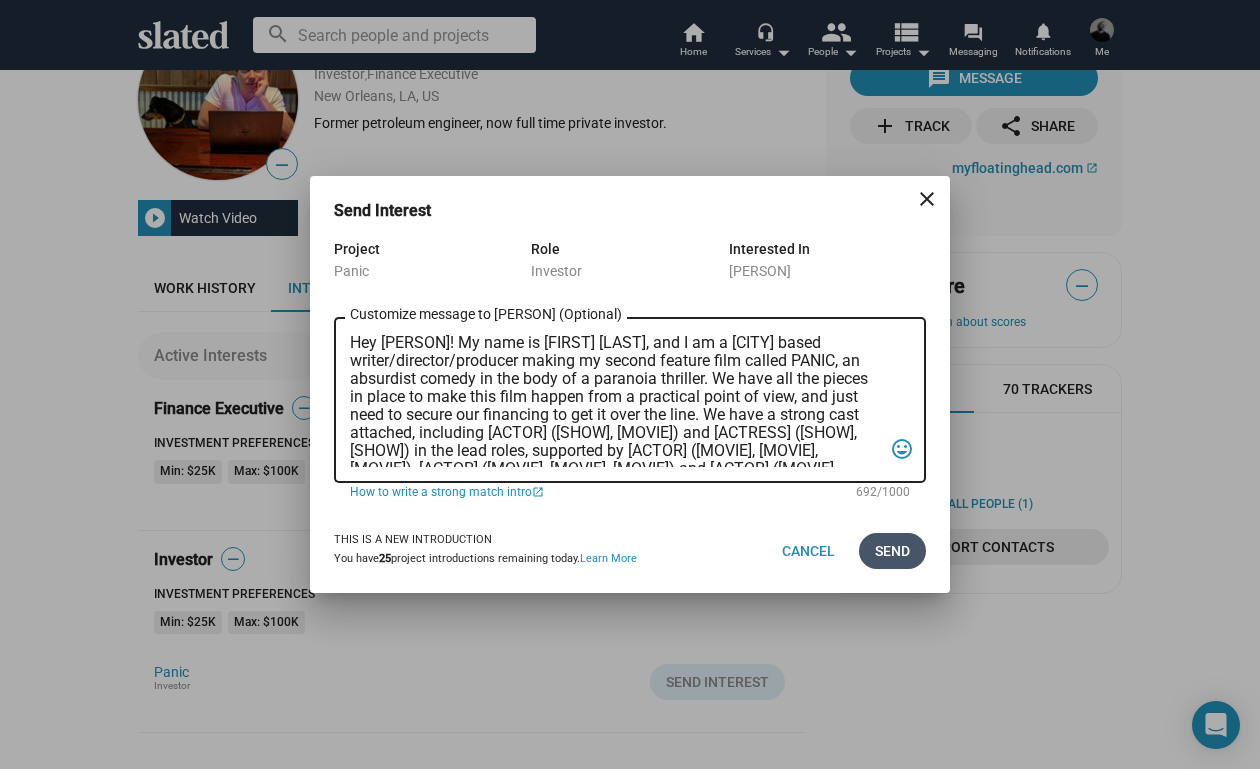click on "Send" at bounding box center [892, 551] 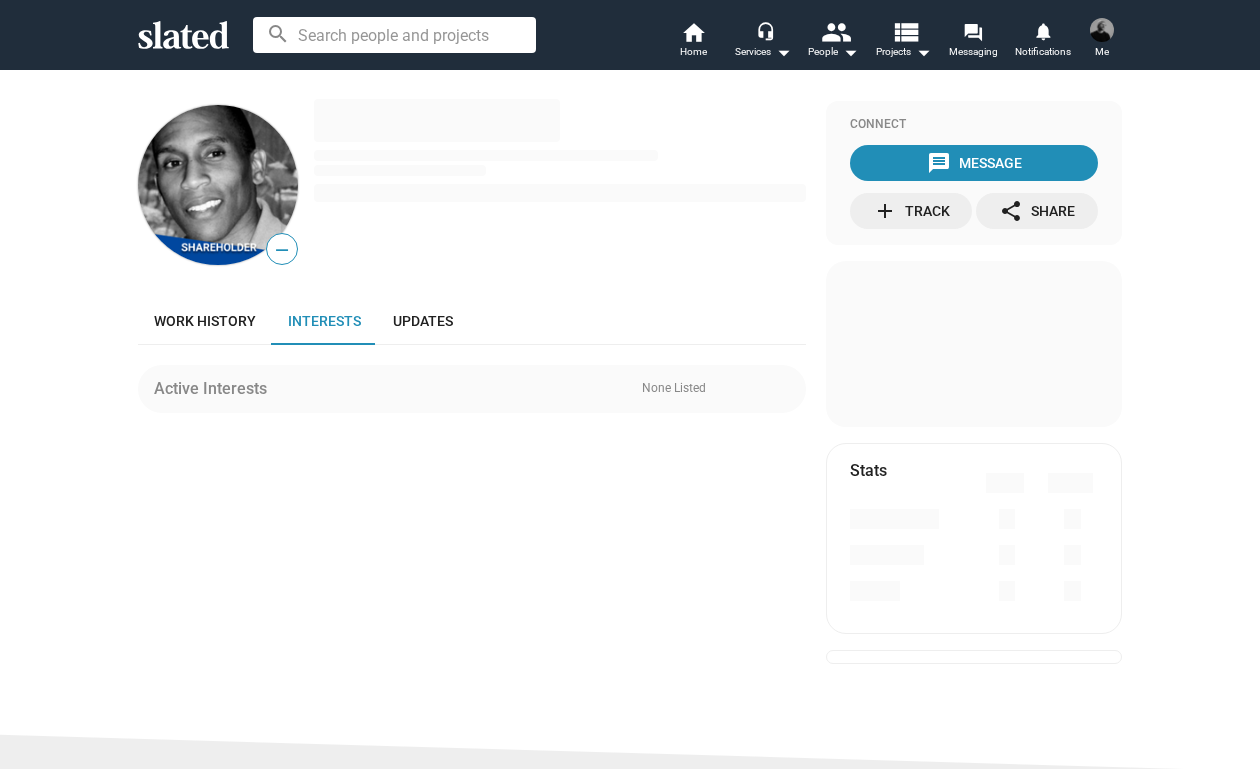 scroll, scrollTop: 0, scrollLeft: 0, axis: both 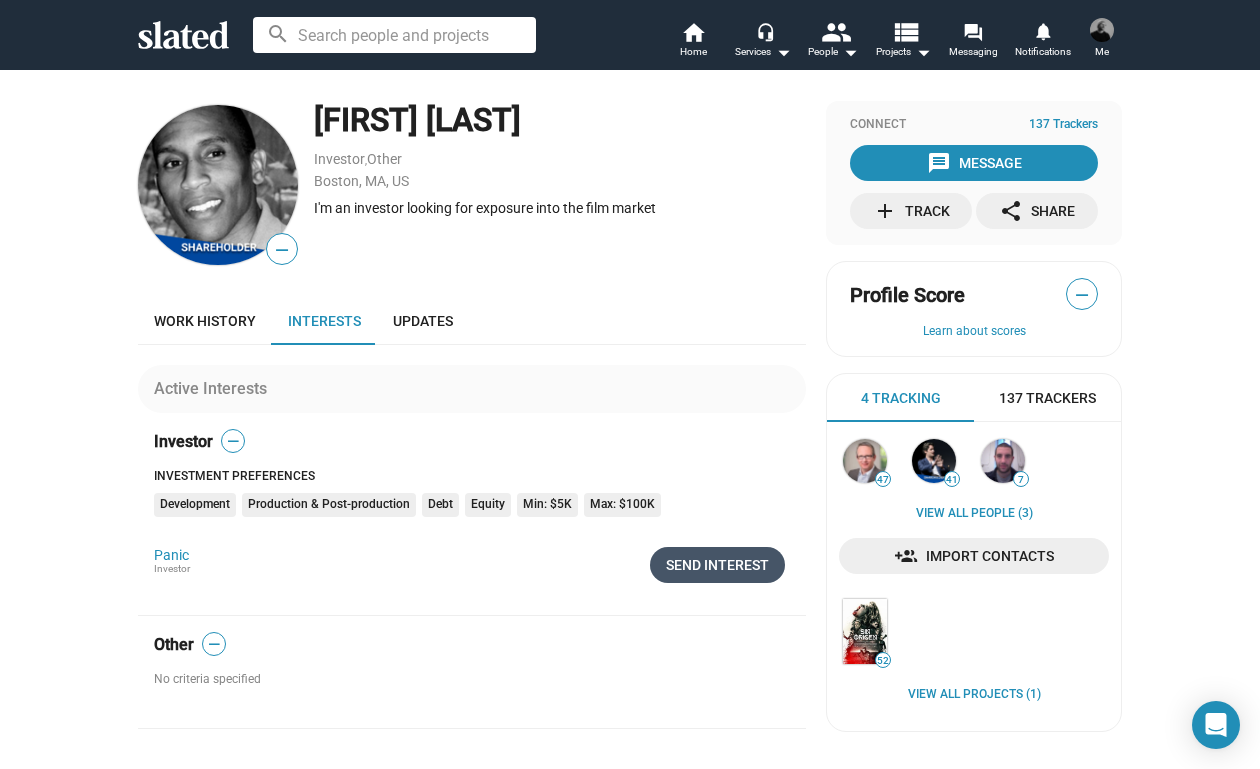 click on "Send Interest" 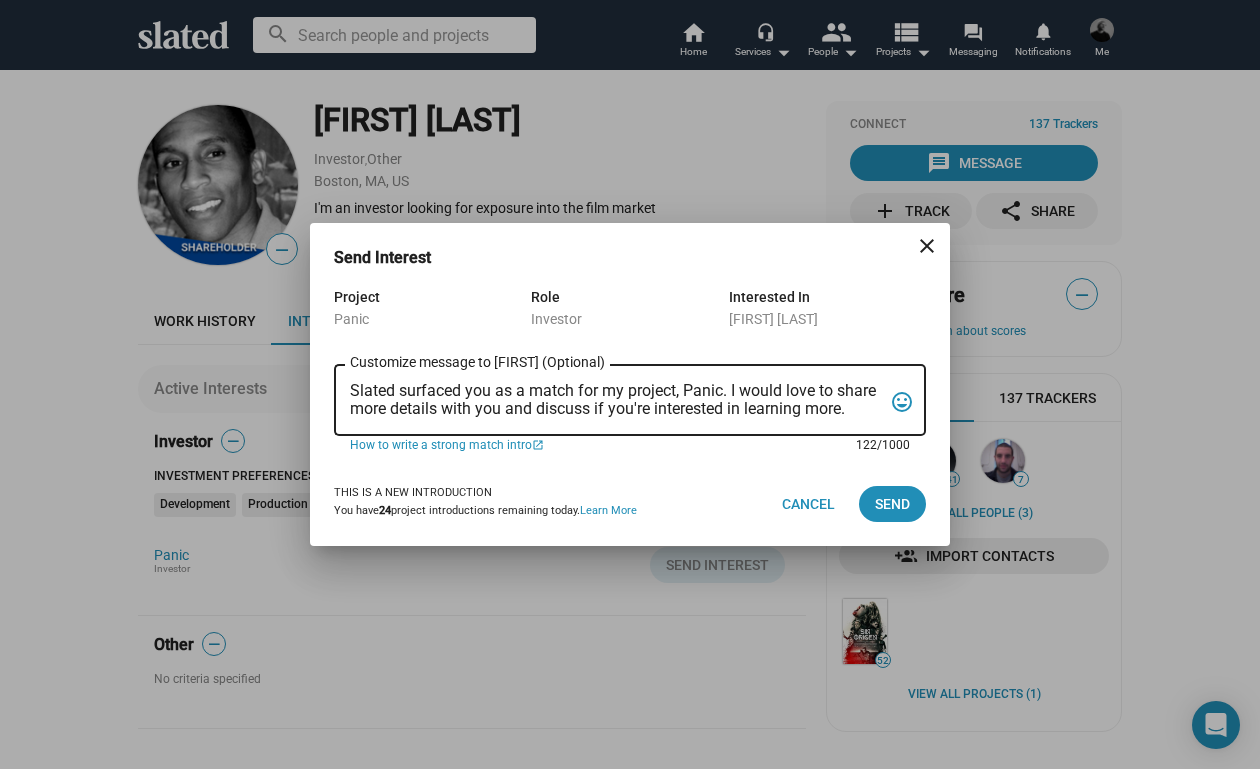 drag, startPoint x: 354, startPoint y: 389, endPoint x: 843, endPoint y: 437, distance: 491.3502 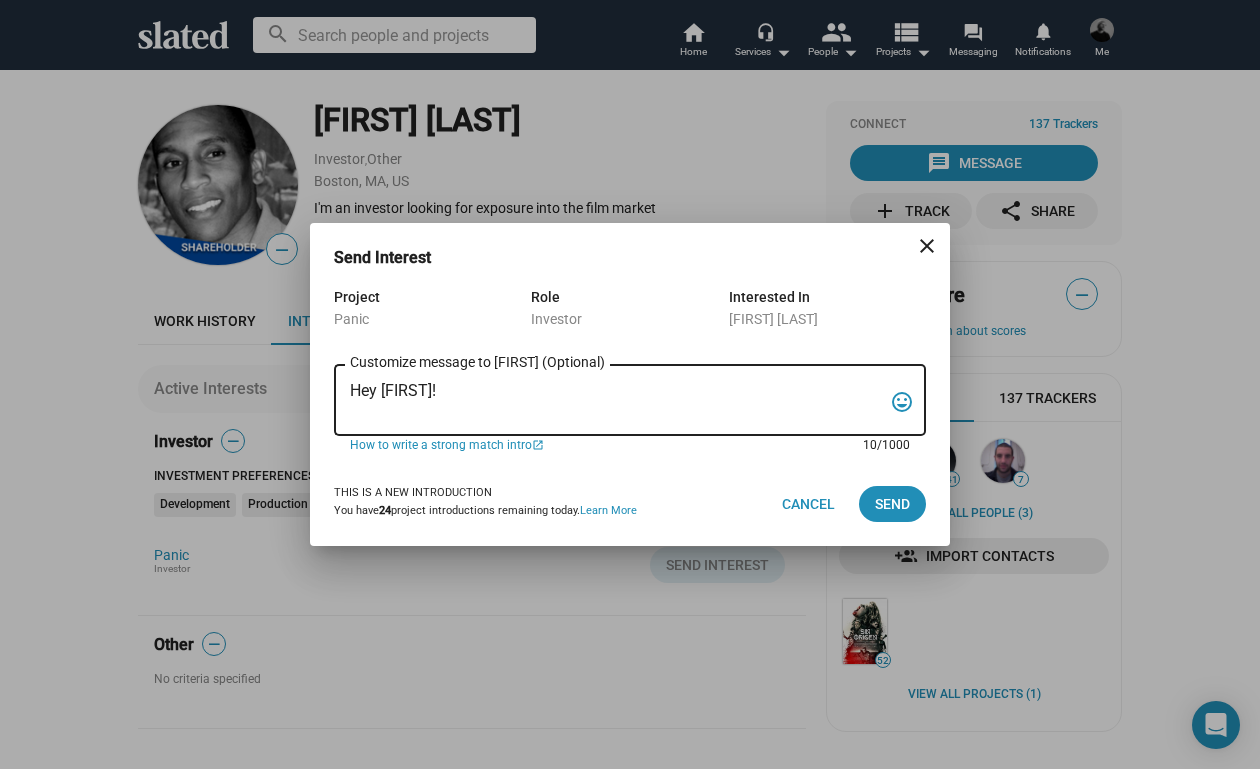 paste on "My name is Trevor Peckham, and I am a New York based writer/director/producer making my second feature film called PANIC, an absurdist comedy in the body of a paranoia thriller. We have all the pieces in place to make this film happen from a practical point of view, and just need to secure our financing to get it over the line. We have a strong cast attached, including Tom Lipinski (Suits, Labor Day) and Elizabeth Alderfer (AP Bio, Disjointed) in the lead roles, supported by Joe Pantoliano (The Matrix, Bad Boys, Memento), Xander Berkeley (Air Force One, Terminator 2, Shanghai Noon) and Langston Fishburne (Ant-Man and The Wasp, Discontinued). I think the project will punch well above its weight, and I'd love to discuss it with you. Let me know if you have any thoughts or questions, and I hope to talk soon. Thanks!" 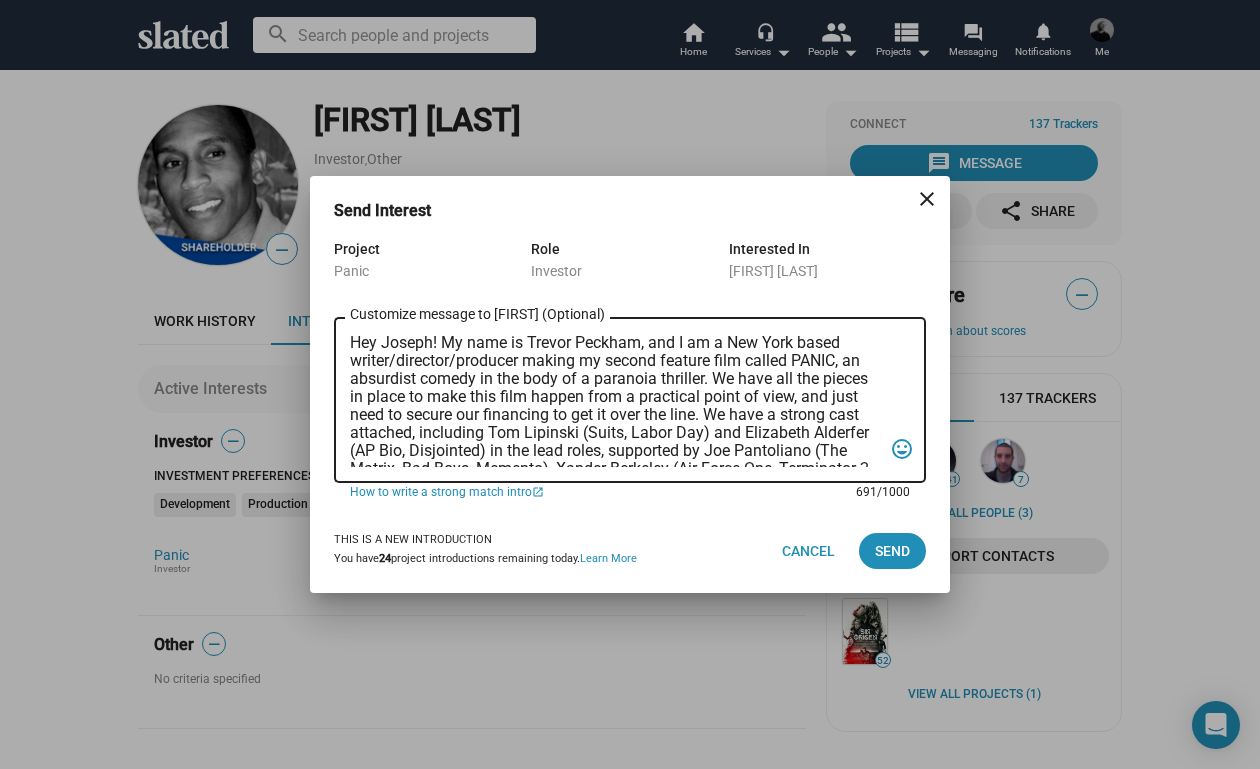 scroll, scrollTop: 0, scrollLeft: 0, axis: both 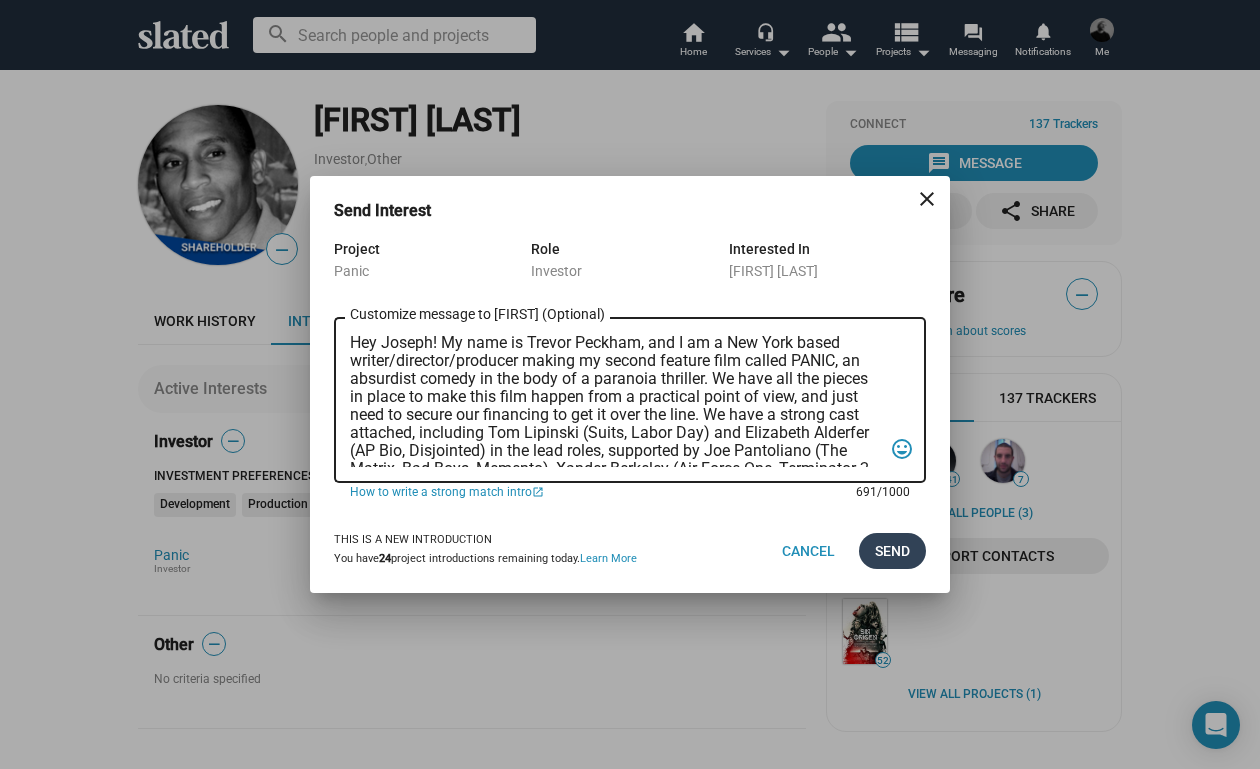 type on "Hey Joseph! My name is Trevor Peckham, and I am a New York based writer/director/producer making my second feature film called PANIC, an absurdist comedy in the body of a paranoia thriller. We have all the pieces in place to make this film happen from a practical point of view, and just need to secure our financing to get it over the line. We have a strong cast attached, including Tom Lipinski (Suits, Labor Day) and Elizabeth Alderfer (AP Bio, Disjointed) in the lead roles, supported by Joe Pantoliano (The Matrix, Bad Boys, Memento), Xander Berkeley (Air Force One, Terminator 2, Shanghai Noon) and Langston Fishburne (Ant-Man and The Wasp, Discontinued). I think the project will punch well above its weight, and I'd love to discuss it with you. Let me know if you have any thoughts or questions, and I hope to talk soon. Thanks!" 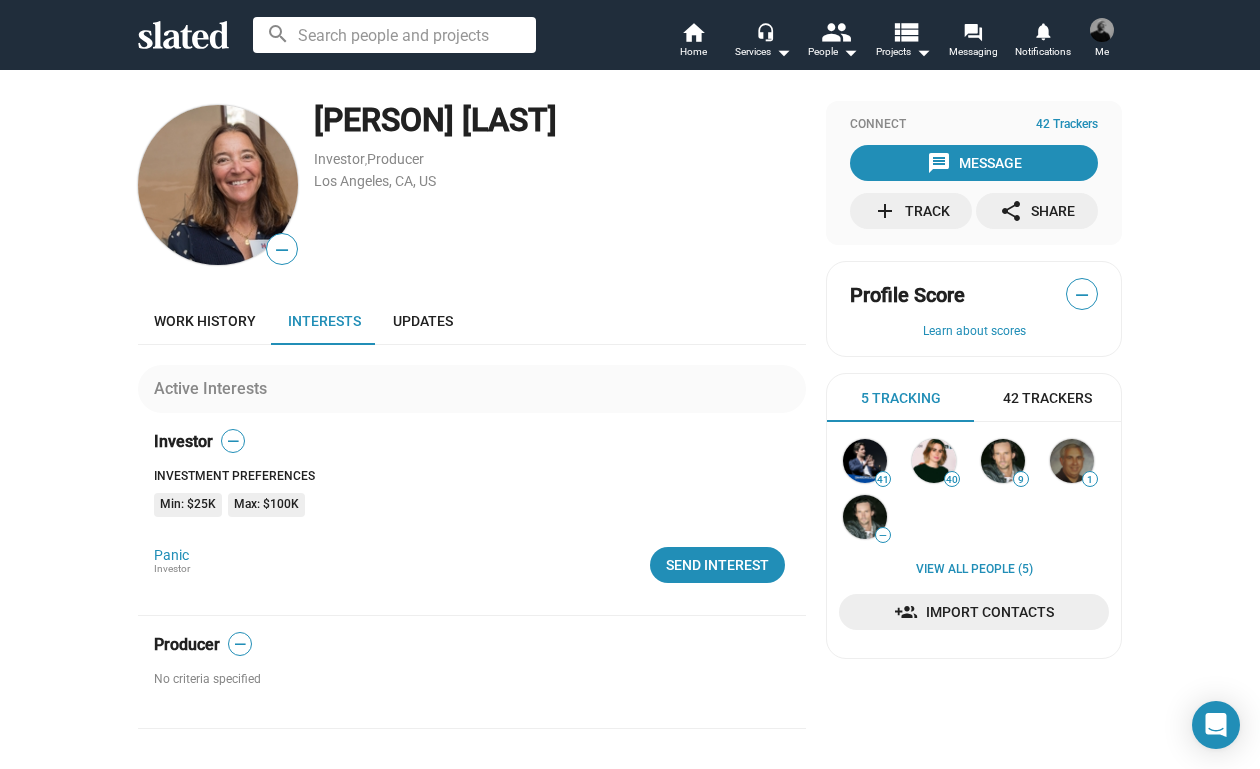 scroll, scrollTop: 0, scrollLeft: 0, axis: both 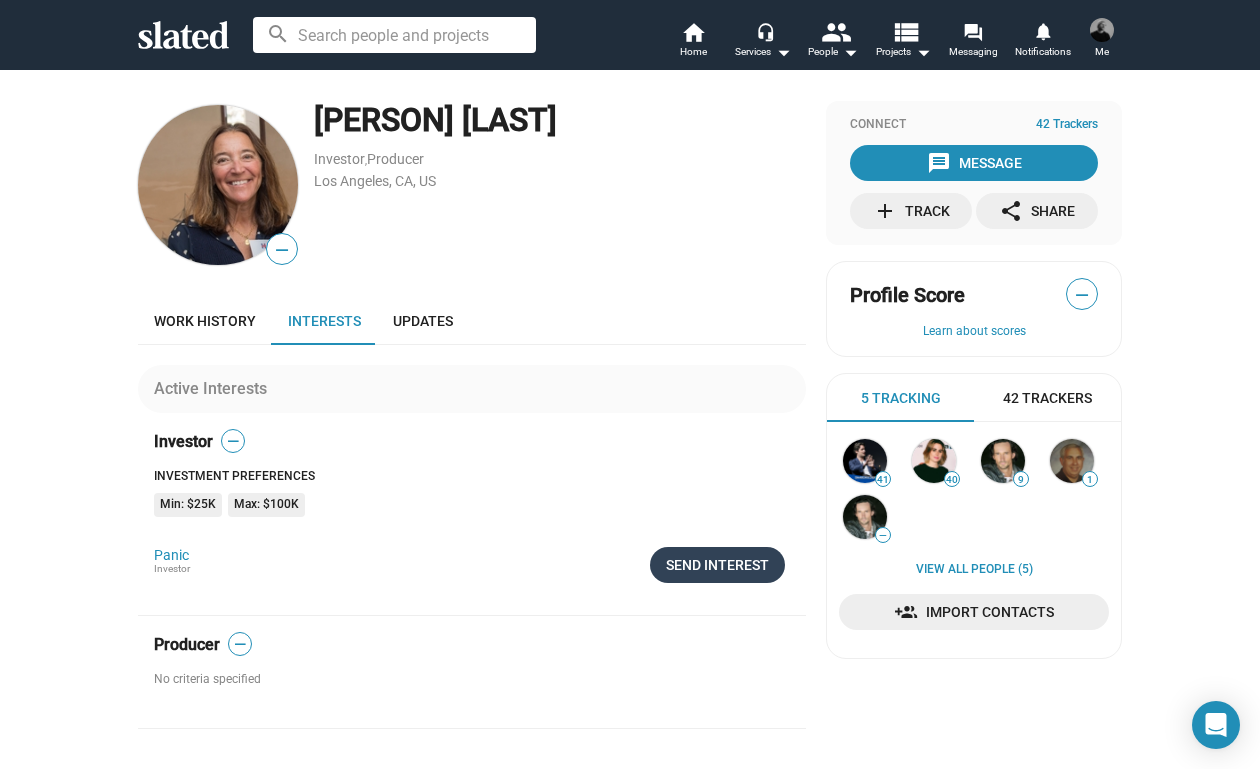 click on "Send Interest" 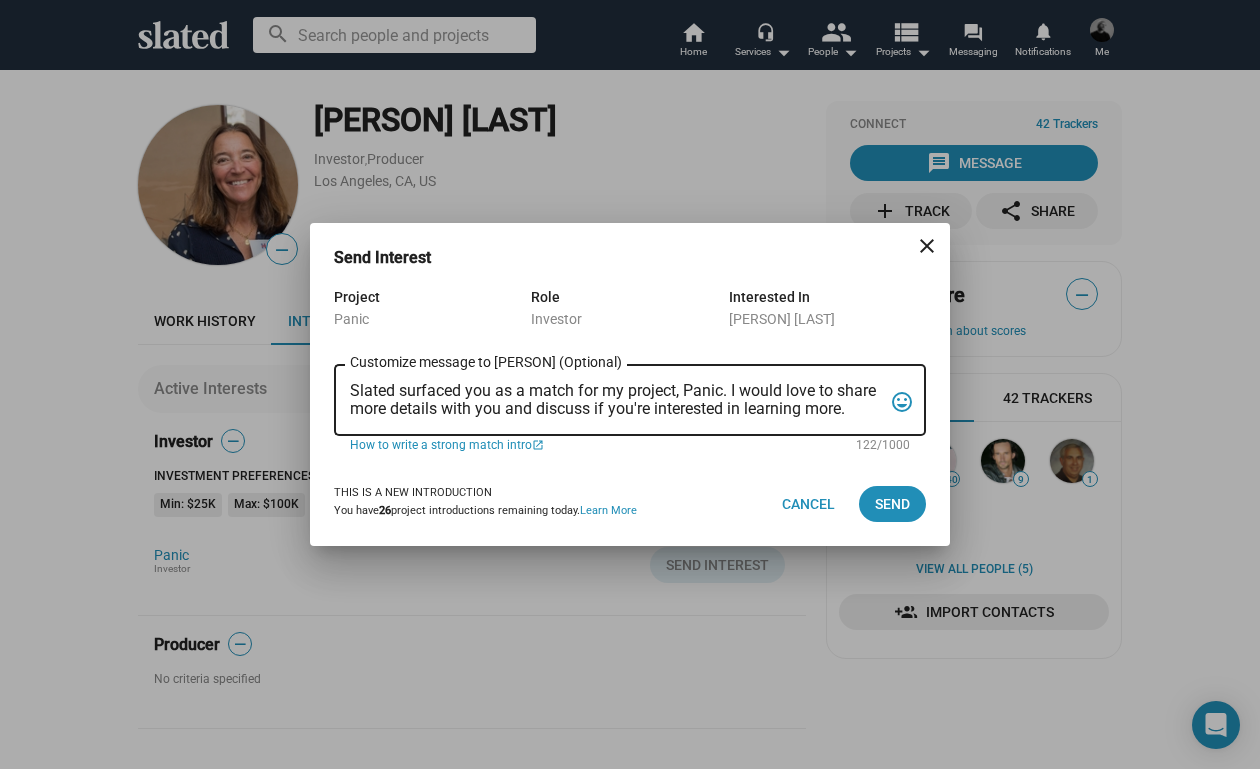click on "Slated surfaced you as a match for my project, Panic. I would love to share more details with you and discuss if you're interested in learning more. Customize message to [PERSON] (Optional) Customize message (Optional) tag_faces" at bounding box center (630, 398) 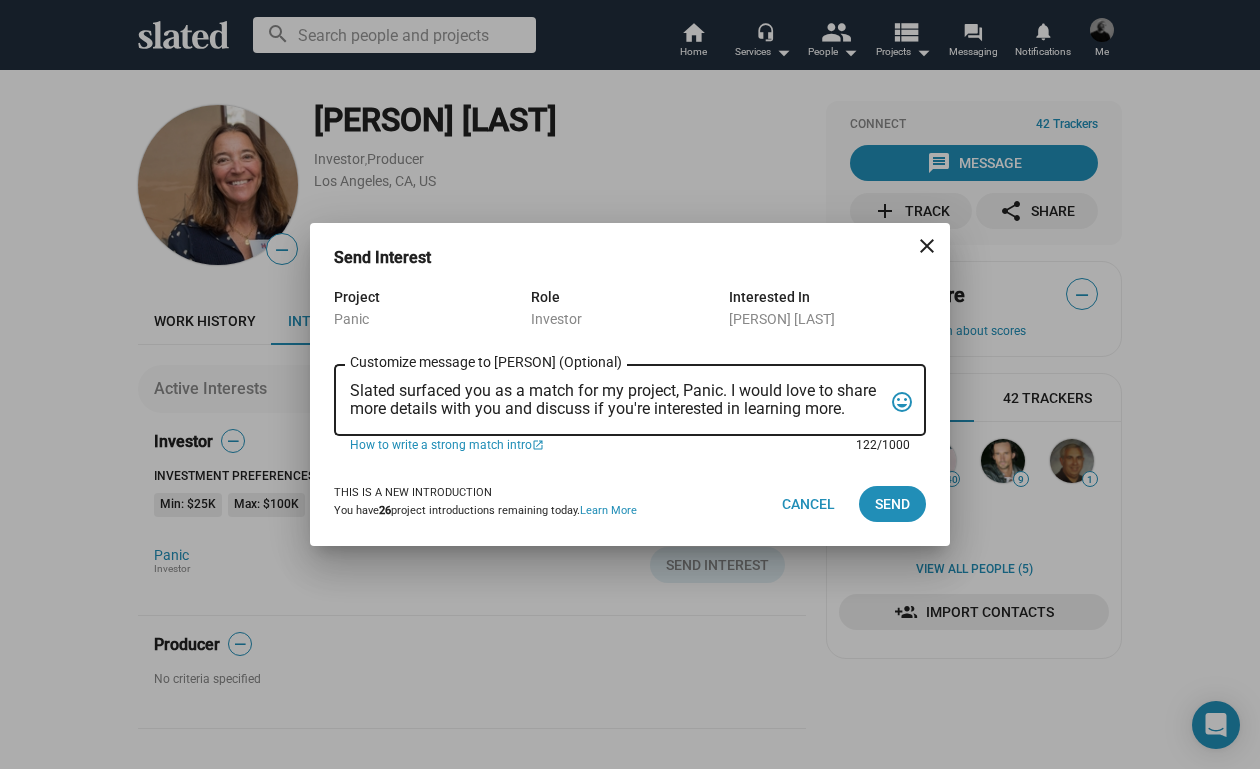 drag, startPoint x: 351, startPoint y: 388, endPoint x: 855, endPoint y: 407, distance: 504.358 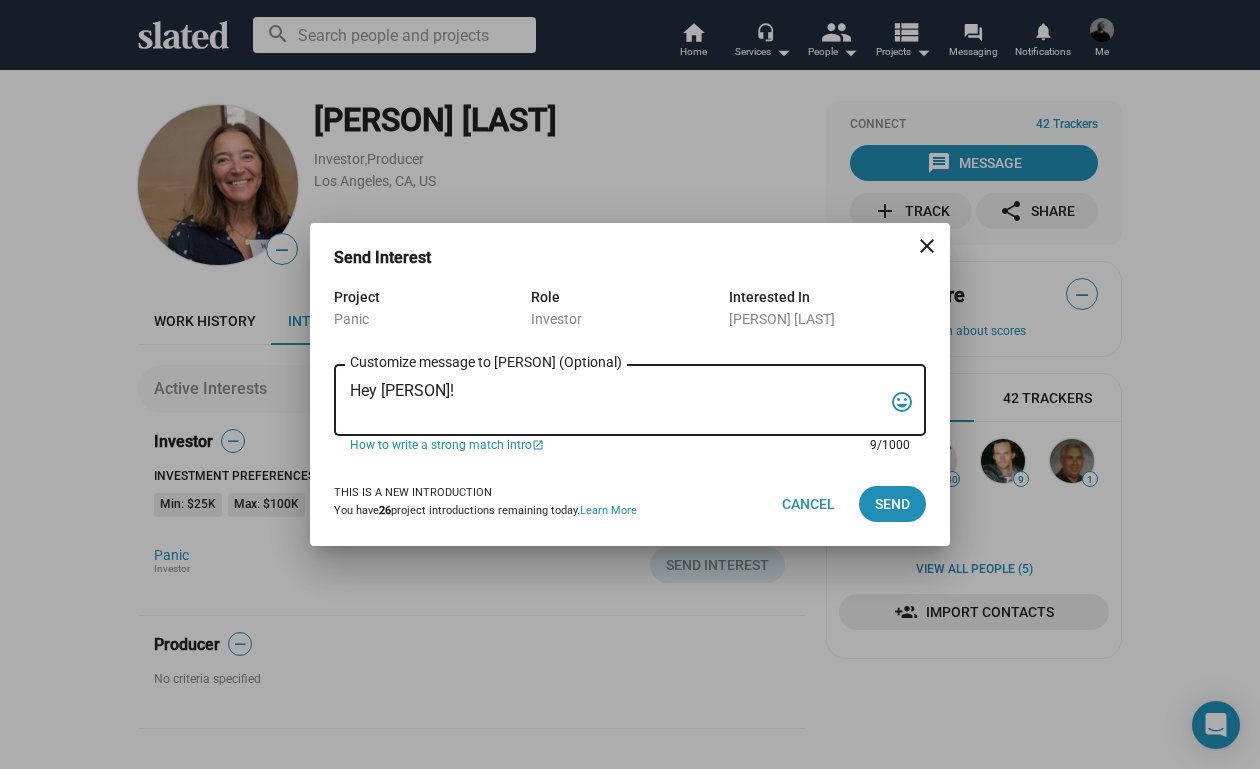paste on "My name is Trevor Peckham, and I am a New York based writer/director/producer making my second feature film called PANIC, an absurdist comedy in the body of a paranoia thriller. We have all the pieces in place to make this film happen from a practical point of view, and just need to secure our financing to get it over the line. We have a strong cast attached, including Tom Lipinski (Suits, Labor Day) and Elizabeth Alderfer (AP Bio, Disjointed) in the lead roles, supported by Joe Pantoliano (The Matrix, Bad Boys, Memento), Xander Berkeley (Air Force One, Terminator 2, Shanghai Noon) and Langston Fishburne (Ant-Man and The Wasp, Discontinued). I think the project will punch well above its weight, and I'd love to discuss it with you. Let me know if you have any thoughts or questions, and I hope to talk soon. Thanks!" 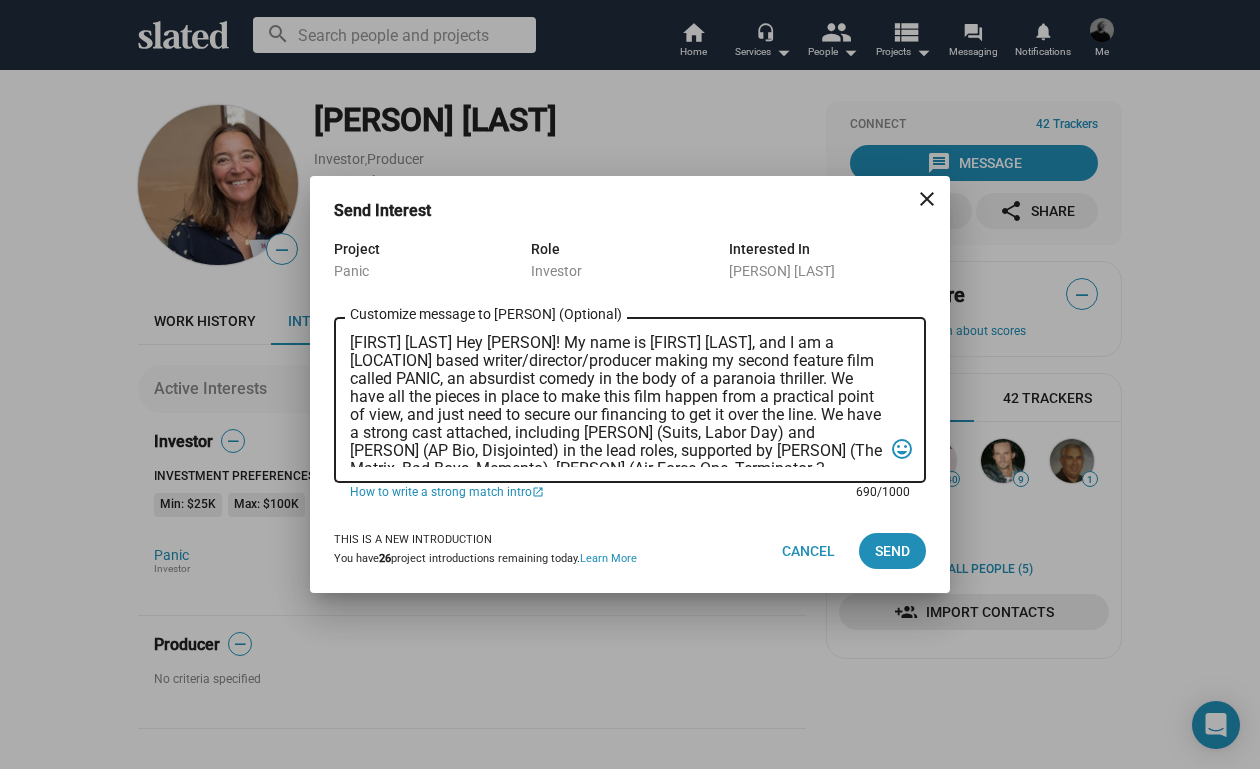 scroll, scrollTop: 0, scrollLeft: 0, axis: both 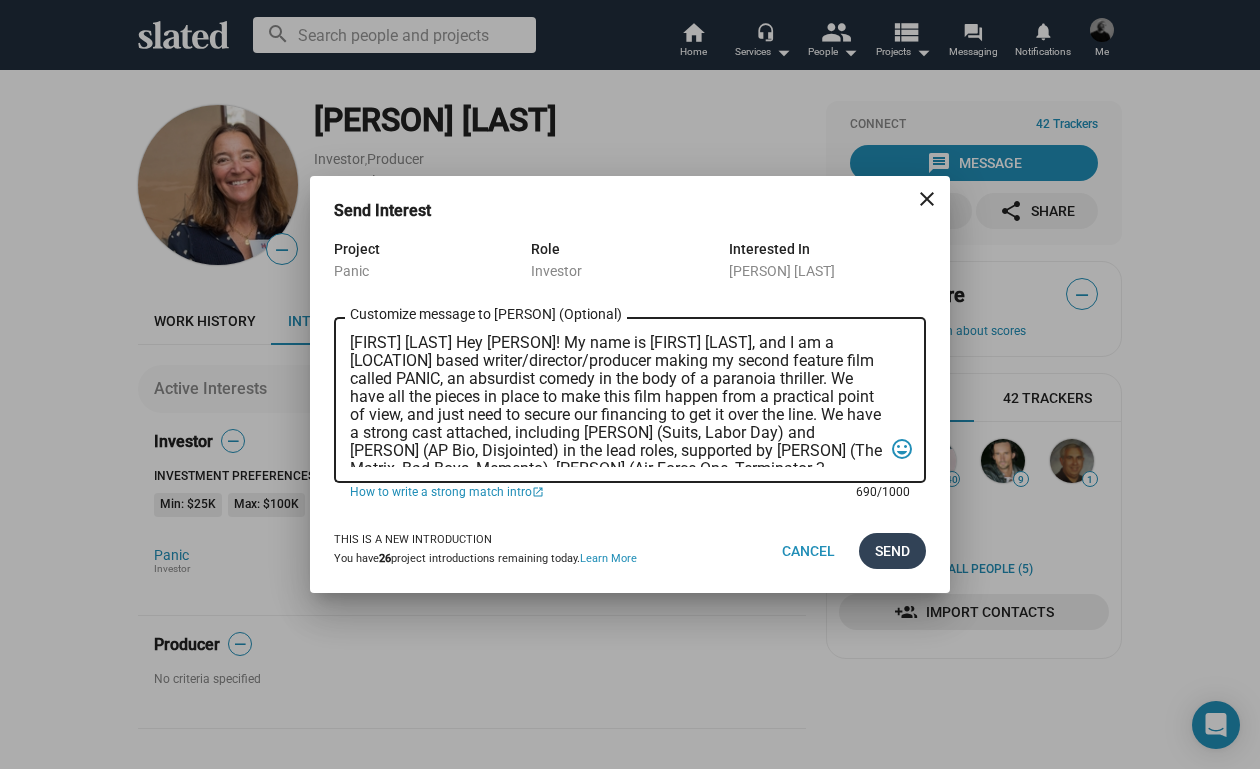 type on "[FIRST] [LAST] Hey [PERSON]! My name is [FIRST] [LAST], and I am a [LOCATION] based writer/director/producer making my second feature film called PANIC, an absurdist comedy in the body of a paranoia thriller. We have all the pieces in place to make this film happen from a practical point of view, and just need to secure our financing to get it over the line. We have a strong cast attached, including [PERSON] (Suits, Labor Day) and [PERSON] (AP Bio, Disjointed) in the lead roles, supported by [PERSON] (The Matrix, Bad Boys, Memento), [PERSON] (Air Force One, Terminator 2, Shanghai Noon) and [PERSON] (Ant-Man and The Wasp, Discontinued). I think the project will punch well above its weight, and I'd love to discuss it with you. Let me know if you have any thoughts or questions, and I hope to talk soon. Thanks!" 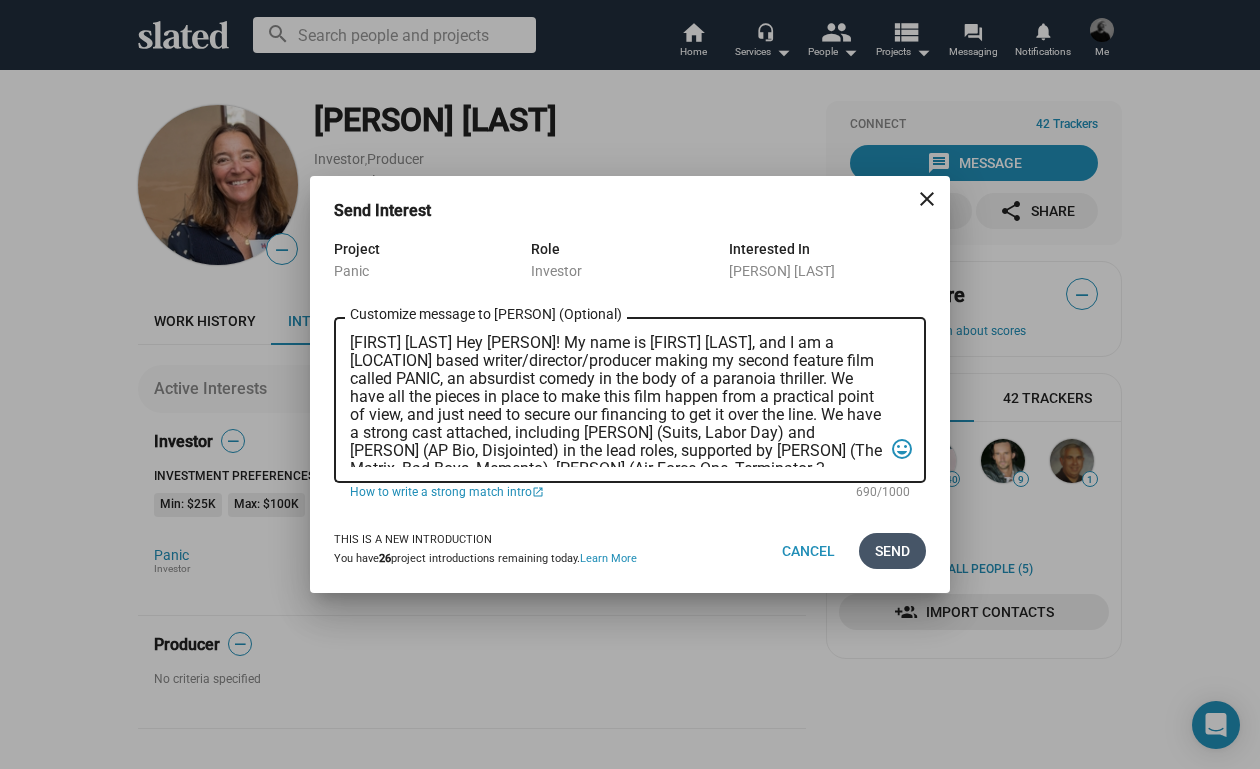 click on "Send" at bounding box center [892, 551] 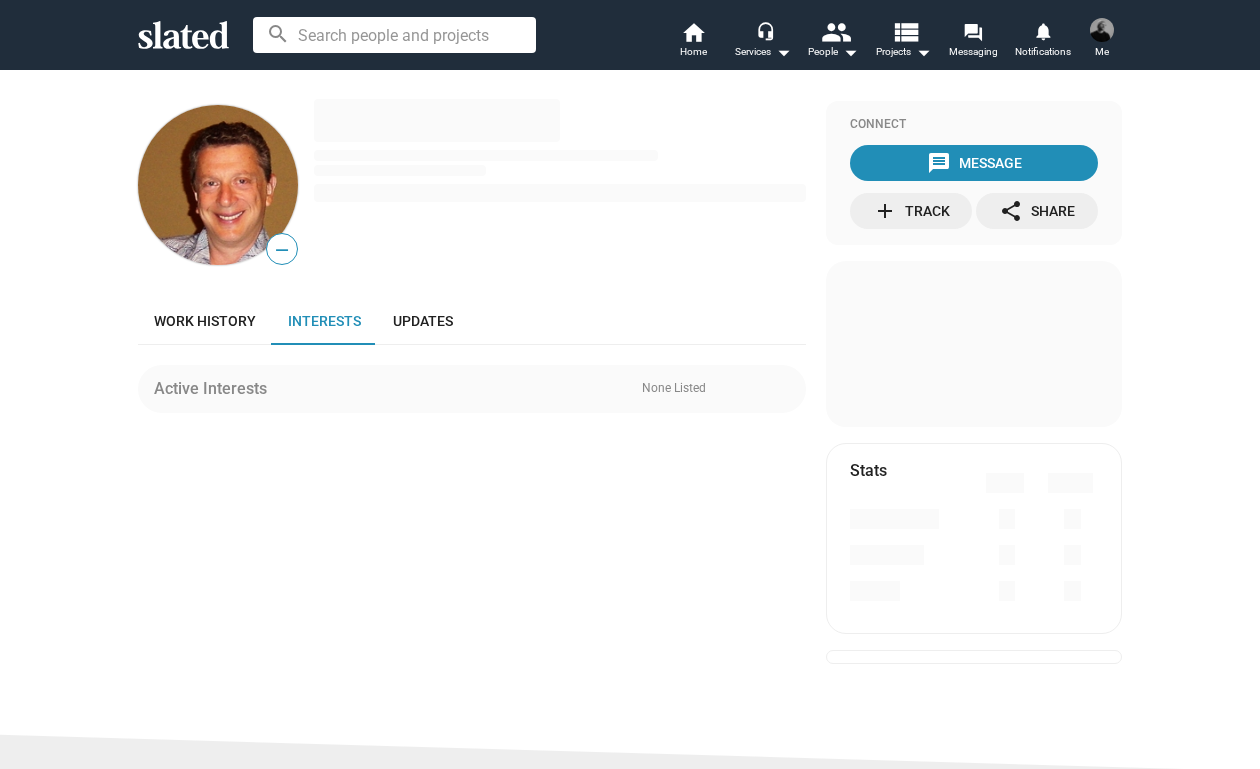 scroll, scrollTop: 0, scrollLeft: 0, axis: both 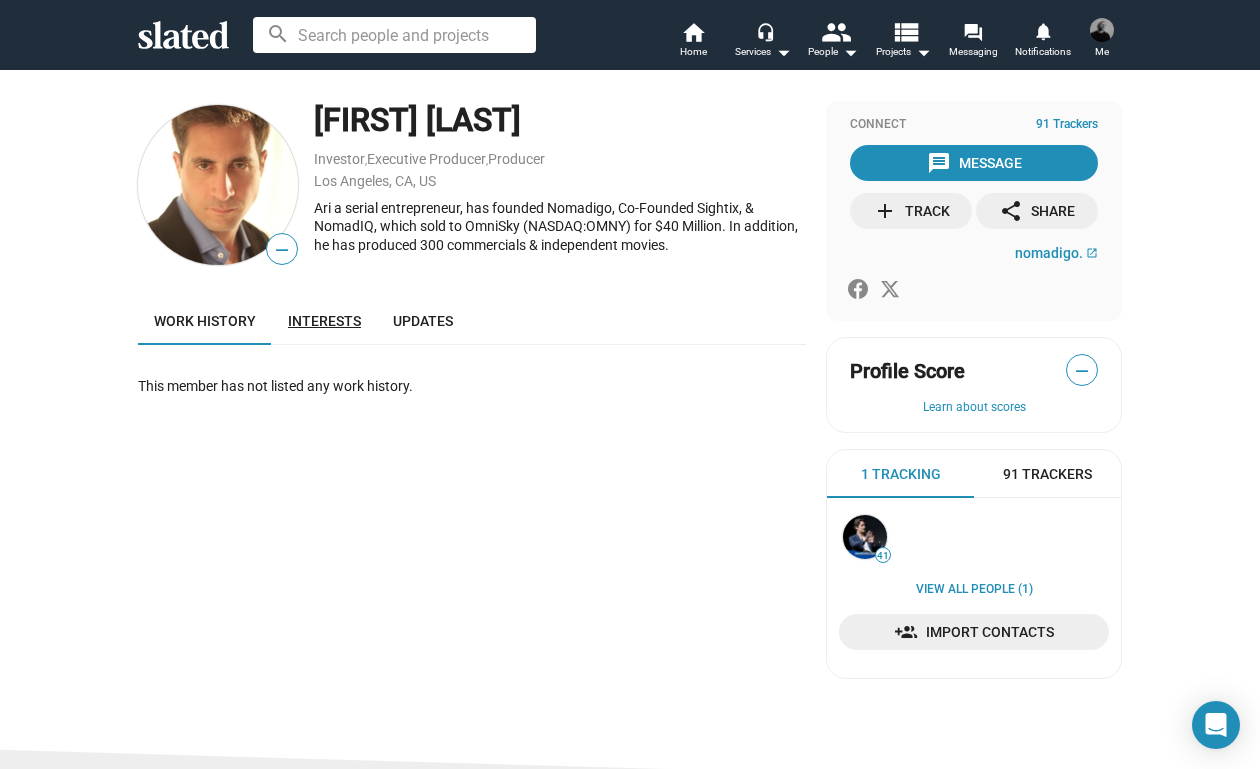 click on "Interests" at bounding box center (324, 321) 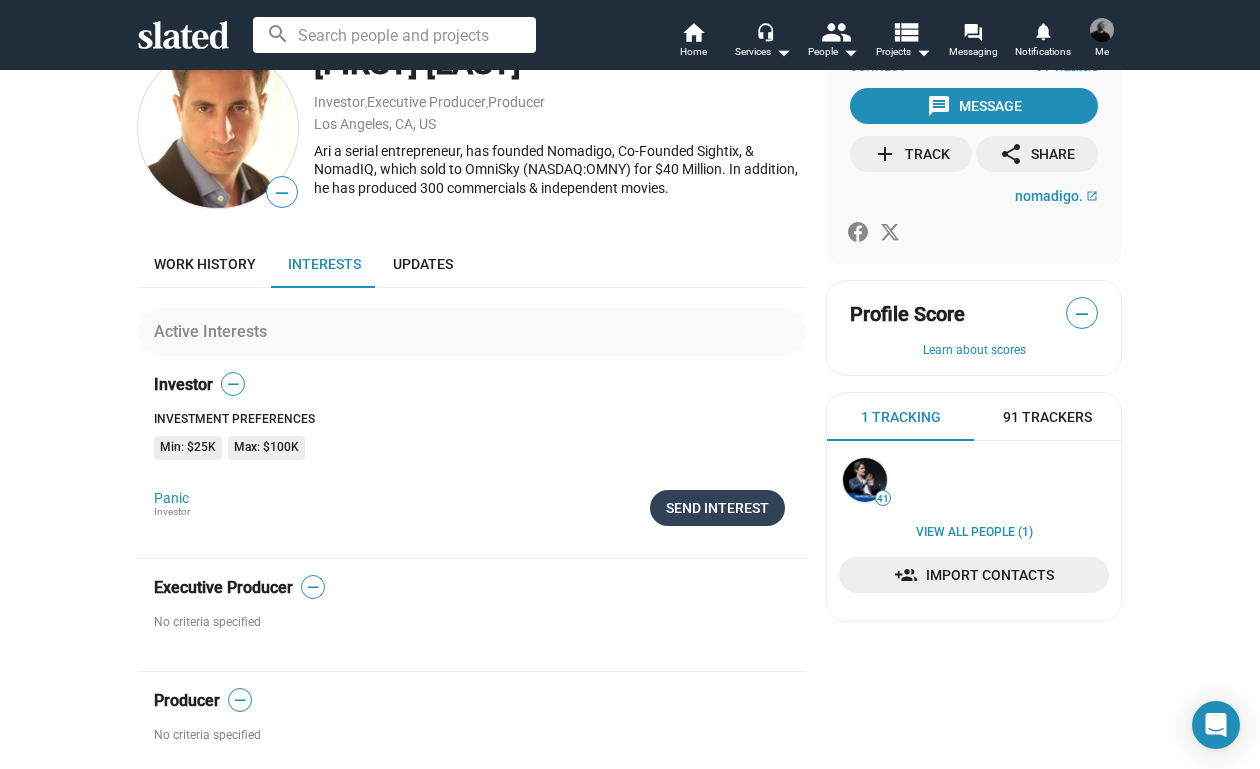 scroll, scrollTop: 60, scrollLeft: 0, axis: vertical 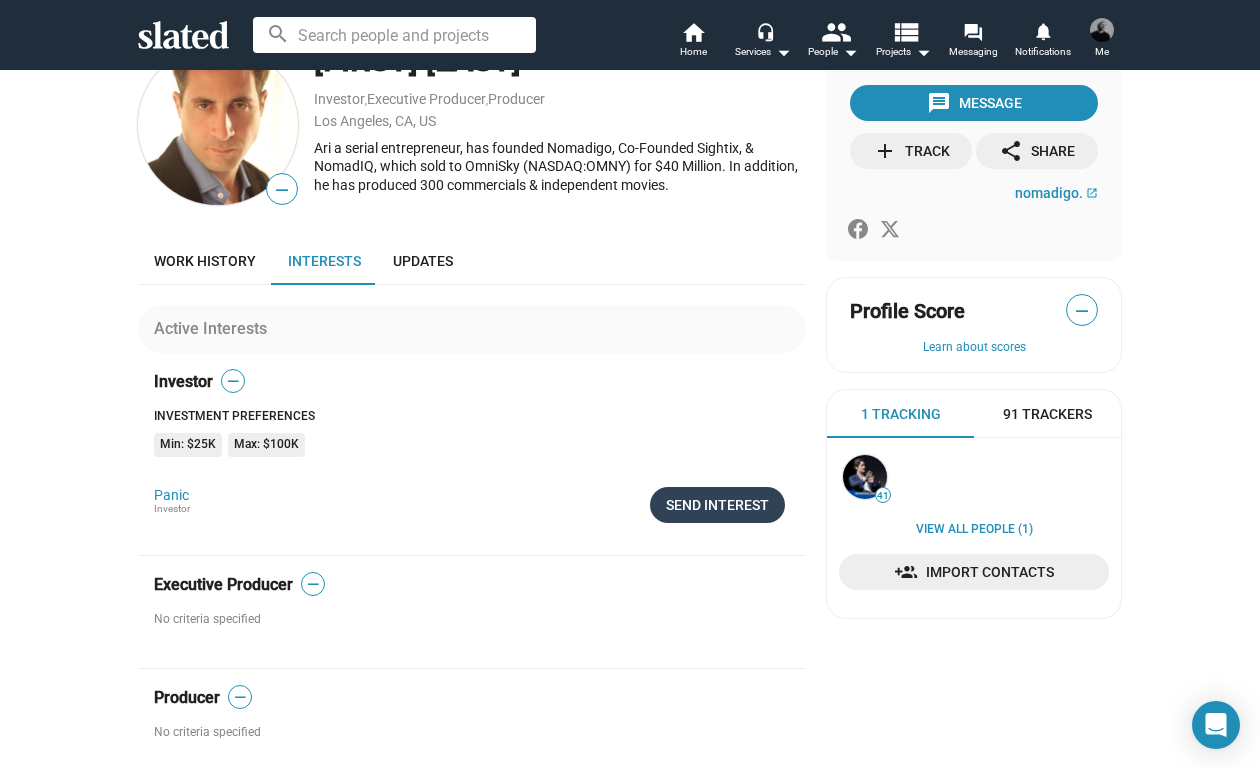 click on "Send Interest" 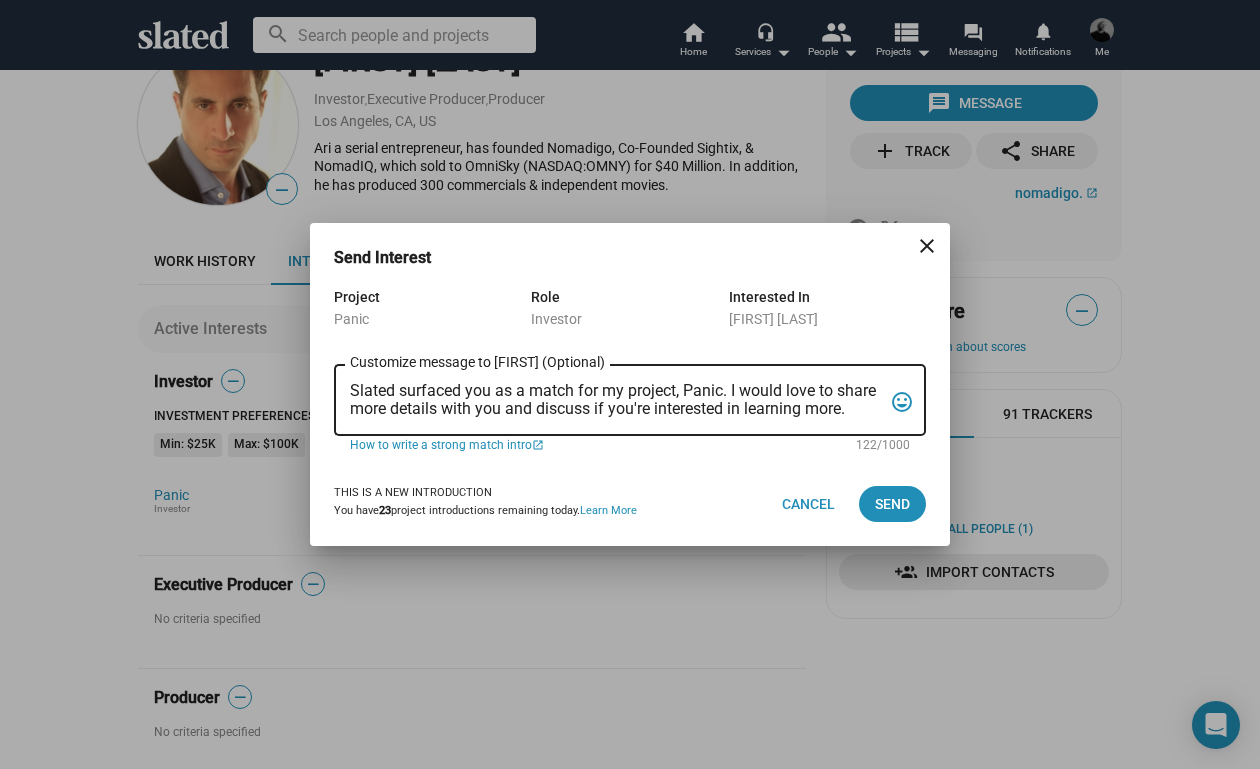 click on "Slated surfaced you as a match for my project, Panic. I would love to share more details with you and discuss if you're interested in learning more. Customize message to Ari (Optional) Customize message (Optional) tag_faces" at bounding box center [630, 398] 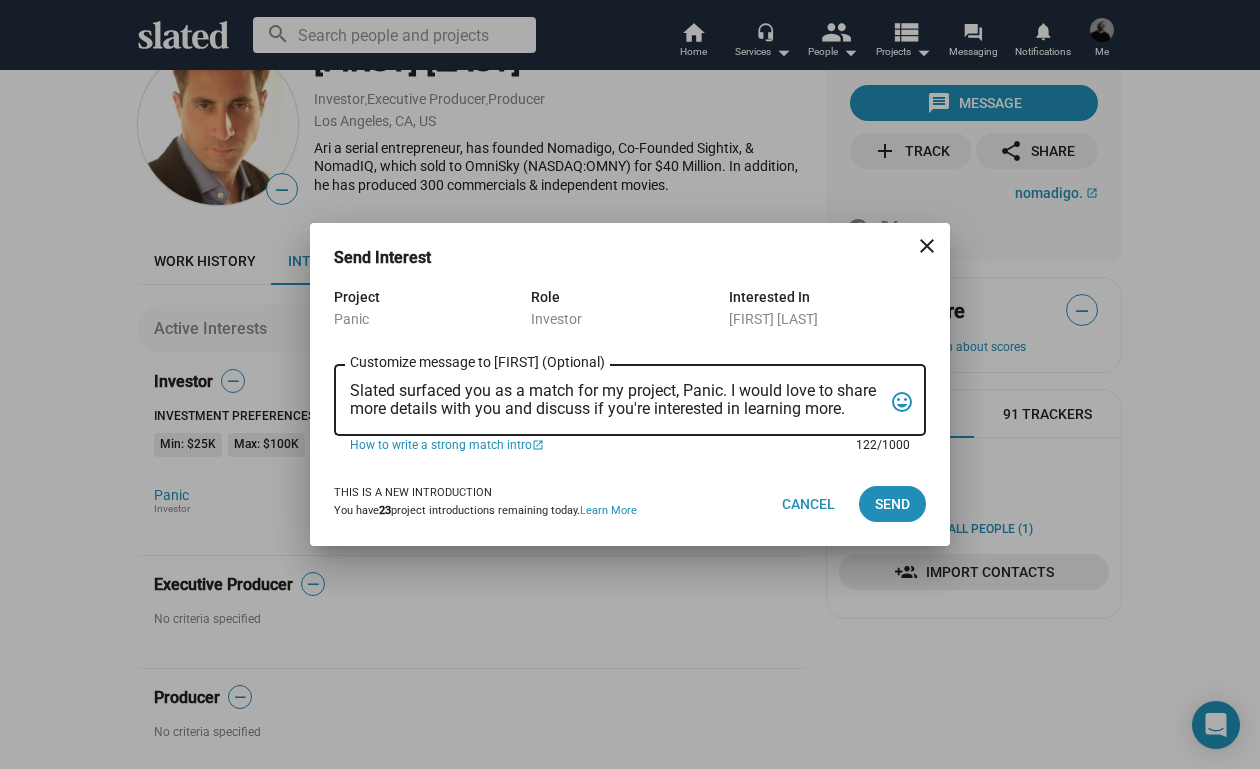 drag, startPoint x: 352, startPoint y: 390, endPoint x: 847, endPoint y: 442, distance: 497.72382 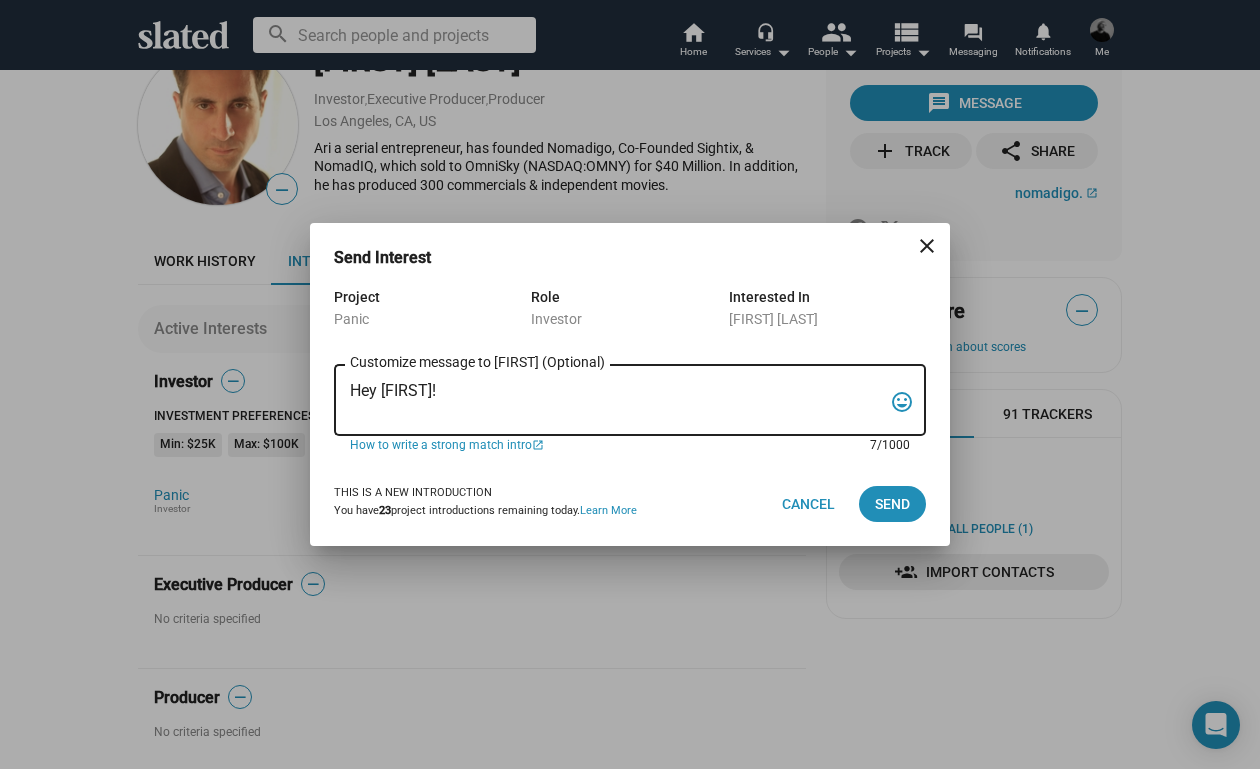 paste on "My name is Trevor Peckham, and I am a New York based writer/director/producer making my second feature film called PANIC, an absurdist comedy in the body of a paranoia thriller. We have all the pieces in place to make this film happen from a practical point of view, and just need to secure our financing to get it over the line. We have a strong cast attached, including Tom Lipinski (Suits, Labor Day) and Elizabeth Alderfer (AP Bio, Disjointed) in the lead roles, supported by Joe Pantoliano (The Matrix, Bad Boys, Memento), Xander Berkeley (Air Force One, Terminator 2, Shanghai Noon) and Langston Fishburne (Ant-Man and The Wasp, Discontinued). I think the project will punch well above its weight, and I'd love to discuss it with you. Let me know if you have any thoughts or questions, and I hope to talk soon. Thanks!" 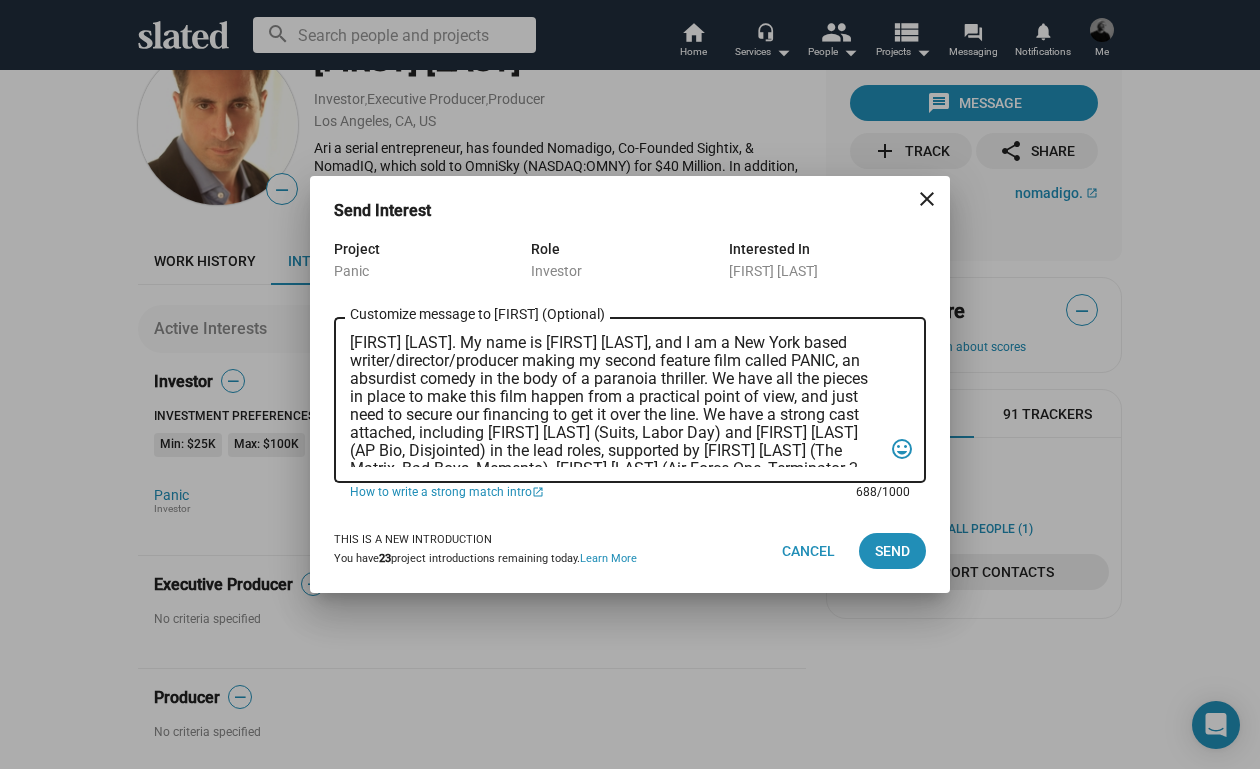 scroll, scrollTop: 0, scrollLeft: 0, axis: both 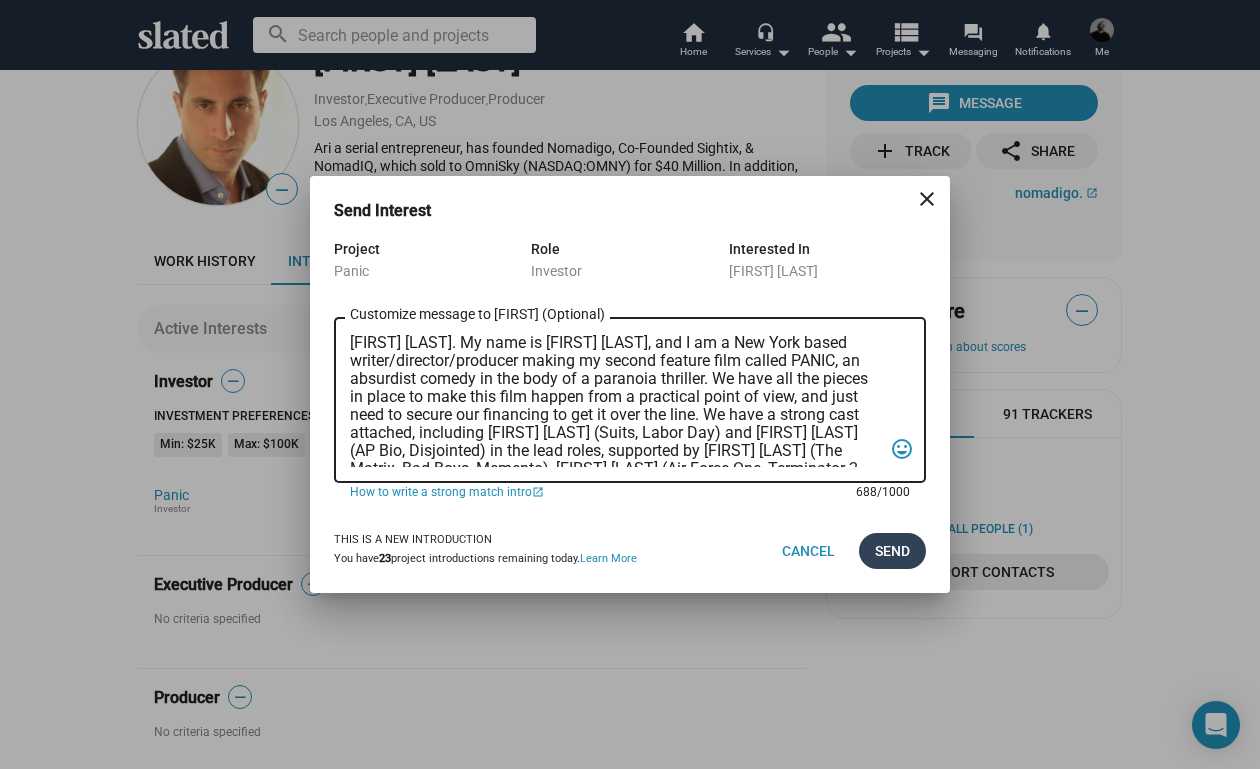 type on "Hey Ari! My name is Trevor Peckham, and I am a New York based writer/director/producer making my second feature film called PANIC, an absurdist comedy in the body of a paranoia thriller. We have all the pieces in place to make this film happen from a practical point of view, and just need to secure our financing to get it over the line. We have a strong cast attached, including Tom Lipinski (Suits, Labor Day) and Elizabeth Alderfer (AP Bio, Disjointed) in the lead roles, supported by Joe Pantoliano (The Matrix, Bad Boys, Memento), Xander Berkeley (Air Force One, Terminator 2, Shanghai Noon) and Langston Fishburne (Ant-Man and The Wasp, Discontinued). I think the project will punch well above its weight, and I'd love to discuss it with you. Let me know if you have any thoughts or questions, and I hope to talk soon. Thanks!" 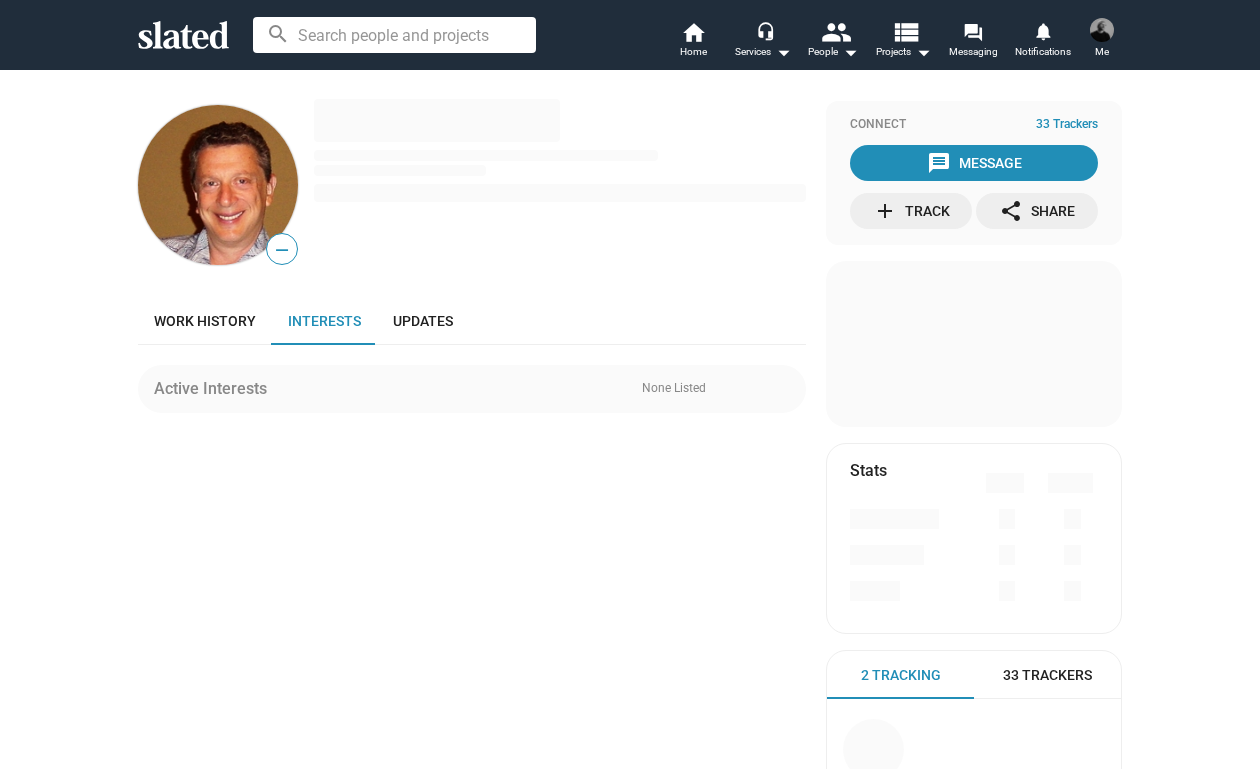 scroll, scrollTop: 0, scrollLeft: 0, axis: both 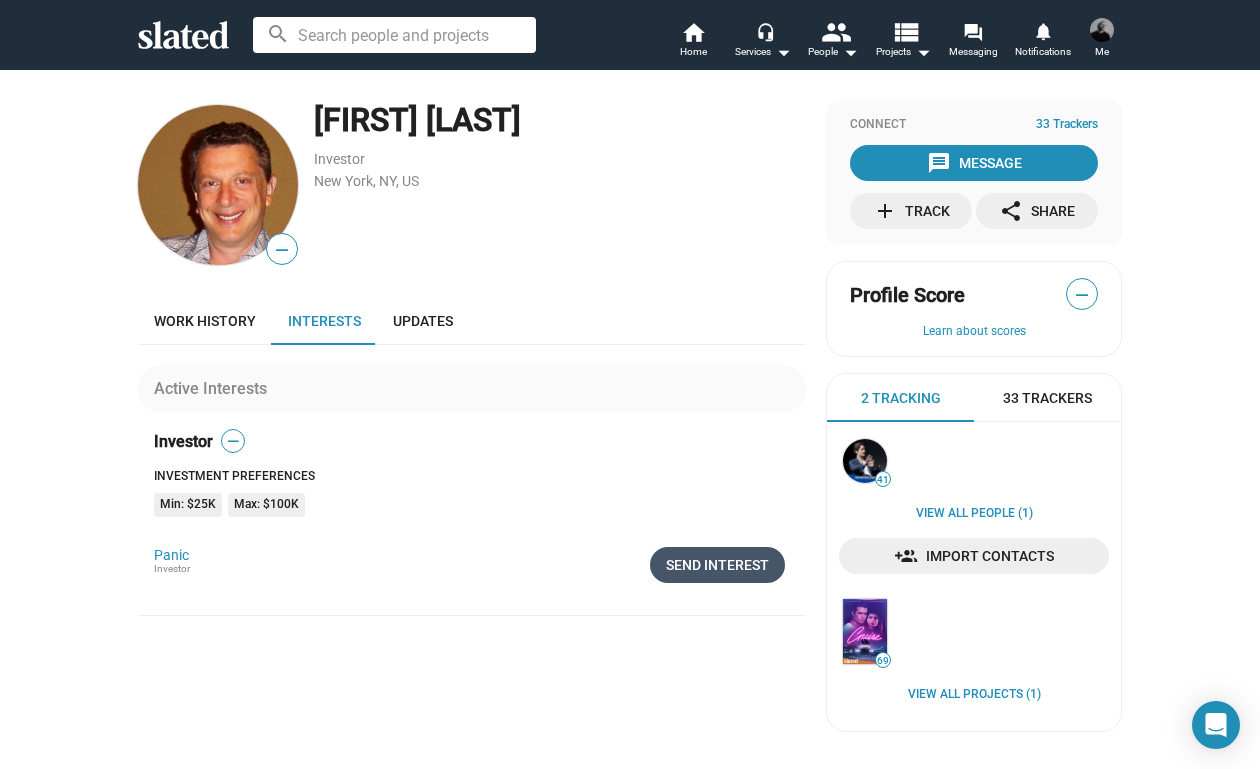 click on "Send Interest" 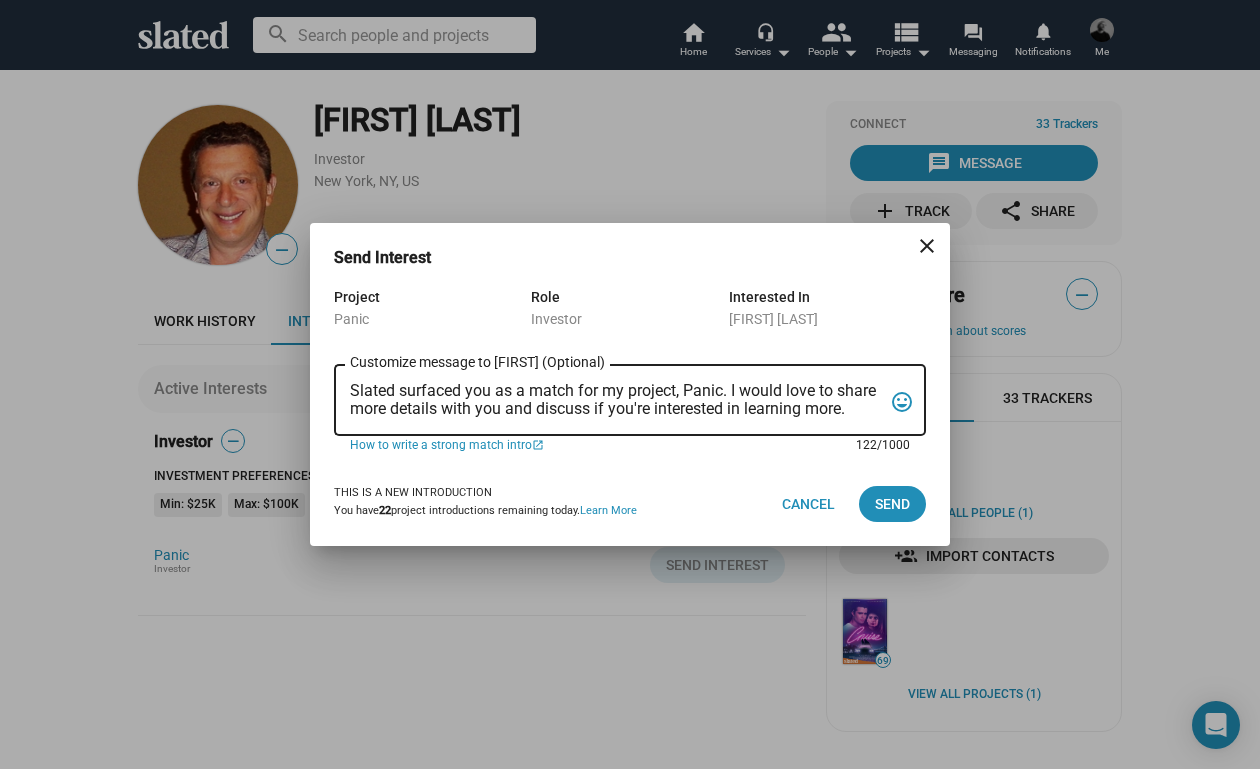 drag, startPoint x: 351, startPoint y: 387, endPoint x: 890, endPoint y: 406, distance: 539.3348 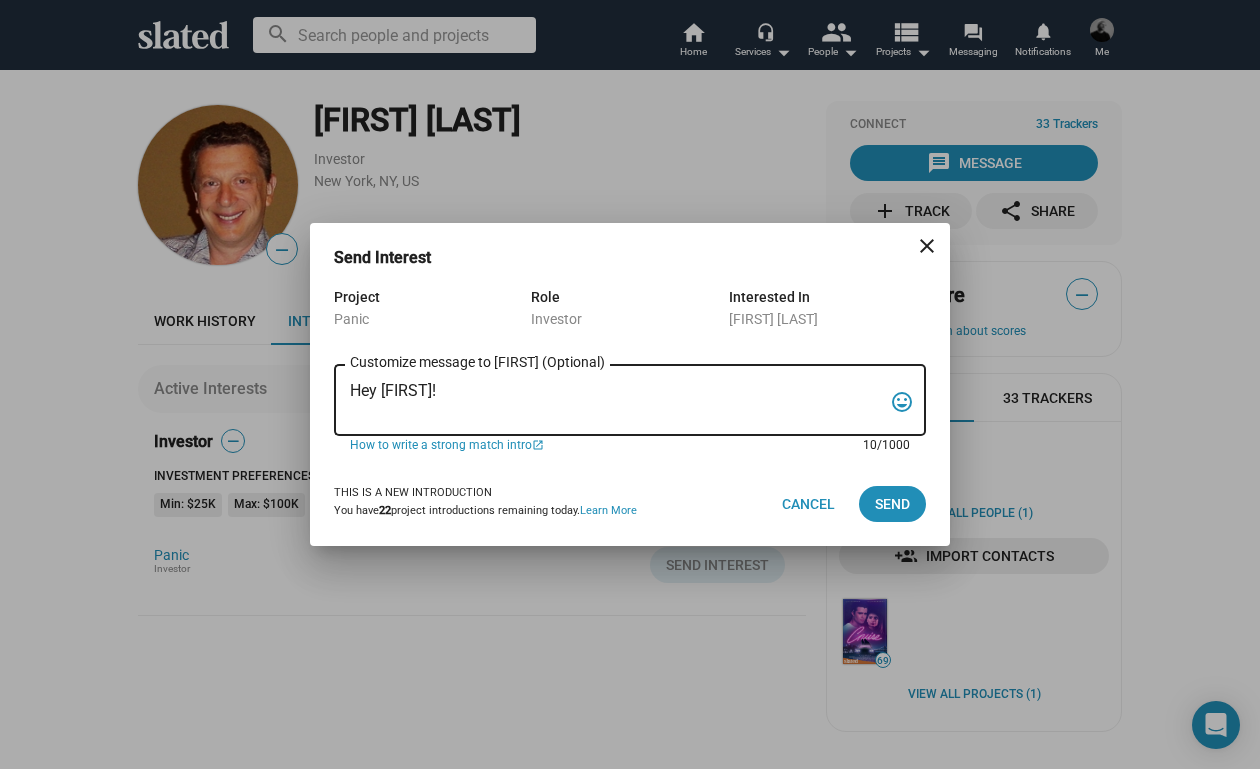 paste on "My name is Trevor Peckham, and I am a New York based writer/director/producer making my second feature film called PANIC, an absurdist comedy in the body of a paranoia thriller. We have all the pieces in place to make this film happen from a practical point of view, and just need to secure our financing to get it over the line. We have a strong cast attached, including Tom Lipinski (Suits, Labor Day) and Elizabeth Alderfer (AP Bio, Disjointed) in the lead roles, supported by Joe Pantoliano (The Matrix, Bad Boys, Memento), Xander Berkeley (Air Force One, Terminator 2, Shanghai Noon) and Langston Fishburne (Ant-Man and The Wasp, Discontinued). I think the project will punch well above its weight, and I'd love to discuss it with you. Let me know if you have any thoughts or questions, and I hope to talk soon. Thanks!" 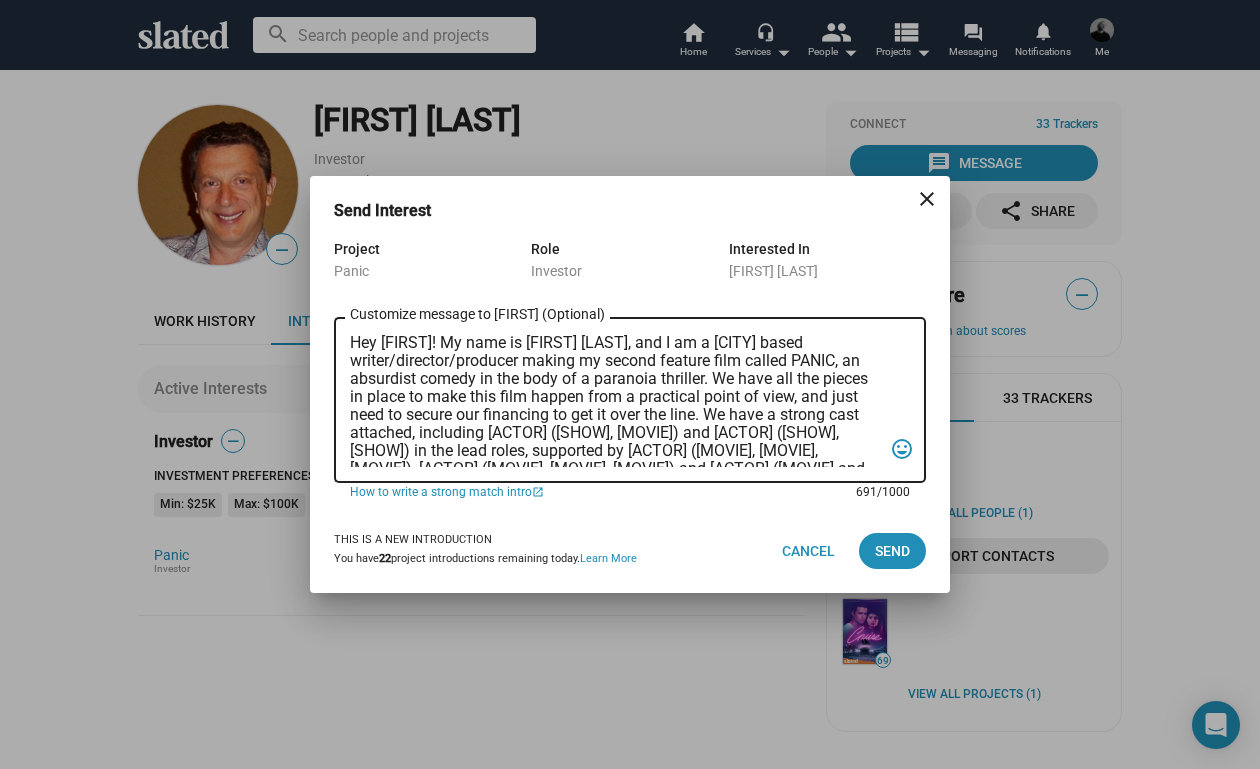 scroll, scrollTop: 0, scrollLeft: 0, axis: both 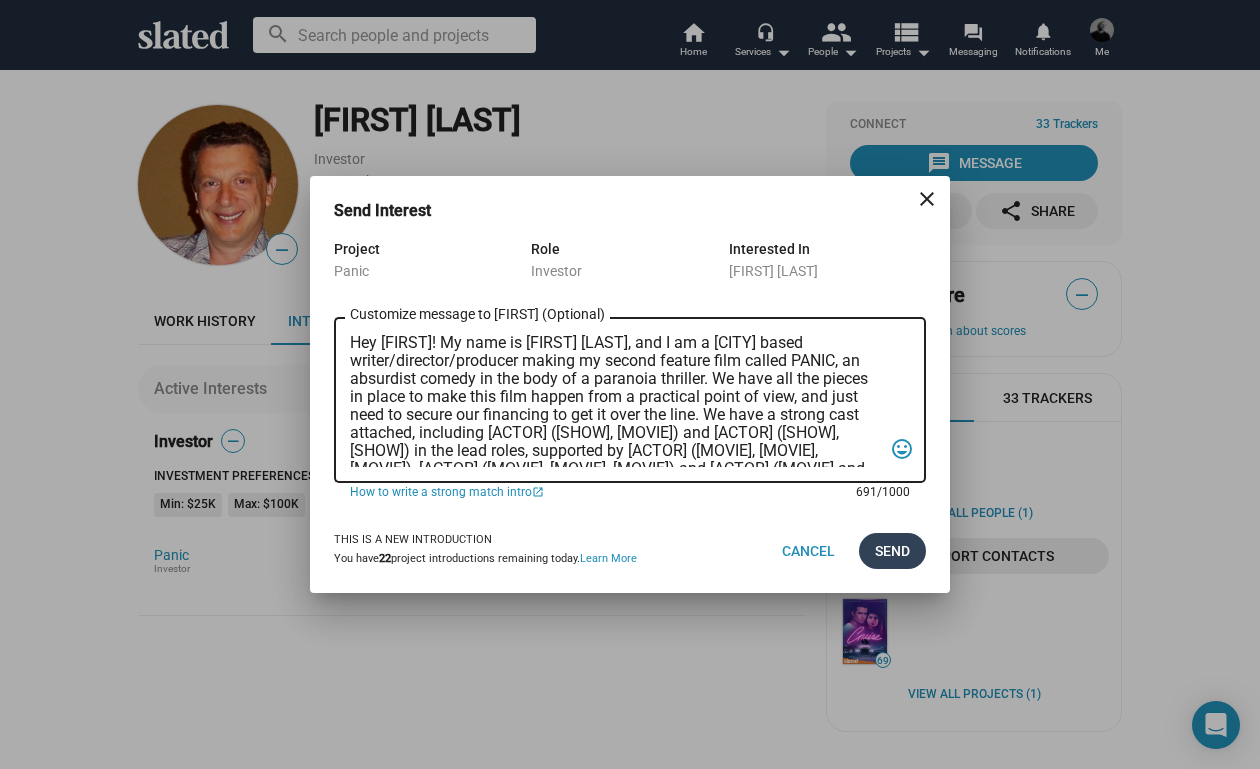 type on "Hey Ernest! My name is Trevor Peckham, and I am a New York based writer/director/producer making my second feature film called PANIC, an absurdist comedy in the body of a paranoia thriller. We have all the pieces in place to make this film happen from a practical point of view, and just need to secure our financing to get it over the line. We have a strong cast attached, including Tom Lipinski (Suits, Labor Day) and Elizabeth Alderfer (AP Bio, Disjointed) in the lead roles, supported by Joe Pantoliano (The Matrix, Bad Boys, Memento), Xander Berkeley (Air Force One, Terminator 2, Shanghai Noon) and Langston Fishburne (Ant-Man and The Wasp, Discontinued). I think the project will punch well above its weight, and I'd love to discuss it with you. Let me know if you have any thoughts or questions, and I hope to talk soon. Thanks!" 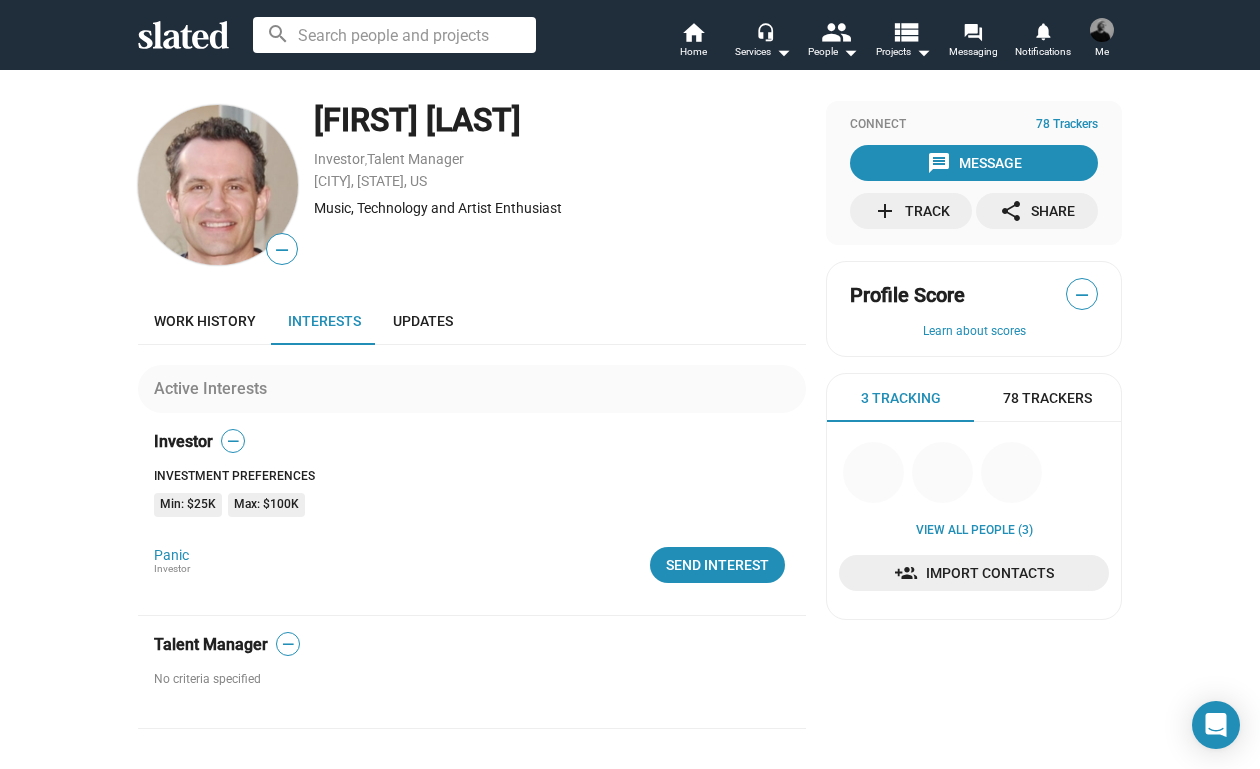 scroll, scrollTop: 0, scrollLeft: 0, axis: both 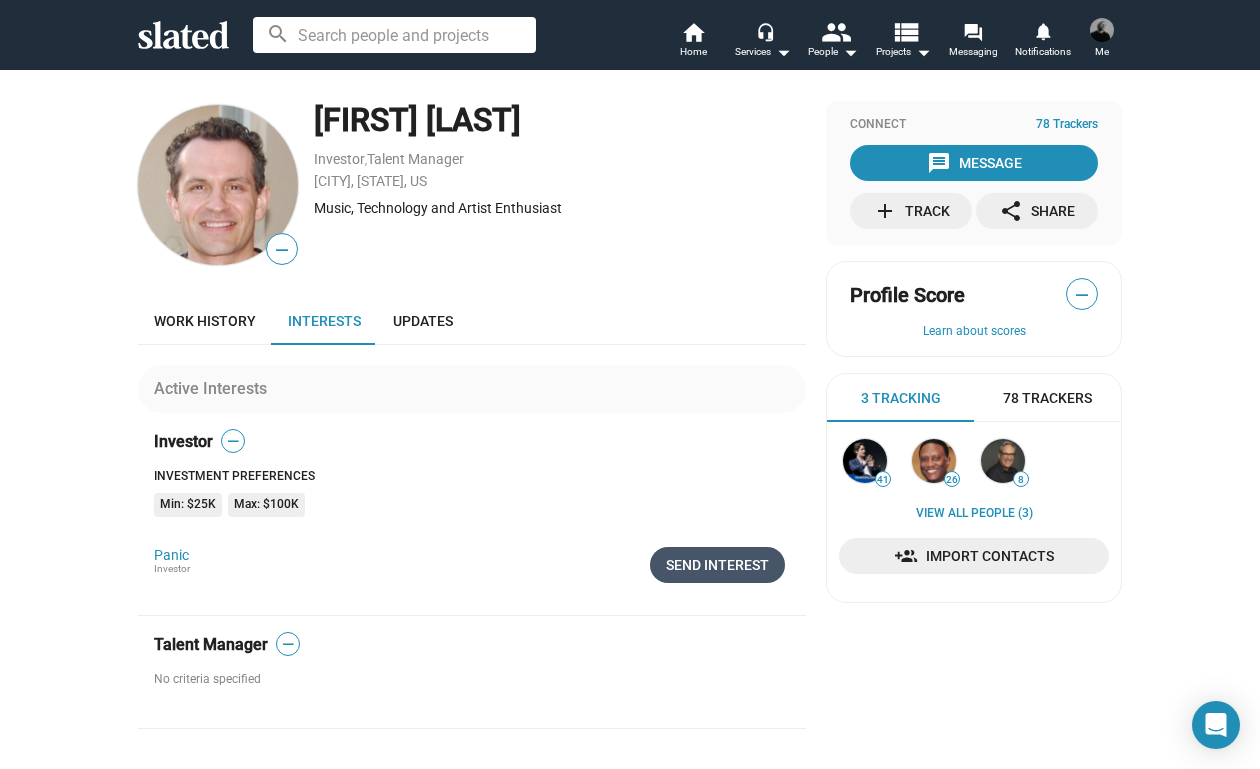 click on "Send Interest" 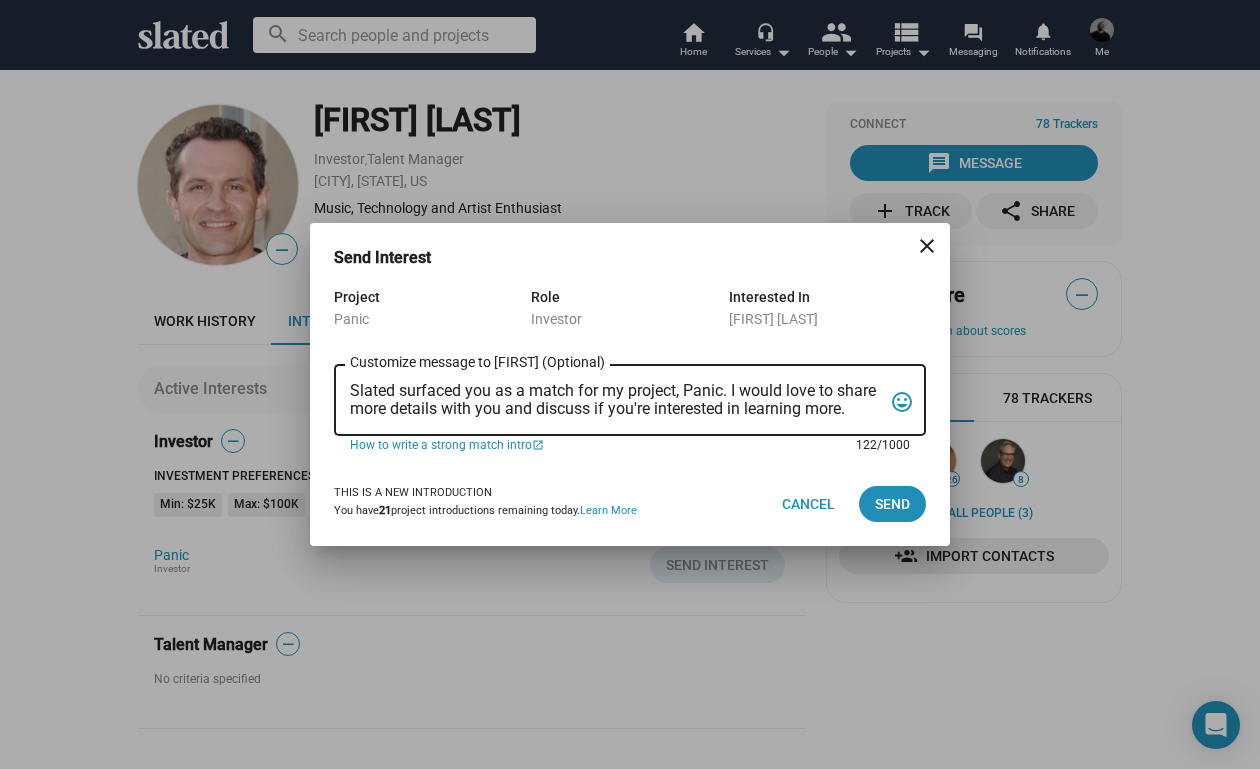 drag, startPoint x: 353, startPoint y: 389, endPoint x: 920, endPoint y: 451, distance: 570.3797 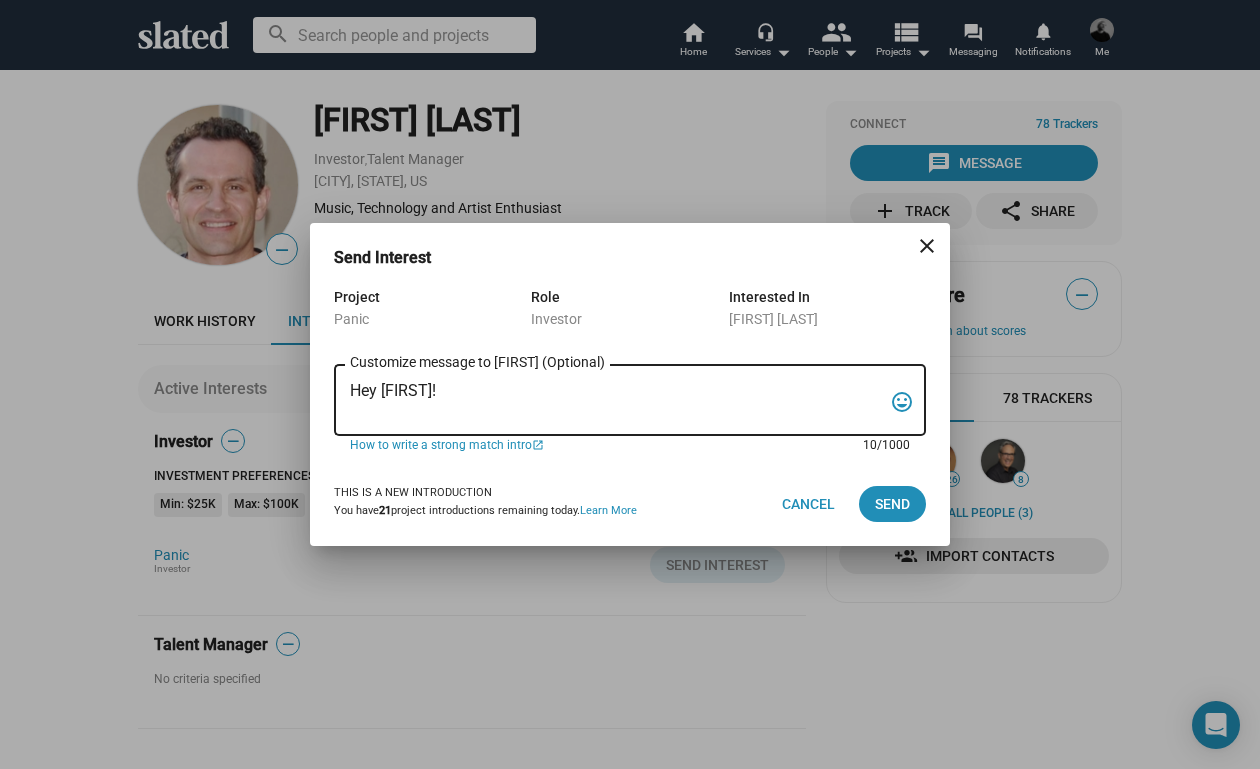 paste on "My name is Trevor Peckham, and I am a New York based writer/director/producer making my second feature film called PANIC, an absurdist comedy in the body of a paranoia thriller. We have all the pieces in place to make this film happen from a practical point of view, and just need to secure our financing to get it over the line. We have a strong cast attached, including Tom Lipinski (Suits, Labor Day) and Elizabeth Alderfer (AP Bio, Disjointed) in the lead roles, supported by Joe Pantoliano (The Matrix, Bad Boys, Memento), Xander Berkeley (Air Force One, Terminator 2, Shanghai Noon) and Langston Fishburne (Ant-Man and The Wasp, Discontinued). I think the project will punch well above its weight, and I'd love to discuss it with you. Let me know if you have any thoughts or questions, and I hope to talk soon. Thanks!" 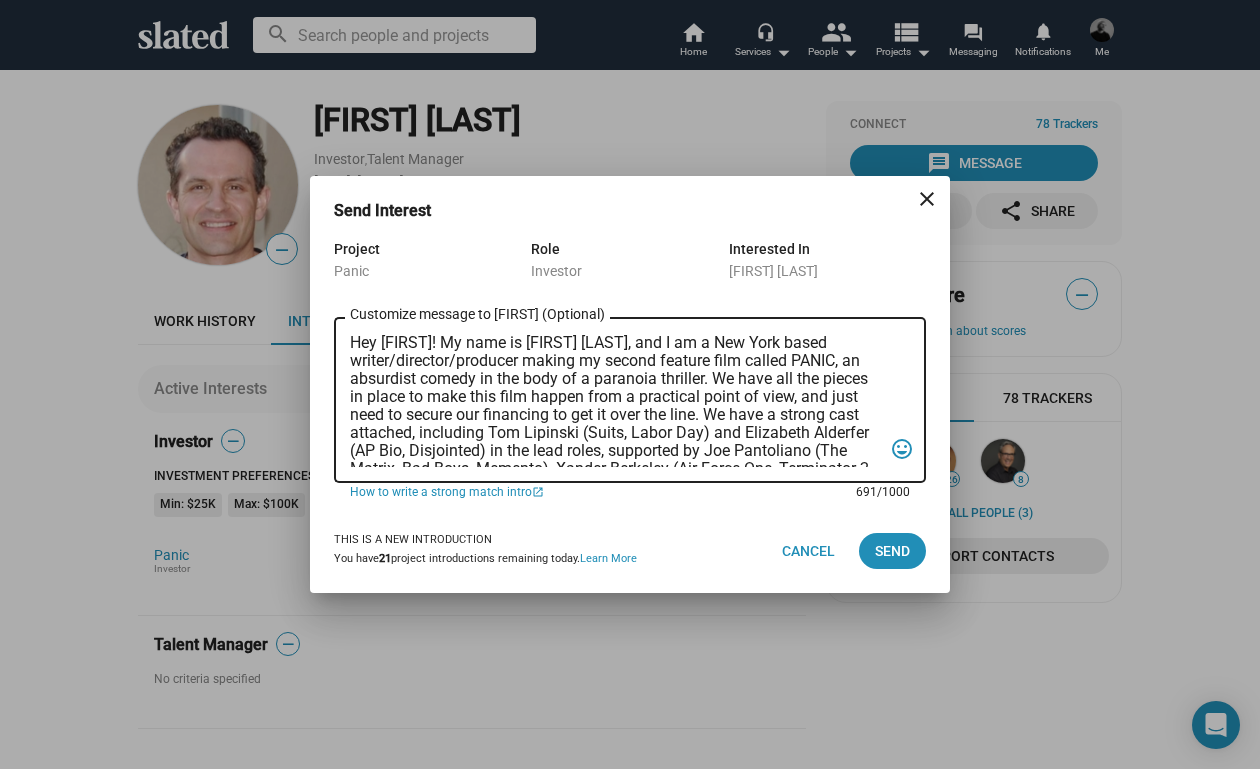 scroll, scrollTop: 0, scrollLeft: 0, axis: both 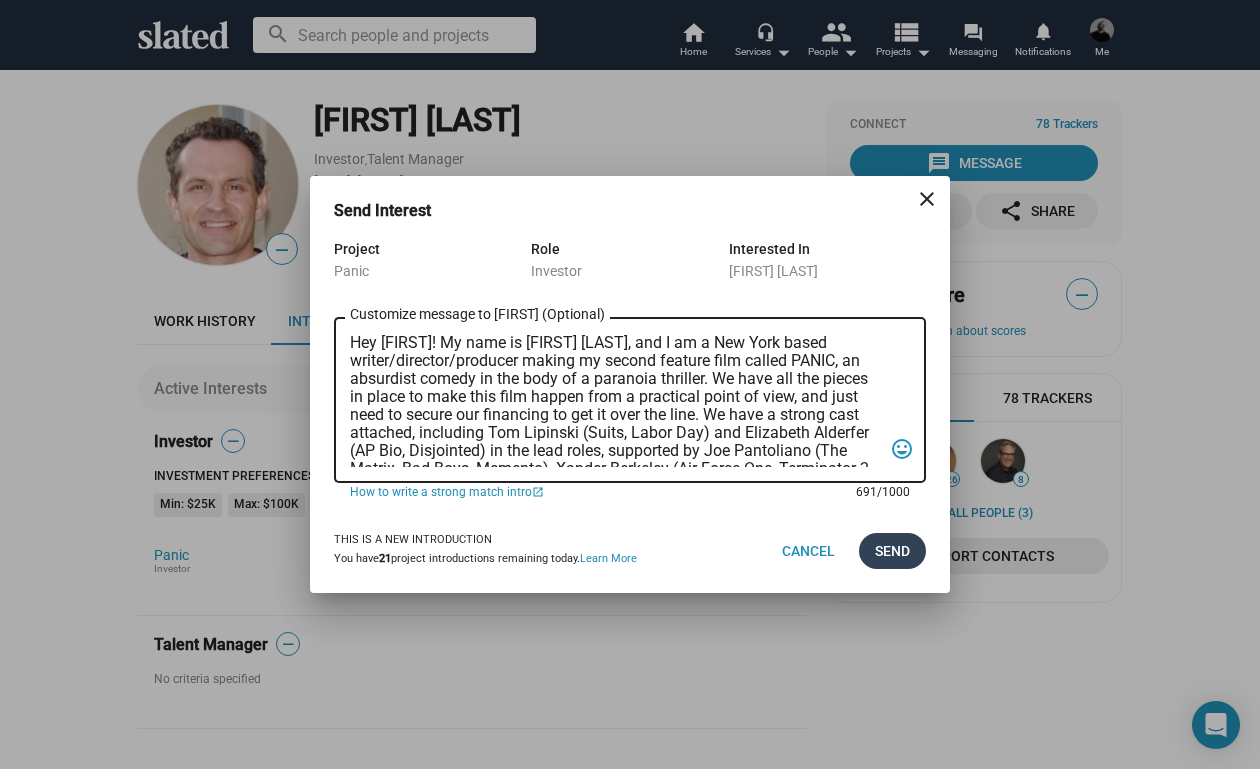 type on "Hey Brandt! My name is Trevor Peckham, and I am a New York based writer/director/producer making my second feature film called PANIC, an absurdist comedy in the body of a paranoia thriller. We have all the pieces in place to make this film happen from a practical point of view, and just need to secure our financing to get it over the line. We have a strong cast attached, including Tom Lipinski (Suits, Labor Day) and Elizabeth Alderfer (AP Bio, Disjointed) in the lead roles, supported by Joe Pantoliano (The Matrix, Bad Boys, Memento), Xander Berkeley (Air Force One, Terminator 2, Shanghai Noon) and Langston Fishburne (Ant-Man and The Wasp, Discontinued). I think the project will punch well above its weight, and I'd love to discuss it with you. Let me know if you have any thoughts or questions, and I hope to talk soon. Thanks!" 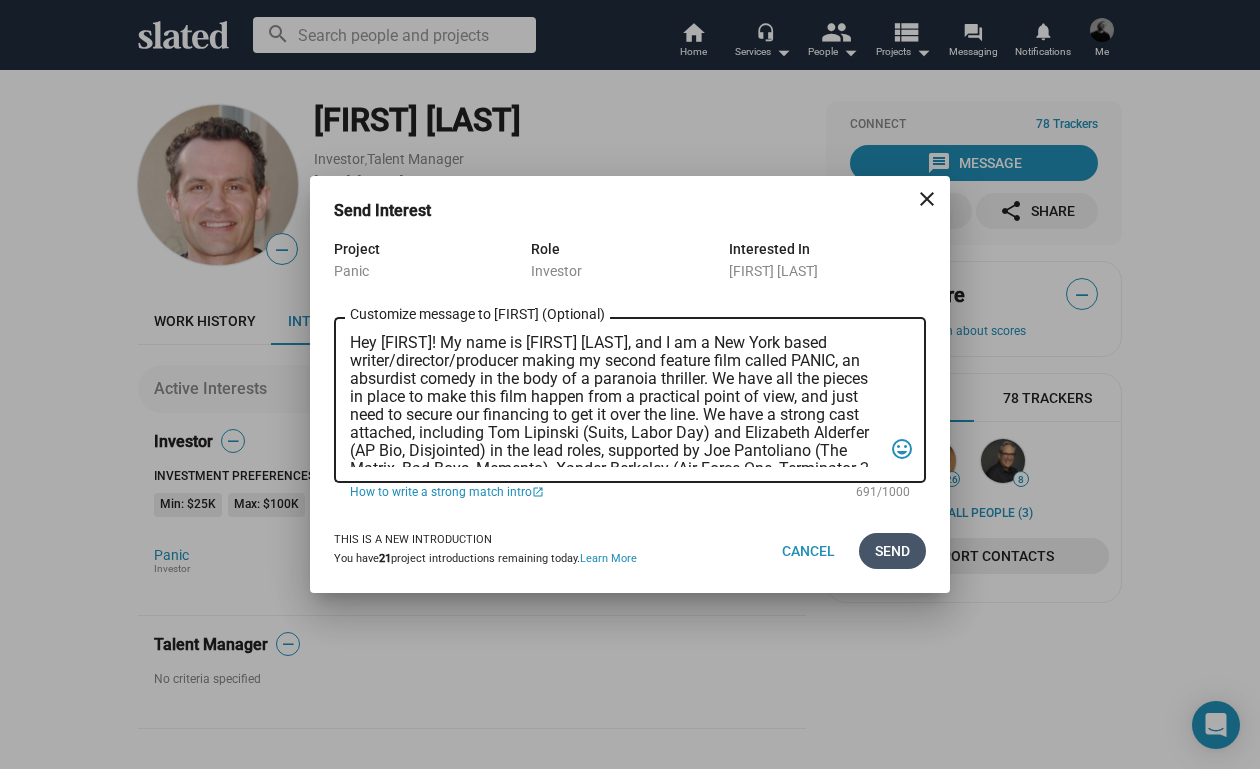 click on "Send" at bounding box center (892, 551) 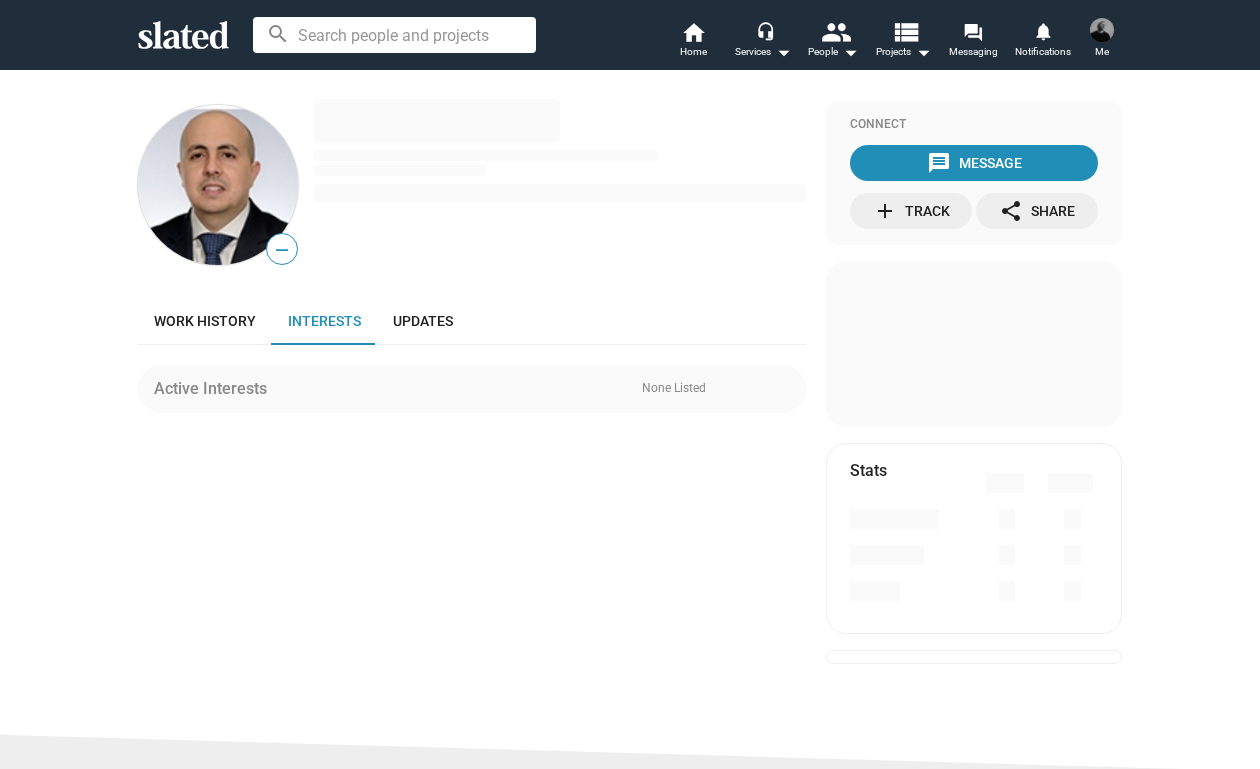 scroll, scrollTop: 0, scrollLeft: 0, axis: both 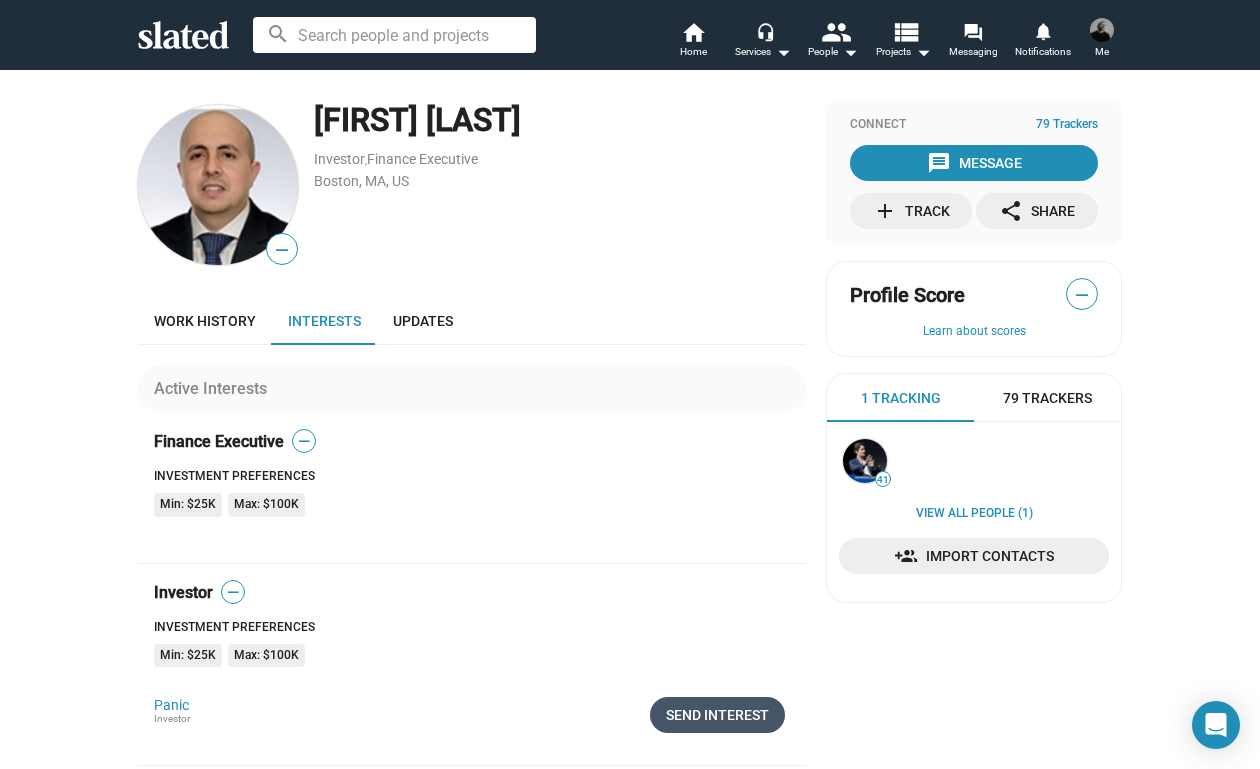 click on "Send Interest" 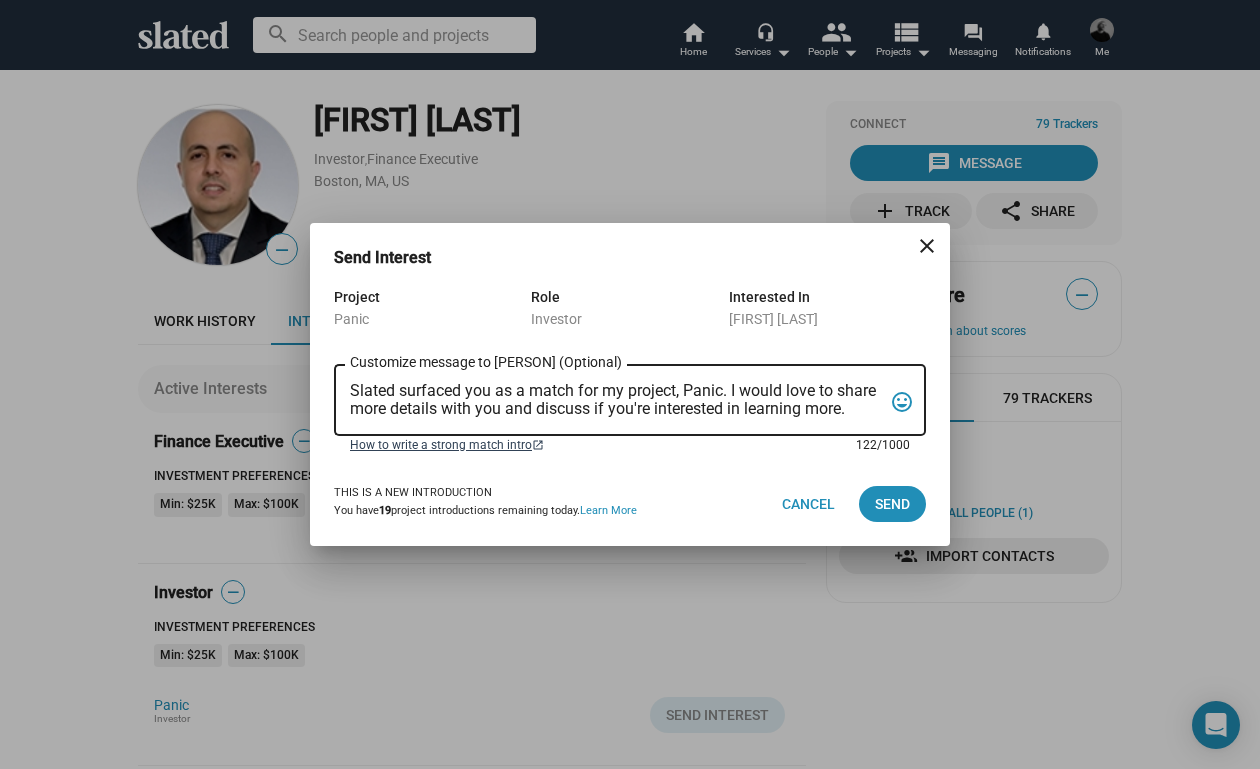 drag, startPoint x: 356, startPoint y: 387, endPoint x: 821, endPoint y: 436, distance: 467.5746 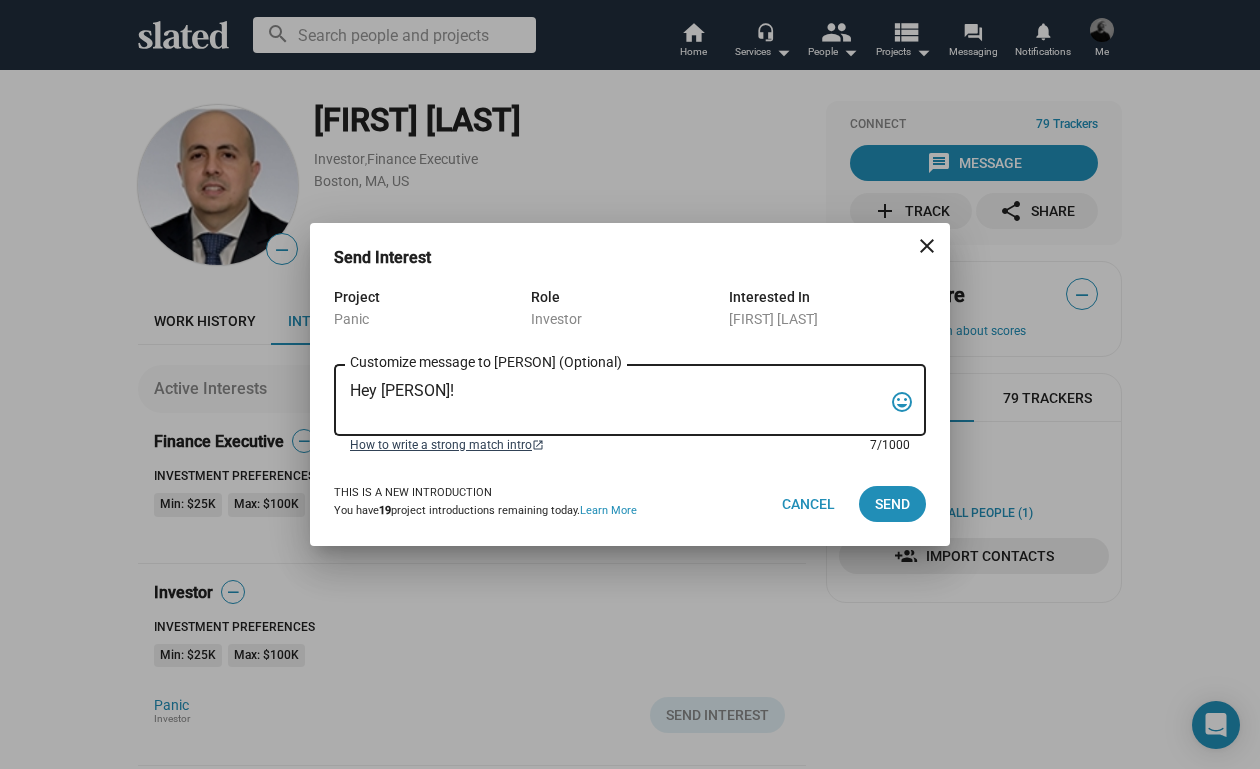 paste on "My name is Trevor Peckham, and I am a New York based writer/director/producer making my second feature film called PANIC, an absurdist comedy in the body of a paranoia thriller. We have all the pieces in place to make this film happen from a practical point of view, and just need to secure our financing to get it over the line. We have a strong cast attached, including Tom Lipinski (Suits, Labor Day) and Elizabeth Alderfer (AP Bio, Disjointed) in the lead roles, supported by Joe Pantoliano (The Matrix, Bad Boys, Memento), Xander Berkeley (Air Force One, Terminator 2, Shanghai Noon) and Langston Fishburne (Ant-Man and The Wasp, Discontinued). I think the project will punch well above its weight, and I'd love to discuss it with you. Let me know if you have any thoughts or questions, and I hope to talk soon. Thanks!" 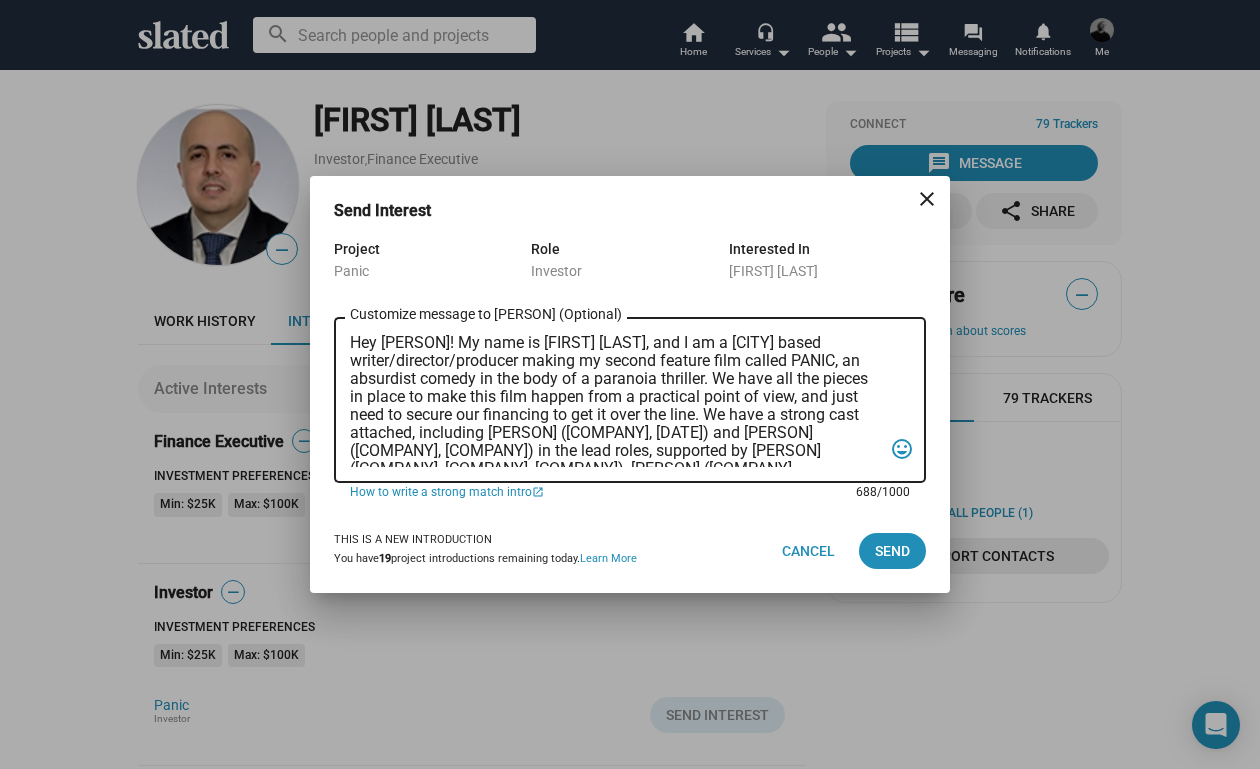 scroll, scrollTop: 0, scrollLeft: 0, axis: both 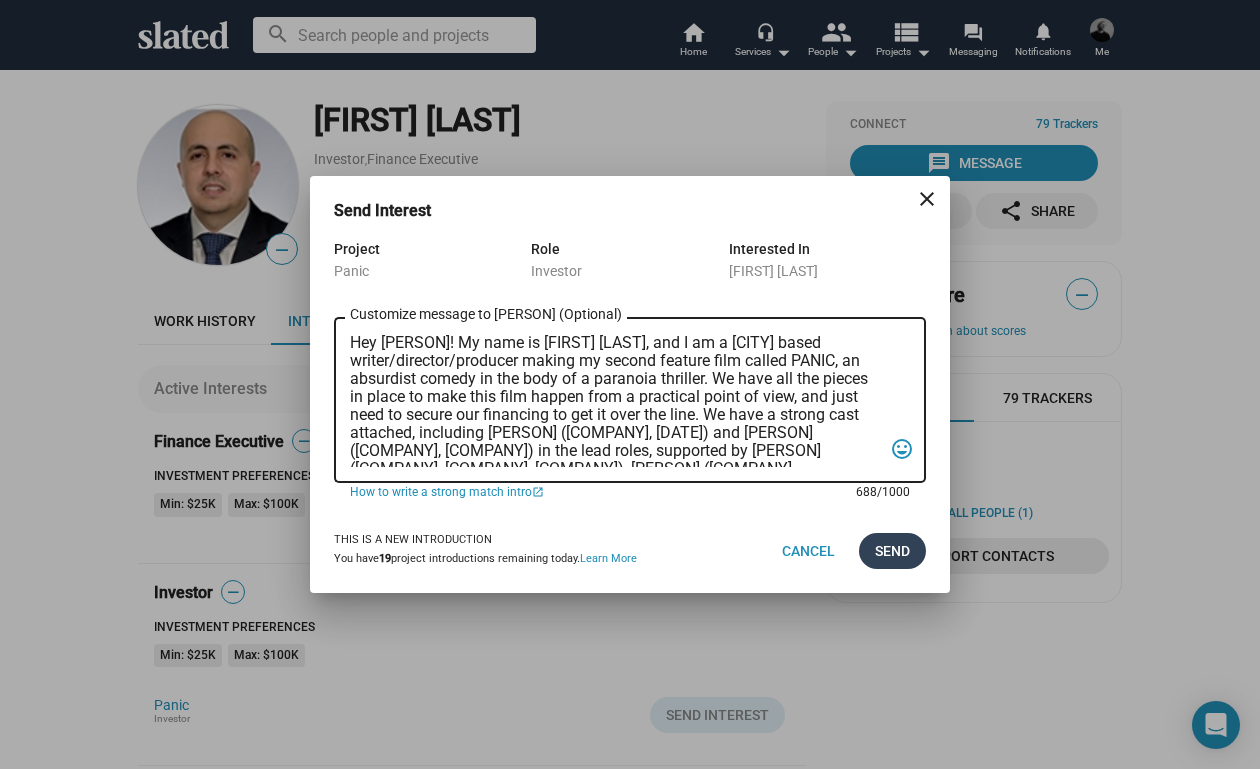 type on "Hey [PERSON]! My name is [FIRST] [LAST], and I am a [CITY] based writer/director/producer making my second feature film called PANIC, an absurdist comedy in the body of a paranoia thriller. We have all the pieces in place to make this film happen from a practical point of view, and just need to secure our financing to get it over the line. We have a strong cast attached, including [PERSON] ([COMPANY], [DATE]) and [PERSON] ([COMPANY], [COMPANY]) in the lead roles, supported by [PERSON] ([COMPANY], [COMPANY], [COMPANY]), [PERSON] ([COMPANY], [COMPANY], [COMPANY]) and [PERSON] ([COMPANY], [COMPANY], [COMPANY]). I think the project will punch well above its weight, and I'd love to discuss it with you. Let me know if you have any thoughts or questions, and I hope to talk soon. Thanks!" 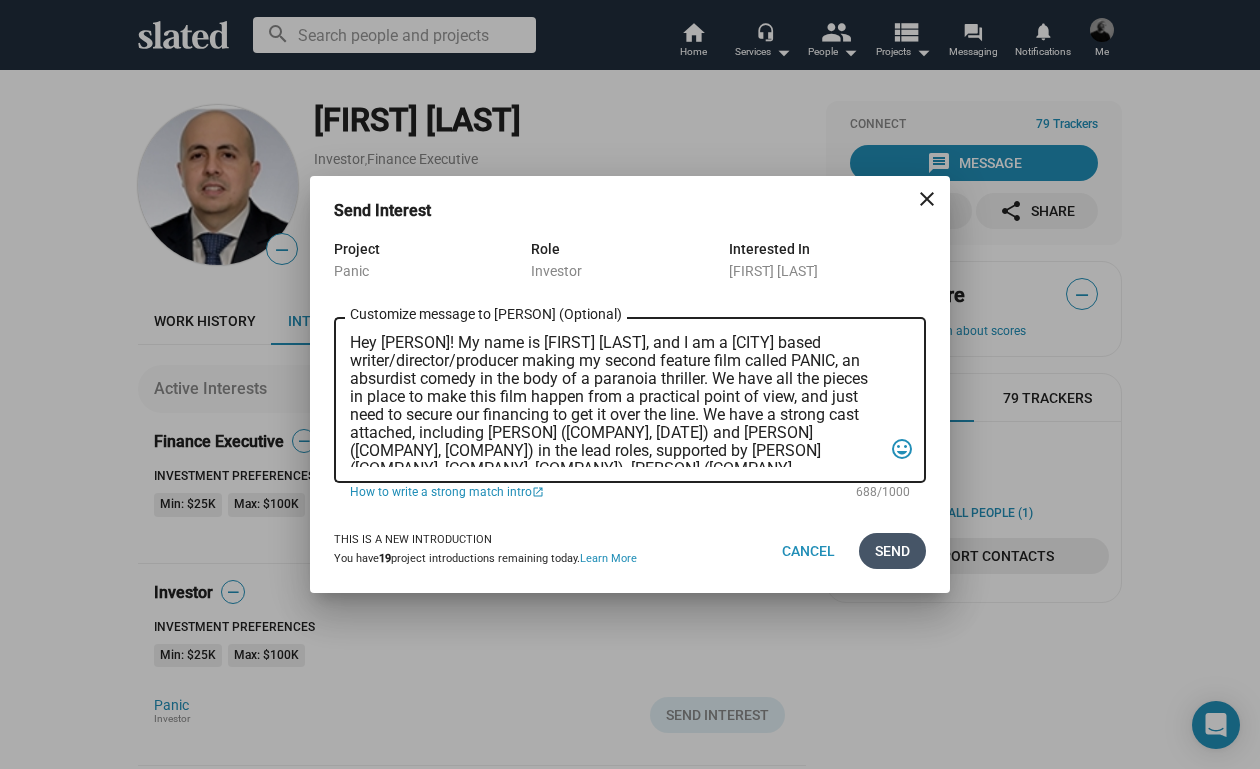 click on "Send" at bounding box center (892, 551) 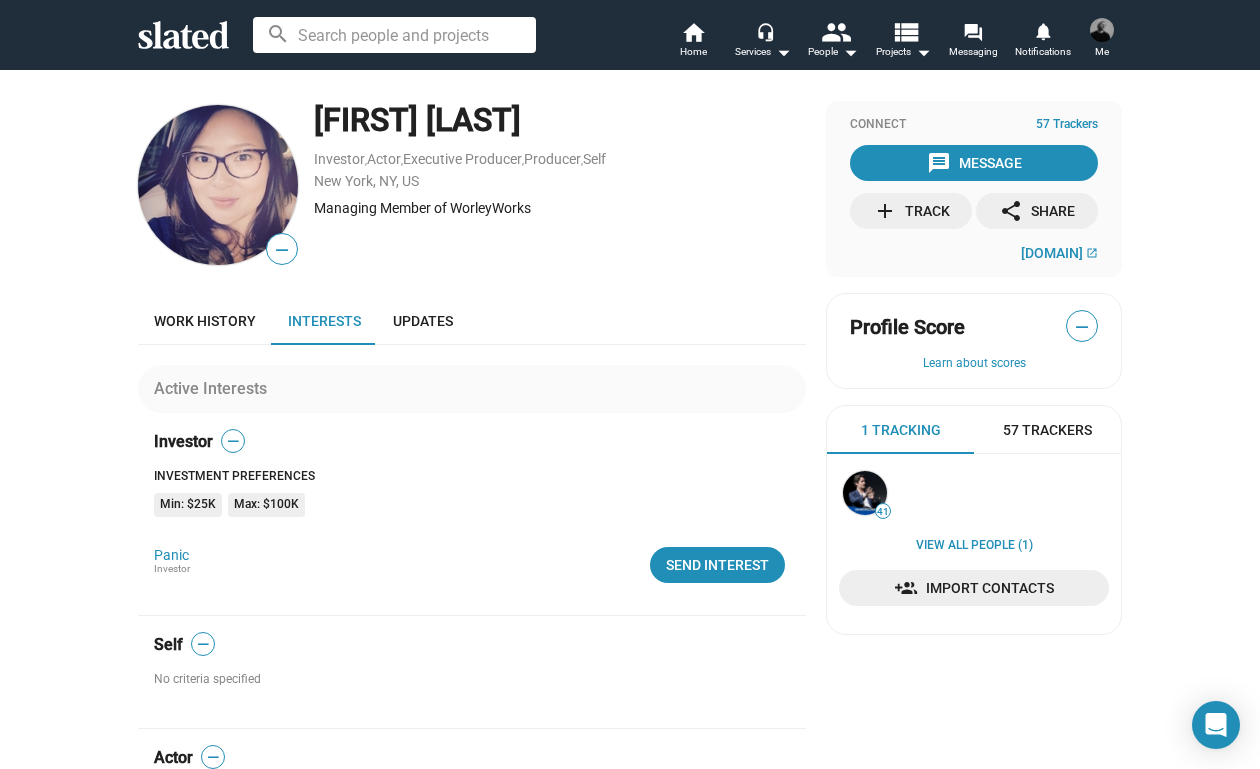 scroll, scrollTop: 0, scrollLeft: 0, axis: both 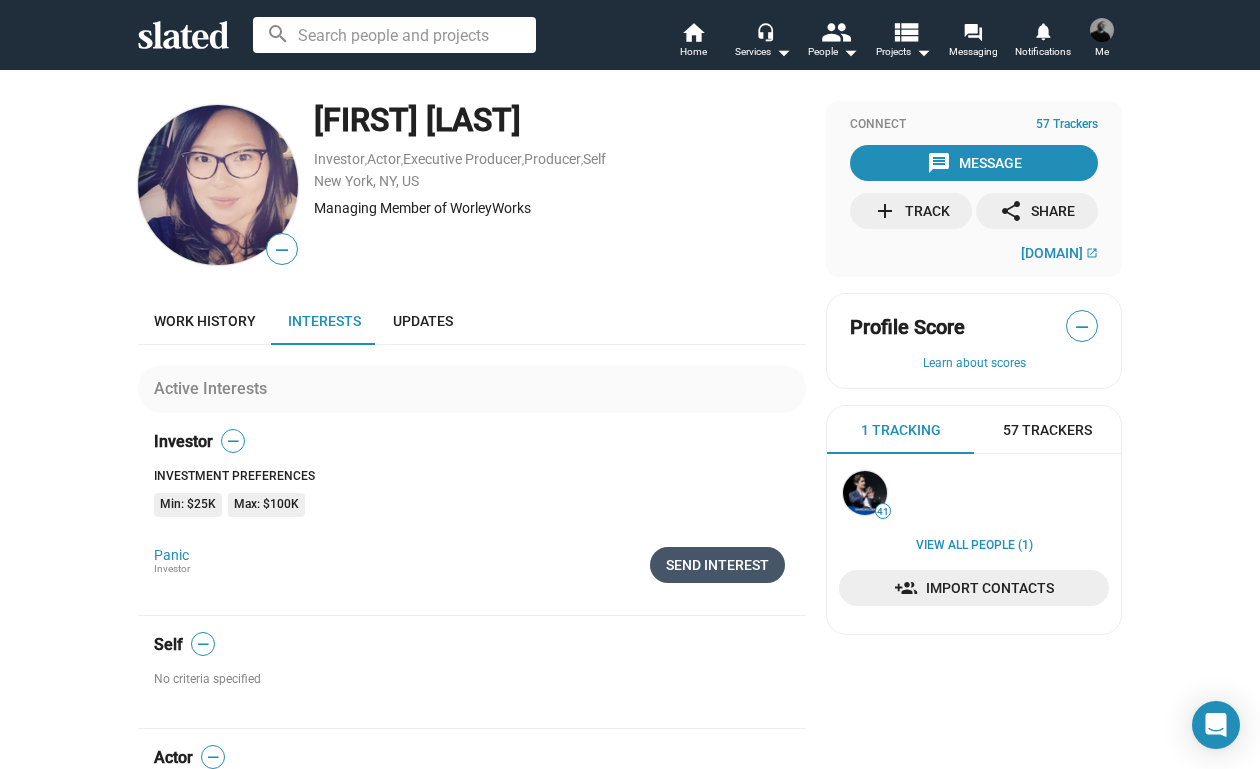 click on "Send Interest" 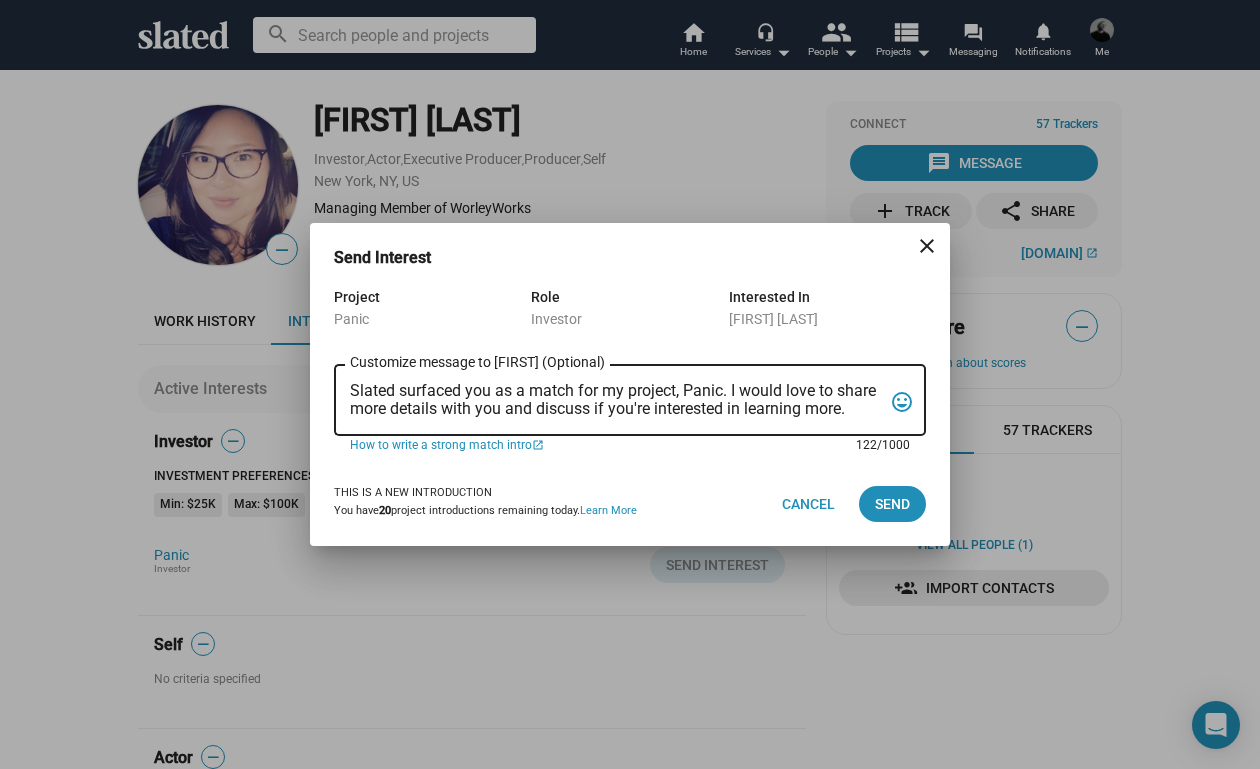 drag, startPoint x: 351, startPoint y: 386, endPoint x: 842, endPoint y: 430, distance: 492.96756 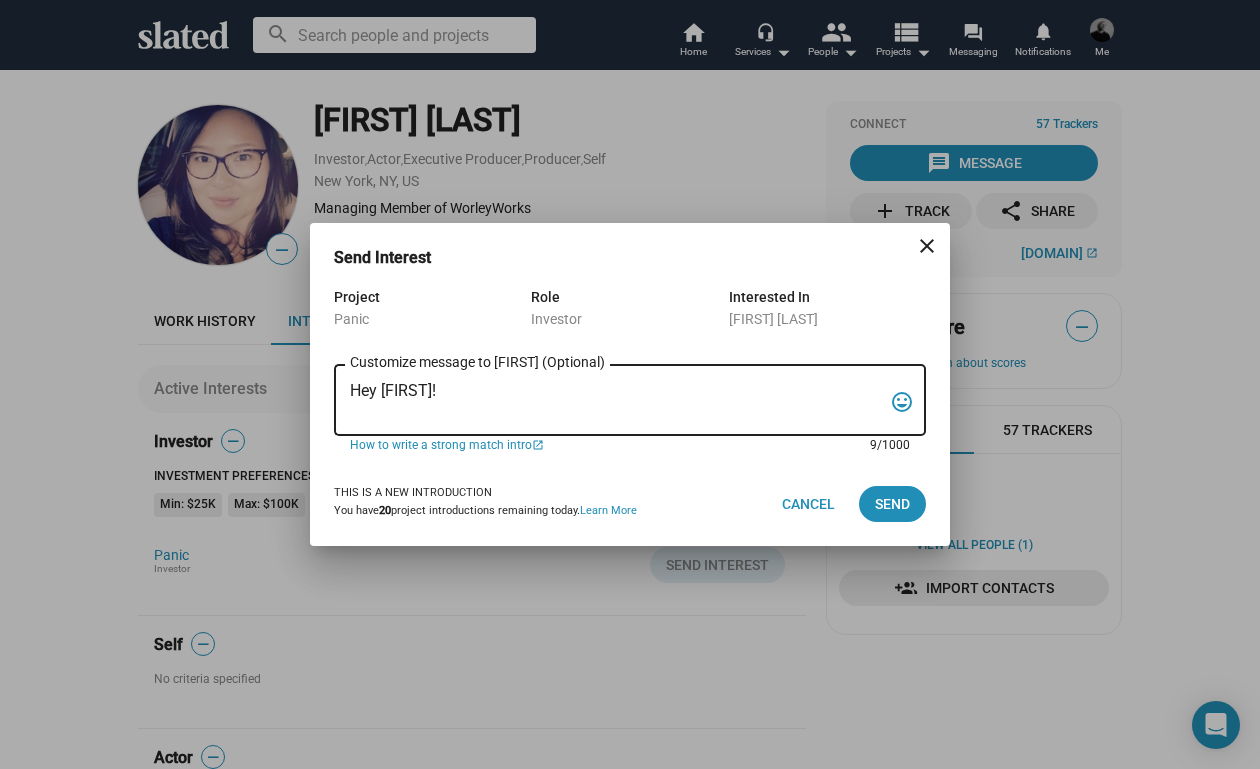 paste on "My name is Trevor Peckham, and I am a New York based writer/director/producer making my second feature film called PANIC, an absurdist comedy in the body of a paranoia thriller. We have all the pieces in place to make this film happen from a practical point of view, and just need to secure our financing to get it over the line. We have a strong cast attached, including Tom Lipinski (Suits, Labor Day) and Elizabeth Alderfer (AP Bio, Disjointed) in the lead roles, supported by Joe Pantoliano (The Matrix, Bad Boys, Memento), Xander Berkeley (Air Force One, Terminator 2, Shanghai Noon) and Langston Fishburne (Ant-Man and The Wasp, Discontinued). I think the project will punch well above its weight, and I'd love to discuss it with you. Let me know if you have any thoughts or questions, and I hope to talk soon. Thanks!" 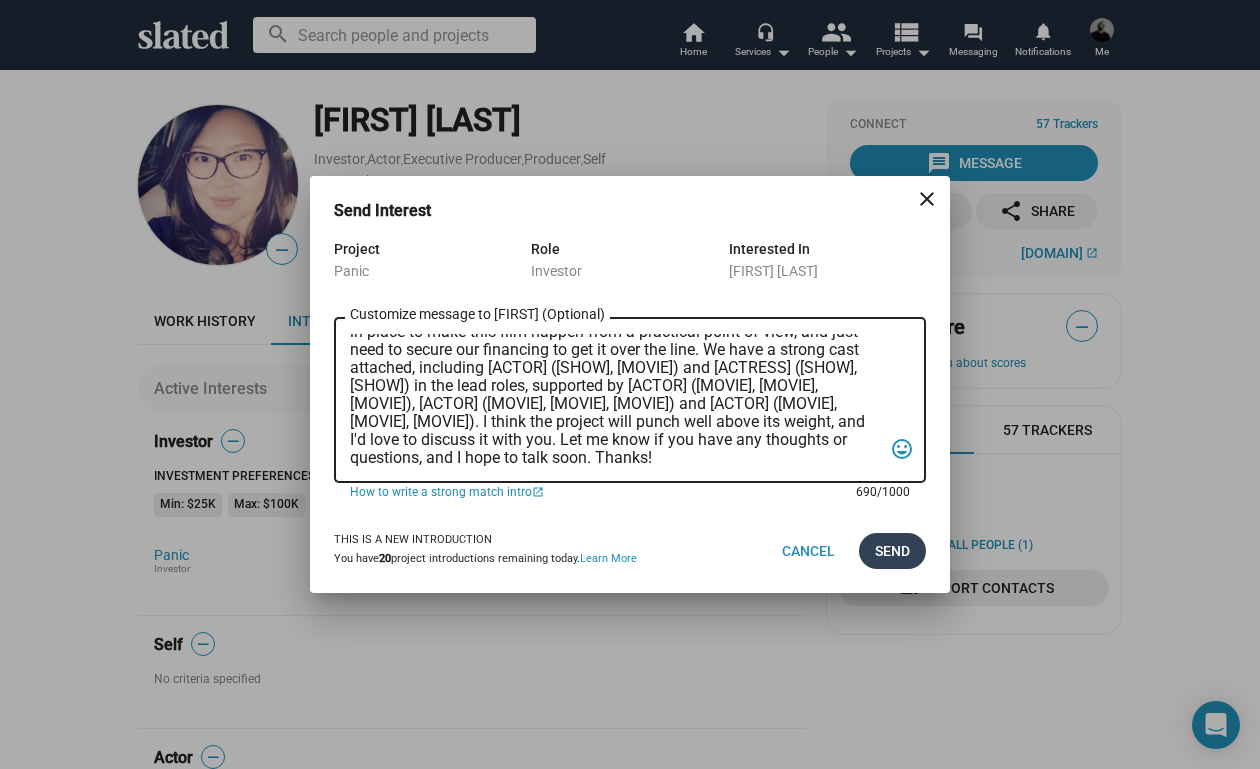 scroll, scrollTop: 83, scrollLeft: 0, axis: vertical 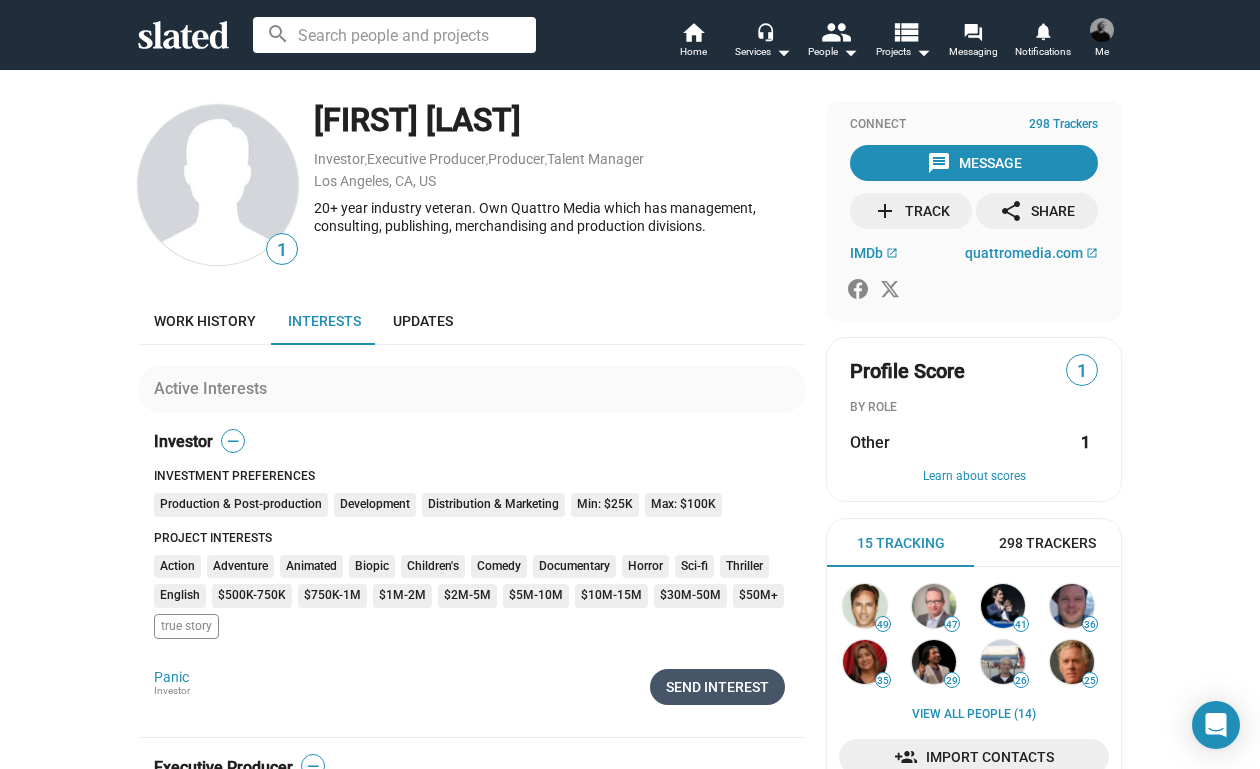 click on "Send Interest" 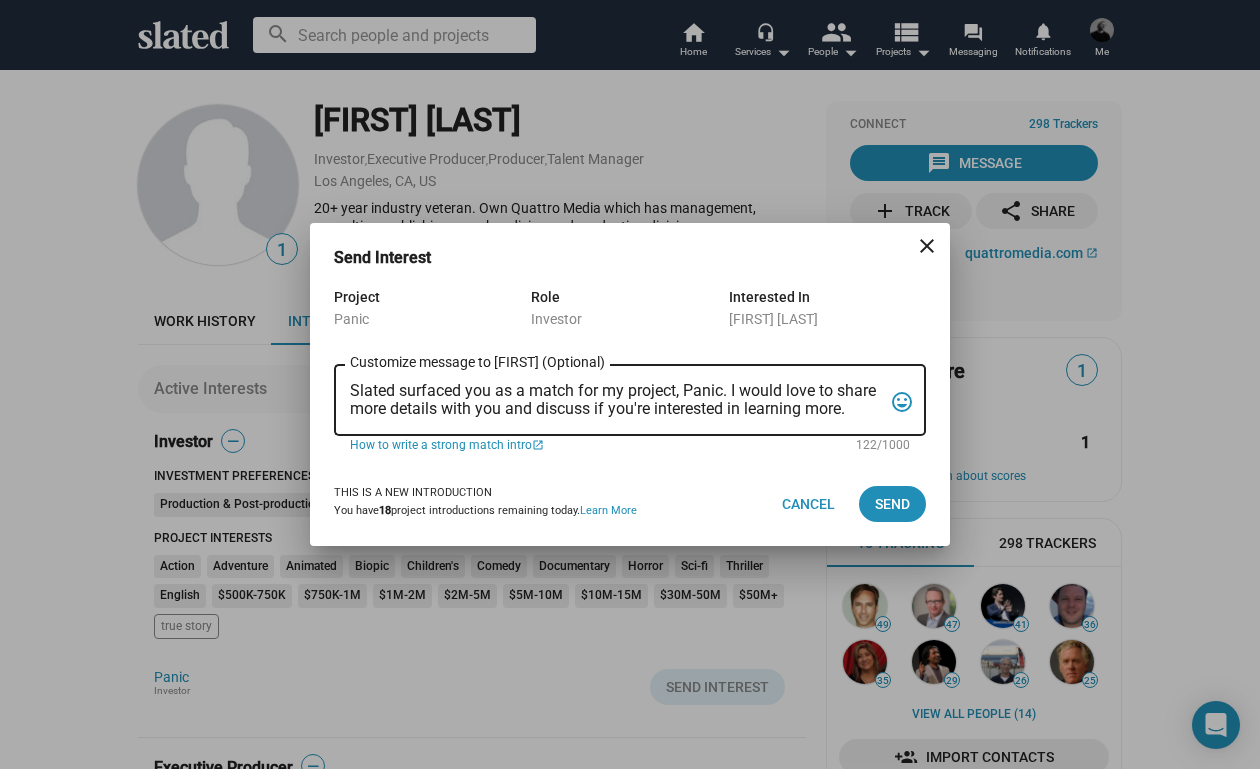 click on "Slated surfaced you as a match for my project, Panic. I would love to share more details with you and discuss if you're interested in learning more. Customize message to Jim (Optional) Customize message (Optional) tag_faces" at bounding box center (630, 398) 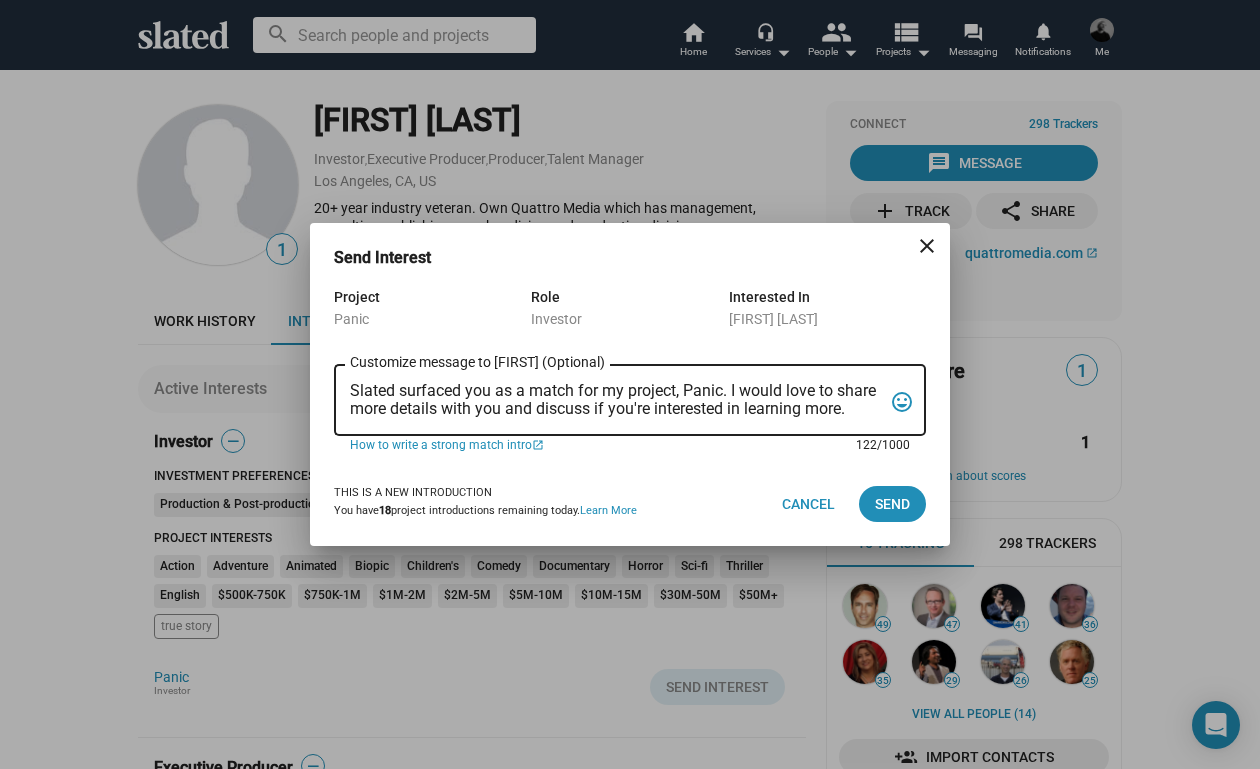 drag, startPoint x: 351, startPoint y: 390, endPoint x: 892, endPoint y: 458, distance: 545.25684 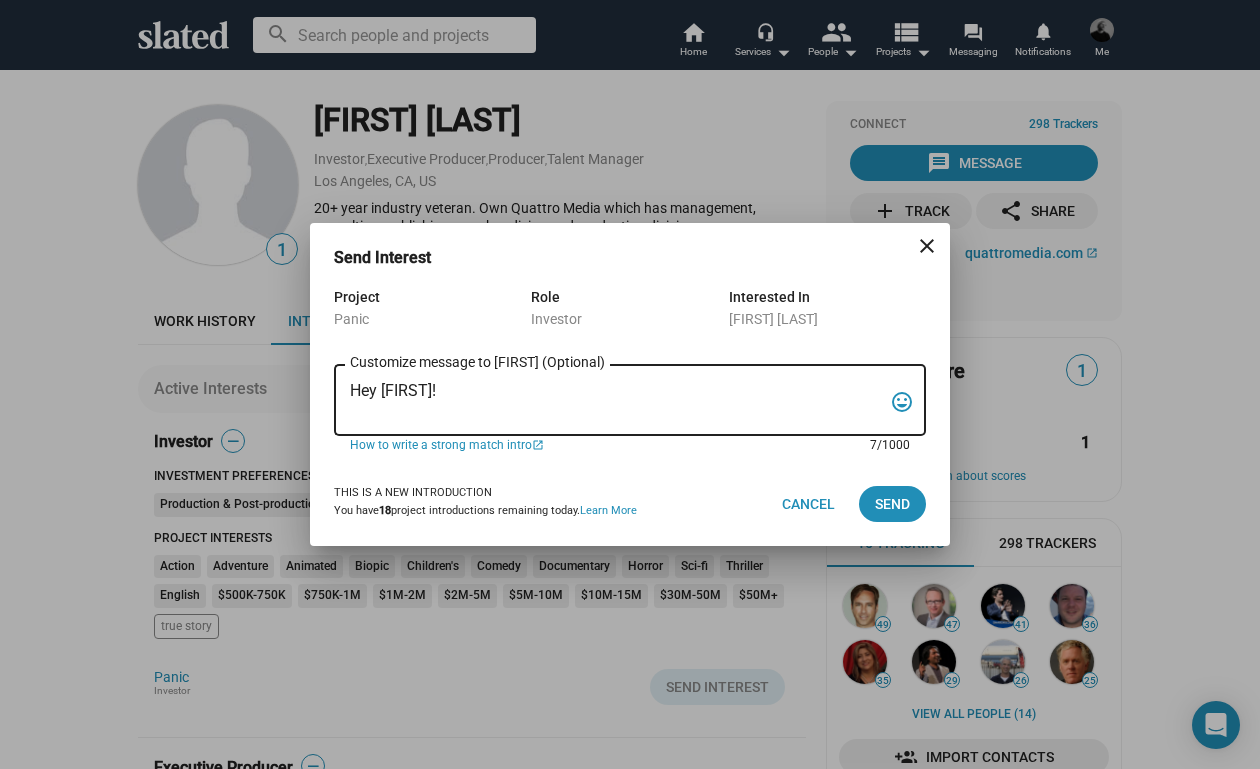paste on "My name is Trevor Peckham, and I am a New York based writer/director/producer making my second feature film called PANIC, an absurdist comedy in the body of a paranoia thriller. We have all the pieces in place to make this film happen from a practical point of view, and just need to secure our financing to get it over the line. We have a strong cast attached, including Tom Lipinski (Suits, Labor Day) and Elizabeth Alderfer (AP Bio, Disjointed) in the lead roles, supported by Joe Pantoliano (The Matrix, Bad Boys, Memento), Xander Berkeley (Air Force One, Terminator 2, Shanghai Noon) and Langston Fishburne (Ant-Man and The Wasp, Discontinued). I think the project will punch well above its weight, and I'd love to discuss it with you. Let me know if you have any thoughts or questions, and I hope to talk soon. Thanks!" 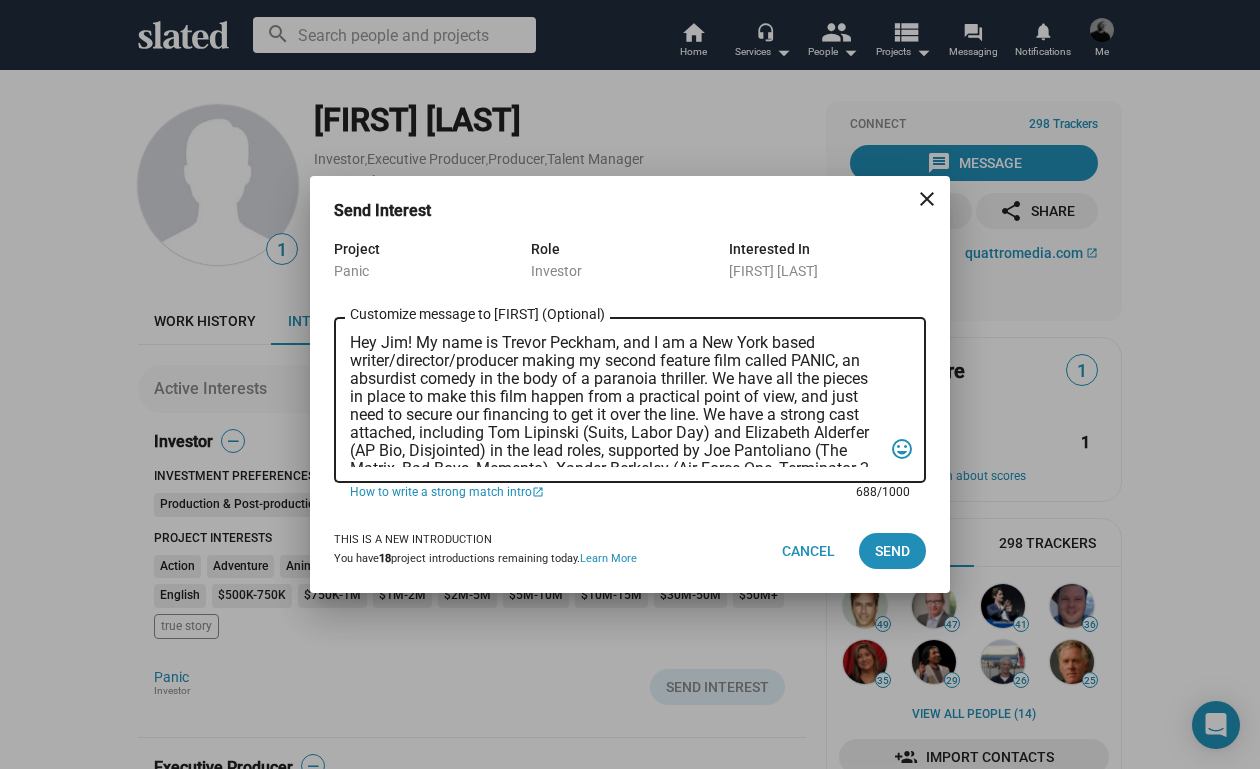 scroll, scrollTop: 0, scrollLeft: 0, axis: both 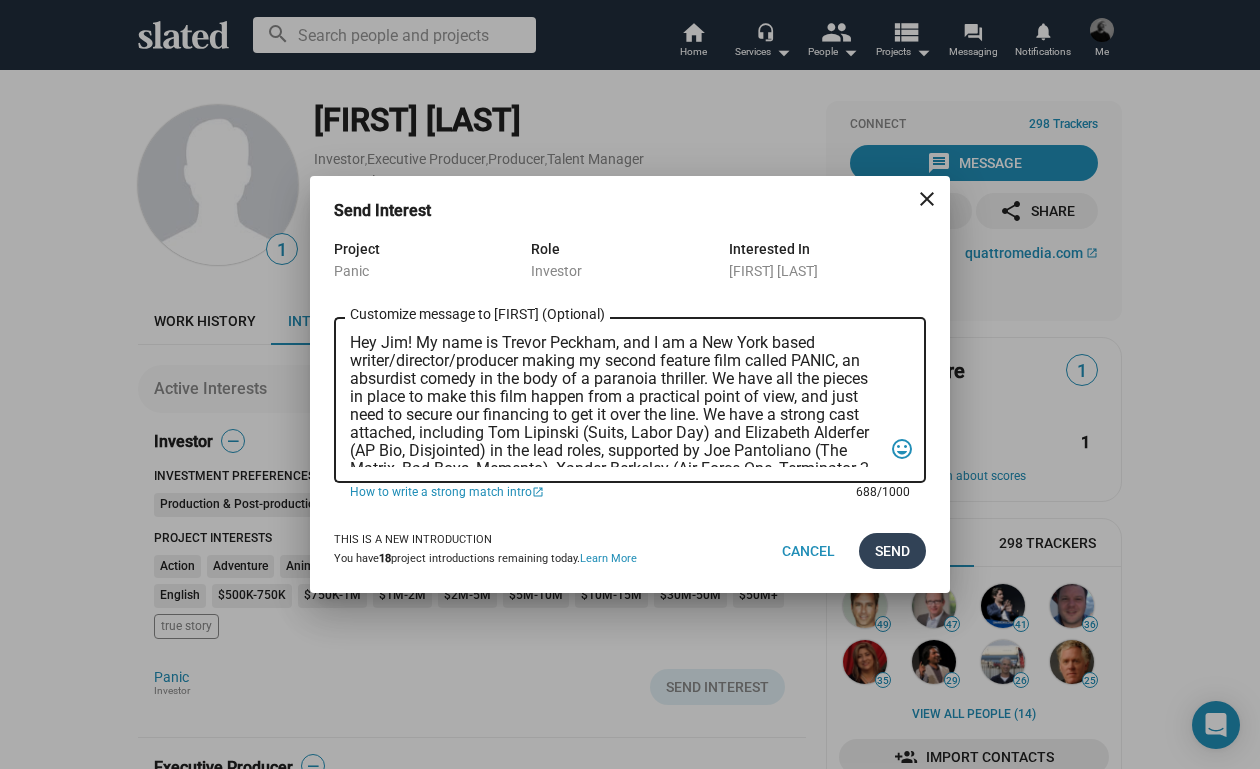 type on "Hey Jim! My name is Trevor Peckham, and I am a New York based writer/director/producer making my second feature film called PANIC, an absurdist comedy in the body of a paranoia thriller. We have all the pieces in place to make this film happen from a practical point of view, and just need to secure our financing to get it over the line. We have a strong cast attached, including Tom Lipinski (Suits, Labor Day) and Elizabeth Alderfer (AP Bio, Disjointed) in the lead roles, supported by Joe Pantoliano (The Matrix, Bad Boys, Memento), Xander Berkeley (Air Force One, Terminator 2, Shanghai Noon) and Langston Fishburne (Ant-Man and The Wasp, Discontinued). I think the project will punch well above its weight, and I'd love to discuss it with you. Let me know if you have any thoughts or questions, and I hope to talk soon. Thanks!" 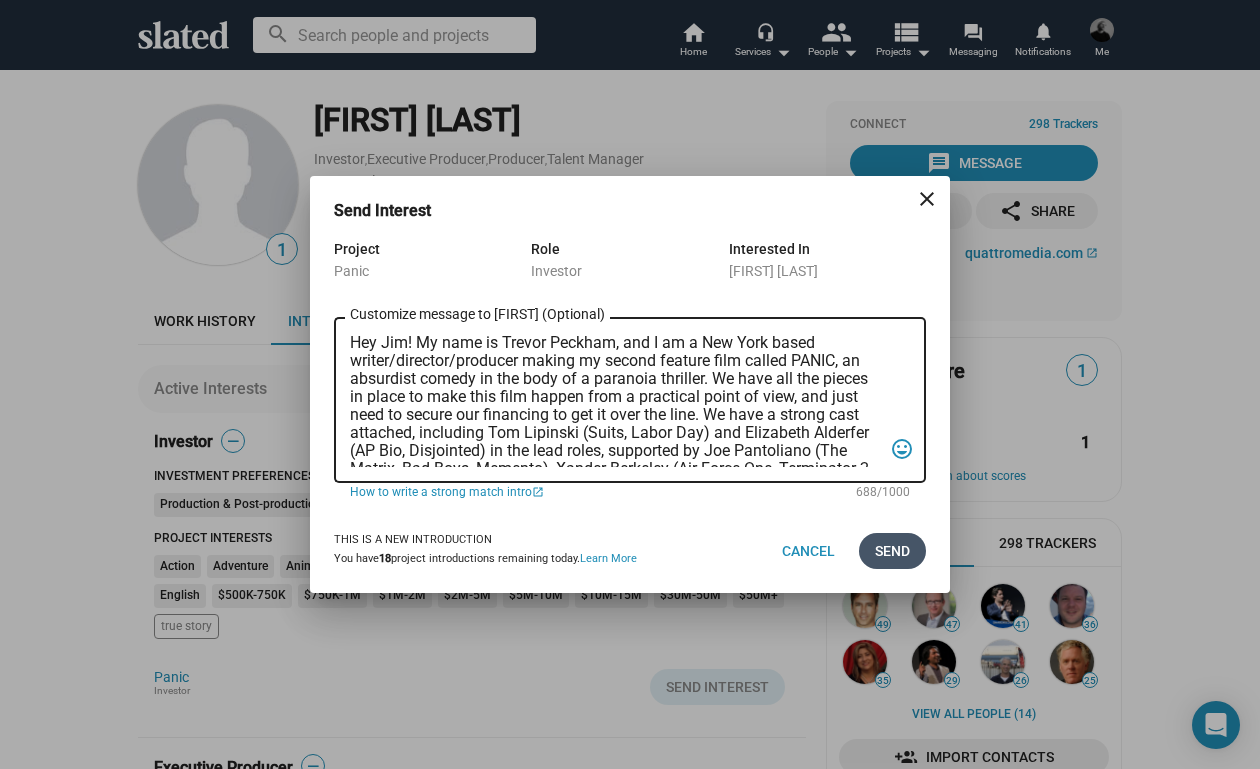 click on "Send" at bounding box center (892, 551) 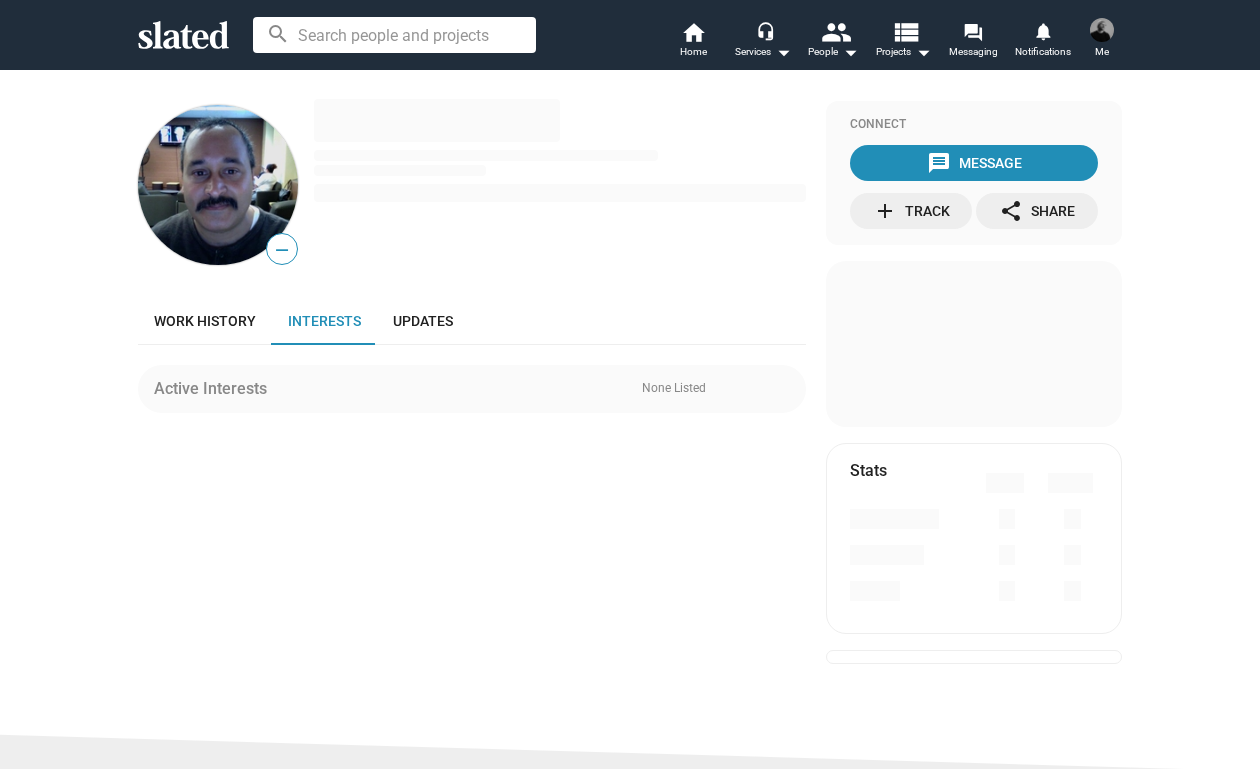 scroll, scrollTop: 0, scrollLeft: 0, axis: both 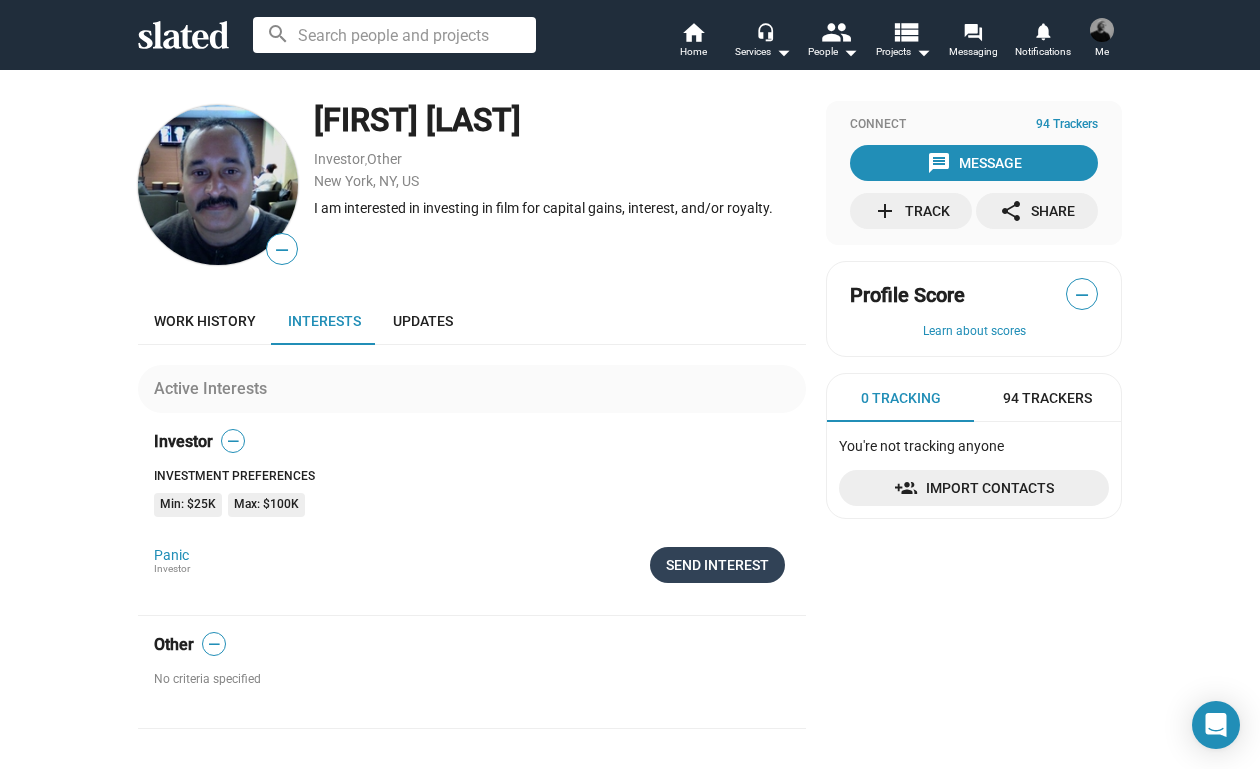 click on "Send Interest" 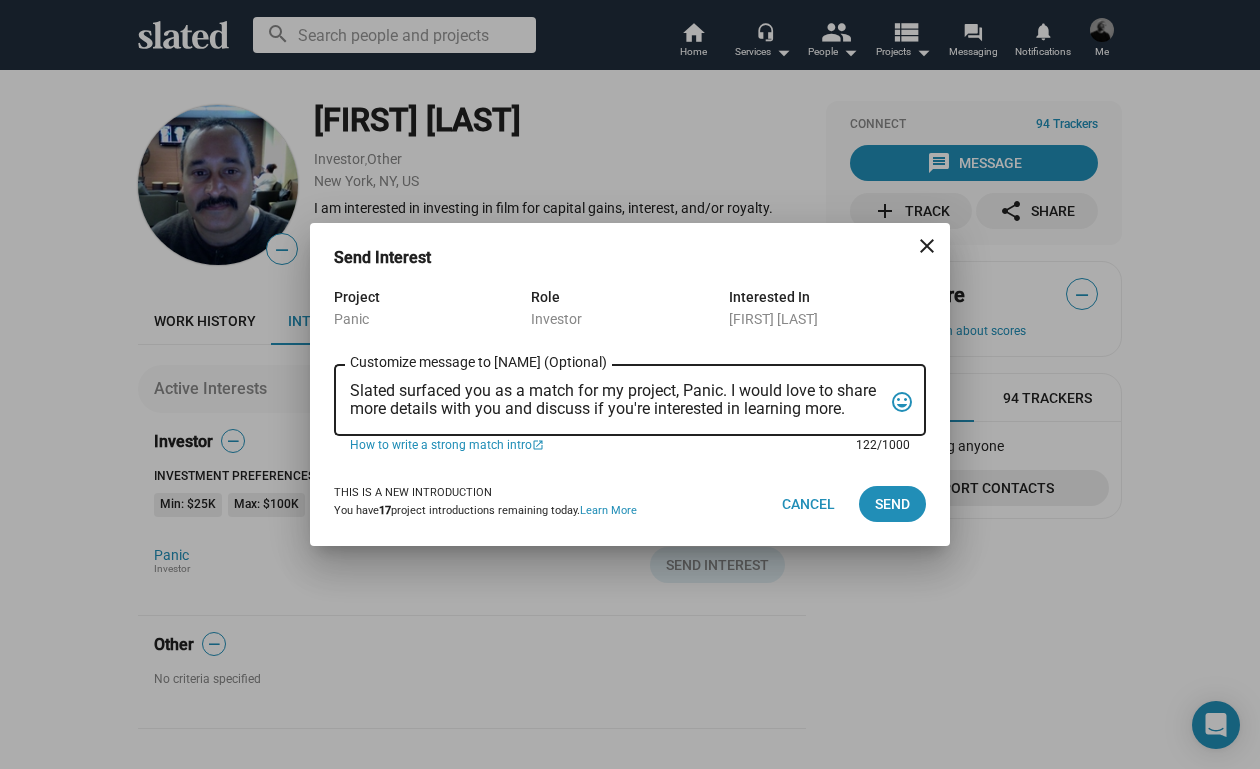 drag, startPoint x: 354, startPoint y: 390, endPoint x: 915, endPoint y: 420, distance: 561.8016 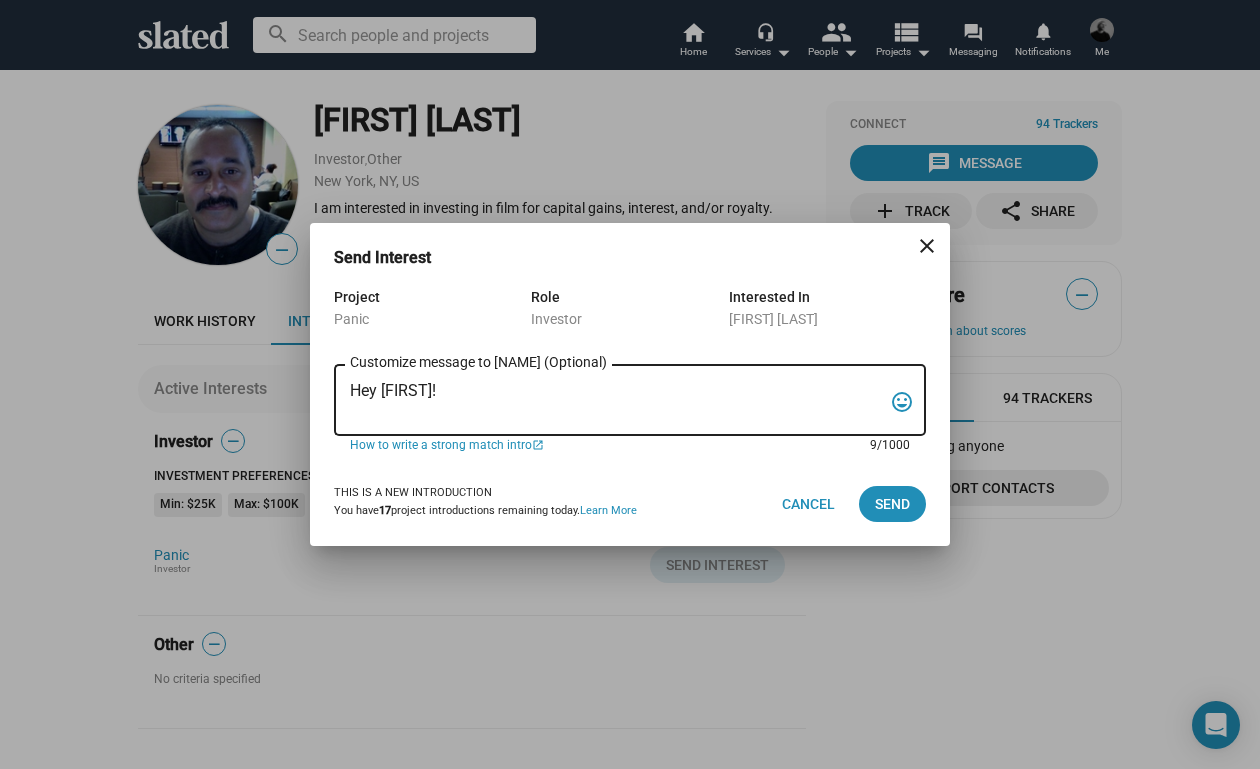 paste on "My name is Trevor Peckham, and I am a New York based writer/director/producer making my second feature film called PANIC, an absurdist comedy in the body of a paranoia thriller. We have all the pieces in place to make this film happen from a practical point of view, and just need to secure our financing to get it over the line. We have a strong cast attached, including Tom Lipinski (Suits, Labor Day) and Elizabeth Alderfer (AP Bio, Disjointed) in the lead roles, supported by Joe Pantoliano (The Matrix, Bad Boys, Memento), Xander Berkeley (Air Force One, Terminator 2, Shanghai Noon) and Langston Fishburne (Ant-Man and The Wasp, Discontinued). I think the project will punch well above its weight, and I'd love to discuss it with you. Let me know if you have any thoughts or questions, and I hope to talk soon. Thanks!" 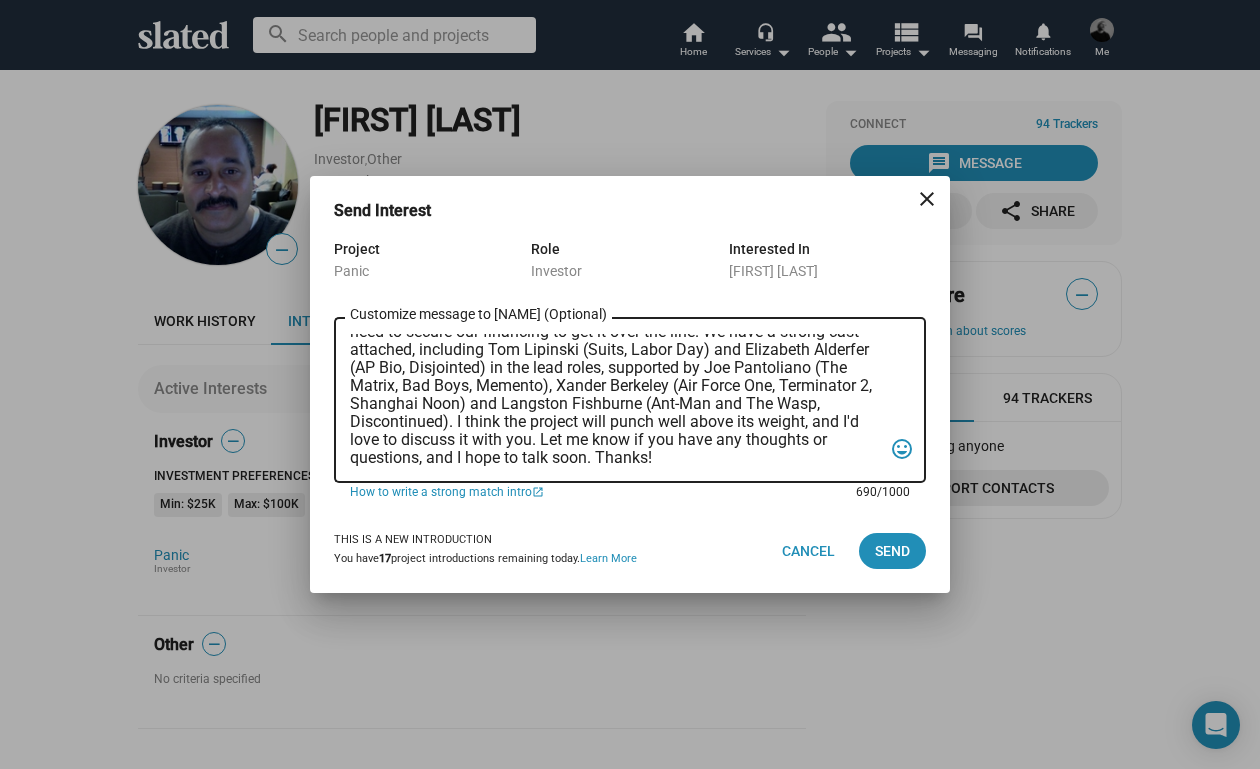 scroll, scrollTop: 83, scrollLeft: 0, axis: vertical 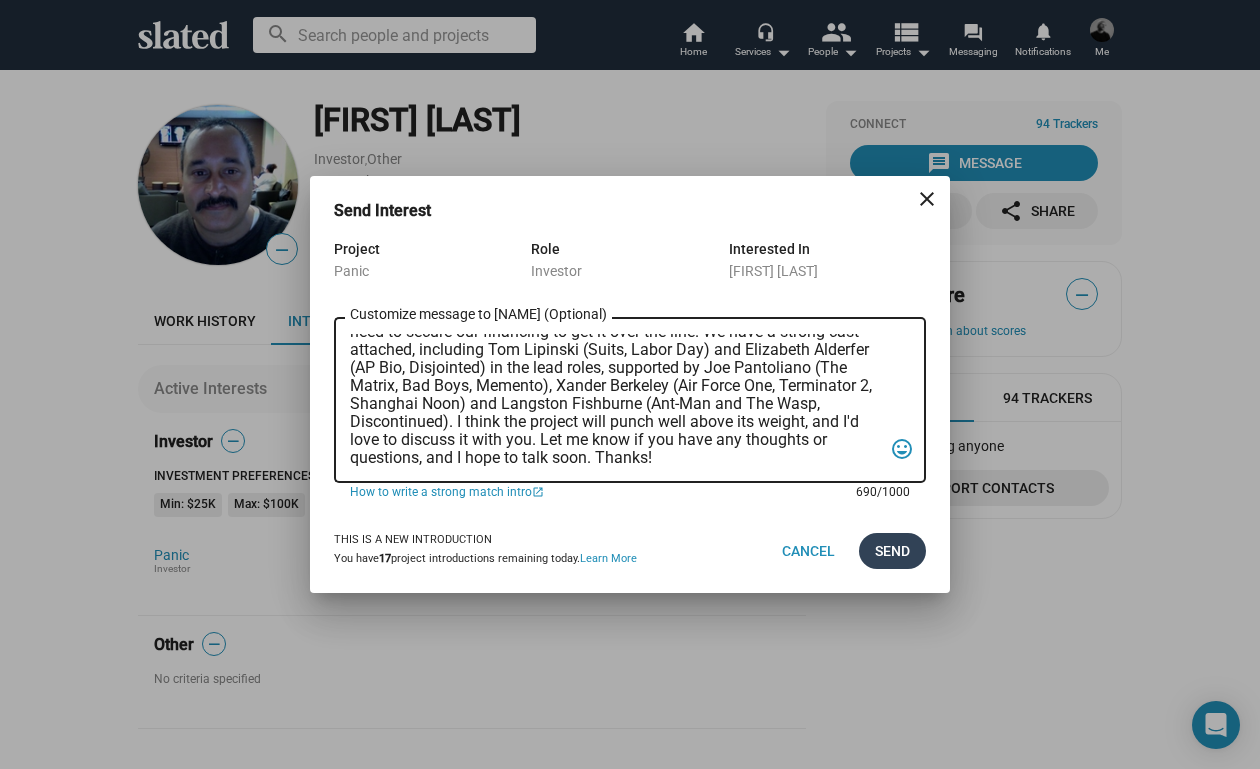 type on "Hey Alvin! My name is Trevor Peckham, and I am a New York based writer/director/producer making my second feature film called PANIC, an absurdist comedy in the body of a paranoia thriller. We have all the pieces in place to make this film happen from a practical point of view, and just need to secure our financing to get it over the line. We have a strong cast attached, including Tom Lipinski (Suits, Labor Day) and Elizabeth Alderfer (AP Bio, Disjointed) in the lead roles, supported by Joe Pantoliano (The Matrix, Bad Boys, Memento), Xander Berkeley (Air Force One, Terminator 2, Shanghai Noon) and Langston Fishburne (Ant-Man and The Wasp, Discontinued). I think the project will punch well above its weight, and I'd love to discuss it with you. Let me know if you have any thoughts or questions, and I hope to talk soon. Thanks!" 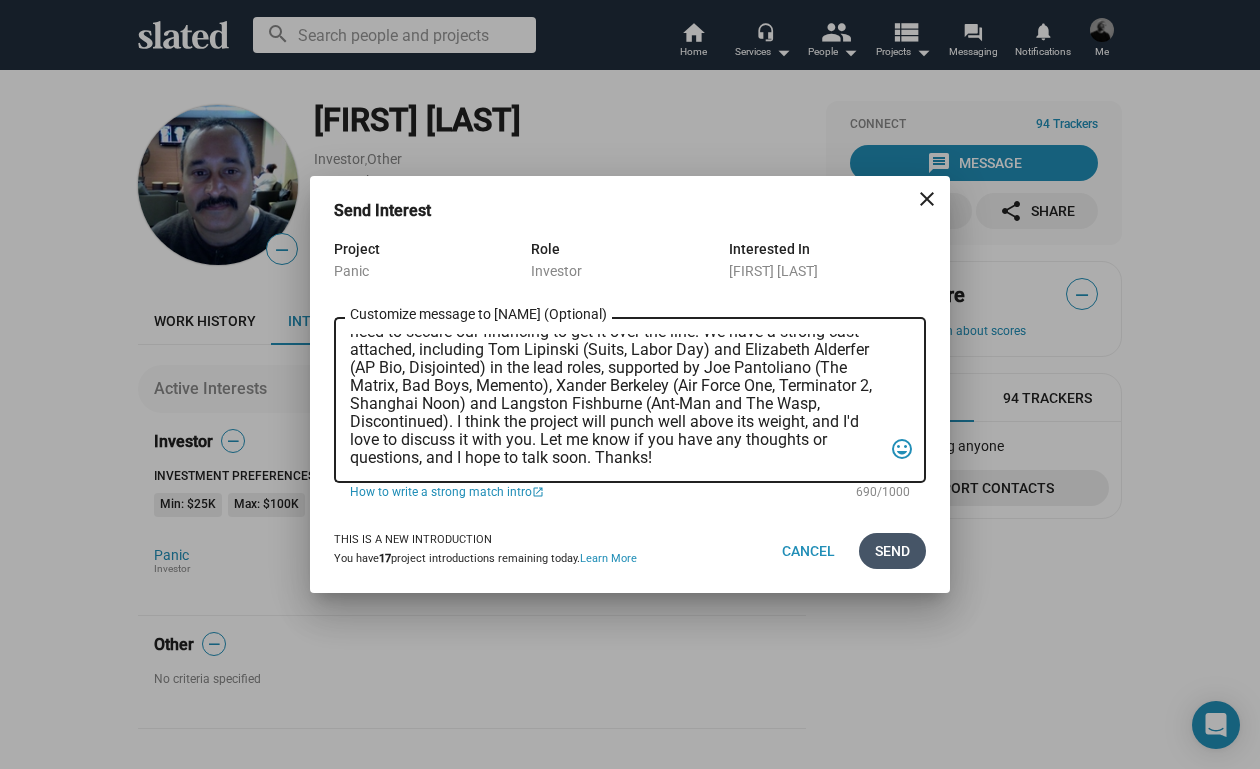 click on "Send" at bounding box center (892, 551) 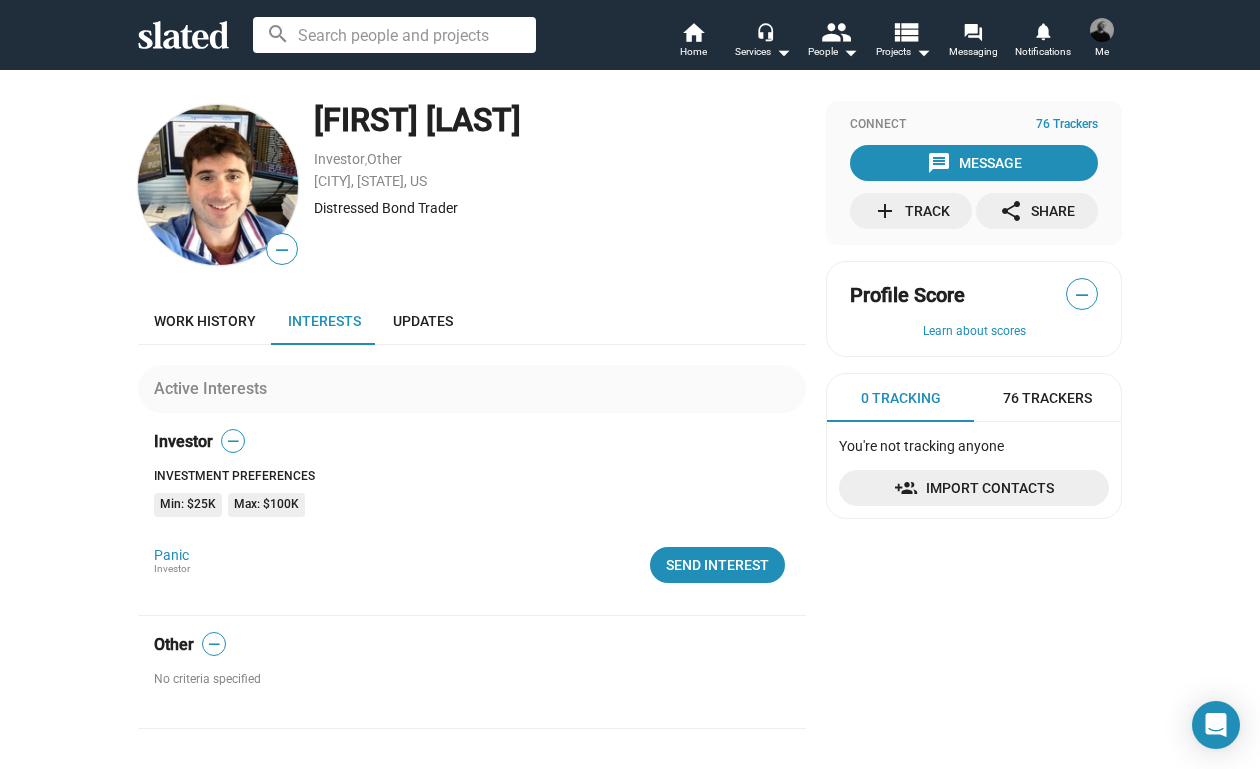 scroll, scrollTop: 0, scrollLeft: 0, axis: both 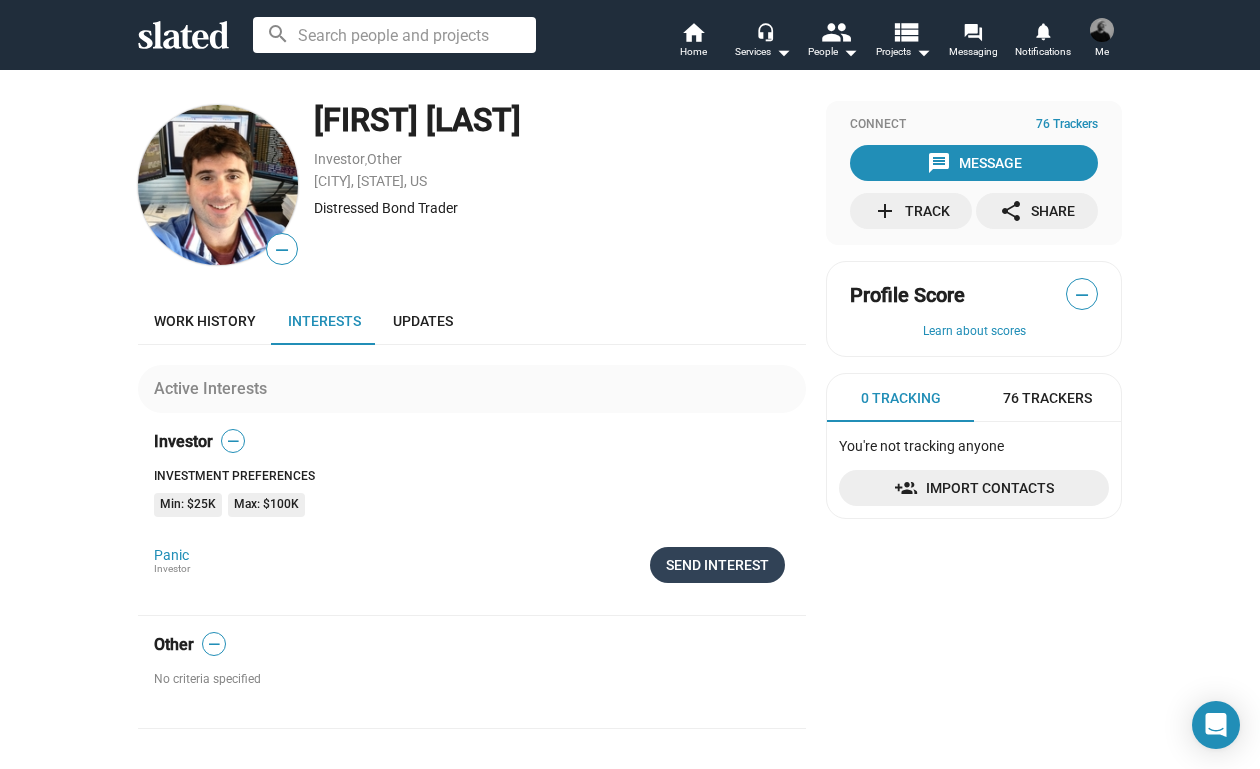 click on "Send Interest" 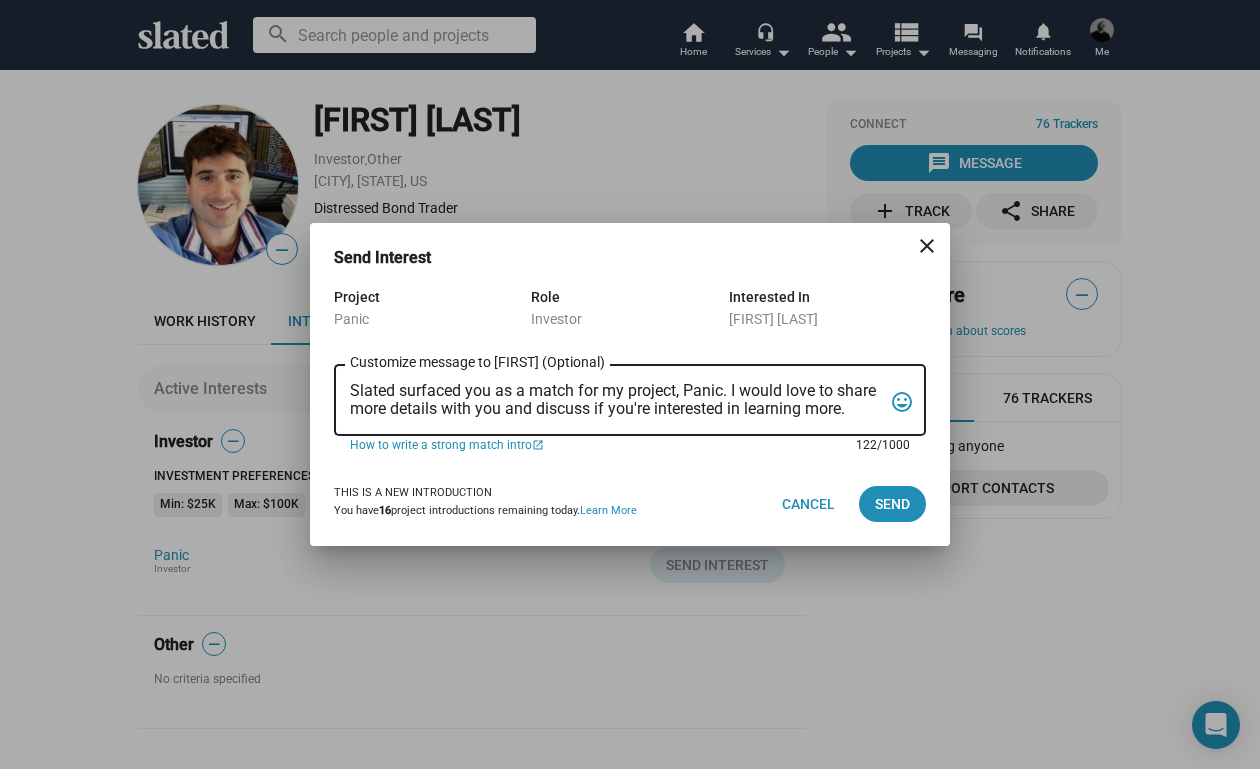 drag, startPoint x: 352, startPoint y: 390, endPoint x: 855, endPoint y: 410, distance: 503.39746 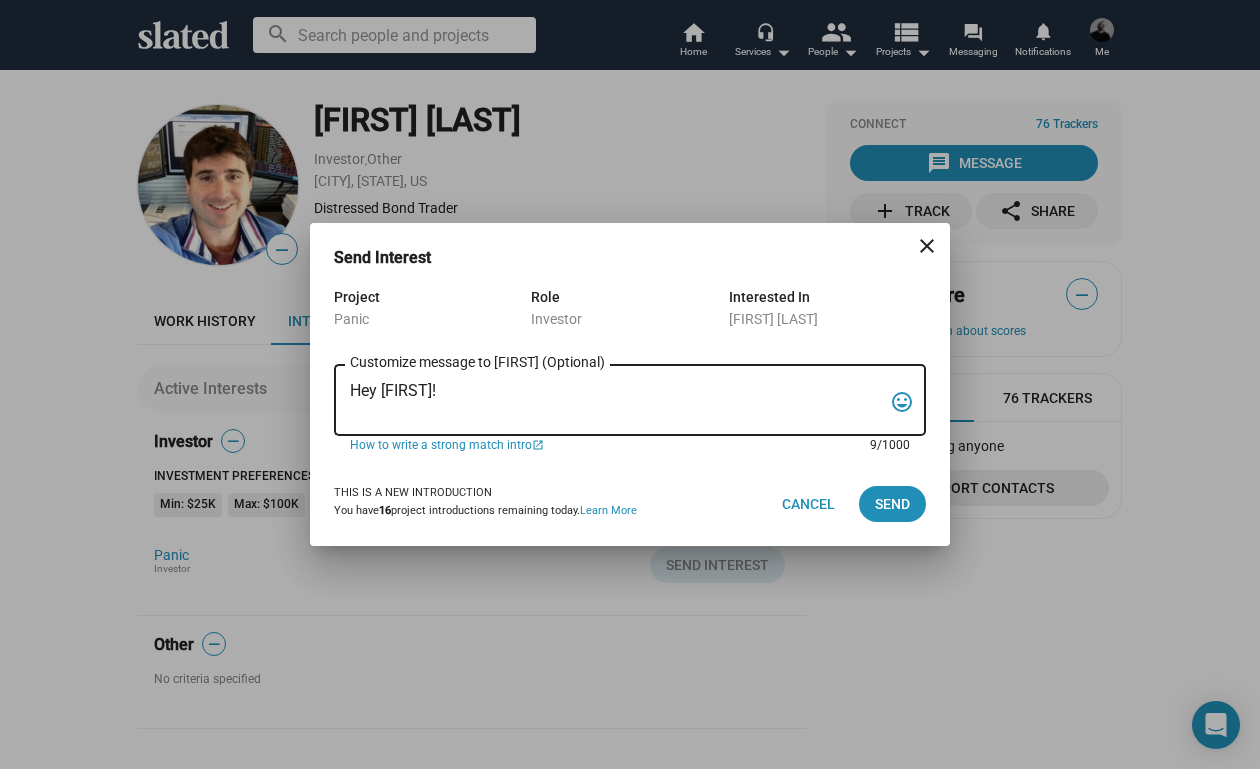 paste on "My name is Trevor Peckham, and I am a New York based writer/director/producer making my second feature film called PANIC, an absurdist comedy in the body of a paranoia thriller. We have all the pieces in place to make this film happen from a practical point of view, and just need to secure our financing to get it over the line. We have a strong cast attached, including Tom Lipinski (Suits, Labor Day) and Elizabeth Alderfer (AP Bio, Disjointed) in the lead roles, supported by Joe Pantoliano (The Matrix, Bad Boys, Memento), Xander Berkeley (Air Force One, Terminator 2, Shanghai Noon) and Langston Fishburne (Ant-Man and The Wasp, Discontinued). I think the project will punch well above its weight, and I'd love to discuss it with you. Let me know if you have any thoughts or questions, and I hope to talk soon. Thanks!" 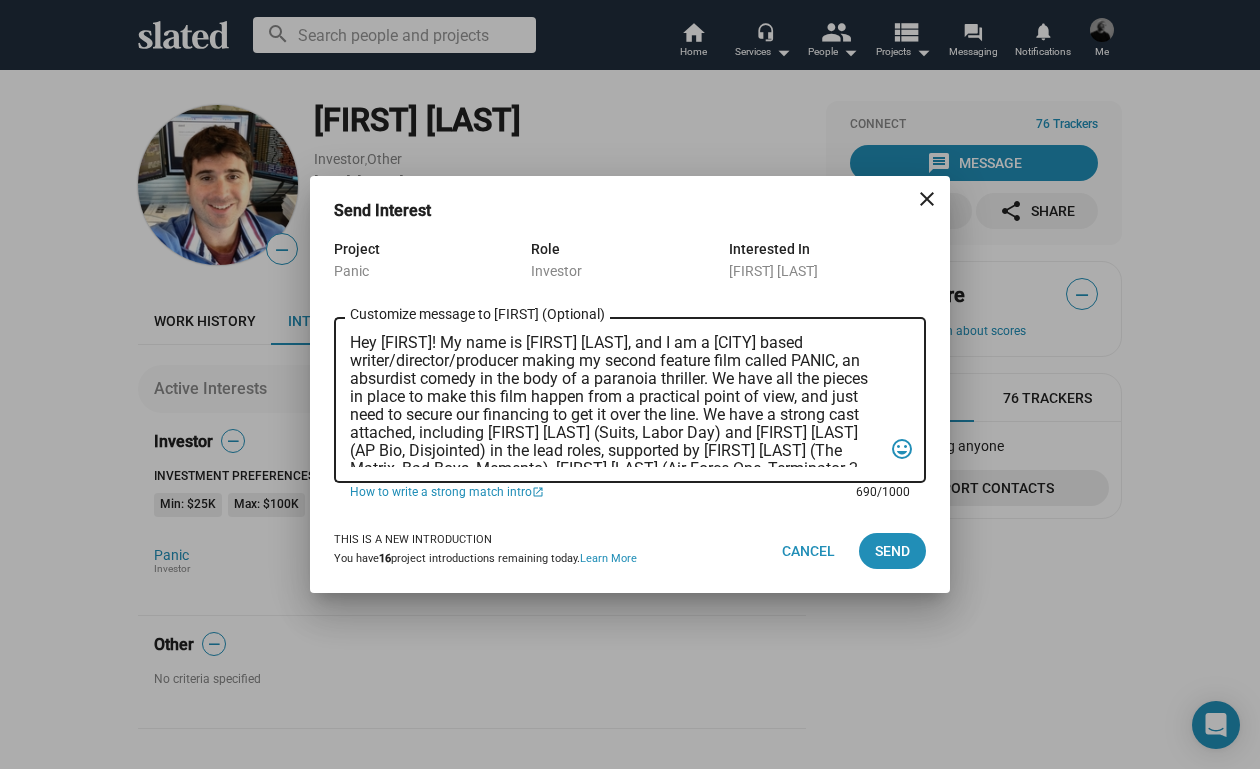 scroll, scrollTop: 0, scrollLeft: 0, axis: both 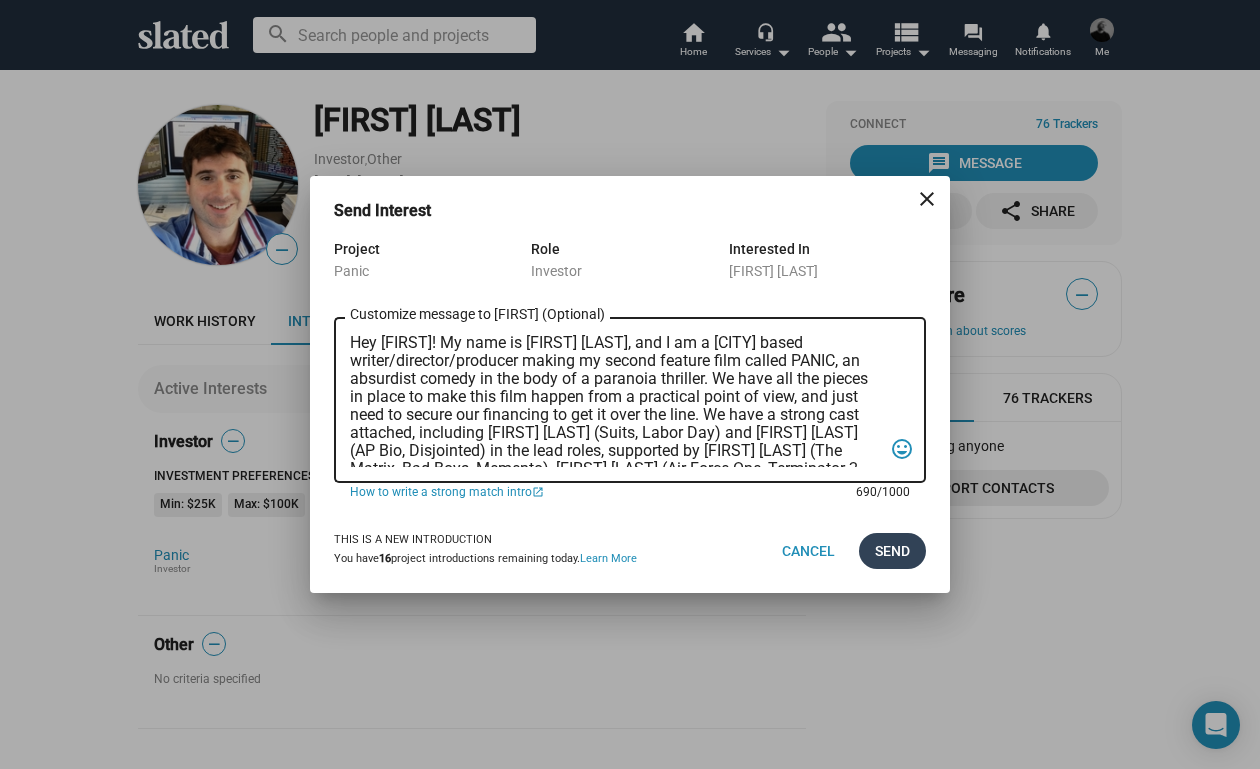 type on "Hey David! My name is Trevor Peckham, and I am a New York based writer/director/producer making my second feature film called PANIC, an absurdist comedy in the body of a paranoia thriller. We have all the pieces in place to make this film happen from a practical point of view, and just need to secure our financing to get it over the line. We have a strong cast attached, including Tom Lipinski (Suits, Labor Day) and Elizabeth Alderfer (AP Bio, Disjointed) in the lead roles, supported by Joe Pantoliano (The Matrix, Bad Boys, Memento), Xander Berkeley (Air Force One, Terminator 2, Shanghai Noon) and Langston Fishburne (Ant-Man and The Wasp, Discontinued). I think the project will punch well above its weight, and I'd love to discuss it with you. Let me know if you have any thoughts or questions, and I hope to talk soon. Thanks!" 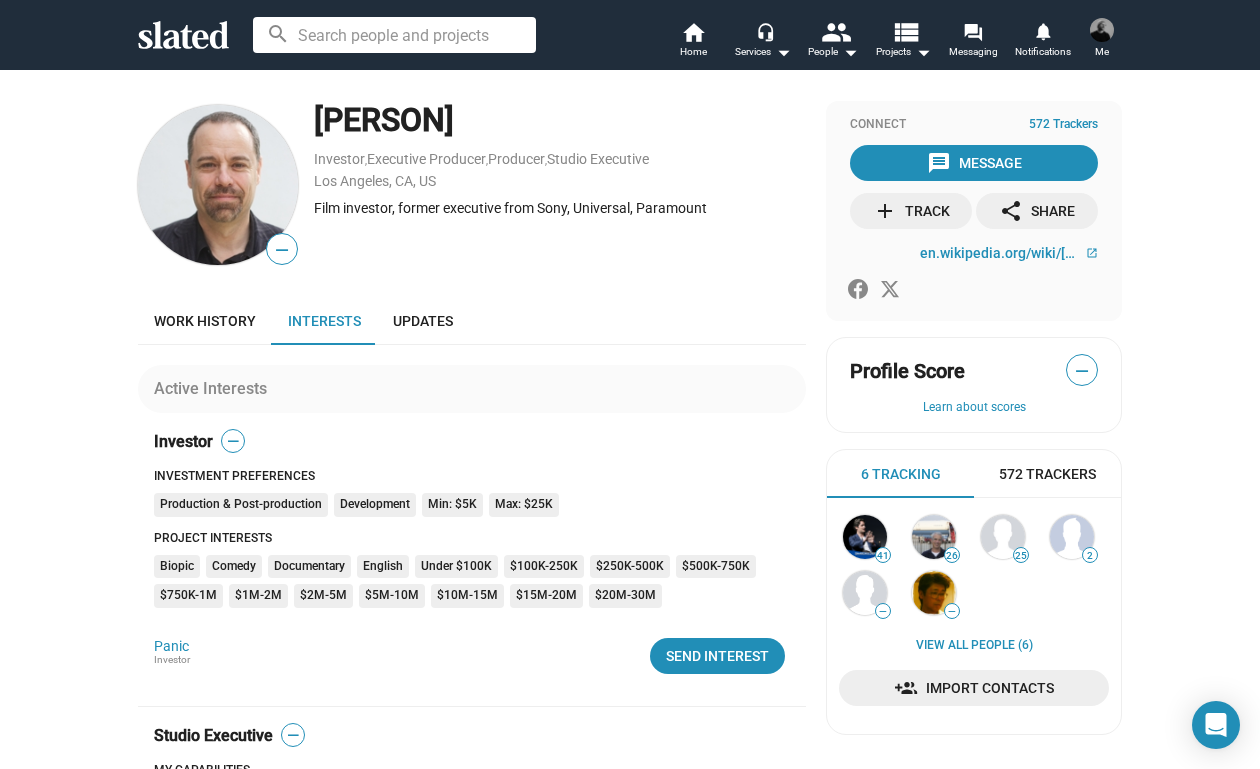 scroll, scrollTop: 0, scrollLeft: 0, axis: both 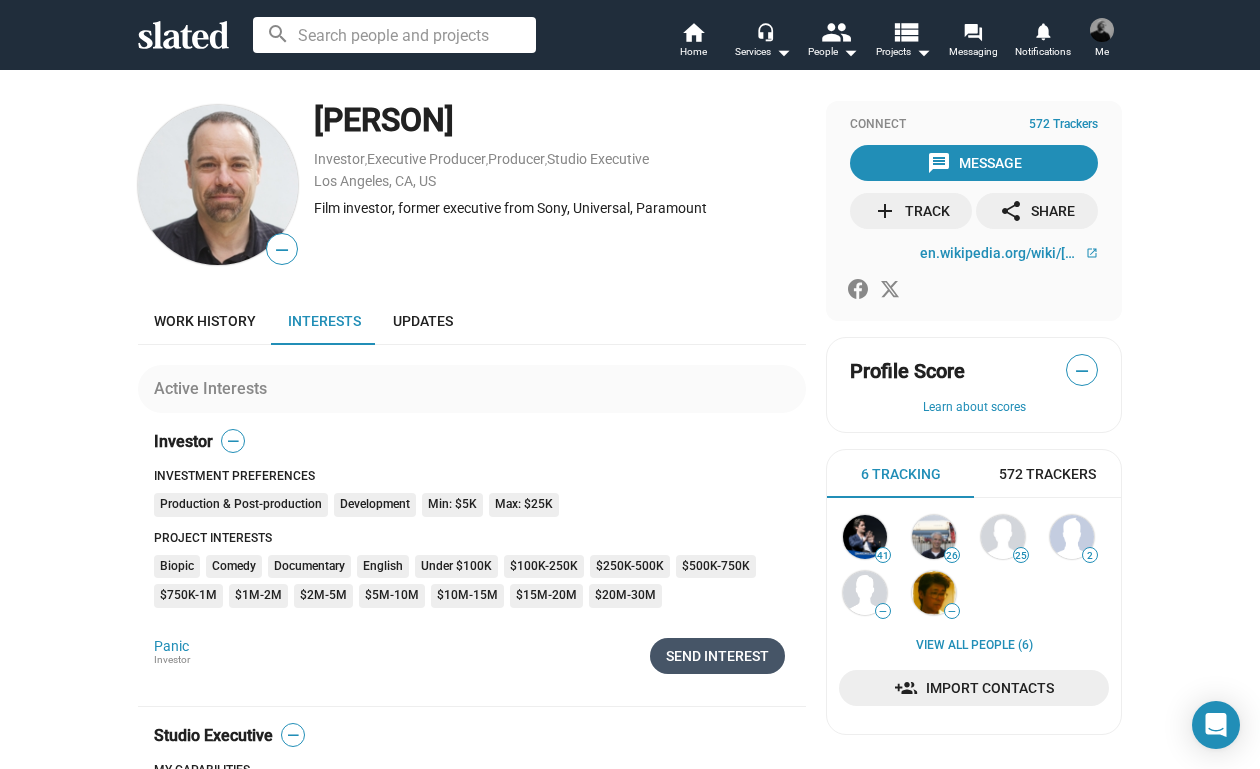 click on "Send Interest" 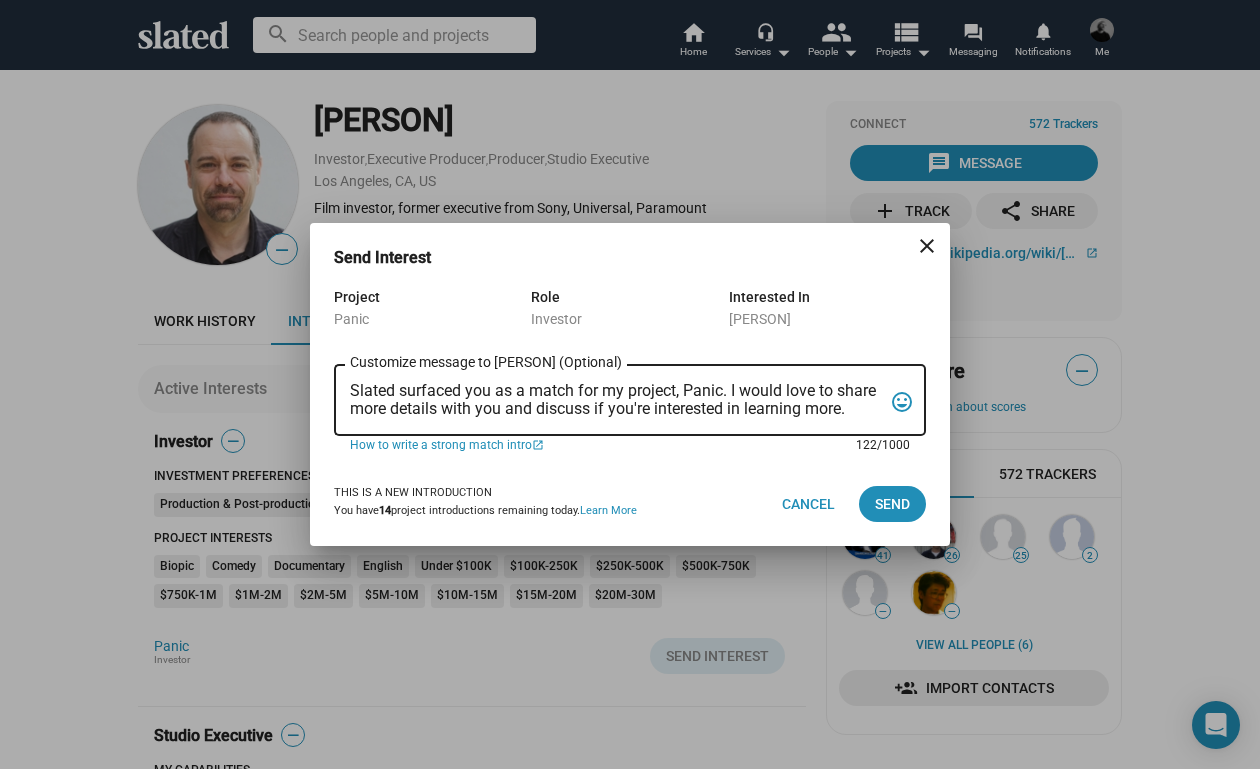 drag, startPoint x: 353, startPoint y: 383, endPoint x: 890, endPoint y: 427, distance: 538.7996 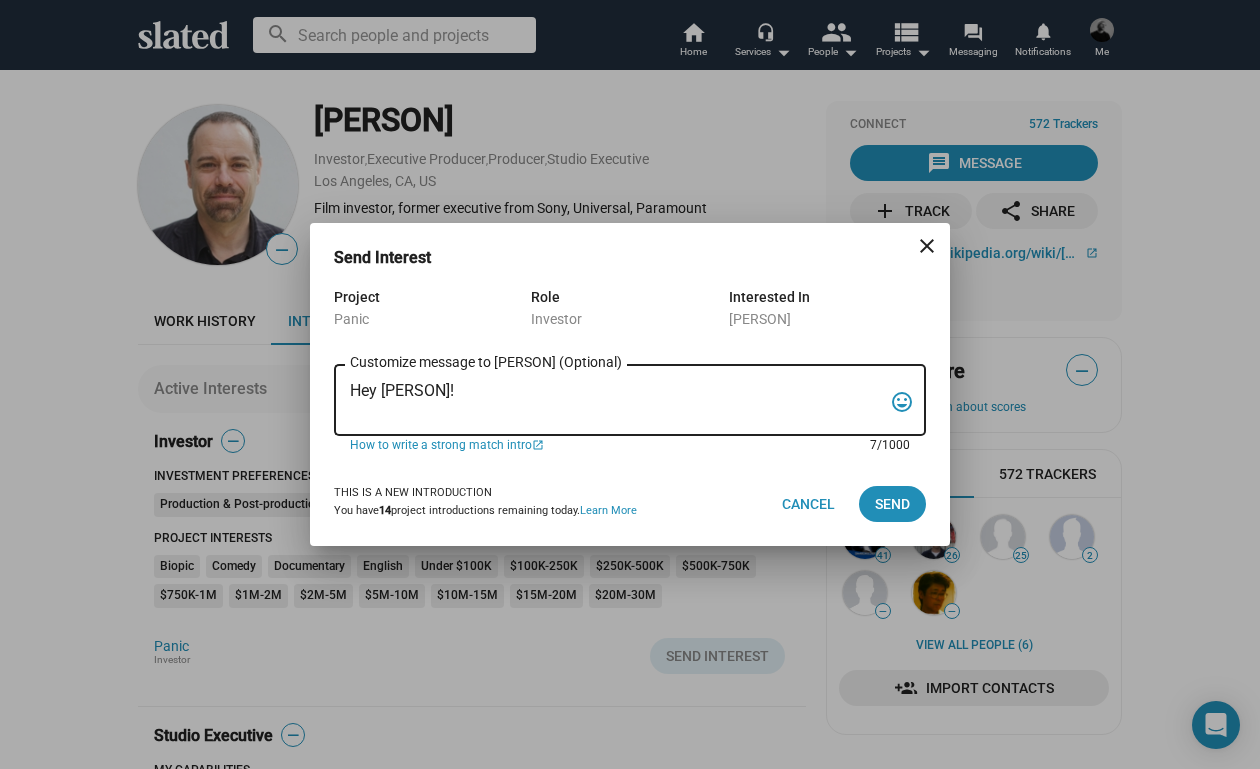 paste on "My name is Trevor Peckham, and I am a New York based writer/director/producer making my second feature film called PANIC, an absurdist comedy in the body of a paranoia thriller. We have all the pieces in place to make this film happen from a practical point of view, and just need to secure our financing to get it over the line. We have a strong cast attached, including Tom Lipinski (Suits, Labor Day) and Elizabeth Alderfer (AP Bio, Disjointed) in the lead roles, supported by Joe Pantoliano (The Matrix, Bad Boys, Memento), Xander Berkeley (Air Force One, Terminator 2, Shanghai Noon) and Langston Fishburne (Ant-Man and The Wasp, Discontinued). I think the project will punch well above its weight, and I'd love to discuss it with you. Let me know if you have any thoughts or questions, and I hope to talk soon. Thanks!" 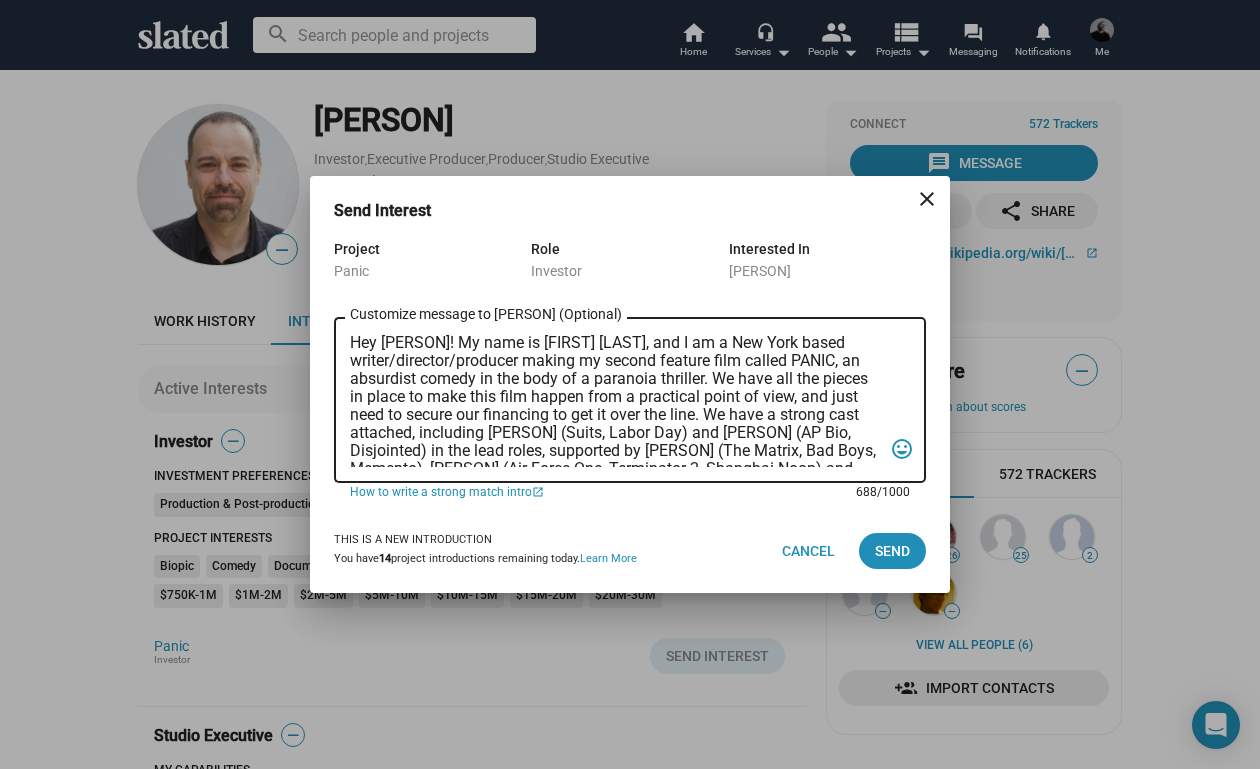 scroll, scrollTop: 0, scrollLeft: 0, axis: both 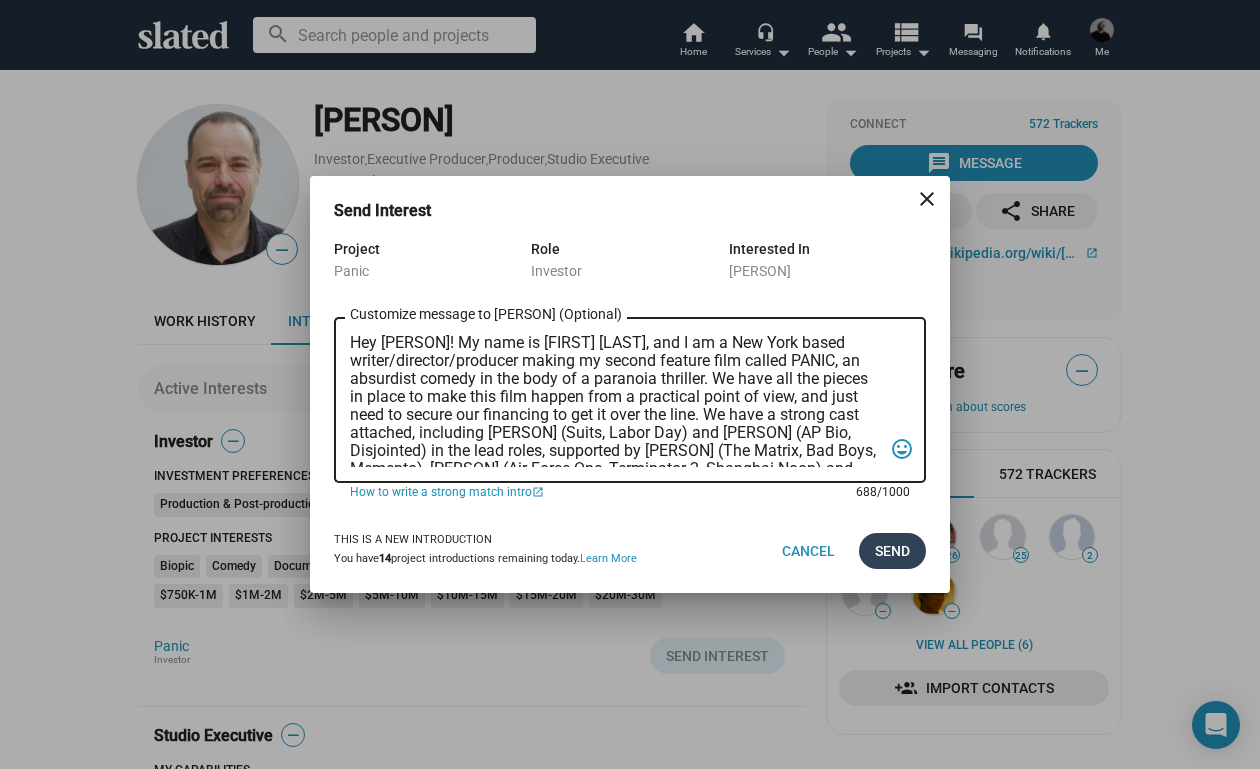 type on "Hey [PERSON]! My name is [FIRST] [LAST], and I am a New York based writer/director/producer making my second feature film called PANIC, an absurdist comedy in the body of a paranoia thriller. We have all the pieces in place to make this film happen from a practical point of view, and just need to secure our financing to get it over the line. We have a strong cast attached, including [PERSON] (Suits, Labor Day) and [PERSON] (AP Bio, Disjointed) in the lead roles, supported by [PERSON] (The Matrix, Bad Boys, Memento), [PERSON] (Air Force One, Terminator 2, Shanghai Noon) and [PERSON] (Ant-Man and The Wasp, Discontinued). I think the project will punch well above its weight, and I'd love to discuss it with you. Let me know if you have any thoughts or questions, and I hope to talk soon. Thanks!" 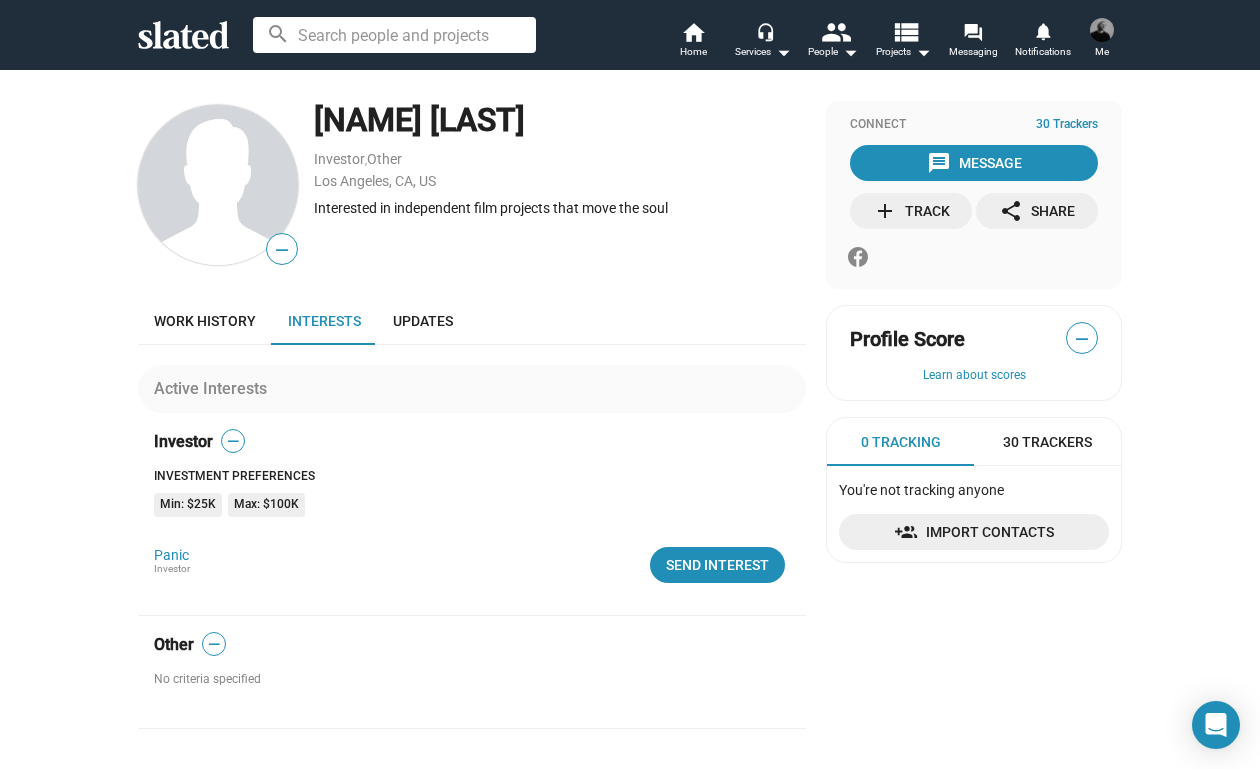 scroll, scrollTop: 0, scrollLeft: 0, axis: both 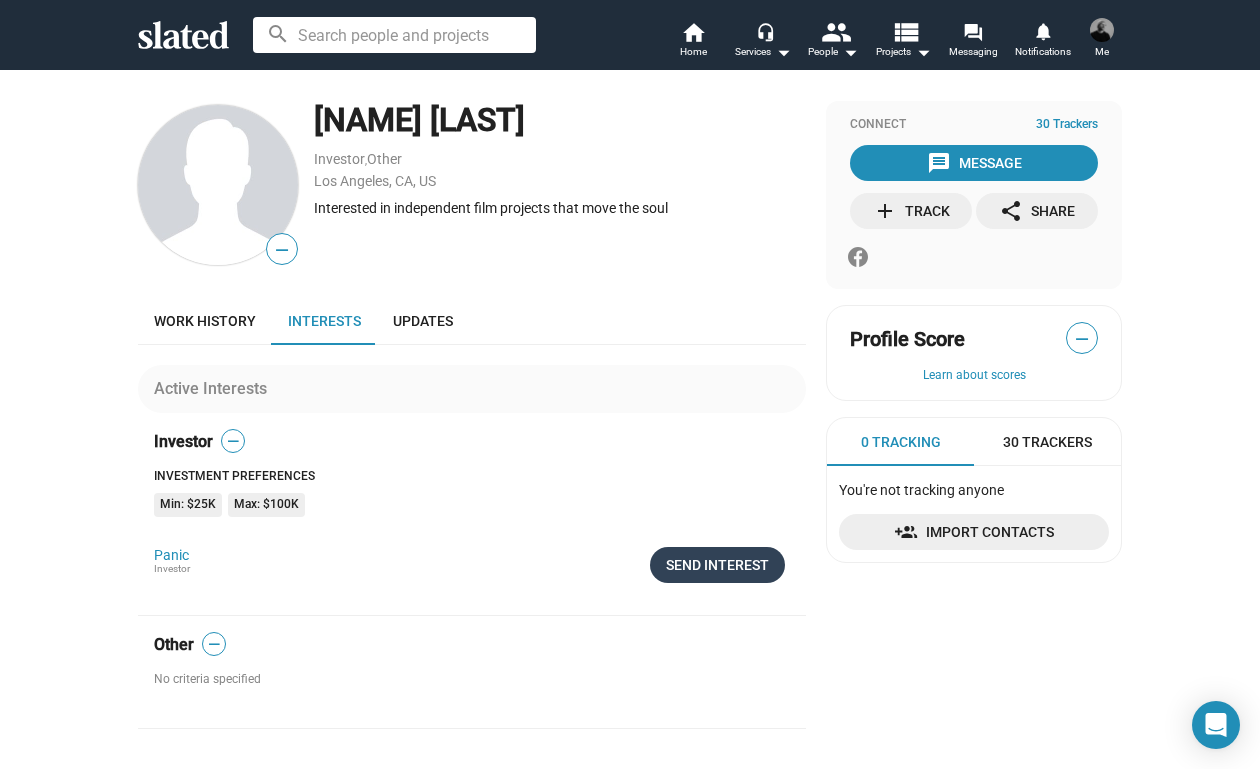 click on "Send Interest" 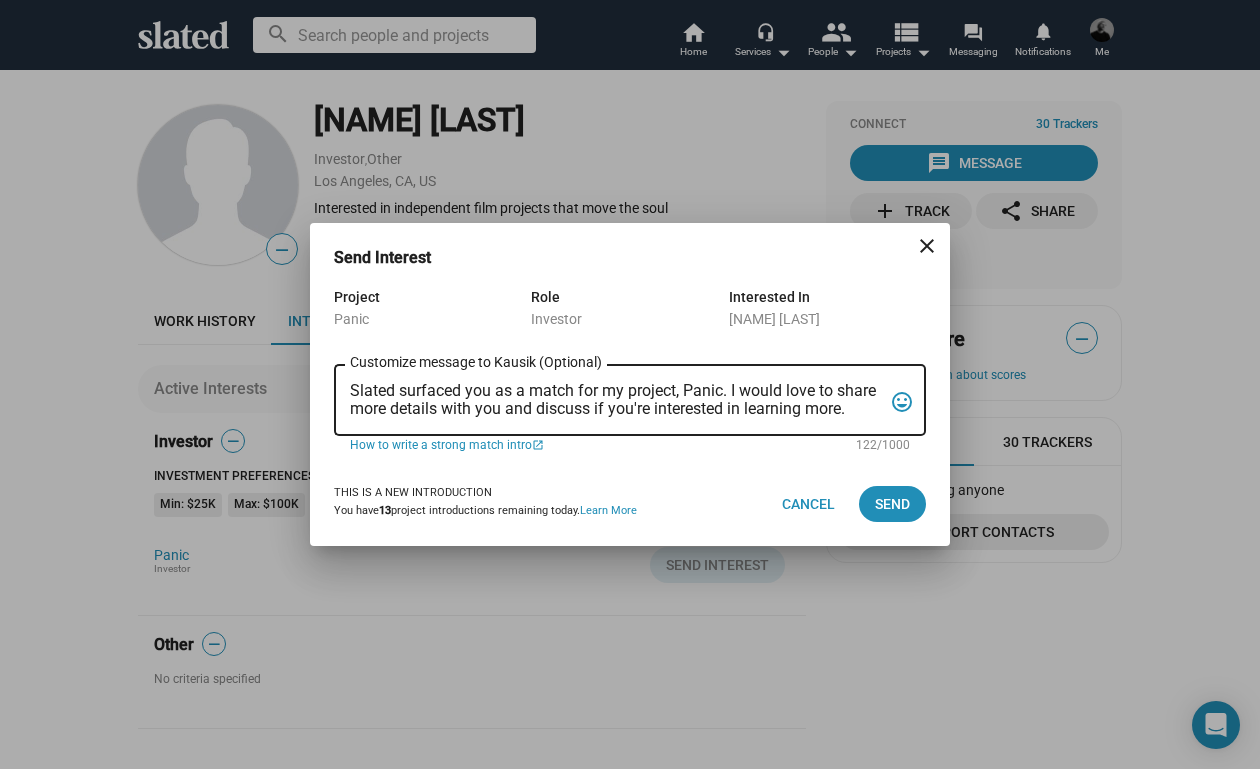 drag, startPoint x: 348, startPoint y: 389, endPoint x: 390, endPoint y: 389, distance: 42 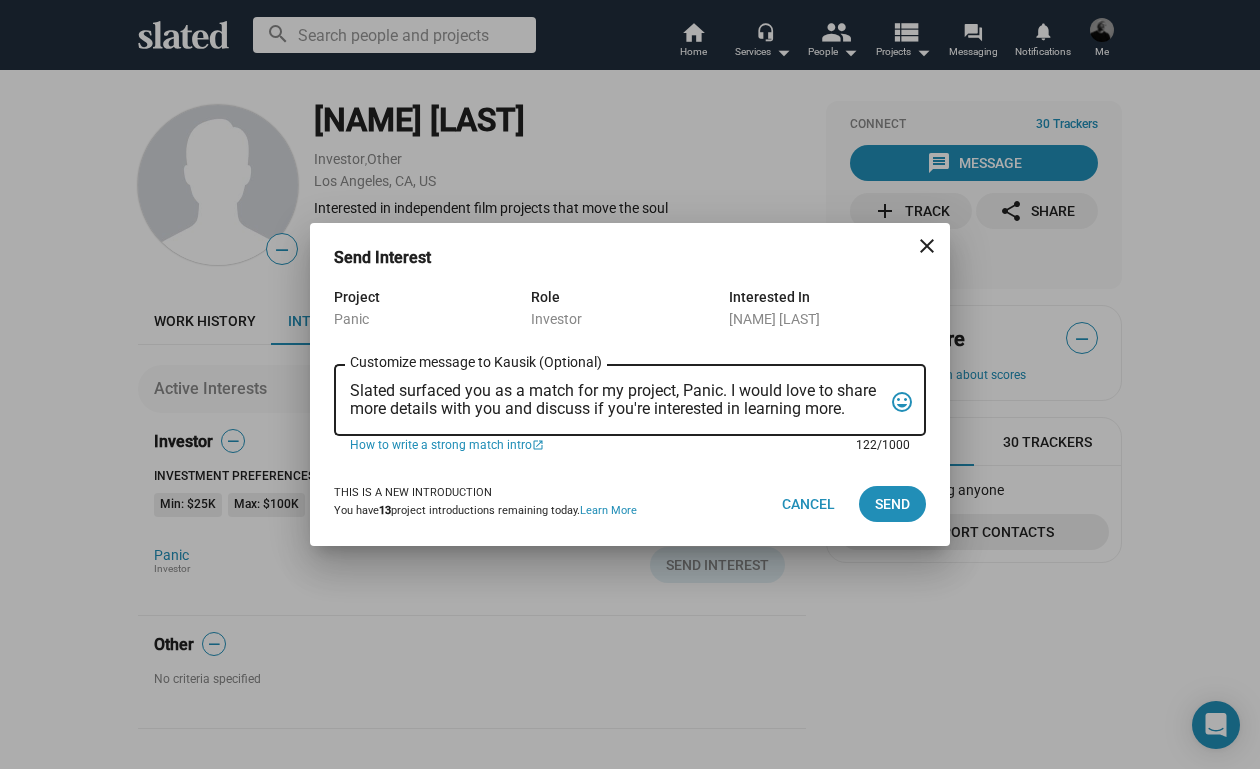drag, startPoint x: 353, startPoint y: 388, endPoint x: 876, endPoint y: 416, distance: 523.74896 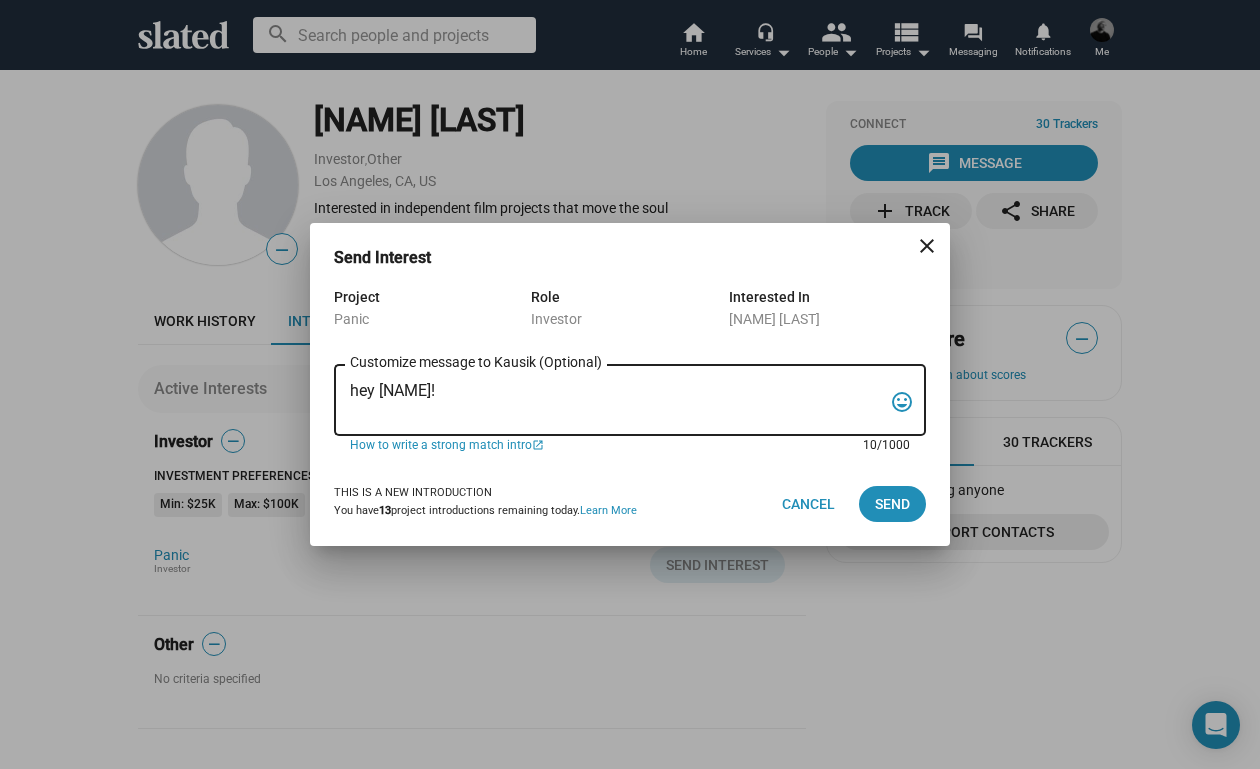 paste on "My name is Trevor Peckham, and I am a New York based writer/director/producer making my second feature film called PANIC, an absurdist comedy in the body of a paranoia thriller. We have all the pieces in place to make this film happen from a practical point of view, and just need to secure our financing to get it over the line. We have a strong cast attached, including Tom Lipinski (Suits, Labor Day) and Elizabeth Alderfer (AP Bio, Disjointed) in the lead roles, supported by Joe Pantoliano (The Matrix, Bad Boys, Memento), Xander Berkeley (Air Force One, Terminator 2, Shanghai Noon) and Langston Fishburne (Ant-Man and The Wasp, Discontinued). I think the project will punch well above its weight, and I'd love to discuss it with you. Let me know if you have any thoughts or questions, and I hope to talk soon. Thanks!" 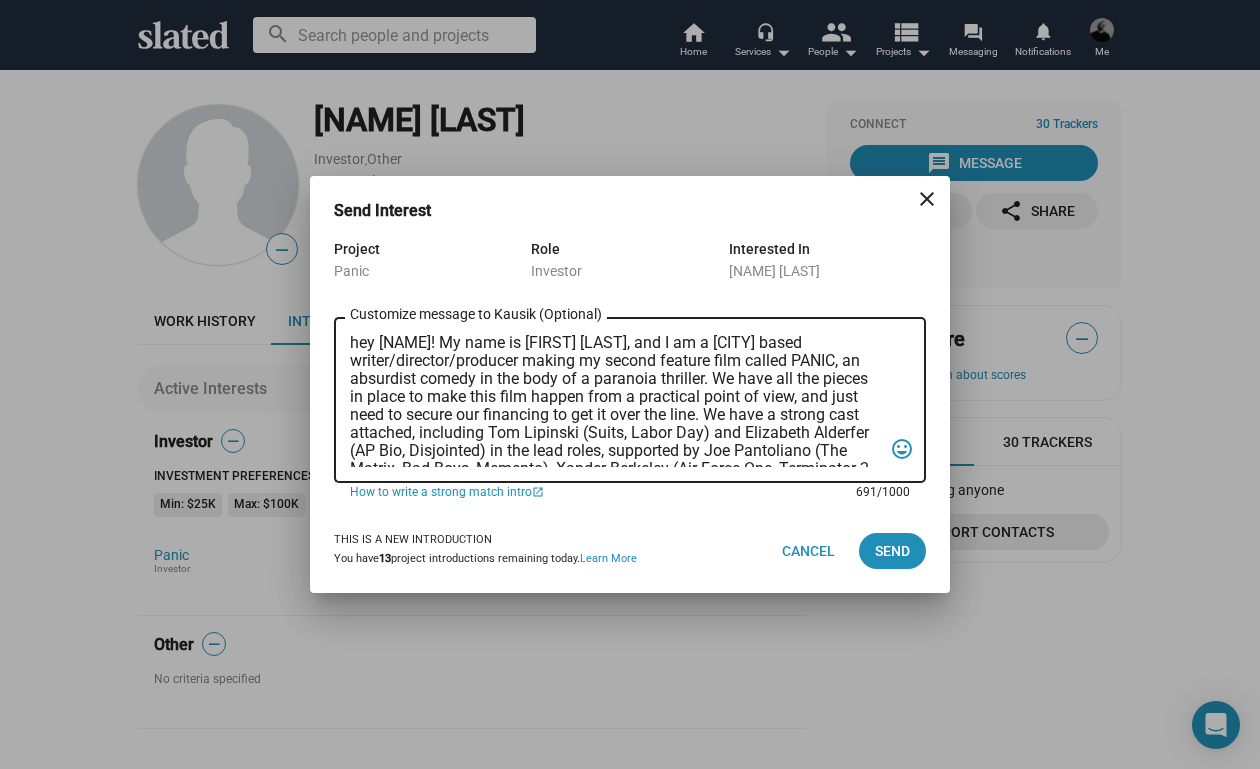 scroll, scrollTop: 0, scrollLeft: 0, axis: both 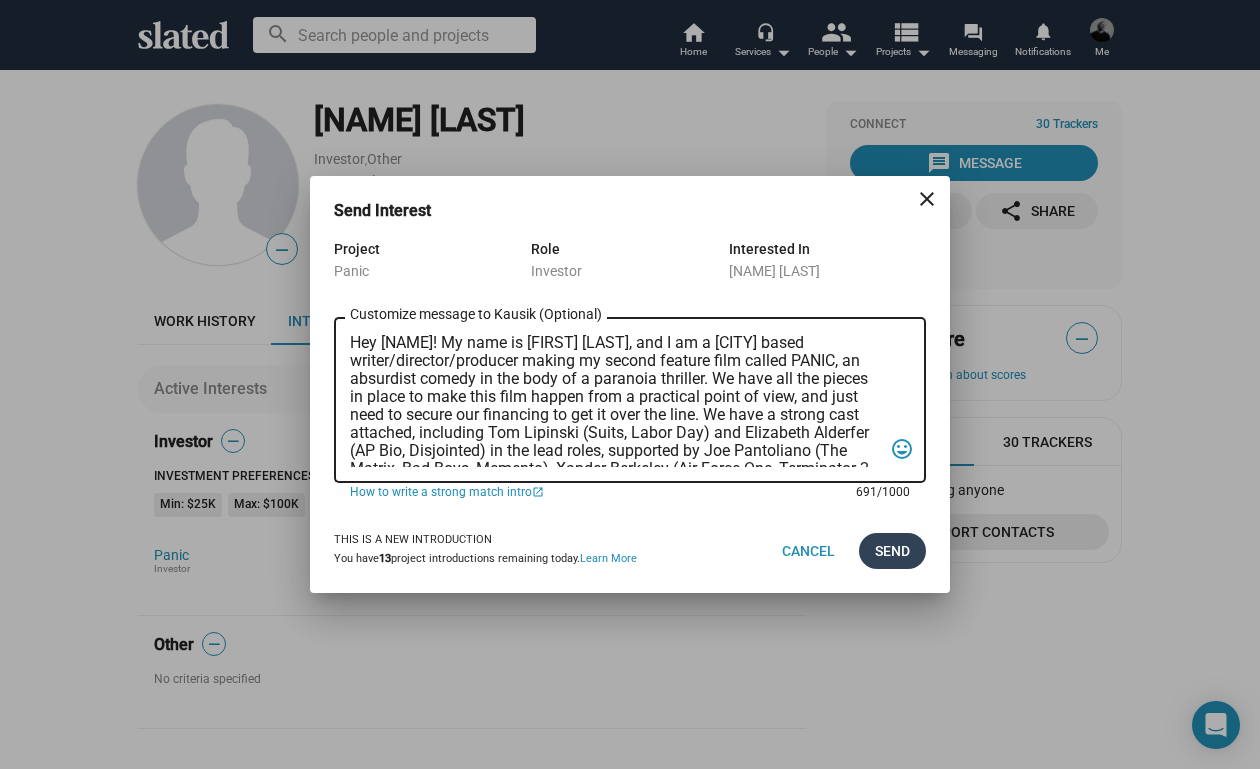 type on "Hey Kausik! My name is Trevor Peckham, and I am a New York based writer/director/producer making my second feature film called PANIC, an absurdist comedy in the body of a paranoia thriller. We have all the pieces in place to make this film happen from a practical point of view, and just need to secure our financing to get it over the line. We have a strong cast attached, including Tom Lipinski (Suits, Labor Day) and Elizabeth Alderfer (AP Bio, Disjointed) in the lead roles, supported by Joe Pantoliano (The Matrix, Bad Boys, Memento), Xander Berkeley (Air Force One, Terminator 2, Shanghai Noon) and Langston Fishburne (Ant-Man and The Wasp, Discontinued). I think the project will punch well above its weight, and I'd love to discuss it with you. Let me know if you have any thoughts or questions, and I hope to talk soon. Thanks!" 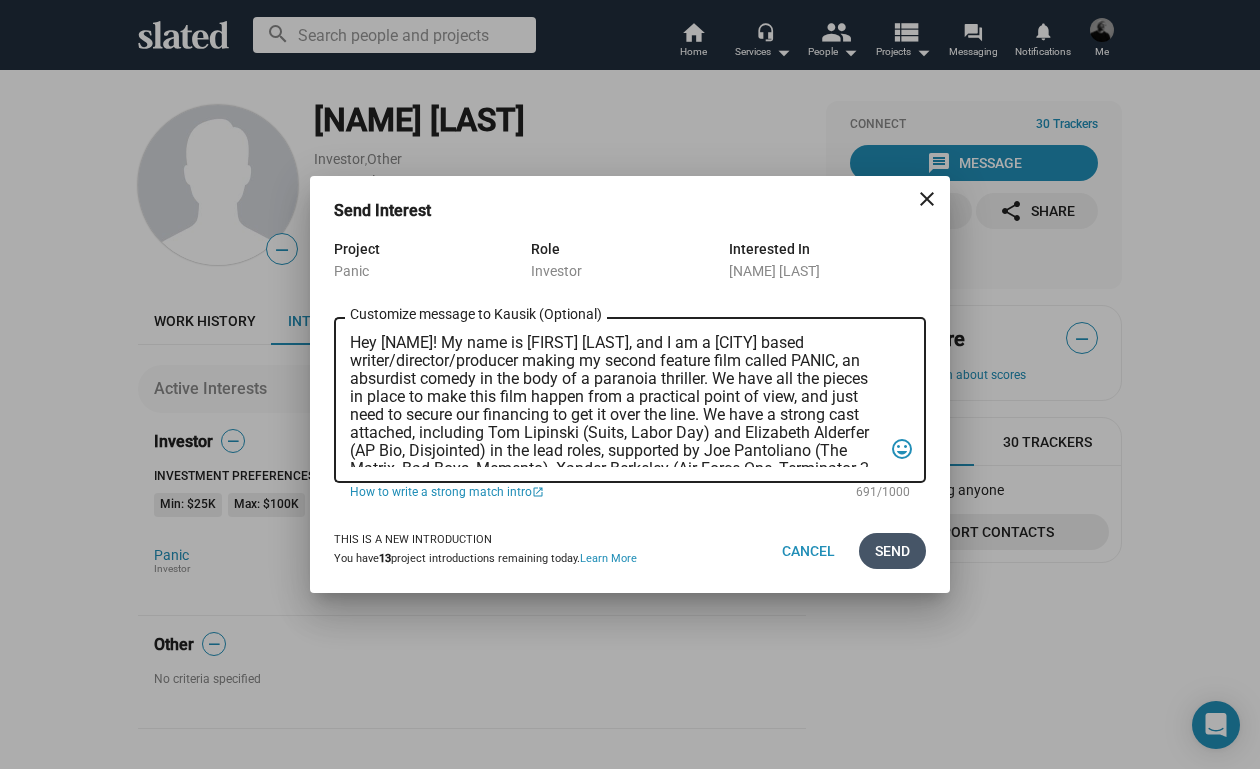 click on "Send" at bounding box center [892, 551] 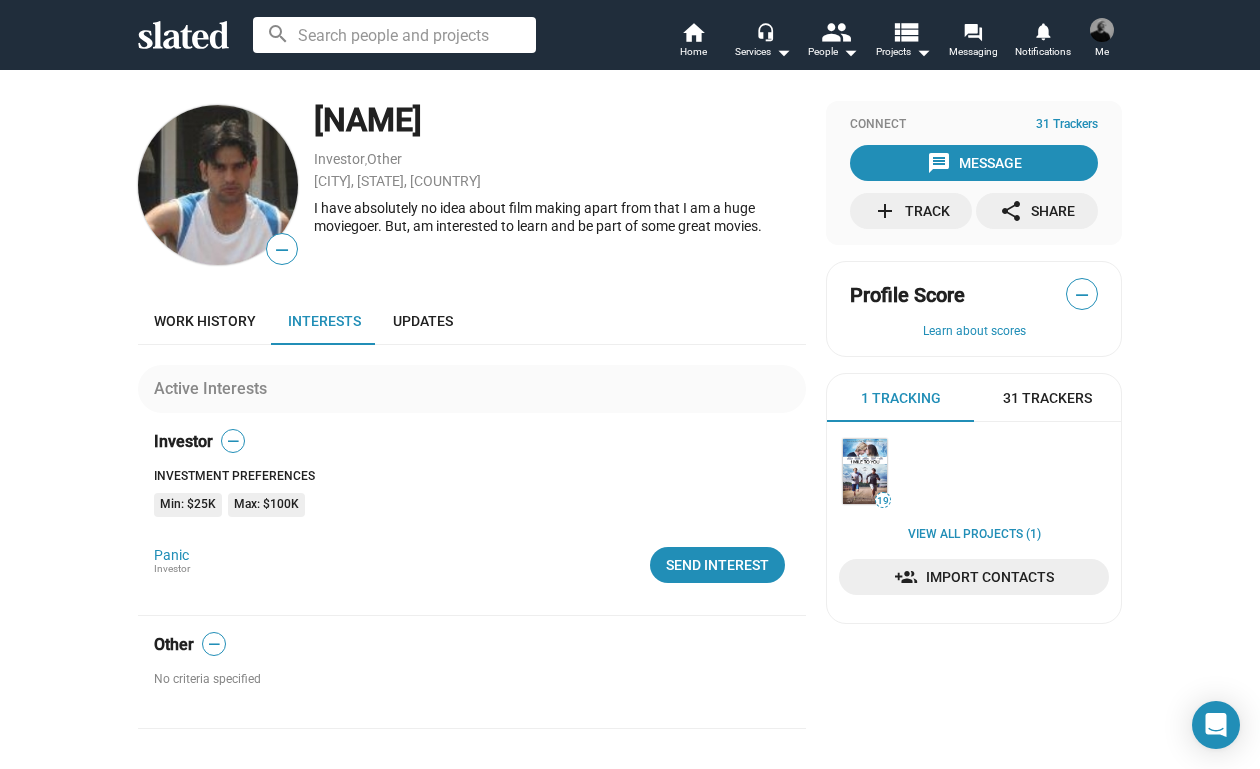 scroll, scrollTop: 0, scrollLeft: 0, axis: both 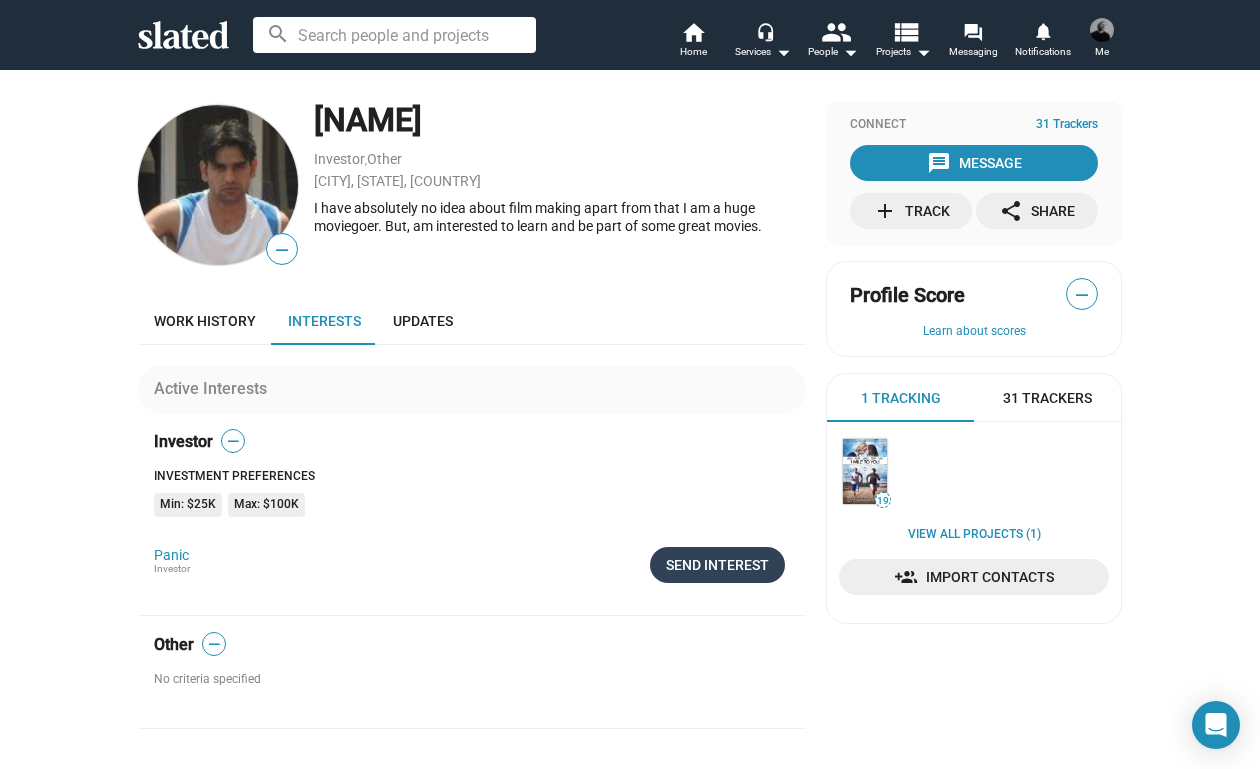 click on "Send Interest" 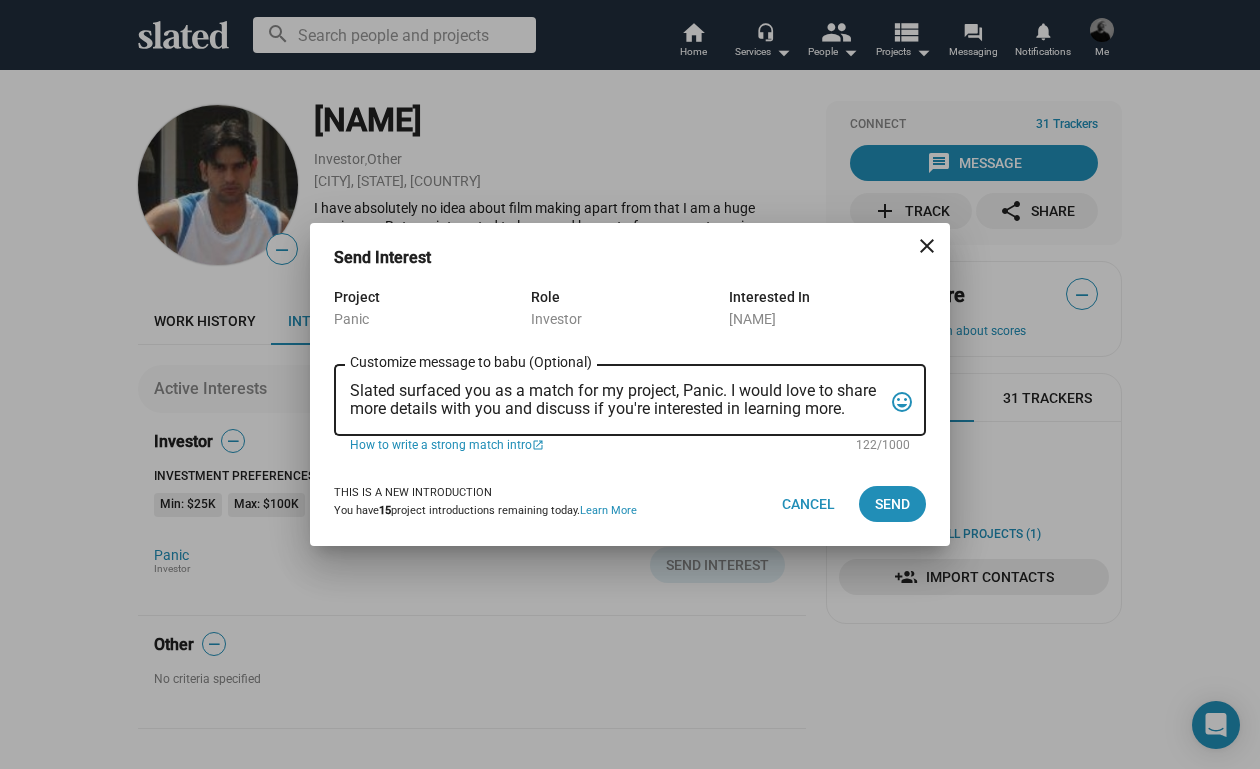 drag, startPoint x: 349, startPoint y: 391, endPoint x: 455, endPoint y: 389, distance: 106.01887 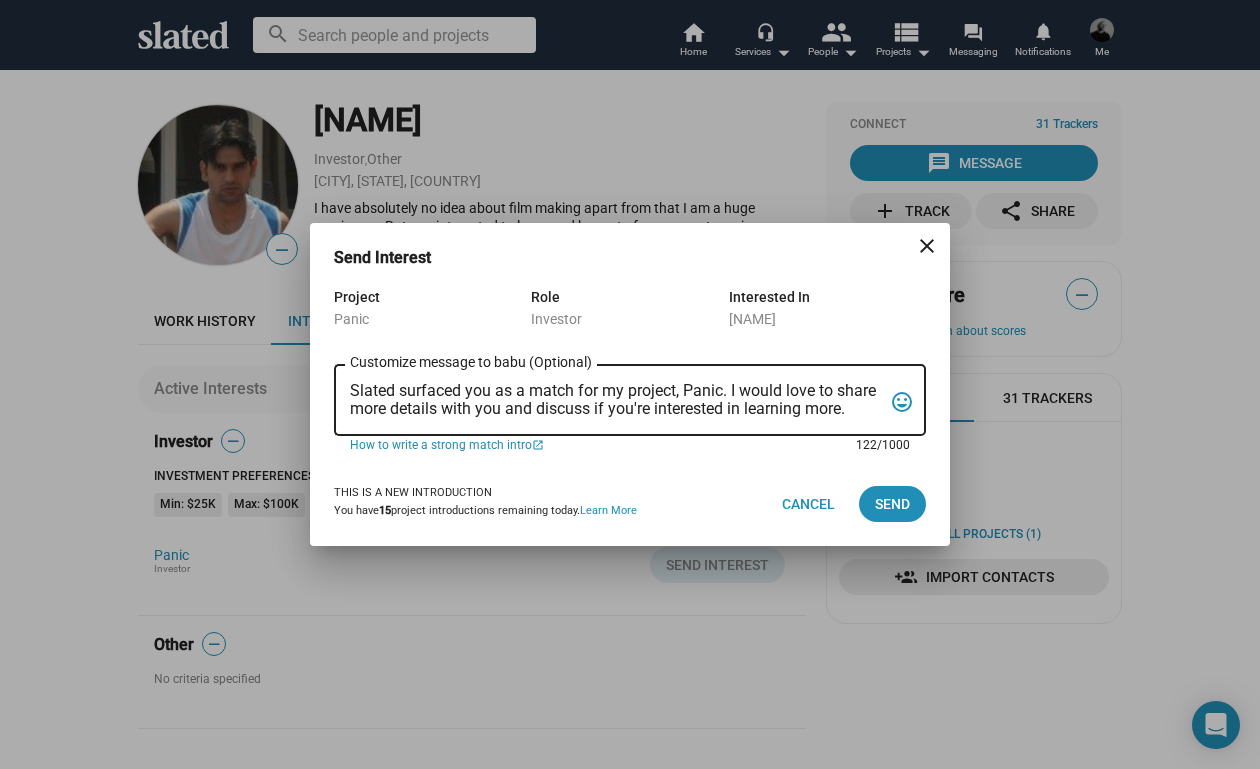 click on "Slated surfaced you as a match for my project, Panic. I would love to share more details with you and discuss if you're interested in learning more. Customize message to babu (Optional) Customize message (Optional) tag_faces" at bounding box center [630, 398] 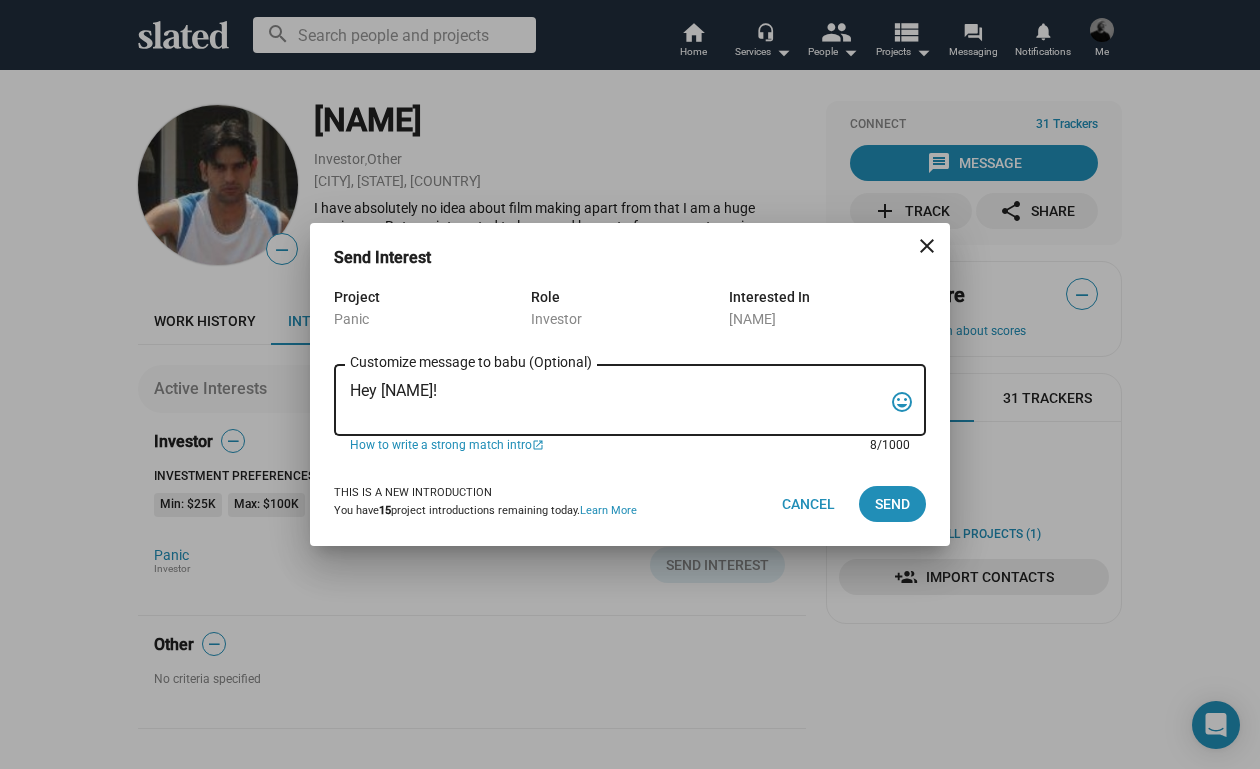 paste on "My name is Trevor Peckham, and I am a New York based writer/director/producer making my second feature film called PANIC, an absurdist comedy in the body of a paranoia thriller. We have all the pieces in place to make this film happen from a practical point of view, and just need to secure our financing to get it over the line. We have a strong cast attached, including Tom Lipinski (Suits, Labor Day) and Elizabeth Alderfer (AP Bio, Disjointed) in the lead roles, supported by Joe Pantoliano (The Matrix, Bad Boys, Memento), Xander Berkeley (Air Force One, Terminator 2, Shanghai Noon) and Langston Fishburne (Ant-Man and The Wasp, Discontinued). I think the project will punch well above its weight, and I'd love to discuss it with you. Let me know if you have any thoughts or questions, and I hope to talk soon. Thanks!" 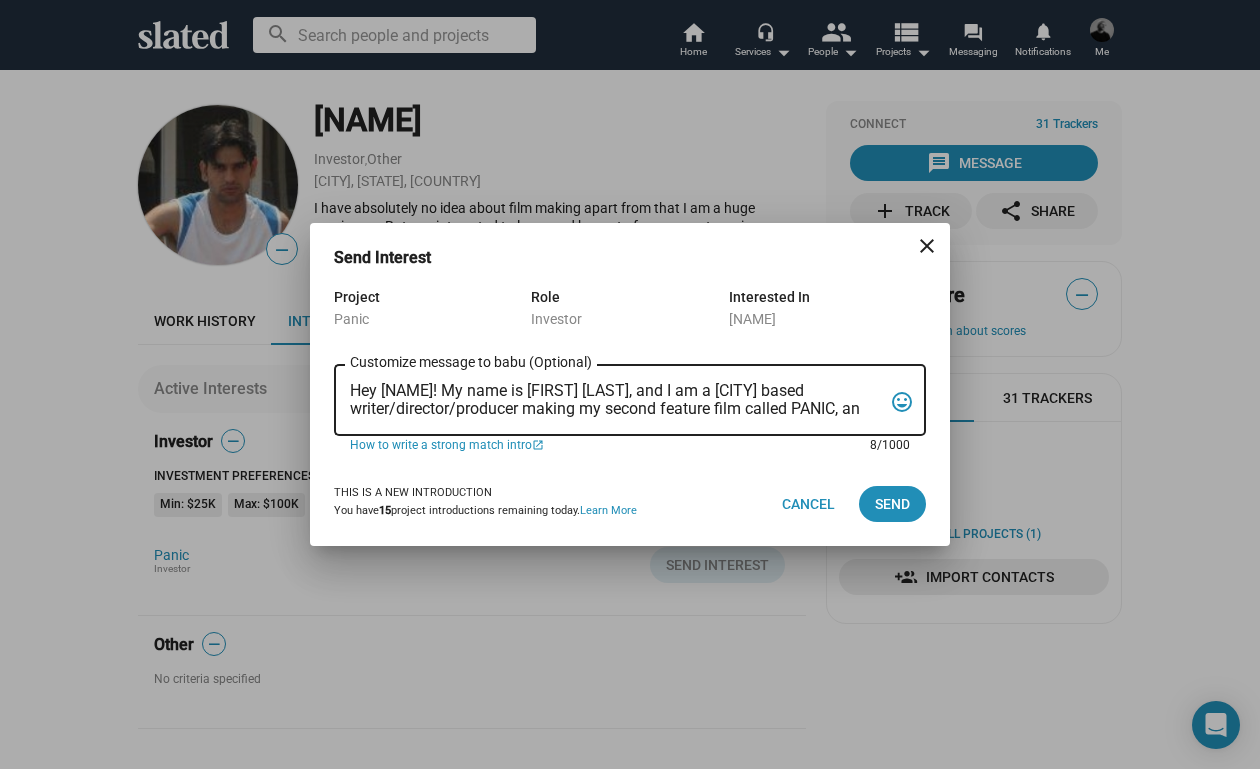 scroll, scrollTop: 83, scrollLeft: 0, axis: vertical 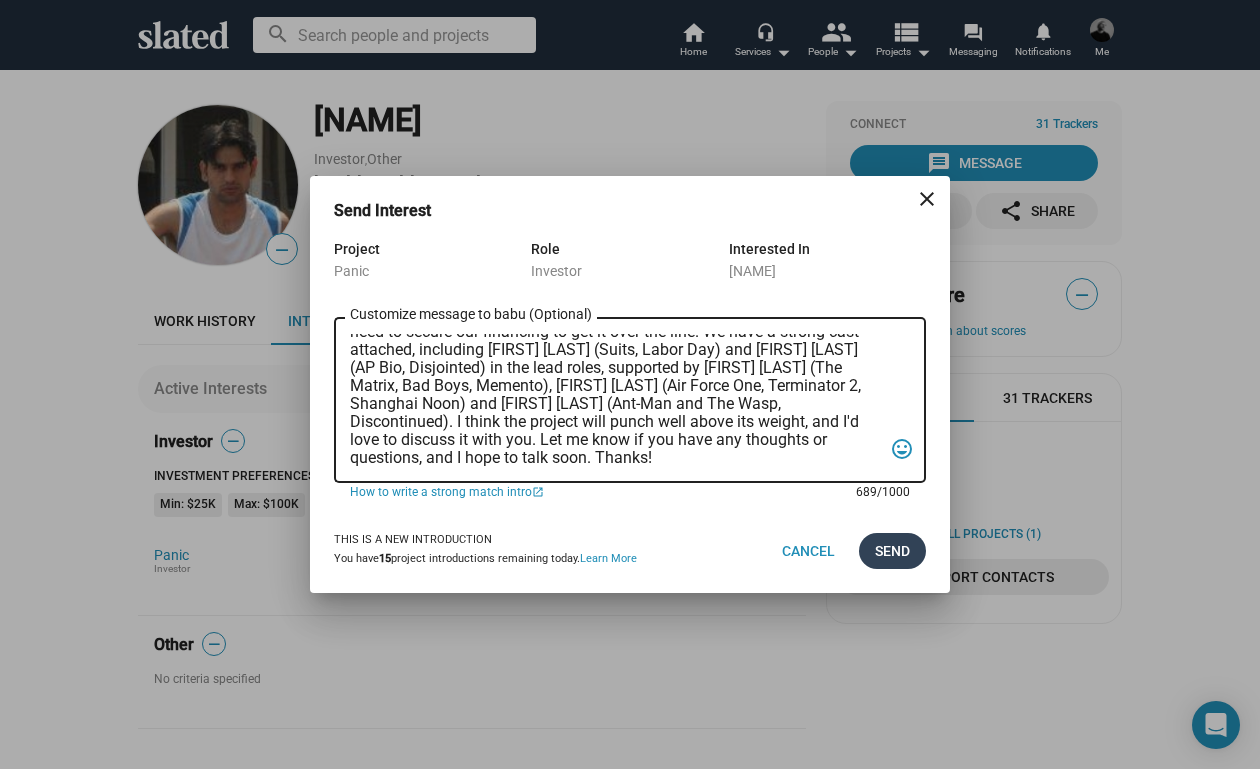 type on "Hey Babu! My name is Trevor Peckham, and I am a New York based writer/director/producer making my second feature film called PANIC, an absurdist comedy in the body of a paranoia thriller. We have all the pieces in place to make this film happen from a practical point of view, and just need to secure our financing to get it over the line. We have a strong cast attached, including Tom Lipinski (Suits, Labor Day) and Elizabeth Alderfer (AP Bio, Disjointed) in the lead roles, supported by Joe Pantoliano (The Matrix, Bad Boys, Memento), Xander Berkeley (Air Force One, Terminator 2, Shanghai Noon) and Langston Fishburne (Ant-Man and The Wasp, Discontinued). I think the project will punch well above its weight, and I'd love to discuss it with you. Let me know if you have any thoughts or questions, and I hope to talk soon. Thanks!" 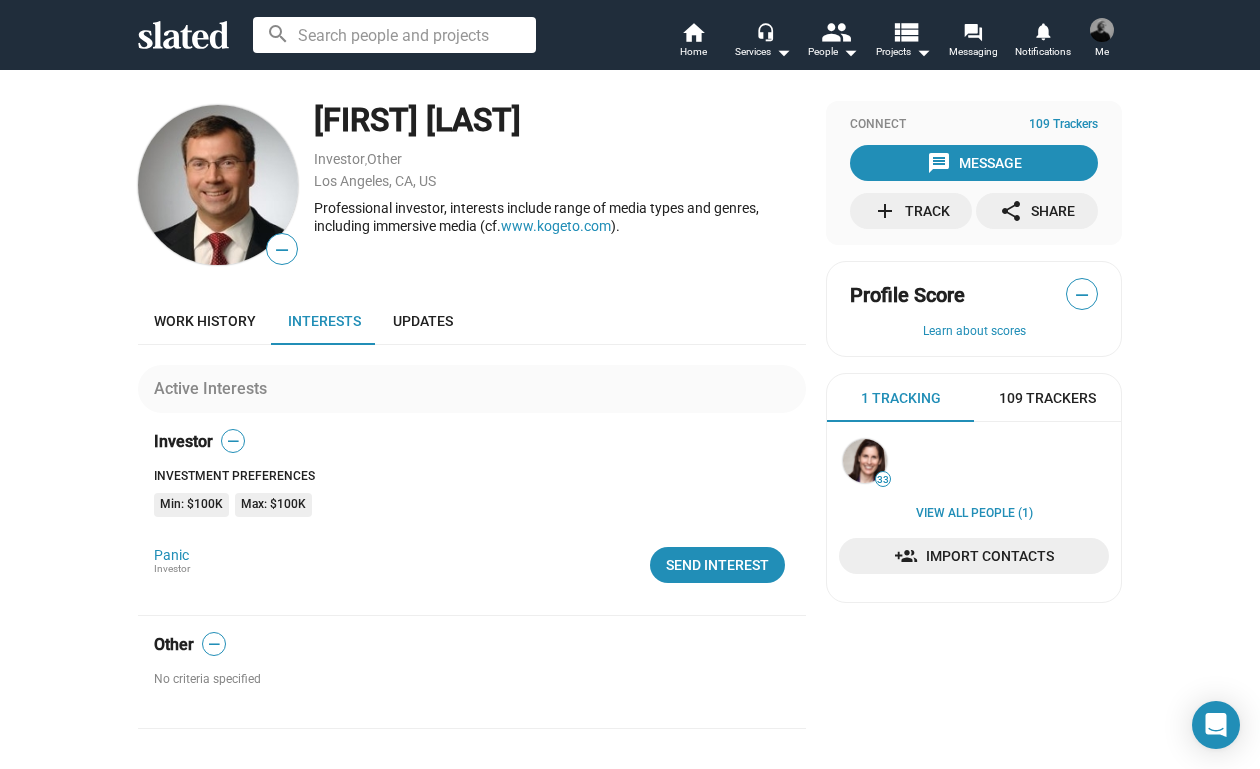 scroll, scrollTop: 0, scrollLeft: 0, axis: both 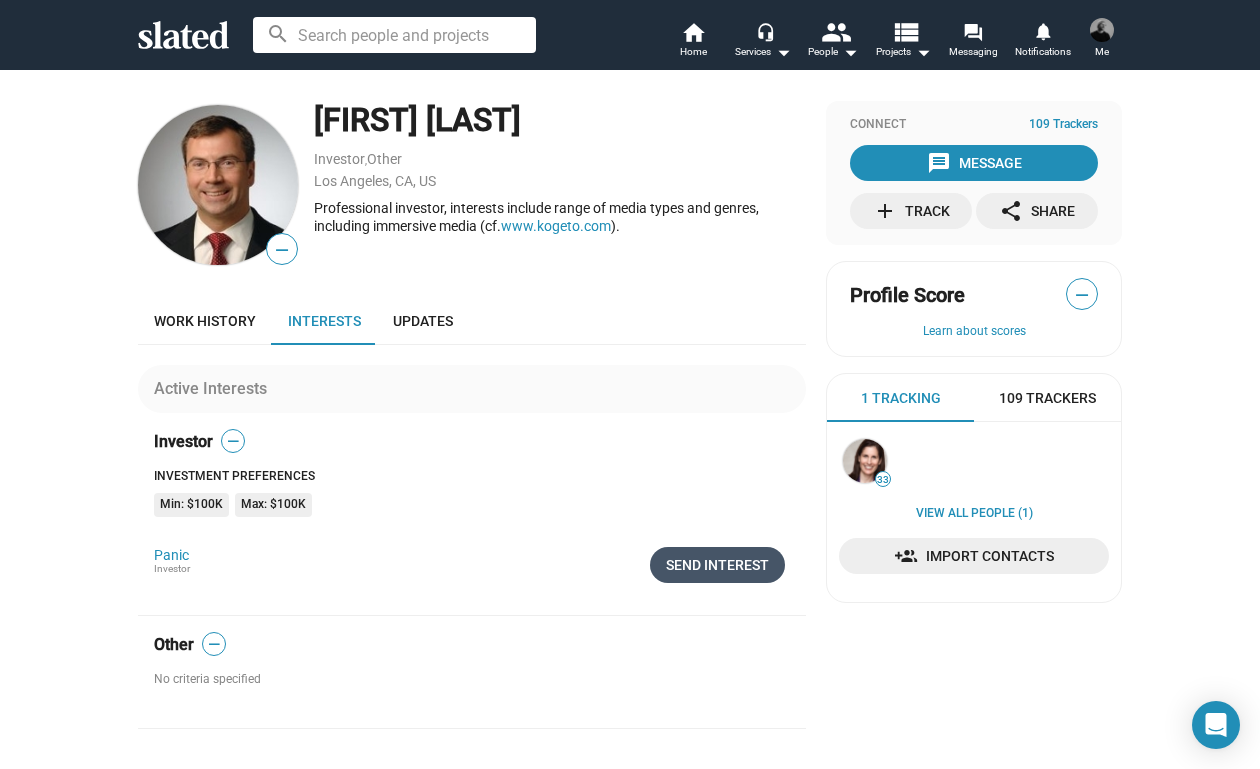 click on "Send Interest" 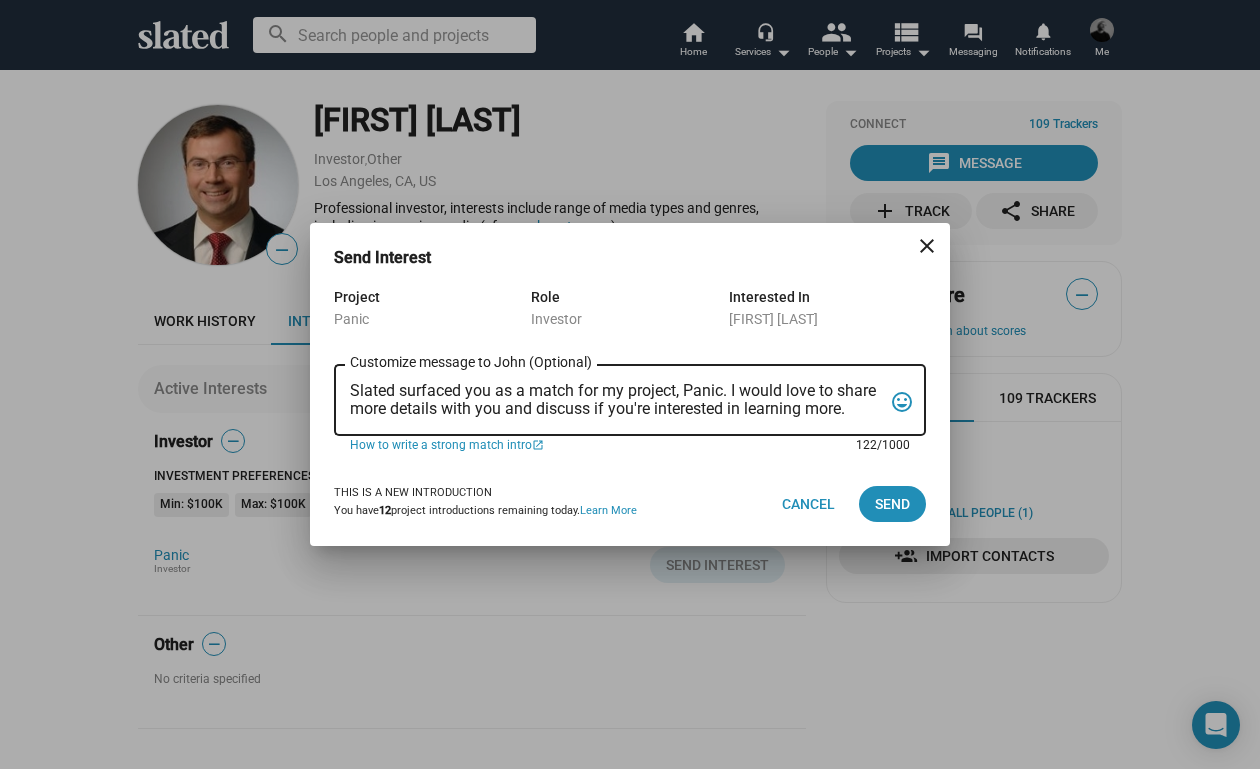 drag, startPoint x: 352, startPoint y: 386, endPoint x: 850, endPoint y: 427, distance: 499.6849 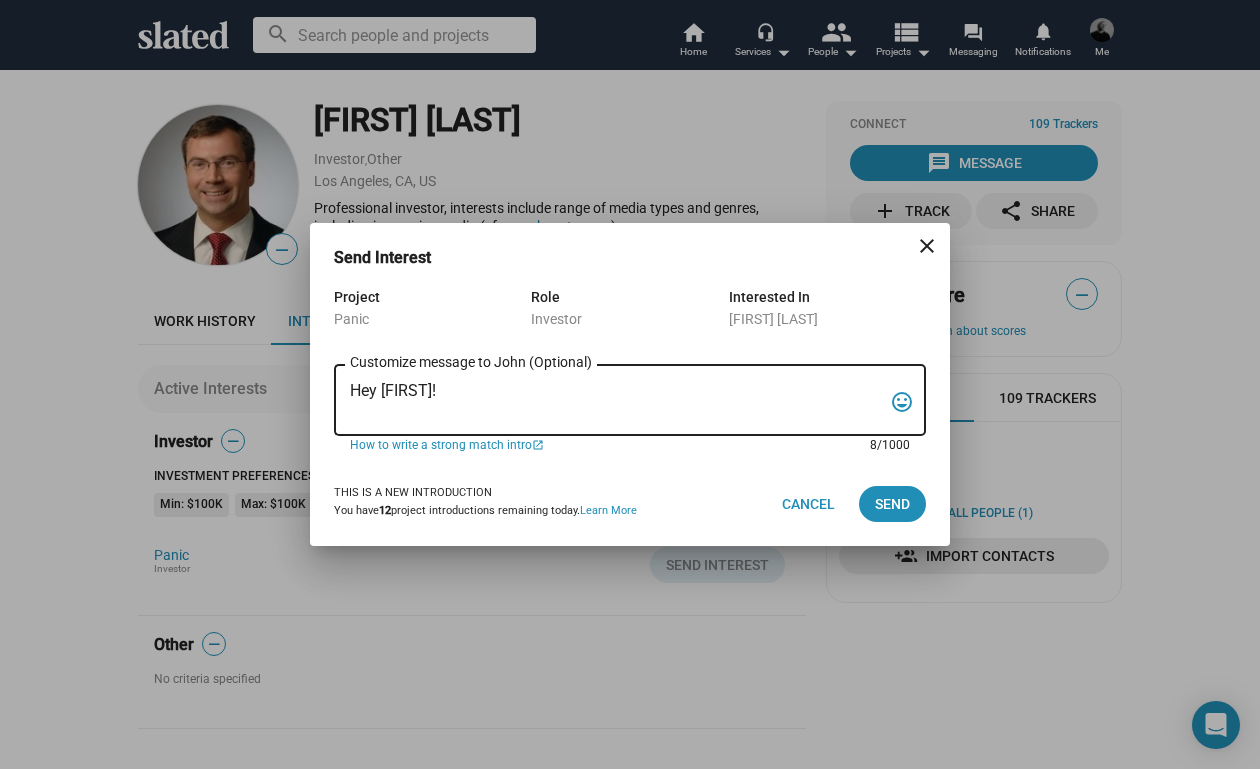 paste on "My name is Trevor Peckham, and I am a New York based writer/director/producer making my second feature film called PANIC, an absurdist comedy in the body of a paranoia thriller. We have all the pieces in place to make this film happen from a practical point of view, and just need to secure our financing to get it over the line. We have a strong cast attached, including Tom Lipinski (Suits, Labor Day) and Elizabeth Alderfer (AP Bio, Disjointed) in the lead roles, supported by Joe Pantoliano (The Matrix, Bad Boys, Memento), Xander Berkeley (Air Force One, Terminator 2, Shanghai Noon) and Langston Fishburne (Ant-Man and The Wasp, Discontinued). I think the project will punch well above its weight, and I'd love to discuss it with you. Let me know if you have any thoughts or questions, and I hope to talk soon. Thanks!" 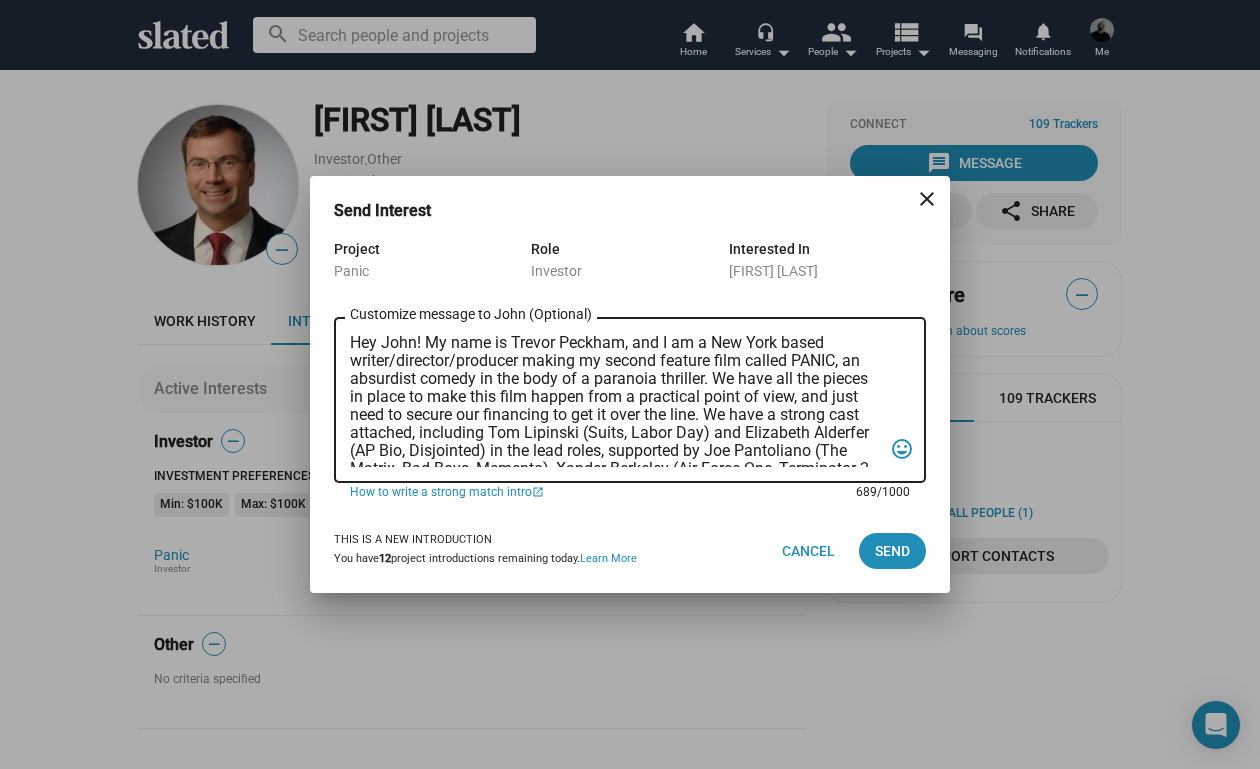 scroll, scrollTop: 0, scrollLeft: 0, axis: both 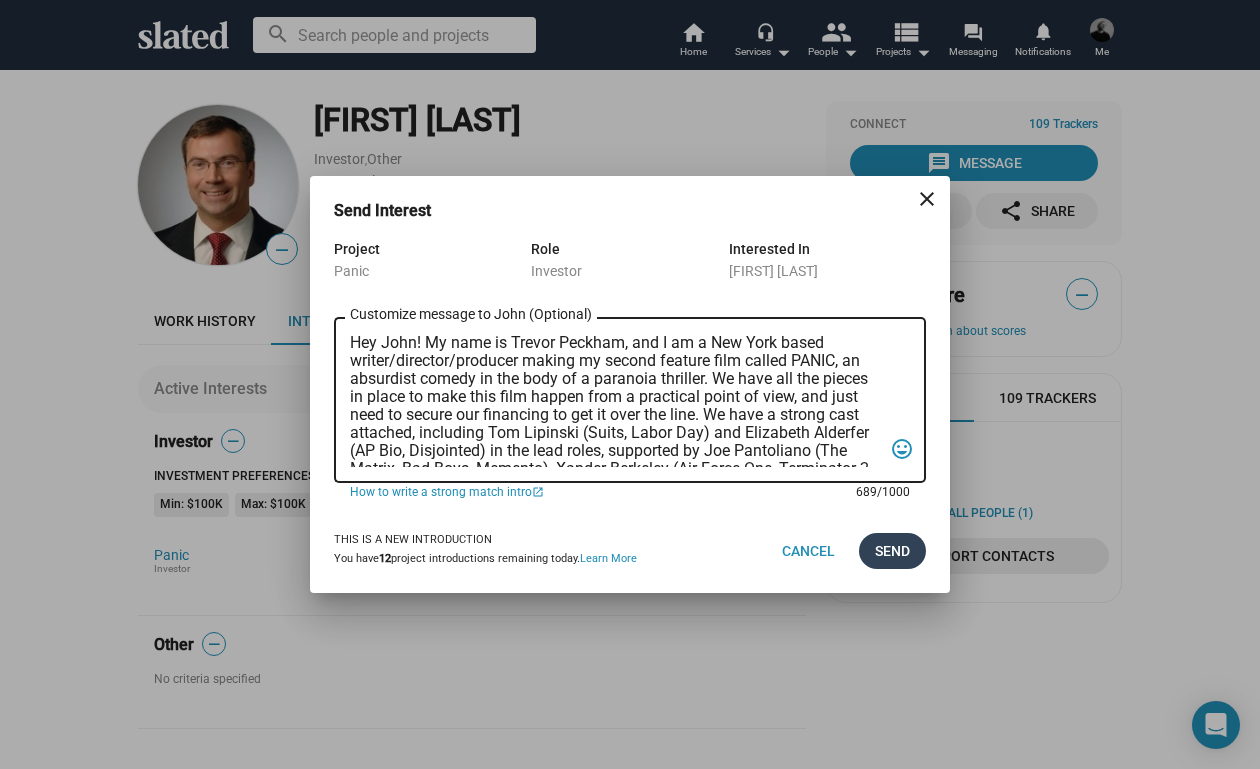 type on "Hey John! My name is Trevor Peckham, and I am a New York based writer/director/producer making my second feature film called PANIC, an absurdist comedy in the body of a paranoia thriller. We have all the pieces in place to make this film happen from a practical point of view, and just need to secure our financing to get it over the line. We have a strong cast attached, including Tom Lipinski (Suits, Labor Day) and Elizabeth Alderfer (AP Bio, Disjointed) in the lead roles, supported by Joe Pantoliano (The Matrix, Bad Boys, Memento), Xander Berkeley (Air Force One, Terminator 2, Shanghai Noon) and Langston Fishburne (Ant-Man and The Wasp, Discontinued). I think the project will punch well above its weight, and I'd love to discuss it with you. Let me know if you have any thoughts or questions, and I hope to talk soon. Thanks!" 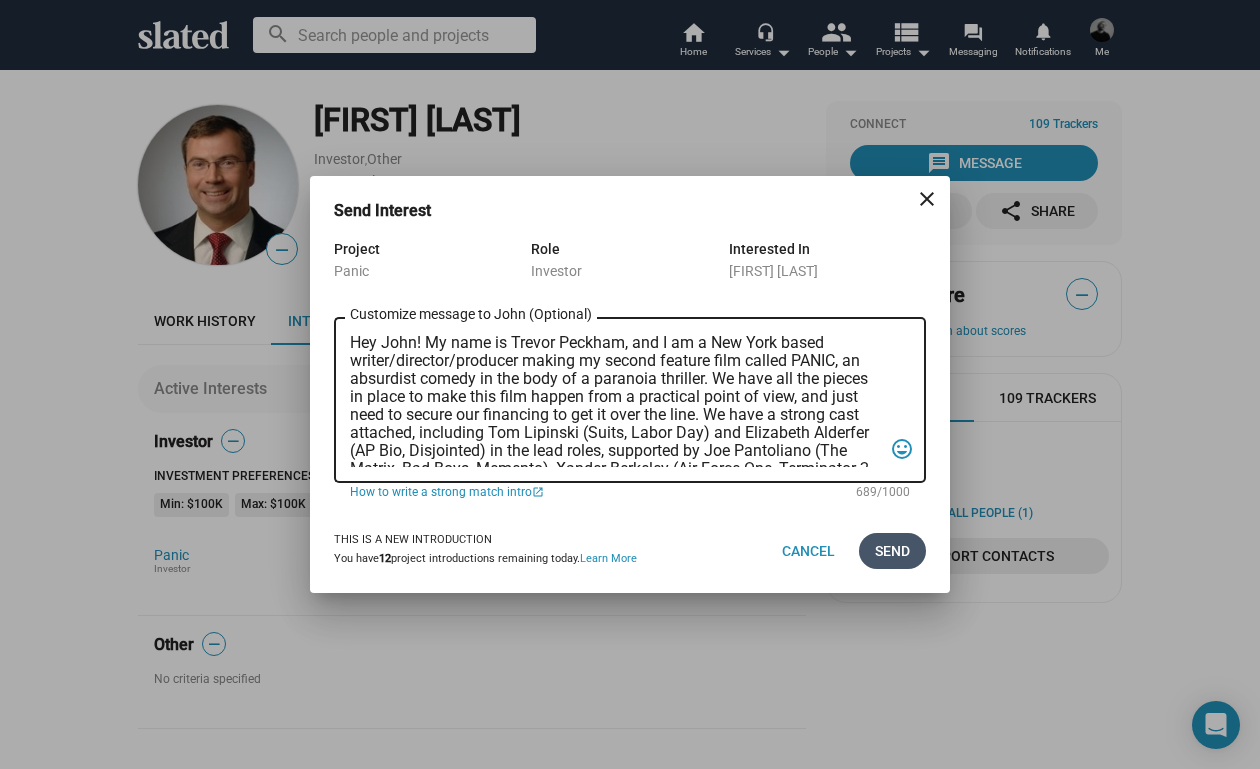 click on "Send" at bounding box center (892, 551) 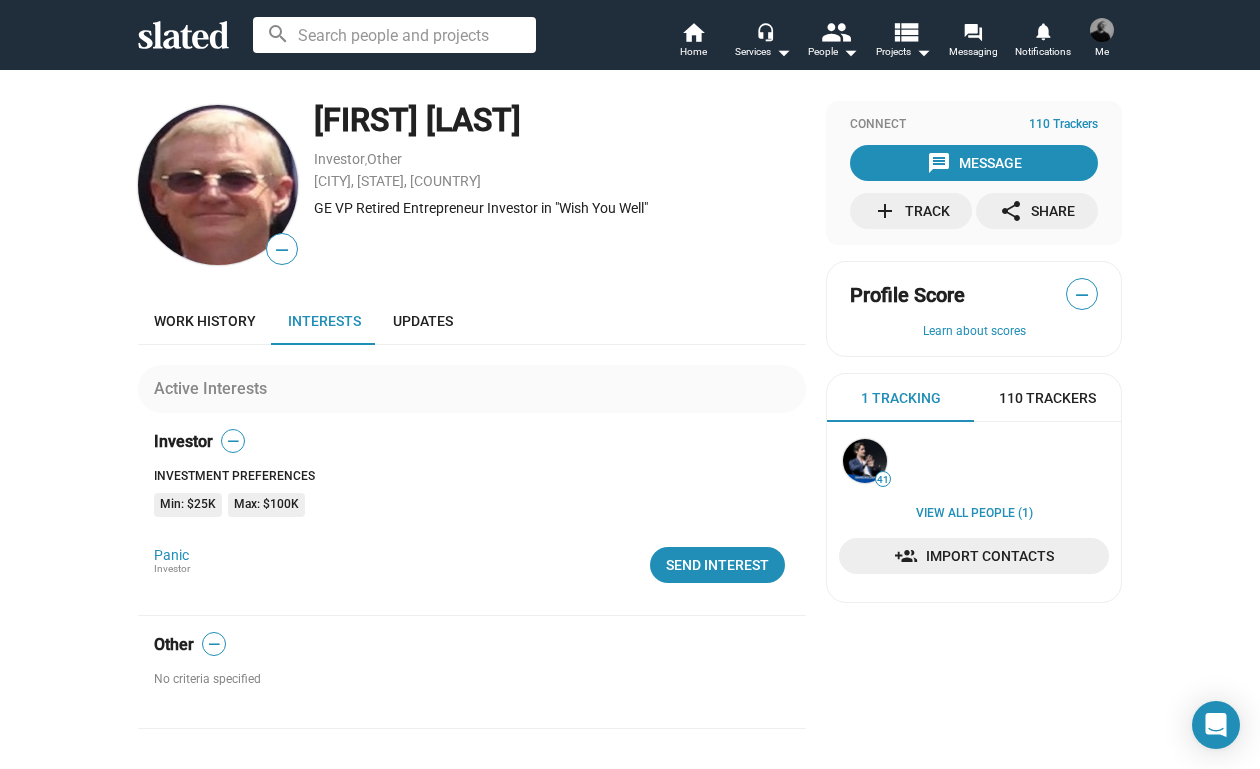 scroll, scrollTop: 0, scrollLeft: 0, axis: both 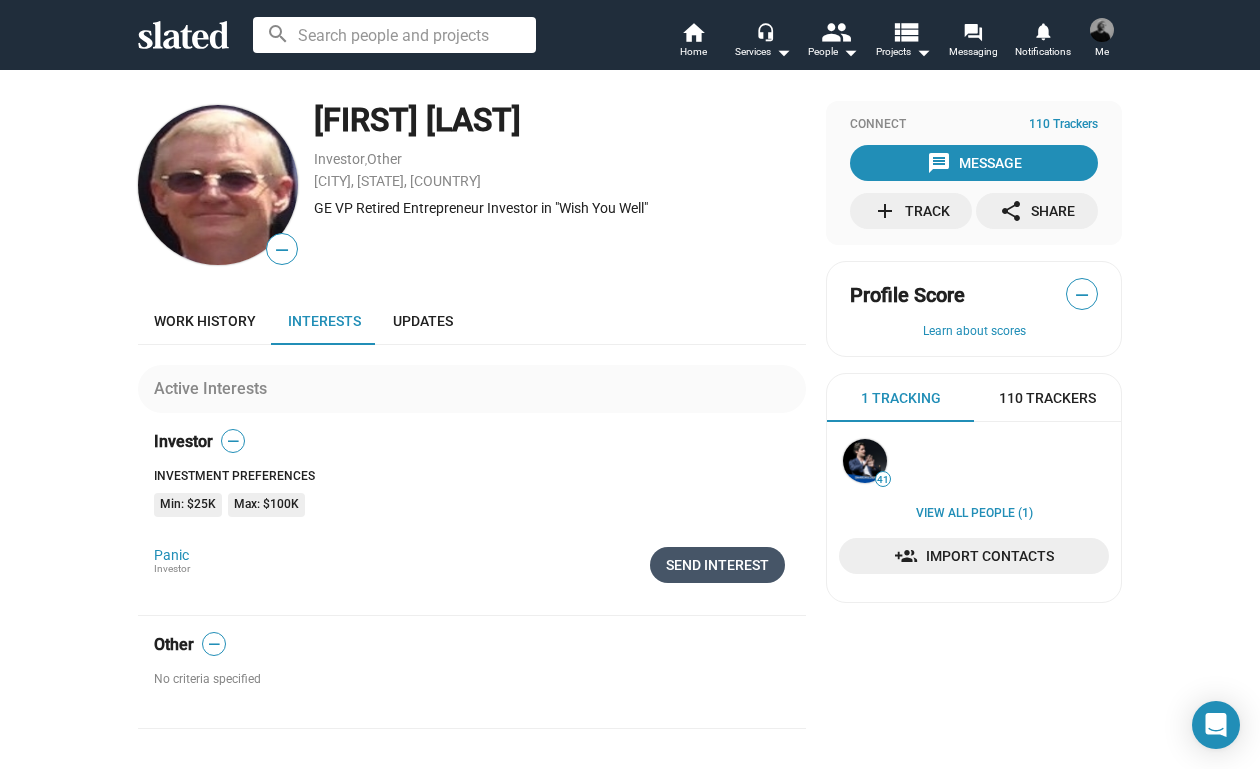 click on "Send Interest" 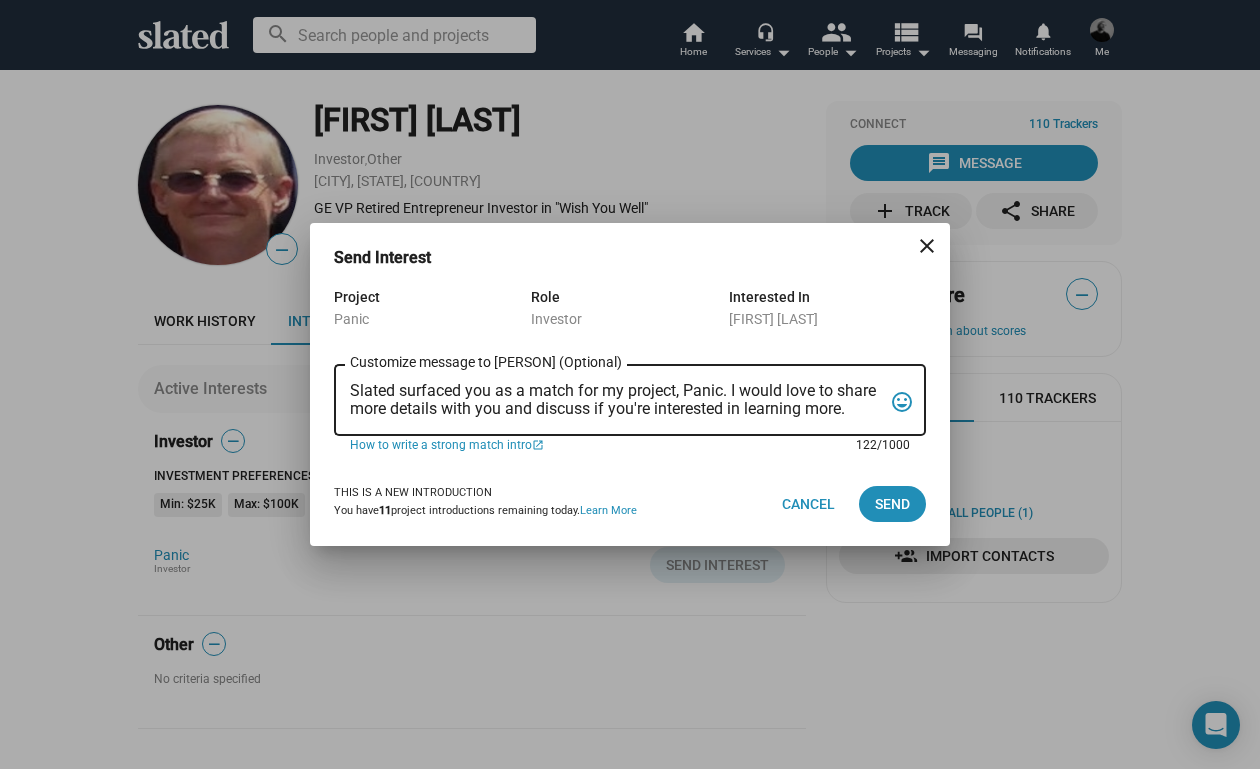 drag, startPoint x: 352, startPoint y: 386, endPoint x: 884, endPoint y: 438, distance: 534.53534 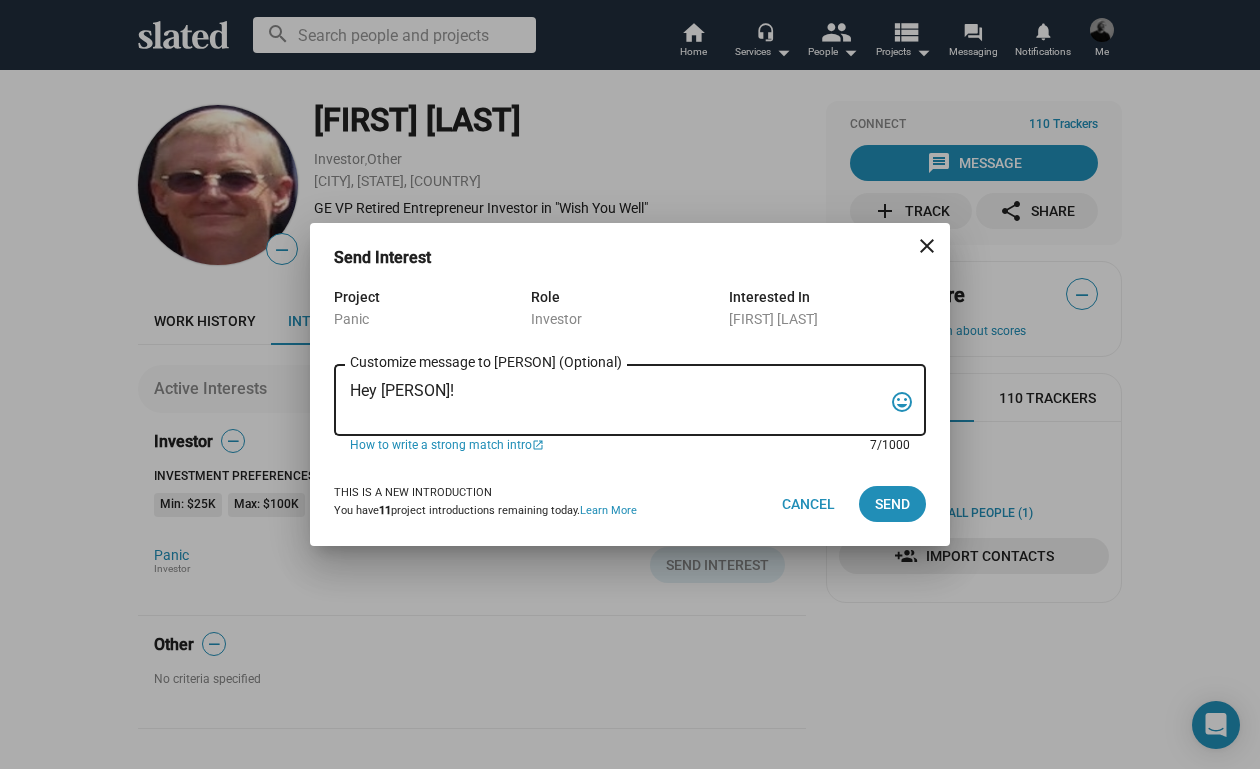 paste on "My name is Trevor Peckham, and I am a New York based writer/director/producer making my second feature film called PANIC, an absurdist comedy in the body of a paranoia thriller. We have all the pieces in place to make this film happen from a practical point of view, and just need to secure our financing to get it over the line. We have a strong cast attached, including Tom Lipinski (Suits, Labor Day) and Elizabeth Alderfer (AP Bio, Disjointed) in the lead roles, supported by Joe Pantoliano (The Matrix, Bad Boys, Memento), Xander Berkeley (Air Force One, Terminator 2, Shanghai Noon) and Langston Fishburne (Ant-Man and The Wasp, Discontinued). I think the project will punch well above its weight, and I'd love to discuss it with you. Let me know if you have any thoughts or questions, and I hope to talk soon. Thanks!" 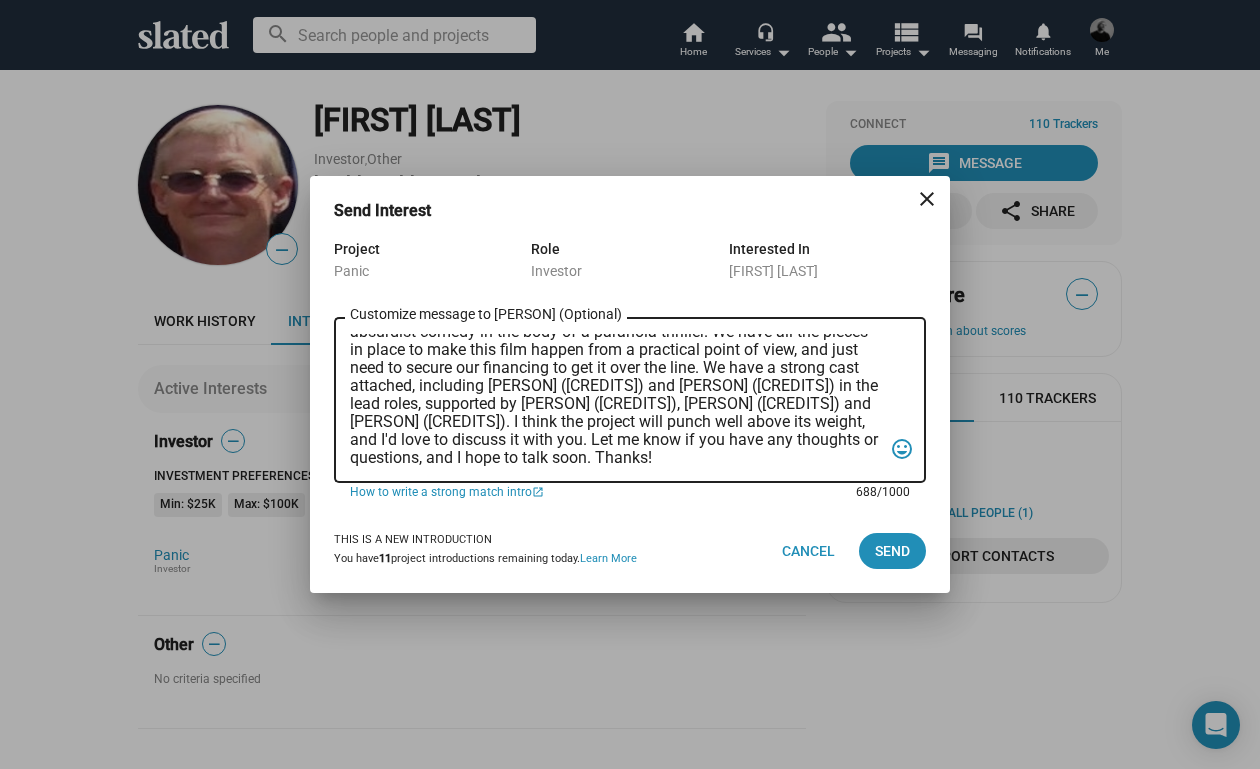 scroll, scrollTop: 83, scrollLeft: 0, axis: vertical 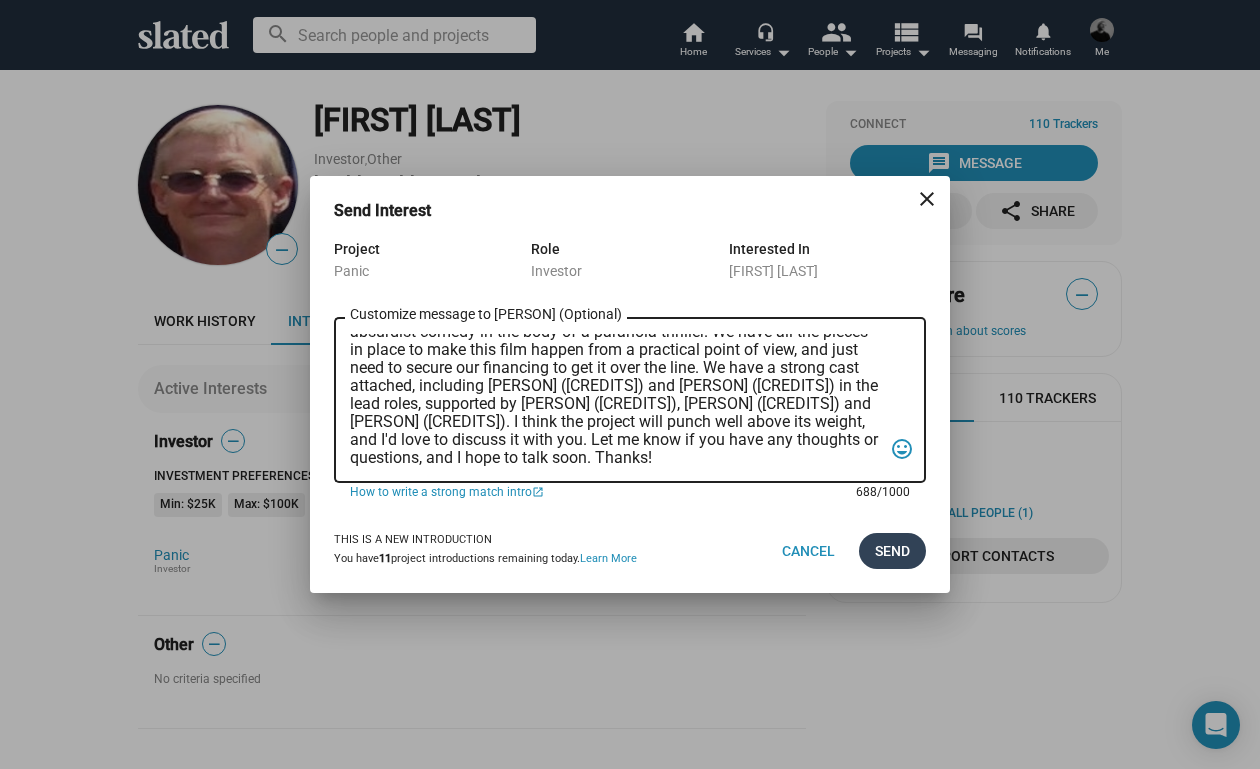 type on "Hey Tom! My name is Trevor Peckham, and I am a New York based writer/director/producer making my second feature film called PANIC, an absurdist comedy in the body of a paranoia thriller. We have all the pieces in place to make this film happen from a practical point of view, and just need to secure our financing to get it over the line. We have a strong cast attached, including Tom Lipinski (Suits, Labor Day) and Elizabeth Alderfer (AP Bio, Disjointed) in the lead roles, supported by Joe Pantoliano (The Matrix, Bad Boys, Memento), Xander Berkeley (Air Force One, Terminator 2, Shanghai Noon) and Langston Fishburne (Ant-Man and The Wasp, Discontinued). I think the project will punch well above its weight, and I'd love to discuss it with you. Let me know if you have any thoughts or questions, and I hope to talk soon. Thanks!" 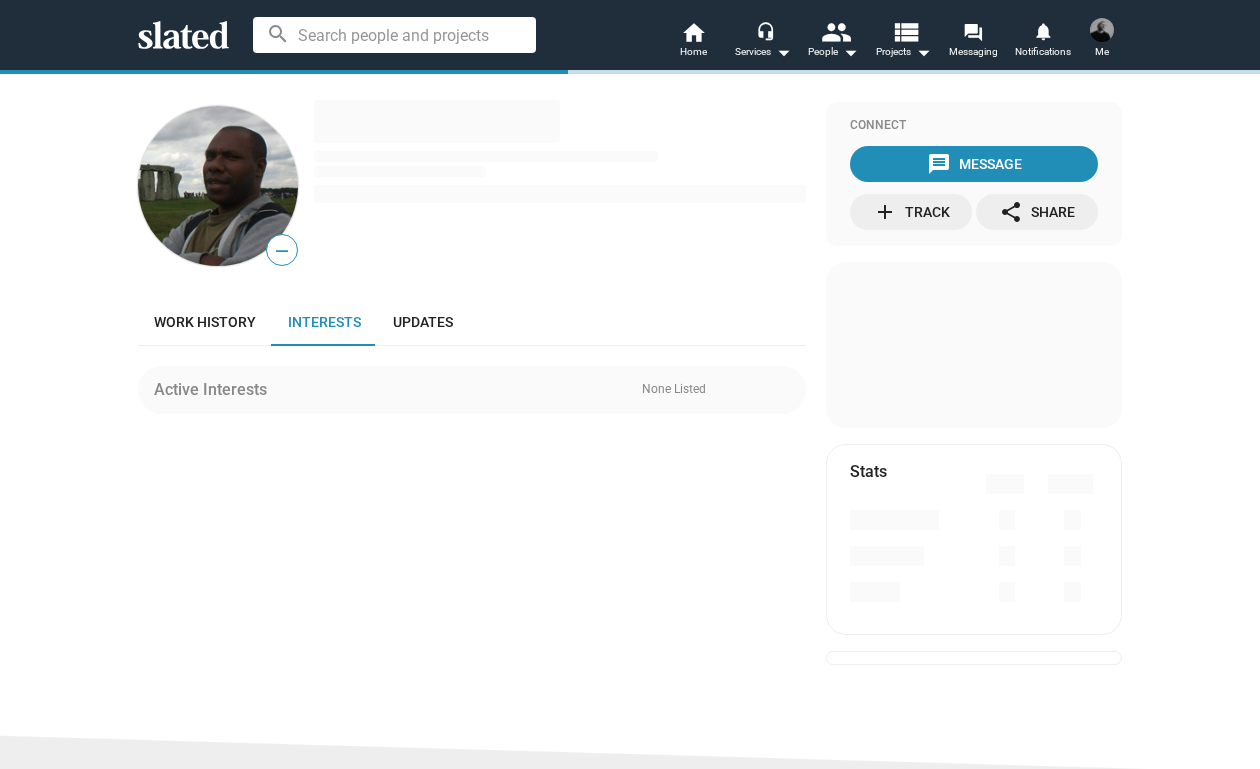 scroll, scrollTop: 0, scrollLeft: 0, axis: both 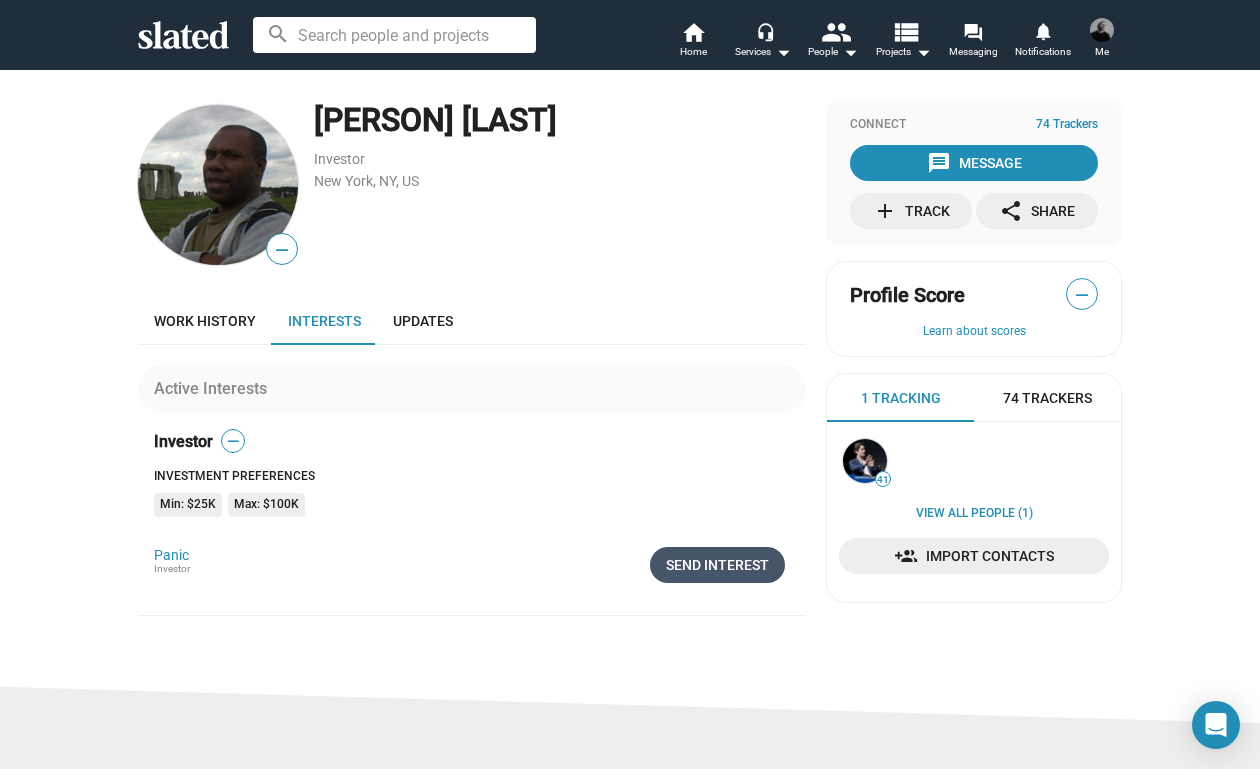 click on "Send Interest" 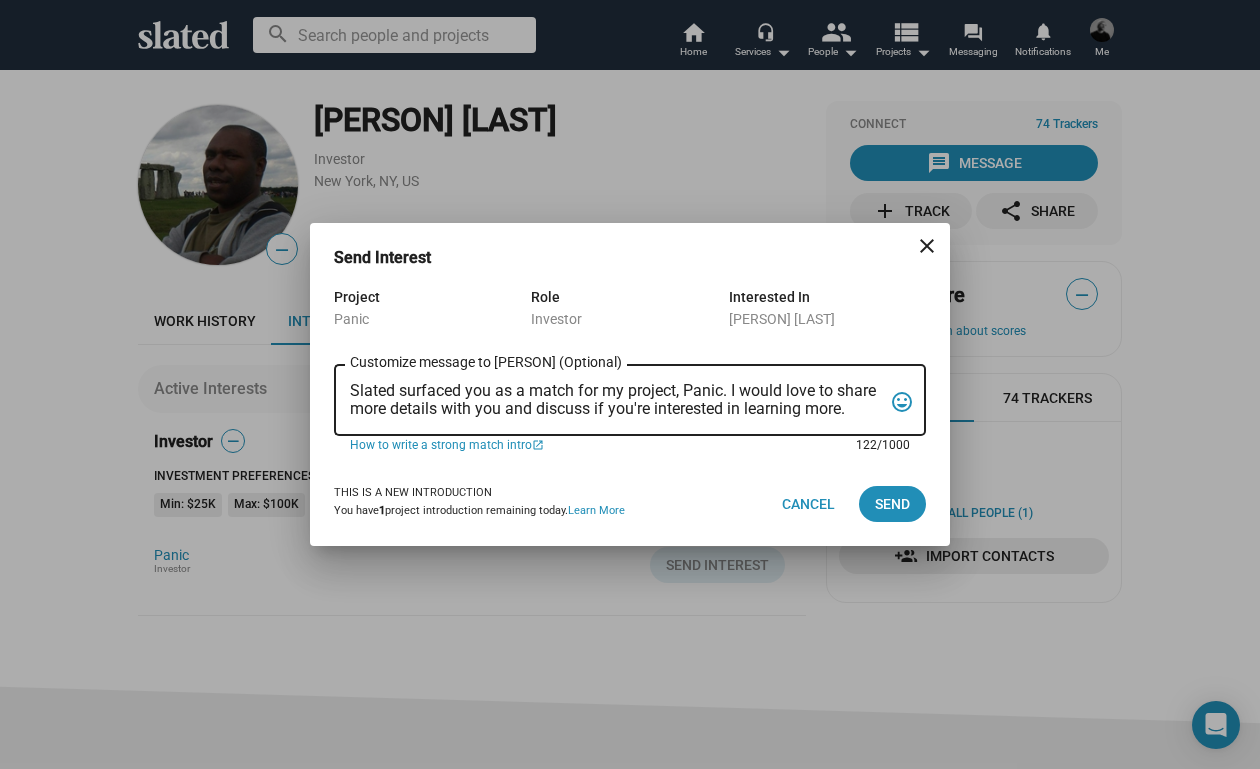 drag, startPoint x: 352, startPoint y: 393, endPoint x: 953, endPoint y: 425, distance: 601.8513 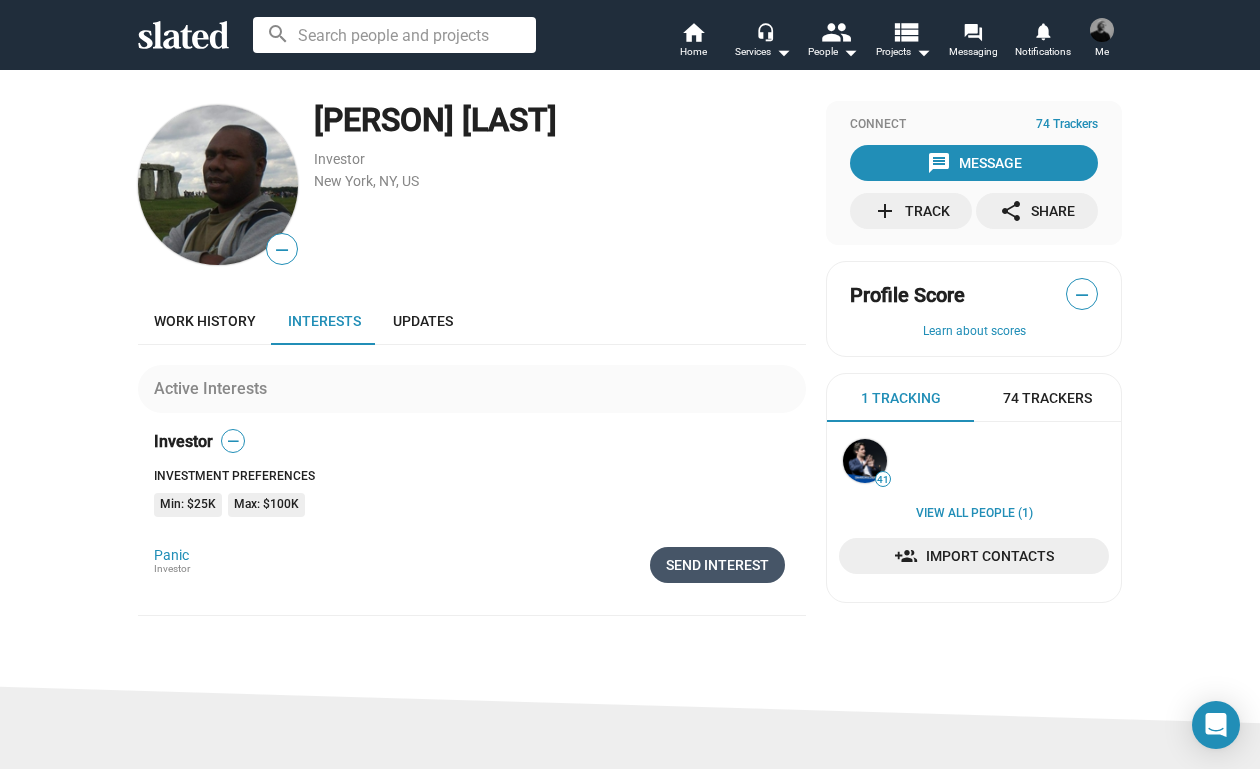 click on "Send Interest" 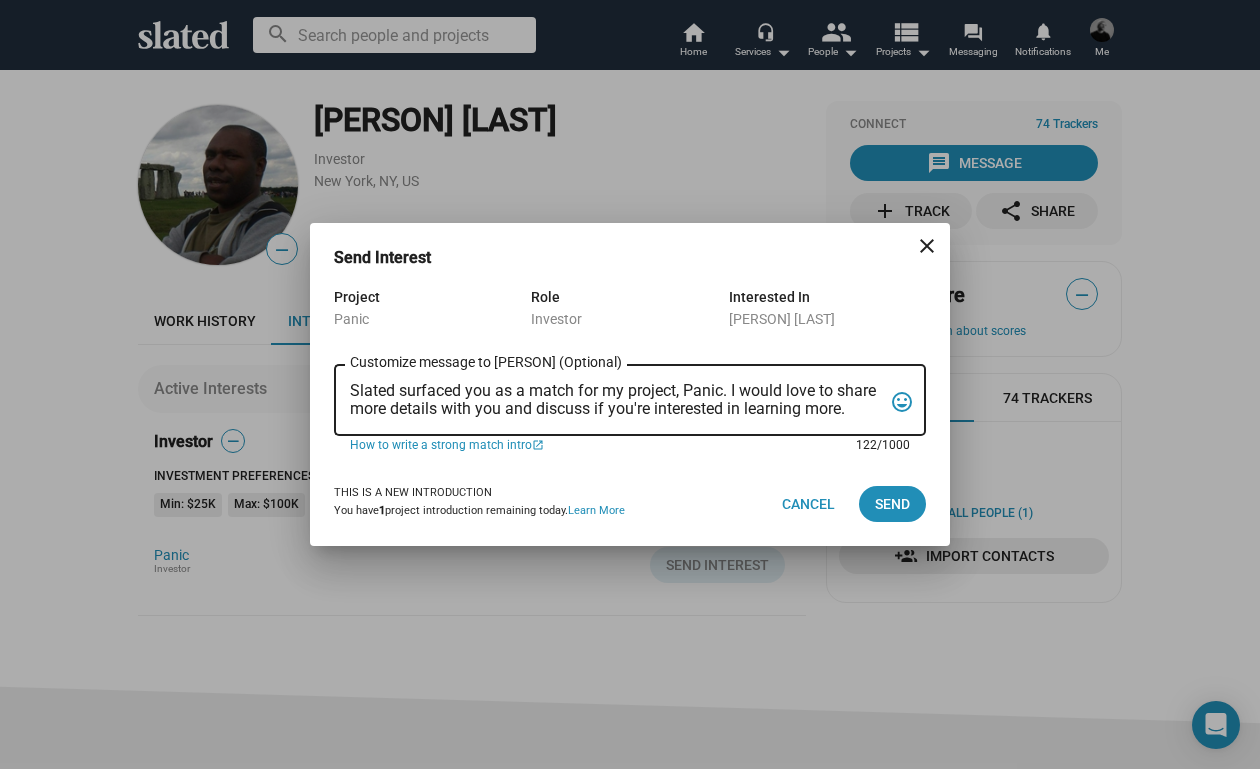 drag, startPoint x: 352, startPoint y: 384, endPoint x: 844, endPoint y: 418, distance: 493.1734 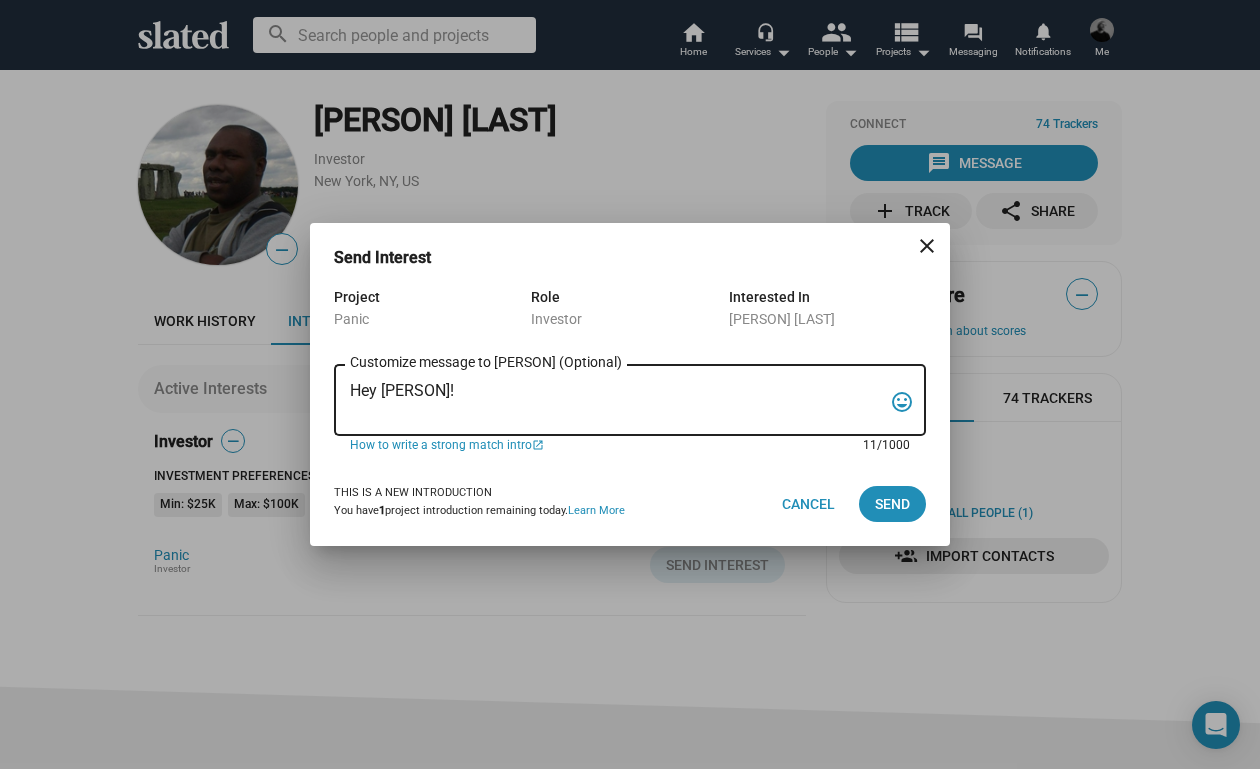 paste on "My name is Trevor Peckham, and I am a New York based writer/director/producer making my second feature film called PANIC, an absurdist comedy in the body of a paranoia thriller. We have all the pieces in place to make this film happen from a practical point of view, and just need to secure our financing to get it over the line. We have a strong cast attached, including Tom Lipinski (Suits, Labor Day) and Elizabeth Alderfer (AP Bio, Disjointed) in the lead roles, supported by Joe Pantoliano (The Matrix, Bad Boys, Memento), Xander Berkeley (Air Force One, Terminator 2, Shanghai Noon) and Langston Fishburne (Ant-Man and The Wasp, Discontinued). I think the project will punch well above its weight, and I'd love to discuss it with you. Let me know if you have any thoughts or questions, and I hope to talk soon. Thanks!" 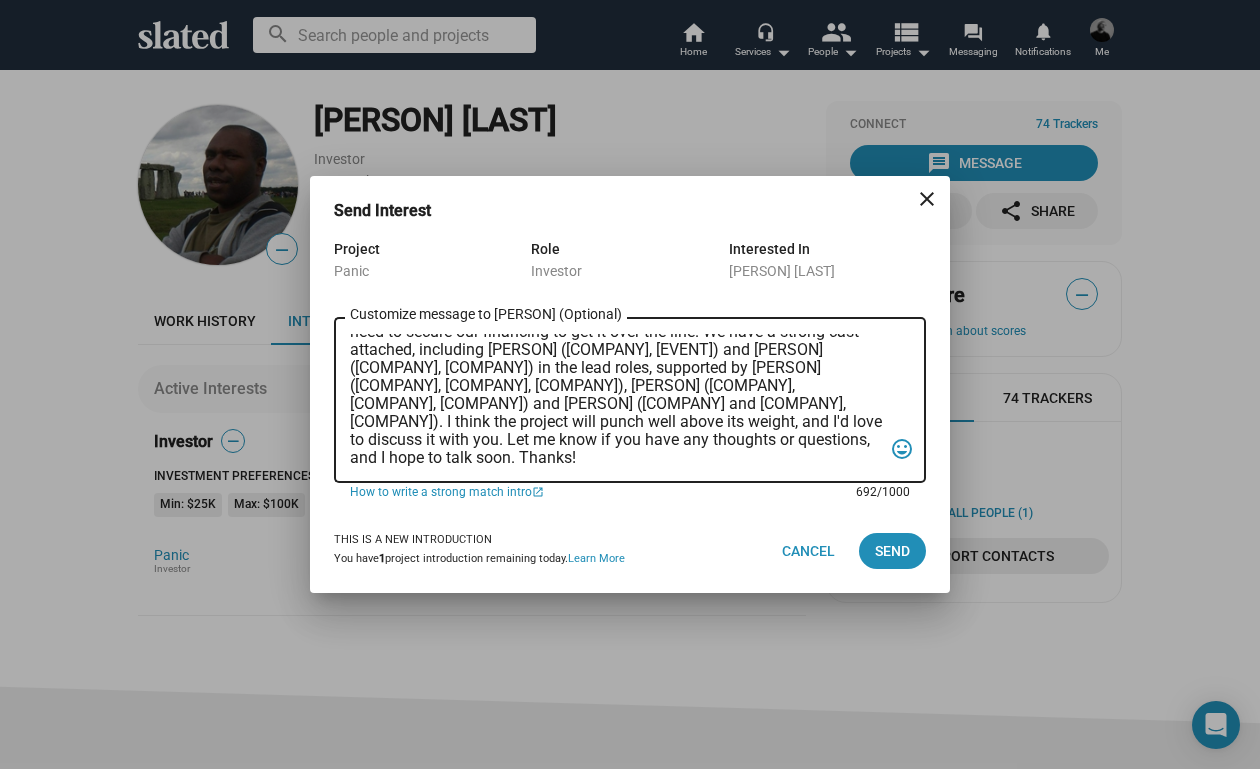 scroll, scrollTop: 83, scrollLeft: 0, axis: vertical 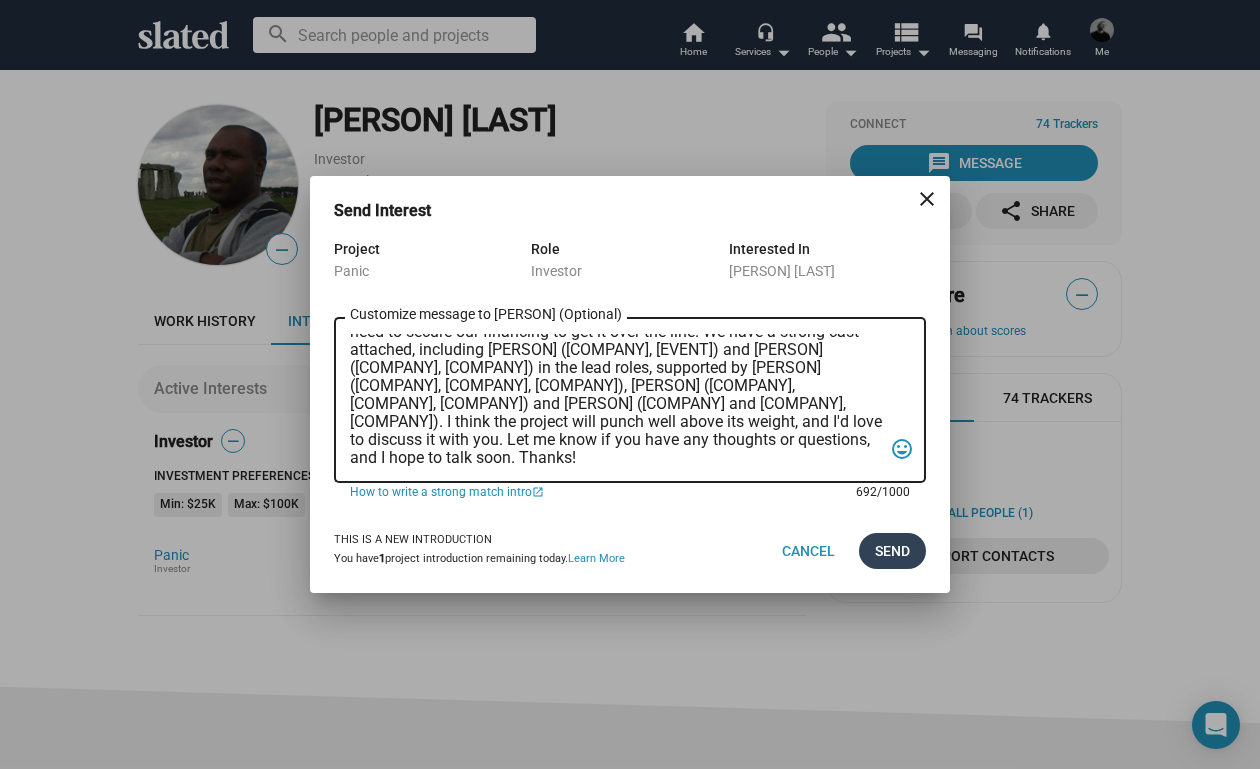 type on "Hey Lincoln! My name is Trevor Peckham, and I am a New York based writer/director/producer making my second feature film called PANIC, an absurdist comedy in the body of a paranoia thriller. We have all the pieces in place to make this film happen from a practical point of view, and just need to secure our financing to get it over the line. We have a strong cast attached, including Tom Lipinski (Suits, Labor Day) and Elizabeth Alderfer (AP Bio, Disjointed) in the lead roles, supported by Joe Pantoliano (The Matrix, Bad Boys, Memento), Xander Berkeley (Air Force One, Terminator 2, Shanghai Noon) and Langston Fishburne (Ant-Man and The Wasp, Discontinued). I think the project will punch well above its weight, and I'd love to discuss it with you. Let me know if you have any thoughts or questions, and I hope to talk soon. Thanks!" 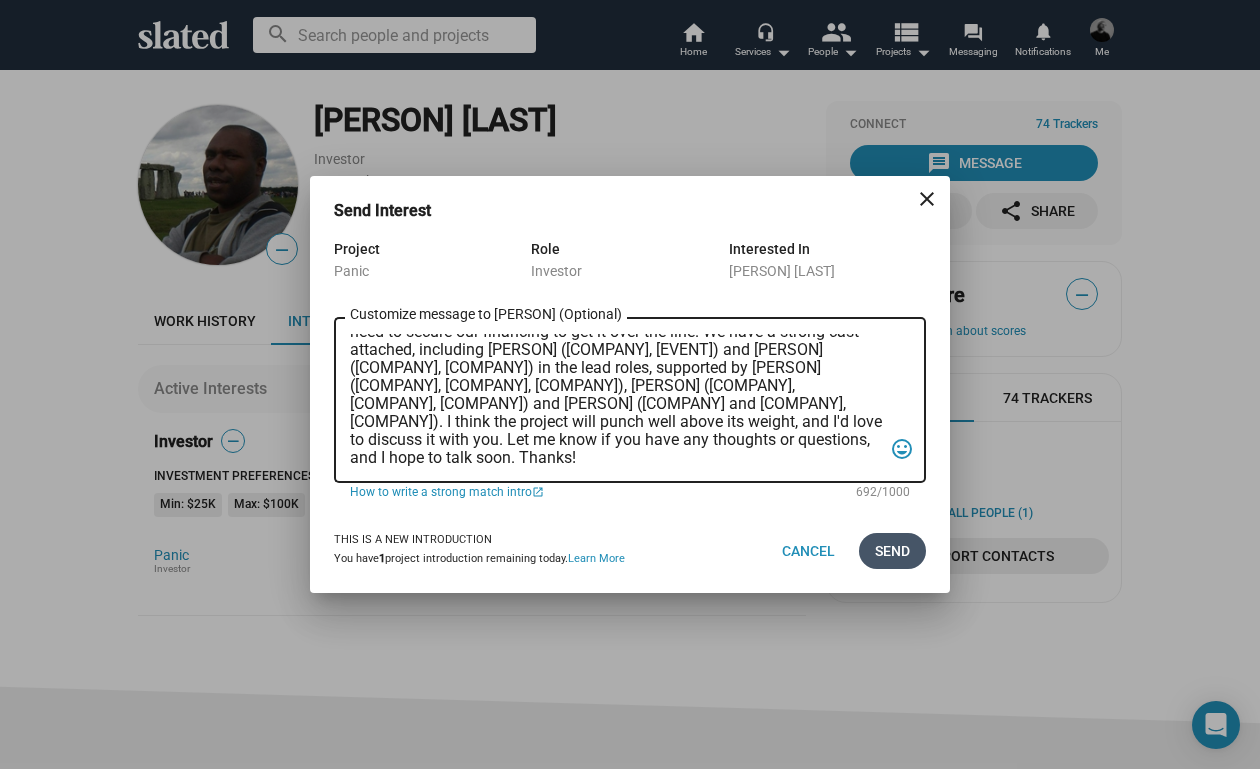 click on "Send" at bounding box center [892, 551] 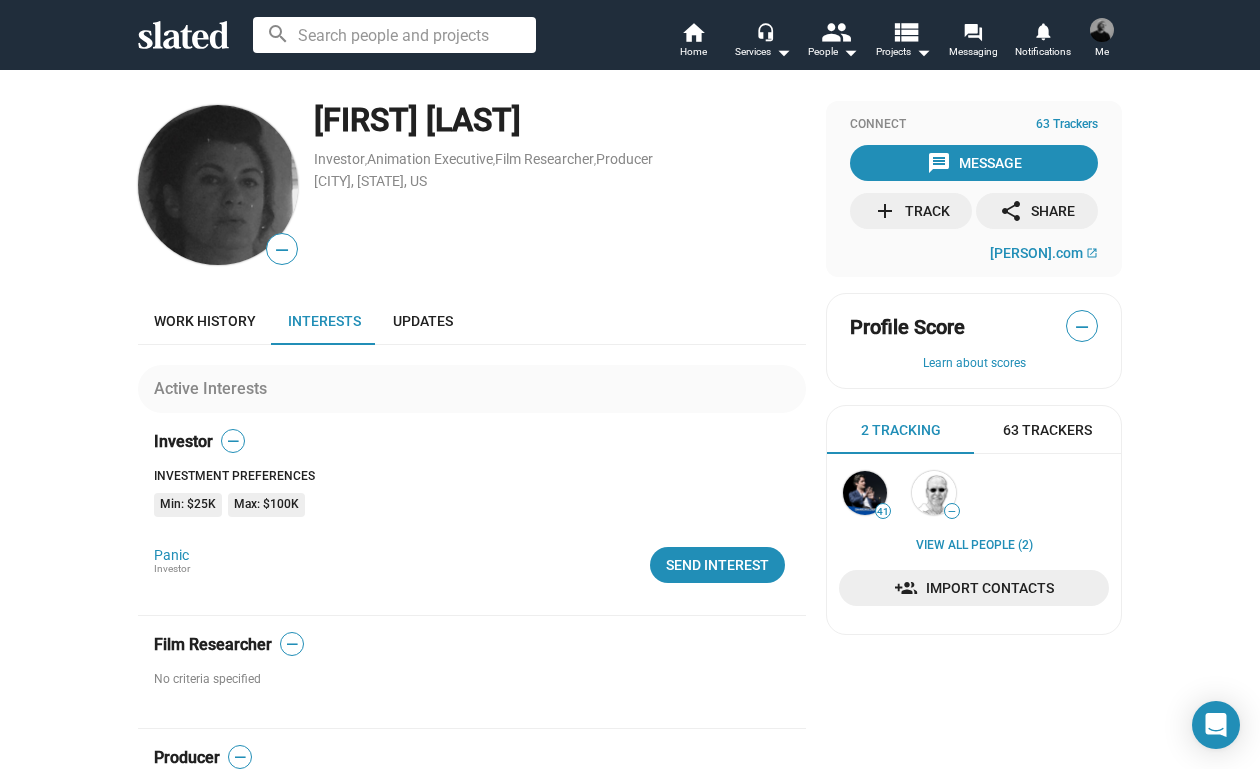 scroll, scrollTop: 0, scrollLeft: 0, axis: both 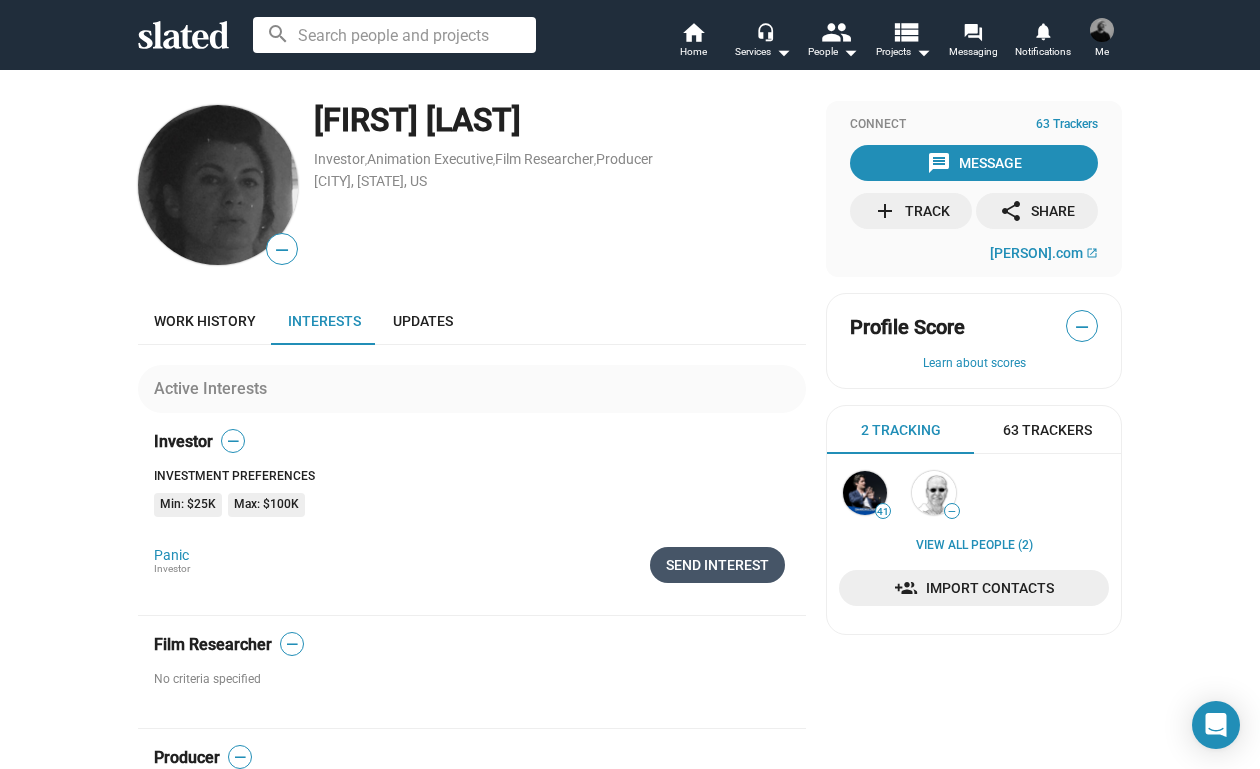 click on "Send Interest" 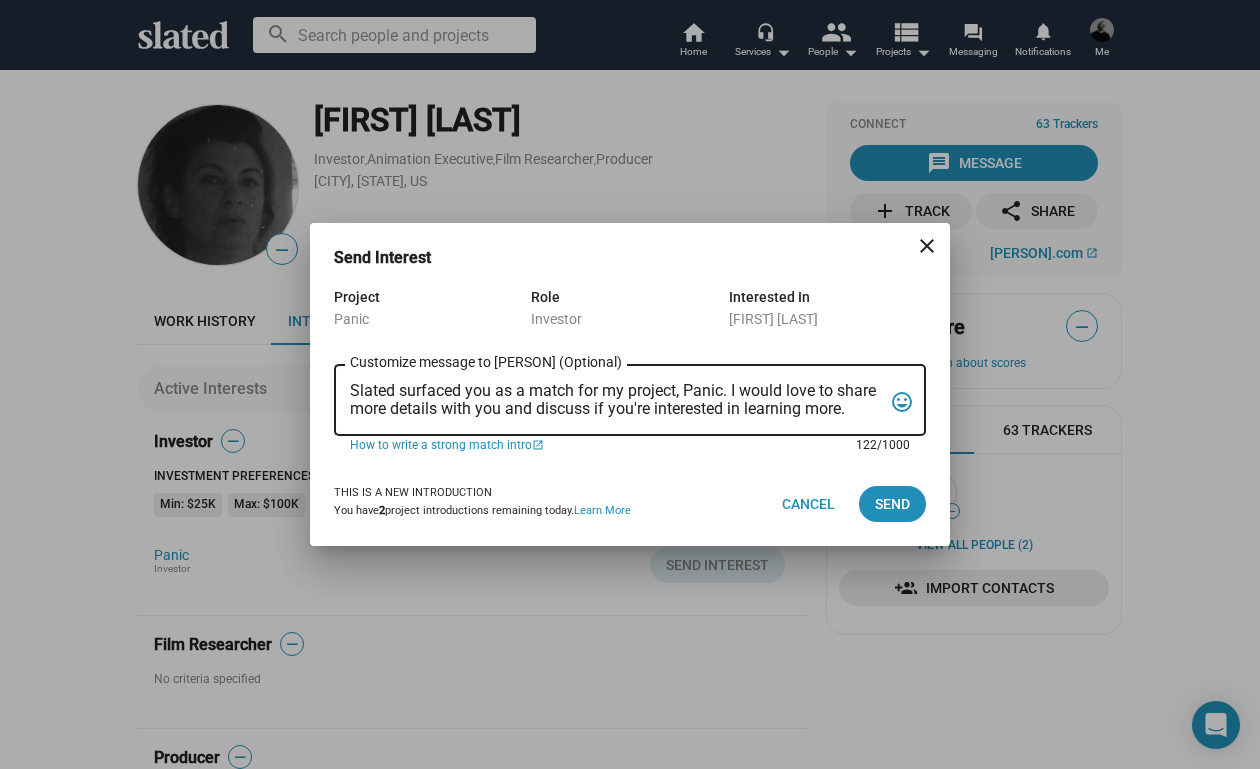 drag, startPoint x: 351, startPoint y: 387, endPoint x: 868, endPoint y: 400, distance: 517.1634 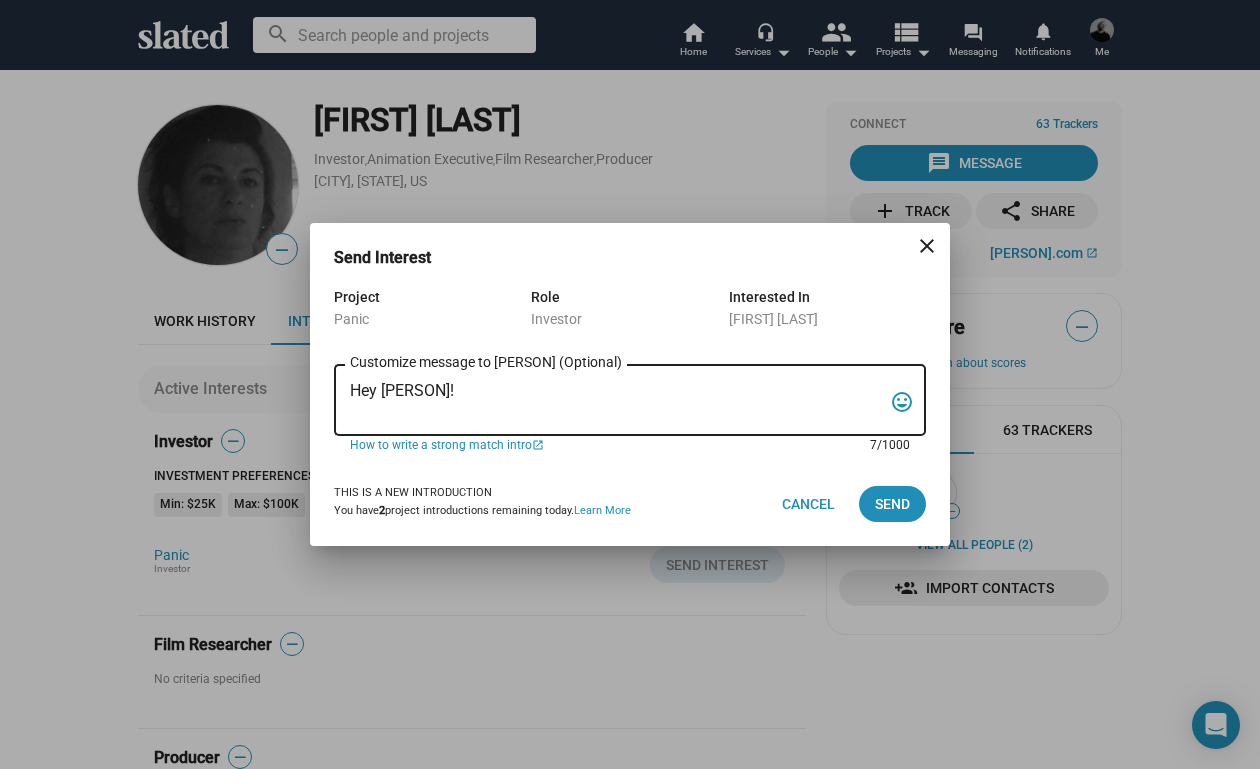 paste on "My name is Trevor Peckham, and I am a New York based writer/director/producer making my second feature film called PANIC, an absurdist comedy in the body of a paranoia thriller. We have all the pieces in place to make this film happen from a practical point of view, and just need to secure our financing to get it over the line. We have a strong cast attached, including Tom Lipinski (Suits, Labor Day) and Elizabeth Alderfer (AP Bio, Disjointed) in the lead roles, supported by Joe Pantoliano (The Matrix, Bad Boys, Memento), Xander Berkeley (Air Force One, Terminator 2, Shanghai Noon) and Langston Fishburne (Ant-Man and The Wasp, Discontinued). I think the project will punch well above its weight, and I'd love to discuss it with you. Let me know if you have any thoughts or questions, and I hope to talk soon. Thanks!" 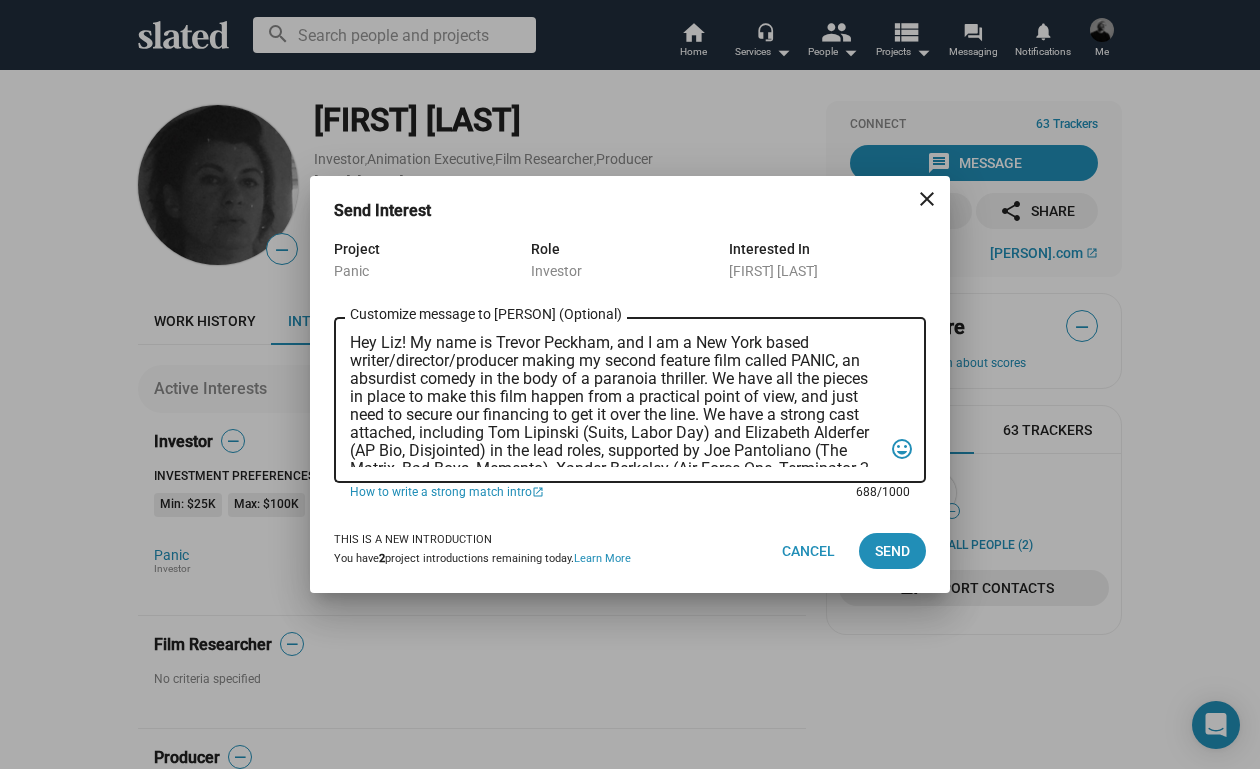 scroll, scrollTop: 0, scrollLeft: 0, axis: both 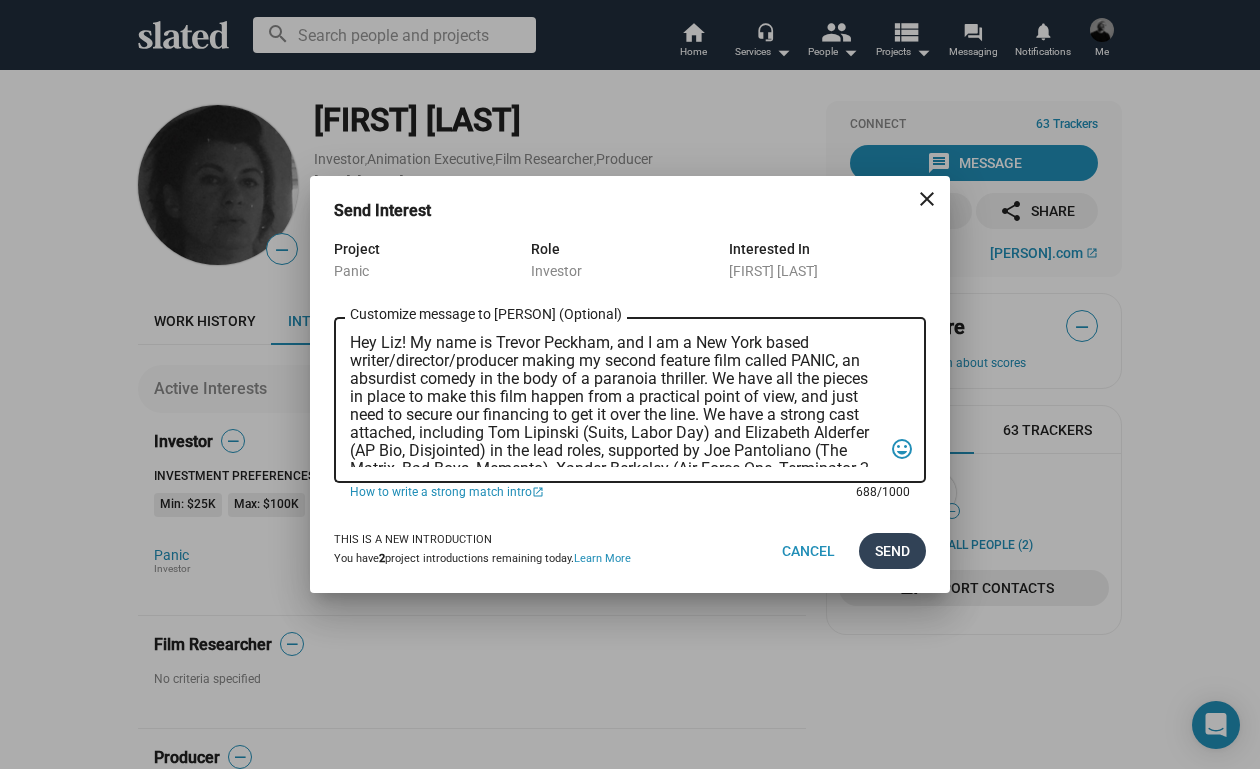 type on "Hey Liz! My name is Trevor Peckham, and I am a New York based writer/director/producer making my second feature film called PANIC, an absurdist comedy in the body of a paranoia thriller. We have all the pieces in place to make this film happen from a practical point of view, and just need to secure our financing to get it over the line. We have a strong cast attached, including Tom Lipinski (Suits, Labor Day) and Elizabeth Alderfer (AP Bio, Disjointed) in the lead roles, supported by Joe Pantoliano (The Matrix, Bad Boys, Memento), Xander Berkeley (Air Force One, Terminator 2, Shanghai Noon) and Langston Fishburne (Ant-Man and The Wasp, Discontinued). I think the project will punch well above its weight, and I'd love to discuss it with you. Let me know if you have any thoughts or questions, and I hope to talk soon. Thanks!" 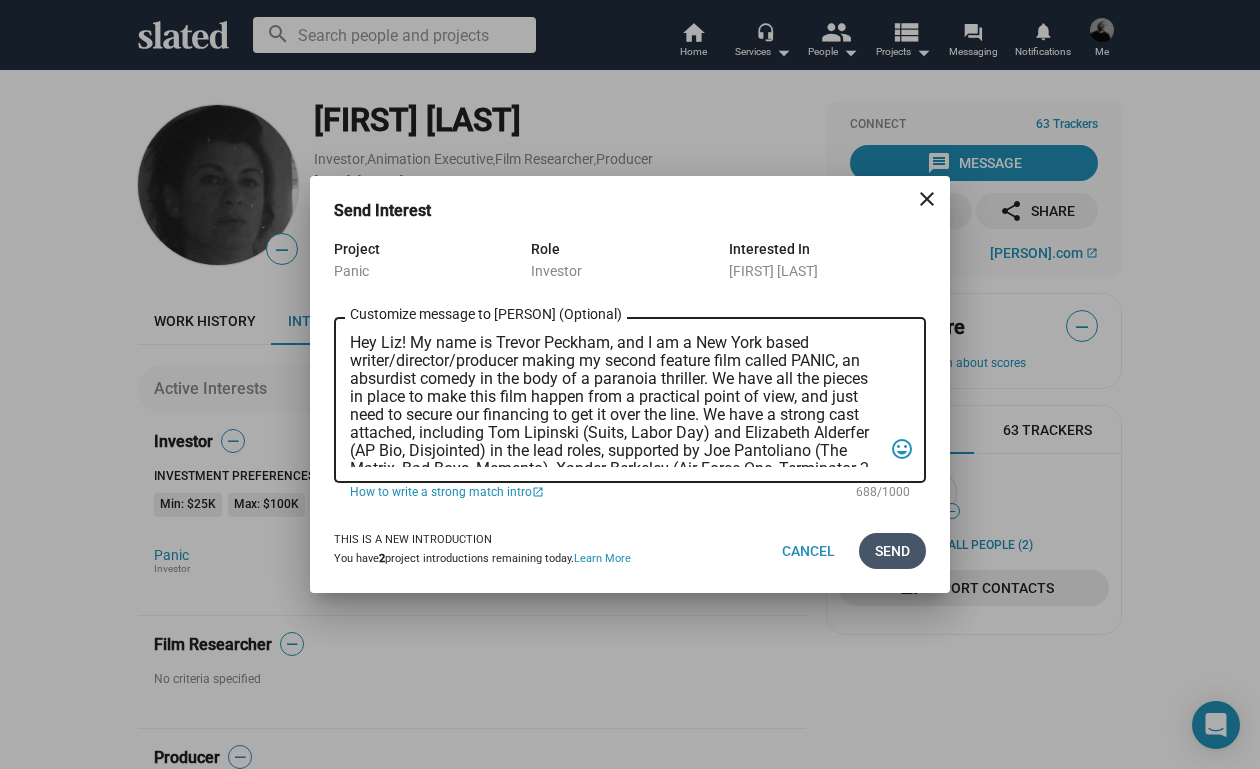 click on "Send" at bounding box center [892, 551] 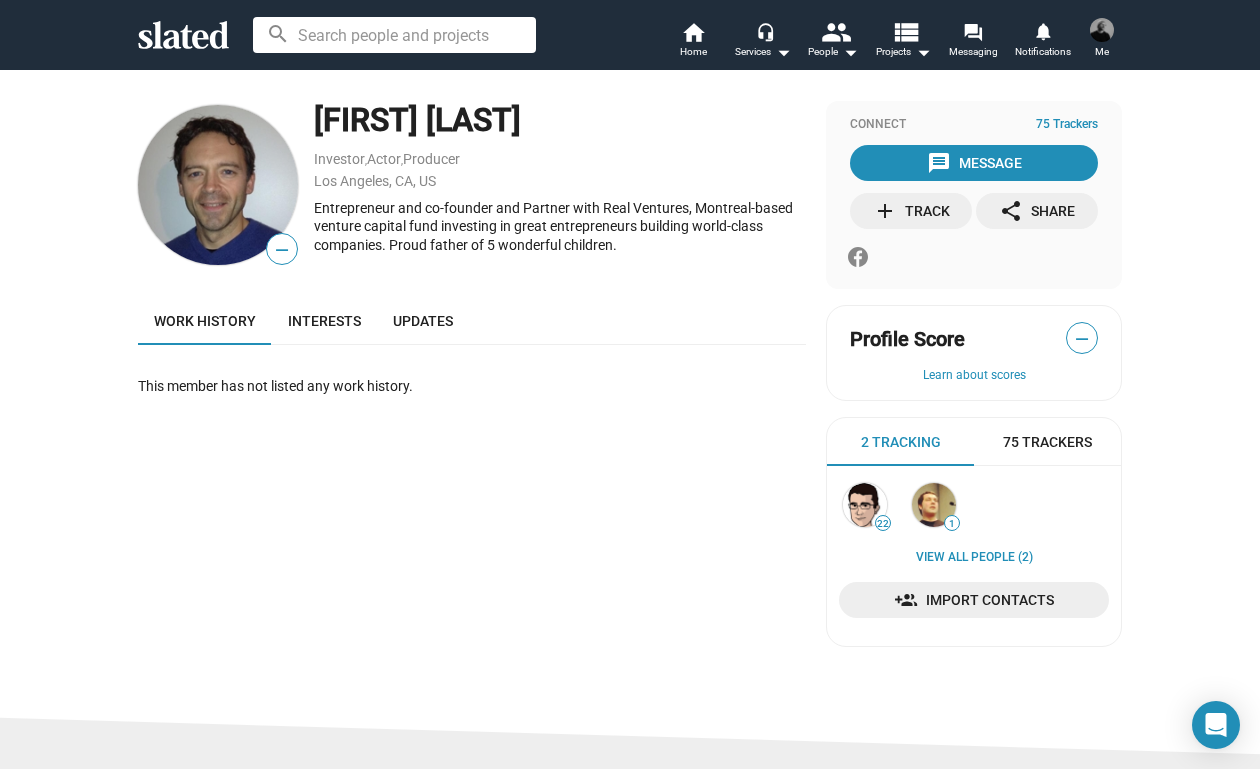 scroll, scrollTop: 0, scrollLeft: 0, axis: both 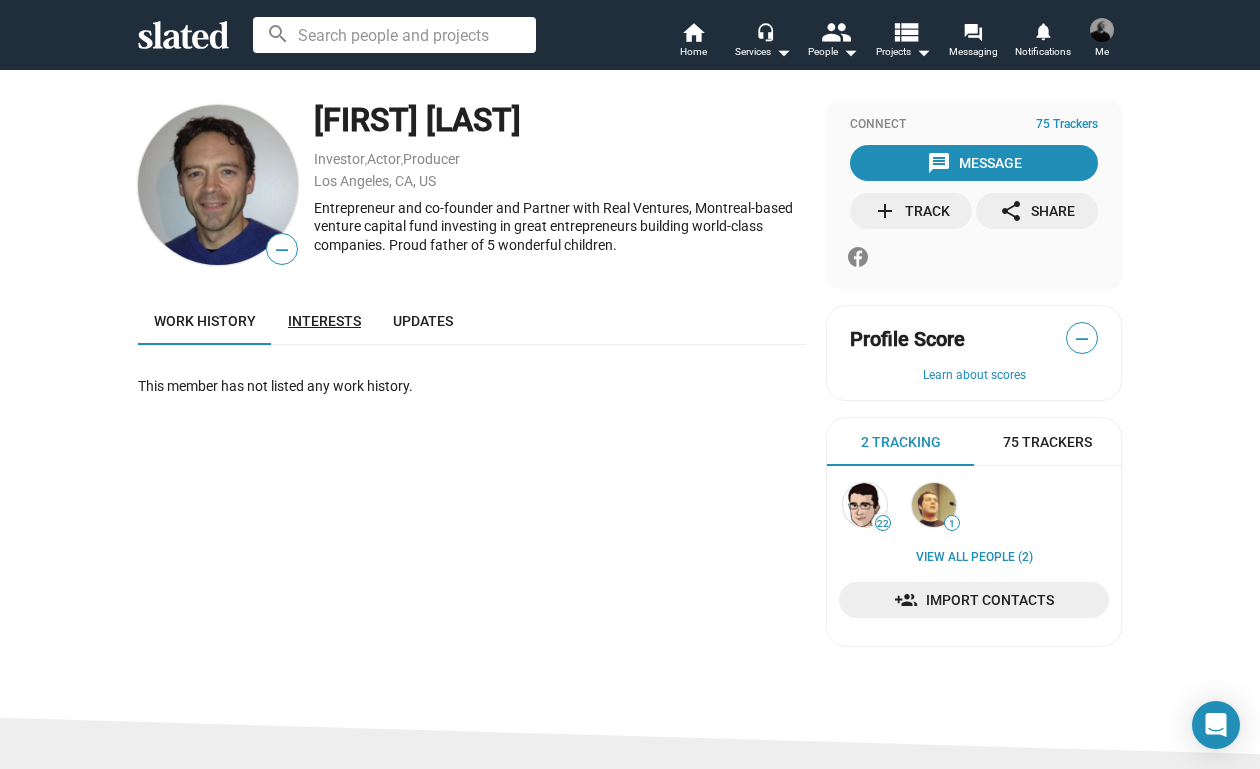 click on "Interests" at bounding box center [324, 321] 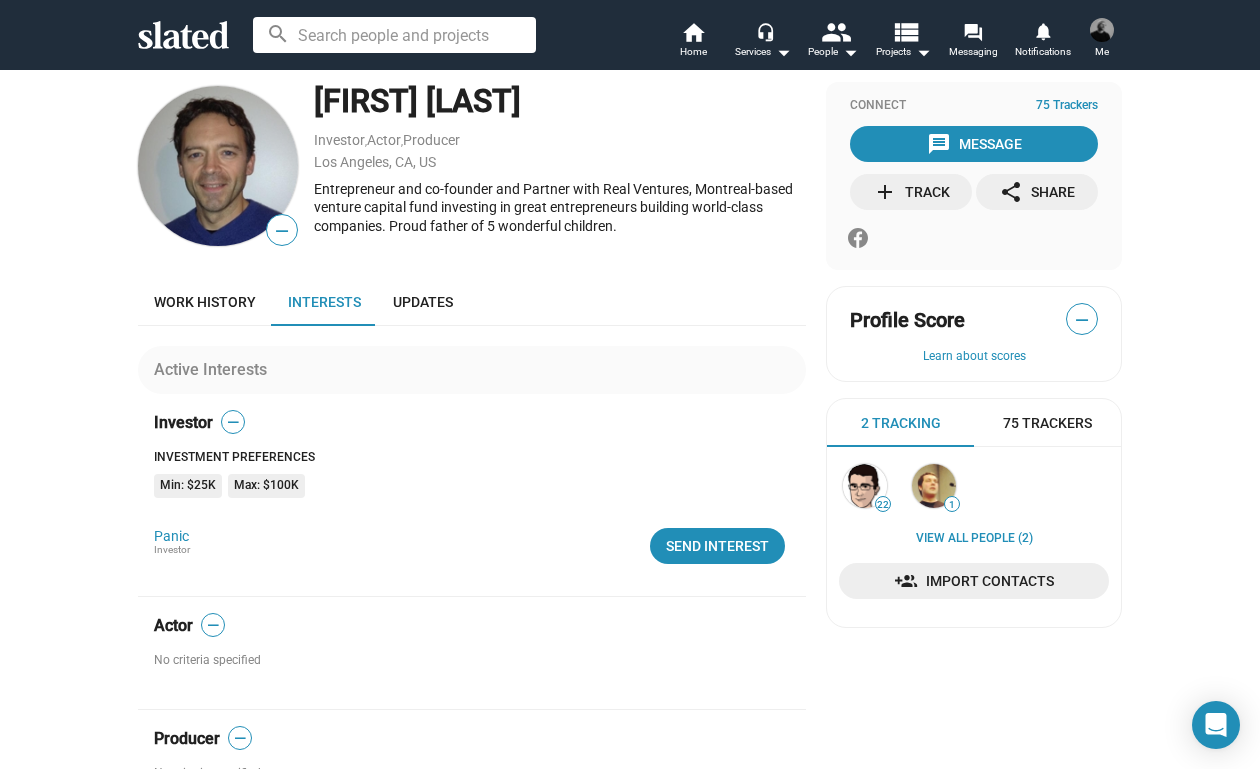scroll, scrollTop: 26, scrollLeft: 0, axis: vertical 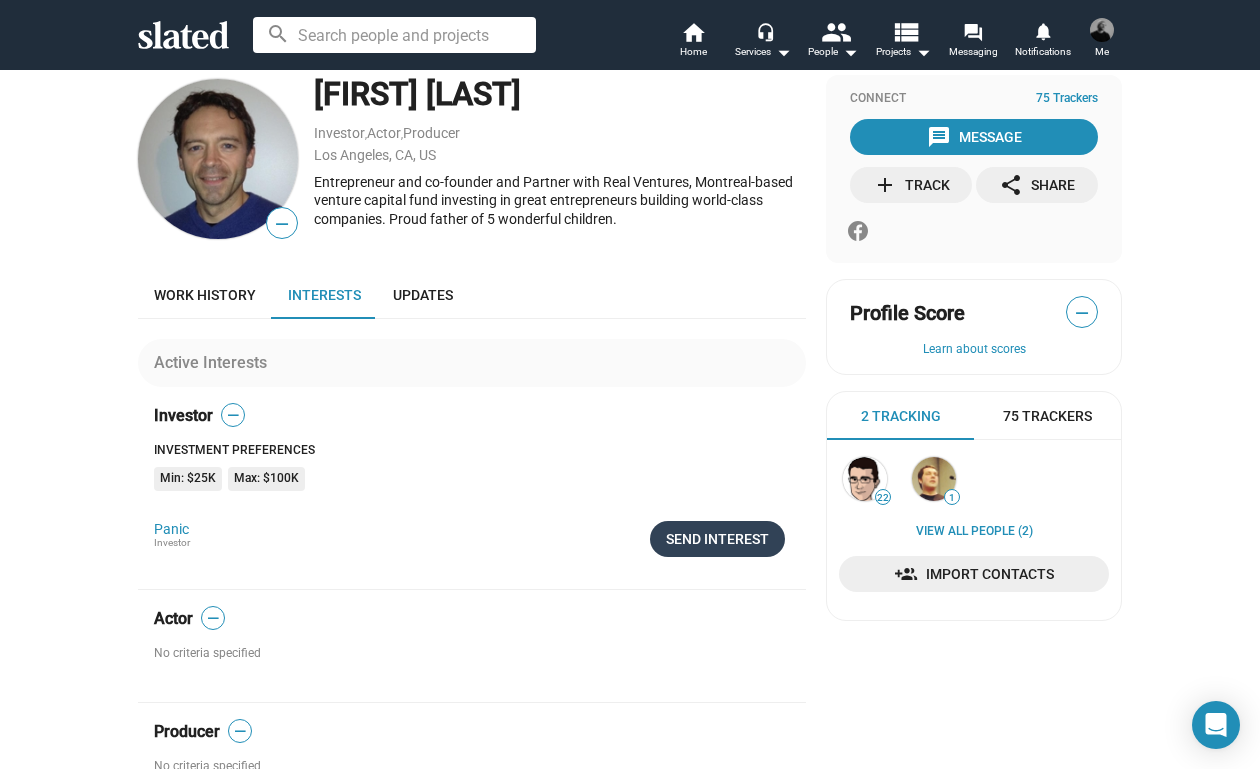 click on "Send Interest" 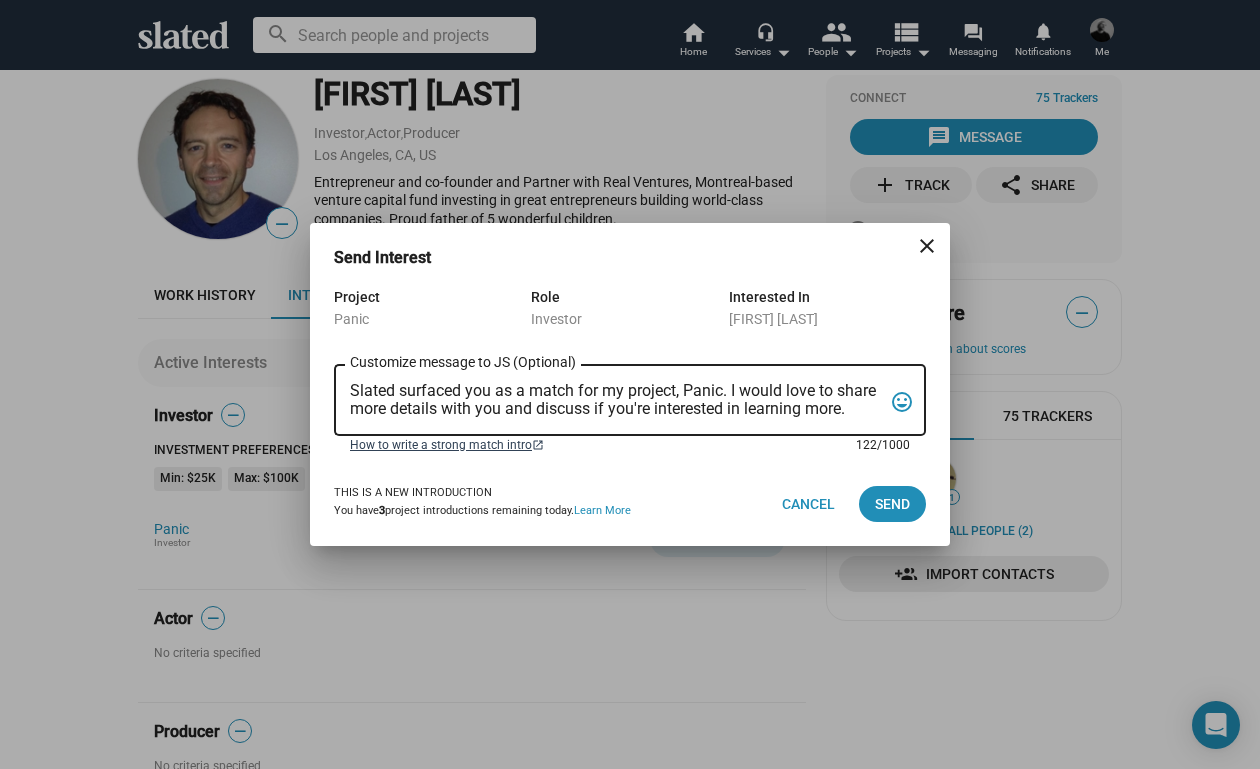 drag, startPoint x: 353, startPoint y: 384, endPoint x: 784, endPoint y: 448, distance: 435.72583 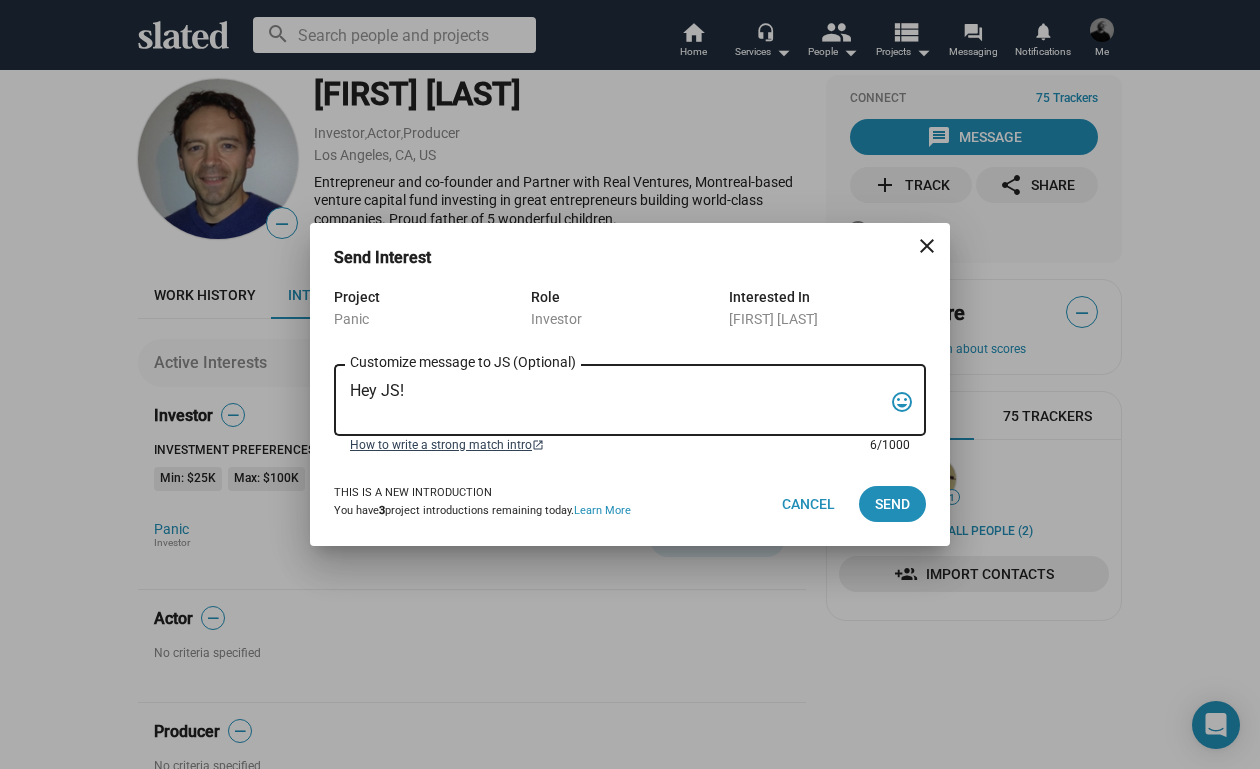 paste on "My name is Trevor Peckham, and I am a New York based writer/director/producer making my second feature film called PANIC, an absurdist comedy in the body of a paranoia thriller. We have all the pieces in place to make this film happen from a practical point of view, and just need to secure our financing to get it over the line. We have a strong cast attached, including Tom Lipinski (Suits, Labor Day) and Elizabeth Alderfer (AP Bio, Disjointed) in the lead roles, supported by Joe Pantoliano (The Matrix, Bad Boys, Memento), Xander Berkeley (Air Force One, Terminator 2, Shanghai Noon) and Langston Fishburne (Ant-Man and The Wasp, Discontinued). I think the project will punch well above its weight, and I'd love to discuss it with you. Let me know if you have any thoughts or questions, and I hope to talk soon. Thanks!" 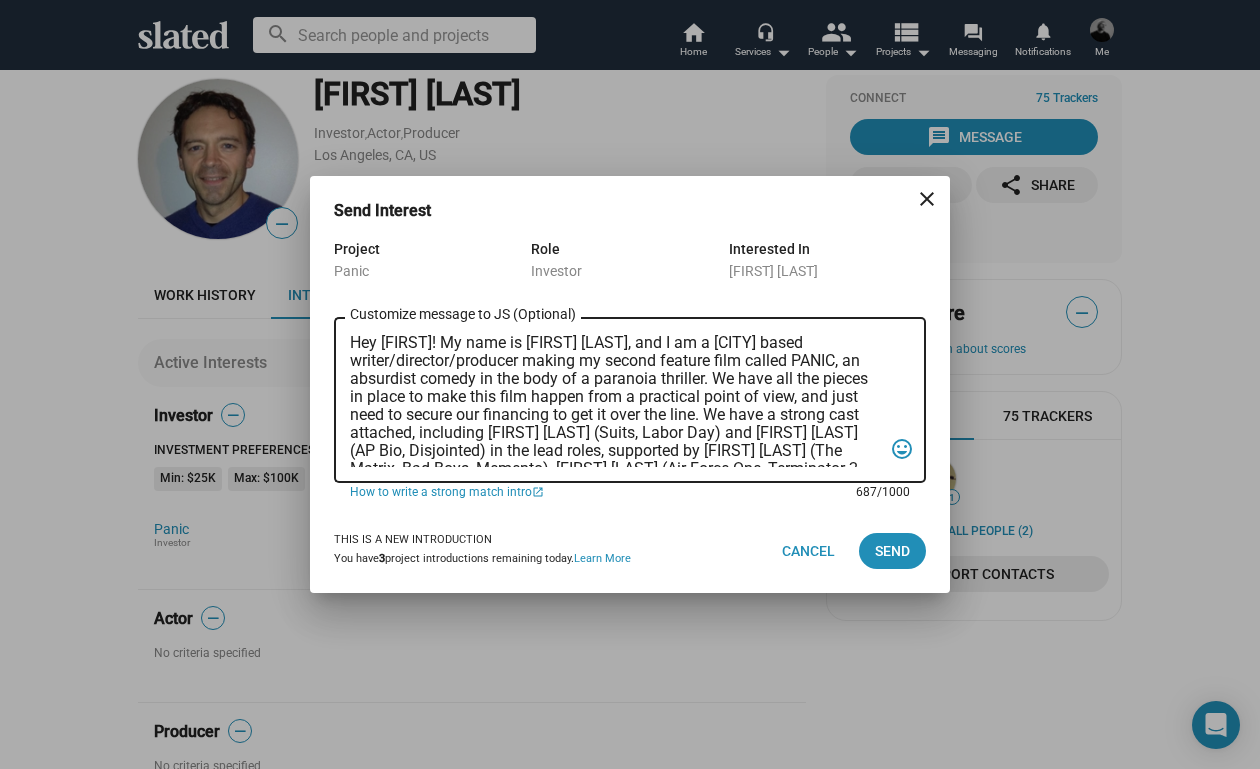 scroll, scrollTop: 0, scrollLeft: 0, axis: both 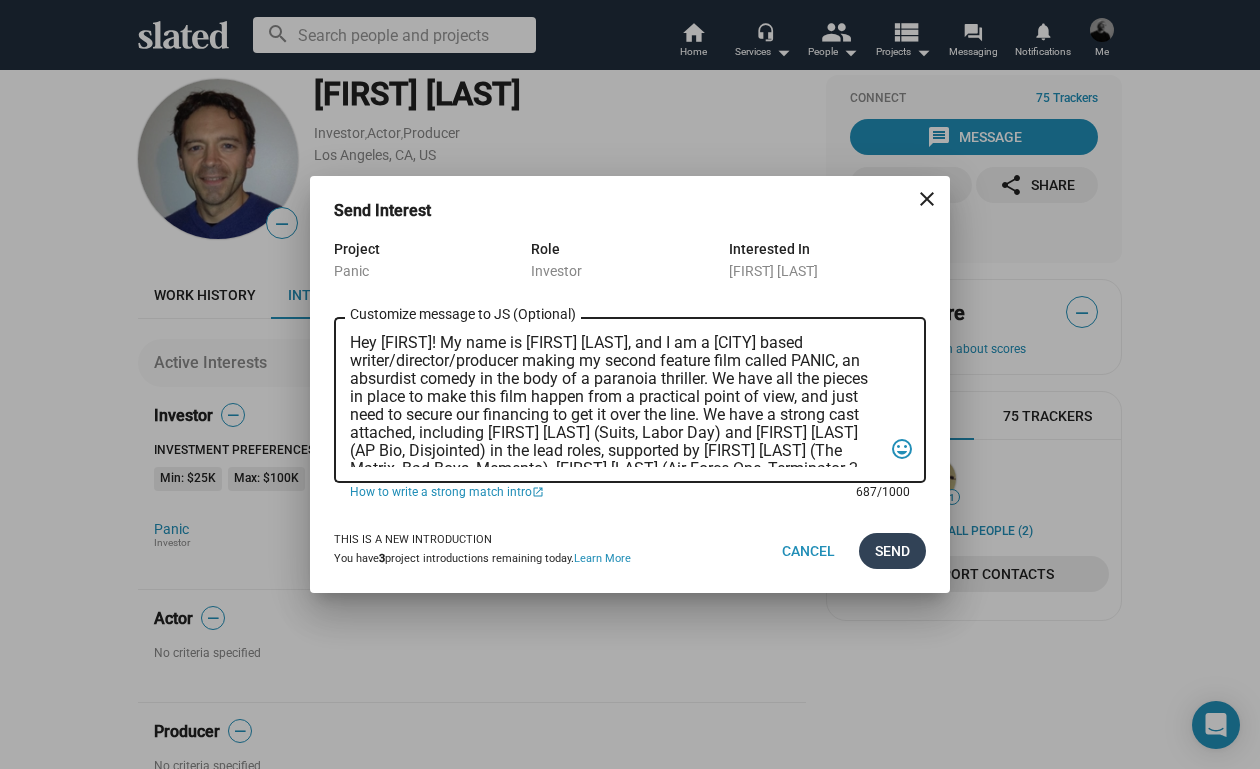 type on "Hey JS! My name is Trevor Peckham, and I am a New York based writer/director/producer making my second feature film called PANIC, an absurdist comedy in the body of a paranoia thriller. We have all the pieces in place to make this film happen from a practical point of view, and just need to secure our financing to get it over the line. We have a strong cast attached, including Tom Lipinski (Suits, Labor Day) and Elizabeth Alderfer (AP Bio, Disjointed) in the lead roles, supported by Joe Pantoliano (The Matrix, Bad Boys, Memento), Xander Berkeley (Air Force One, Terminator 2, Shanghai Noon) and Langston Fishburne (Ant-Man and The Wasp, Discontinued). I think the project will punch well above its weight, and I'd love to discuss it with you. Let me know if you have any thoughts or questions, and I hope to talk soon. Thanks!" 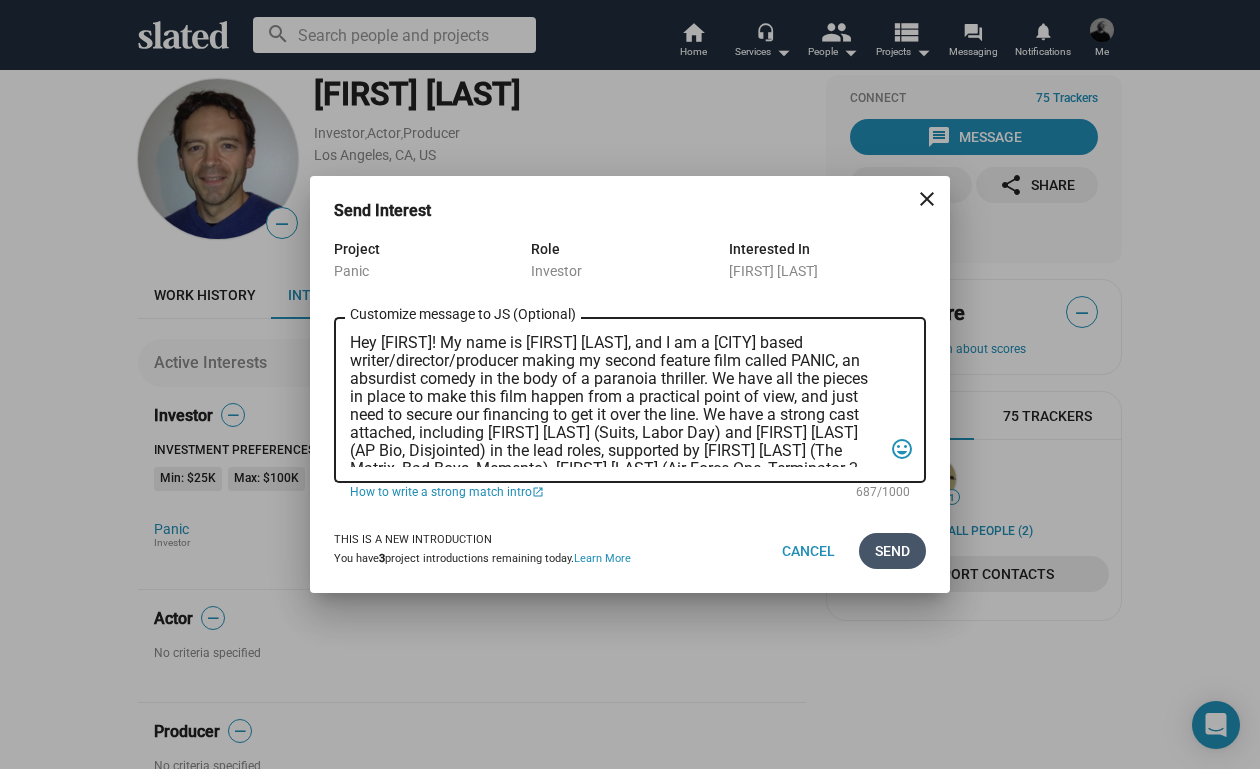 click on "Send" at bounding box center [892, 551] 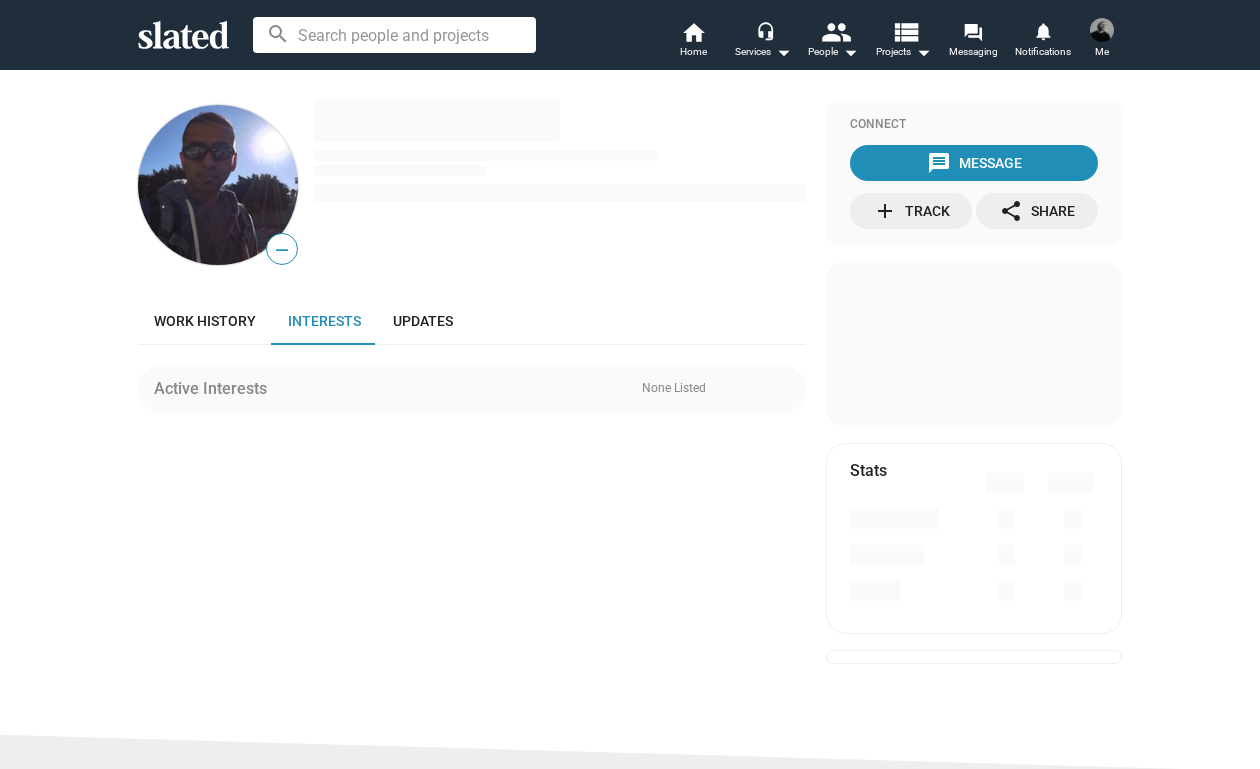 scroll, scrollTop: 0, scrollLeft: 0, axis: both 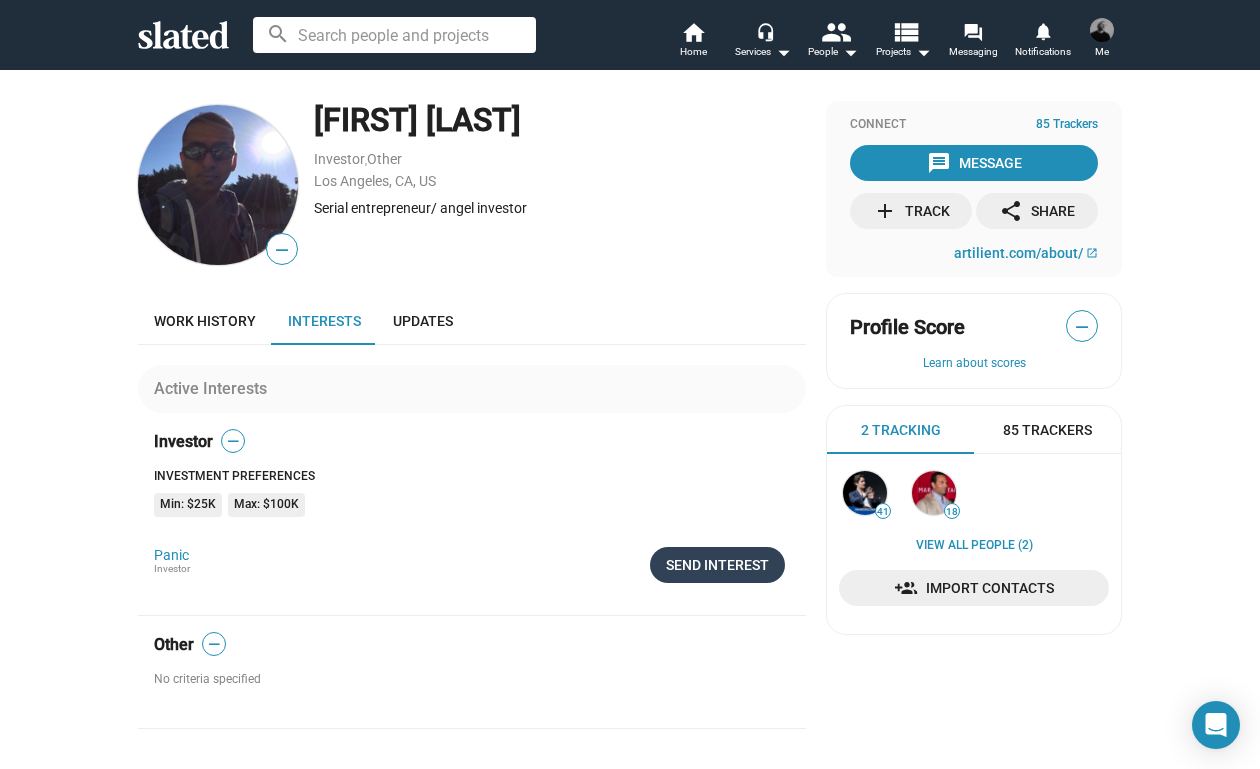 click on "Send Interest" 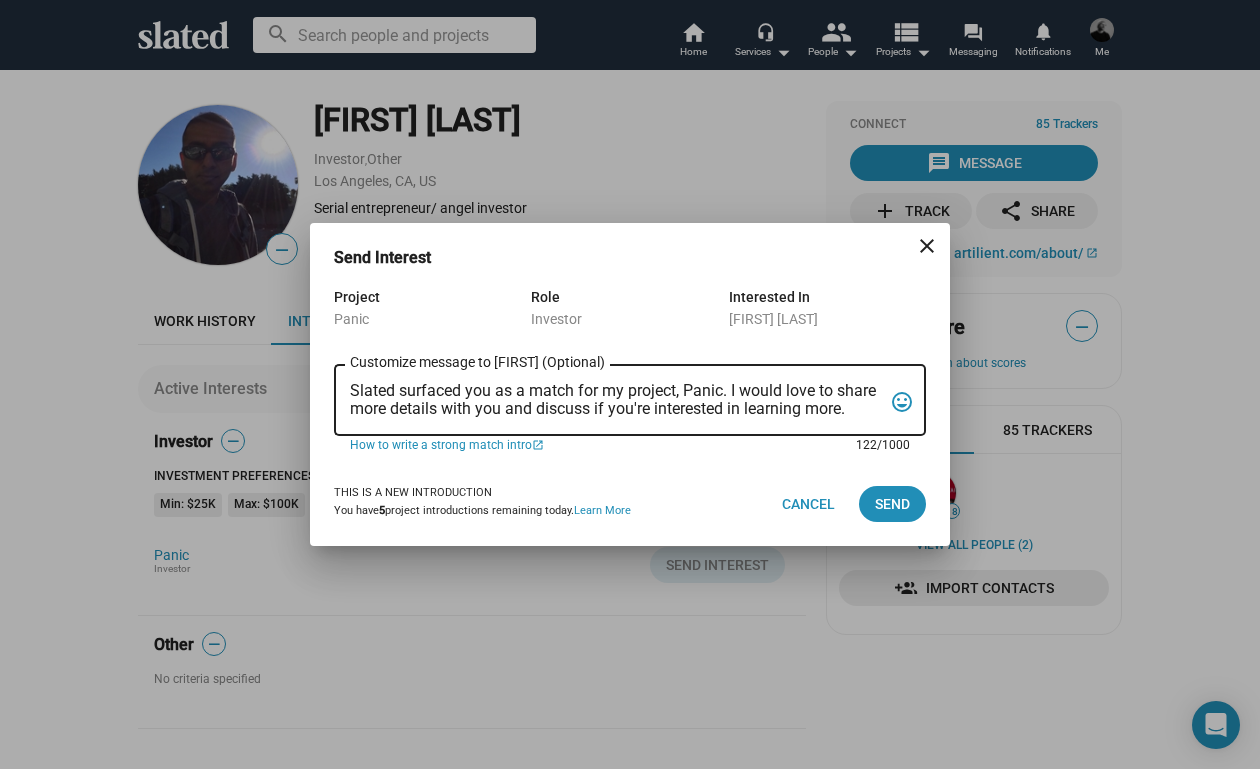 drag, startPoint x: 350, startPoint y: 390, endPoint x: 865, endPoint y: 419, distance: 515.81586 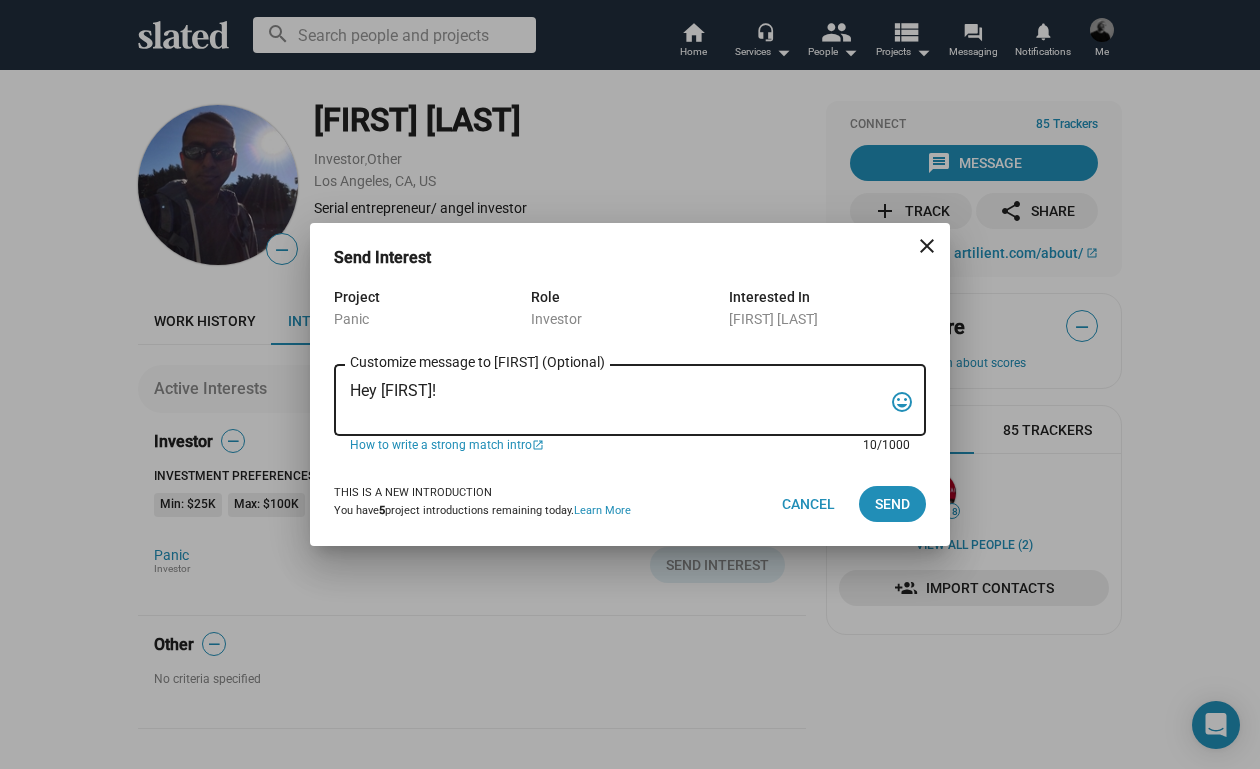 paste on "My name is Trevor Peckham, and I am a New York based writer/director/producer making my second feature film called PANIC, an absurdist comedy in the body of a paranoia thriller. We have all the pieces in place to make this film happen from a practical point of view, and just need to secure our financing to get it over the line. We have a strong cast attached, including Tom Lipinski (Suits, Labor Day) and Elizabeth Alderfer (AP Bio, Disjointed) in the lead roles, supported by Joe Pantoliano (The Matrix, Bad Boys, Memento), Xander Berkeley (Air Force One, Terminator 2, Shanghai Noon) and Langston Fishburne (Ant-Man and The Wasp, Discontinued). I think the project will punch well above its weight, and I'd love to discuss it with you. Let me know if you have any thoughts or questions, and I hope to talk soon. Thanks!" 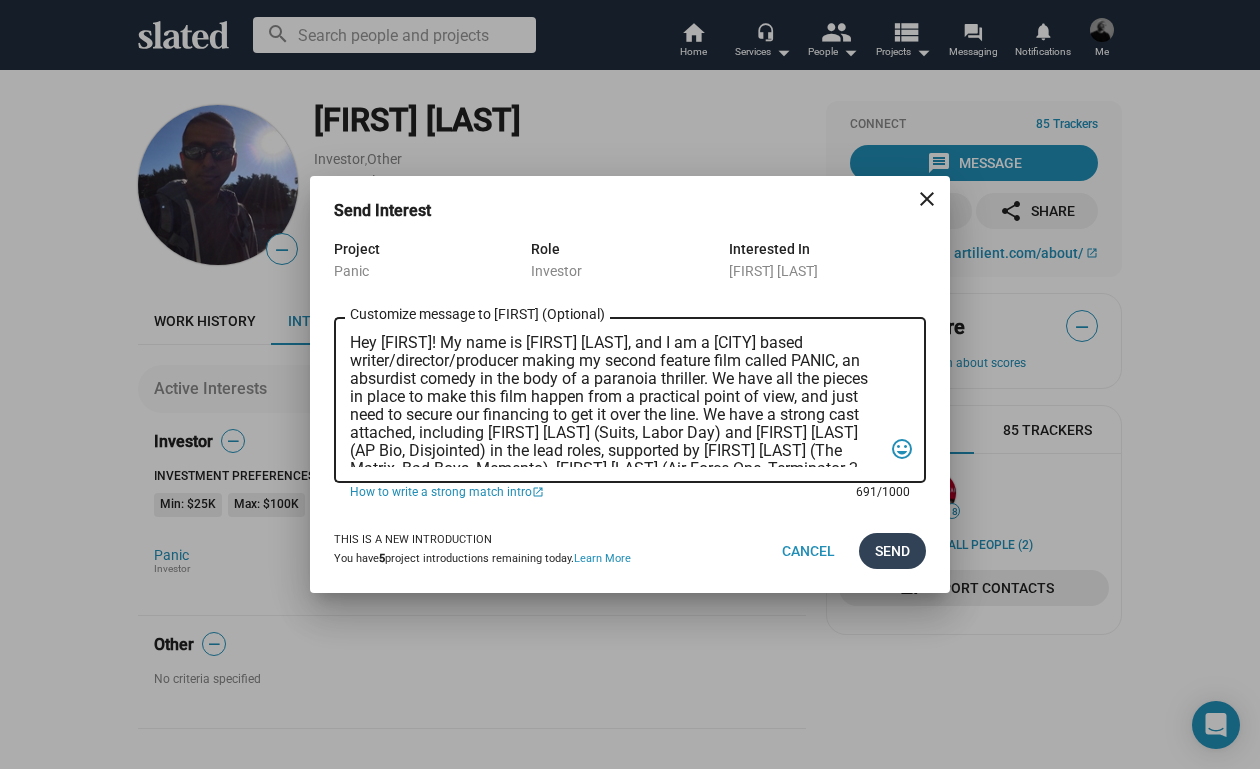 scroll, scrollTop: -1, scrollLeft: 0, axis: vertical 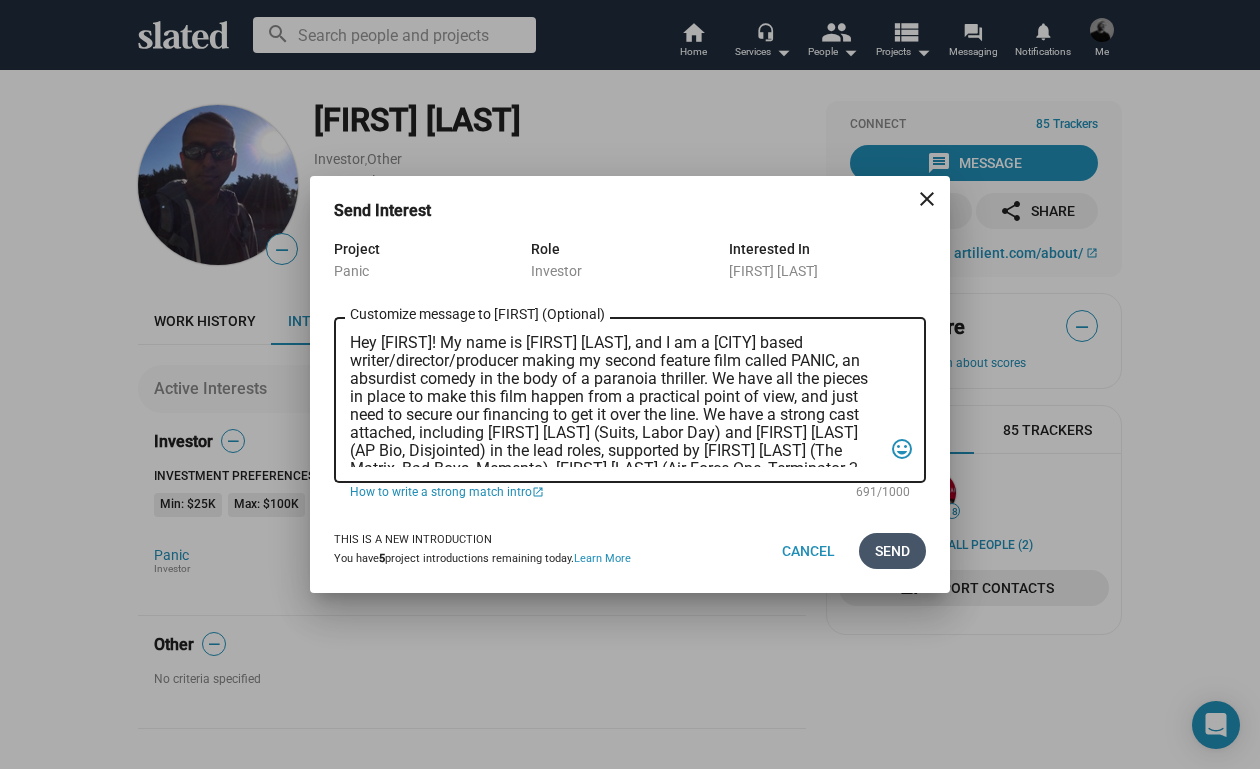 click on "Send" at bounding box center (892, 551) 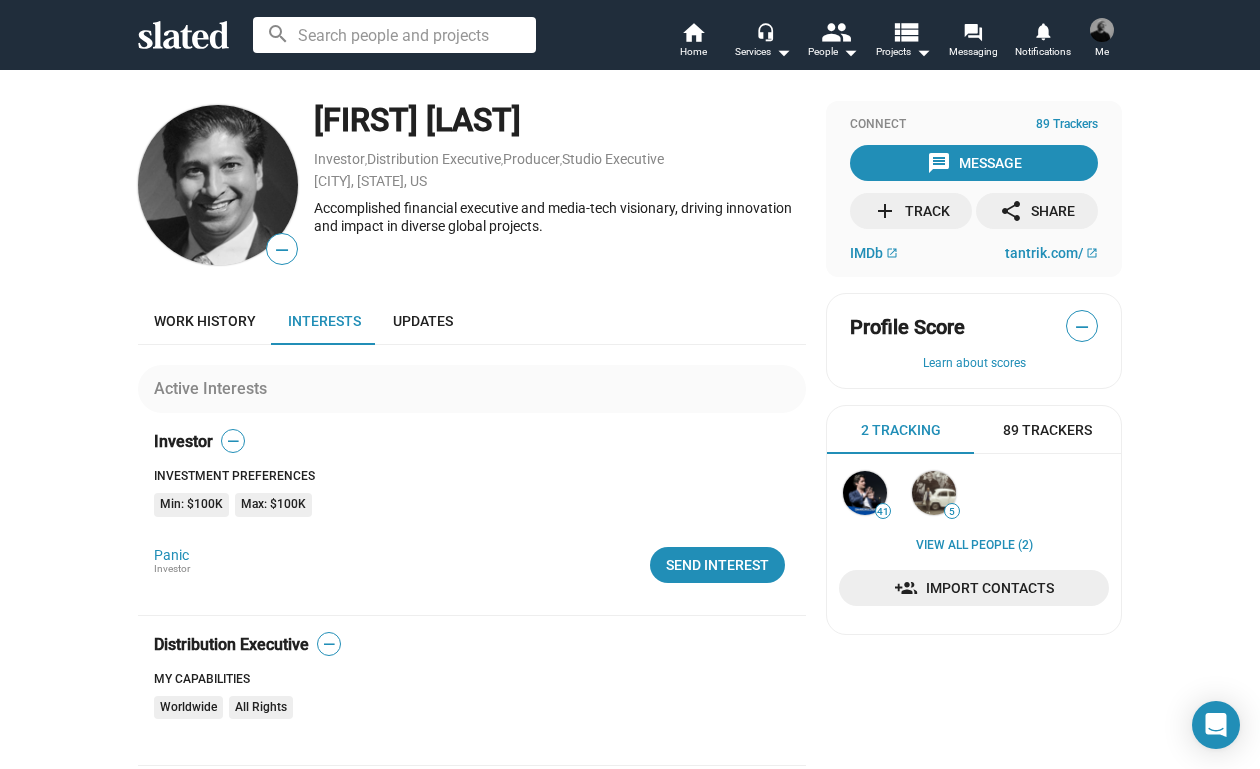 scroll, scrollTop: 0, scrollLeft: 0, axis: both 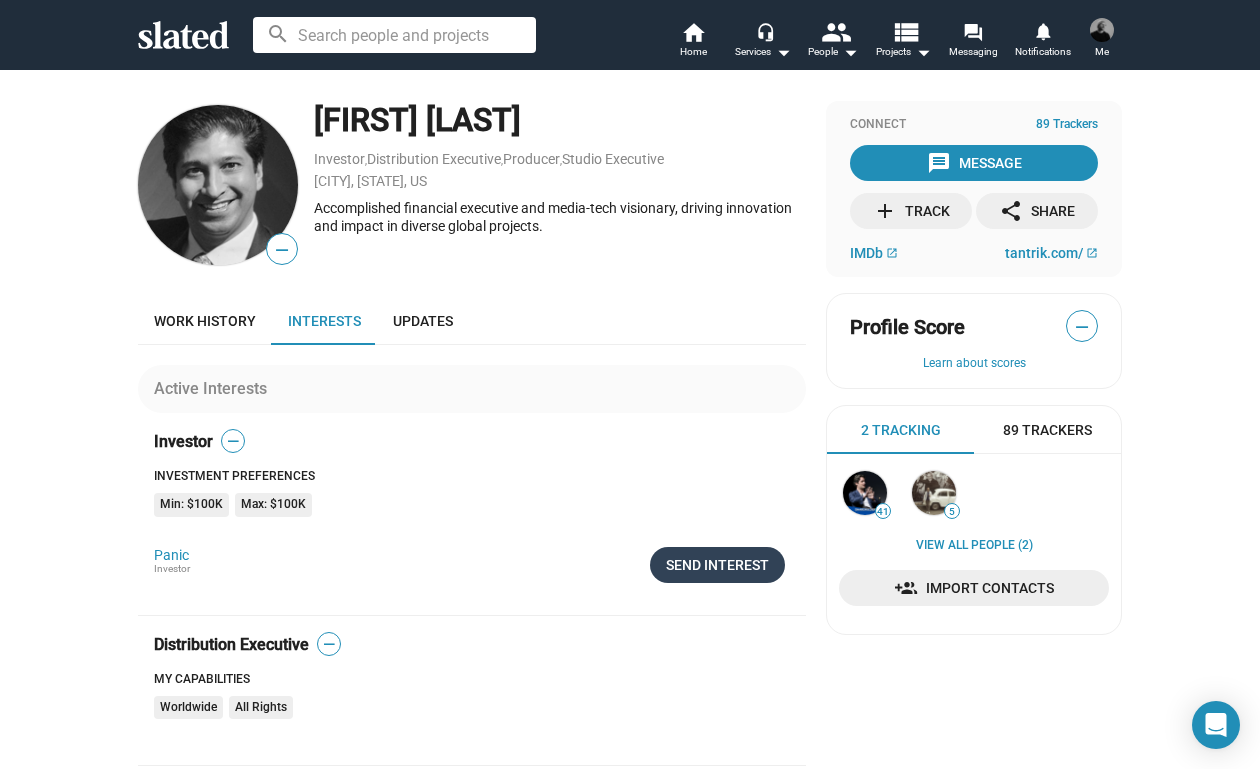 click on "Send Interest" 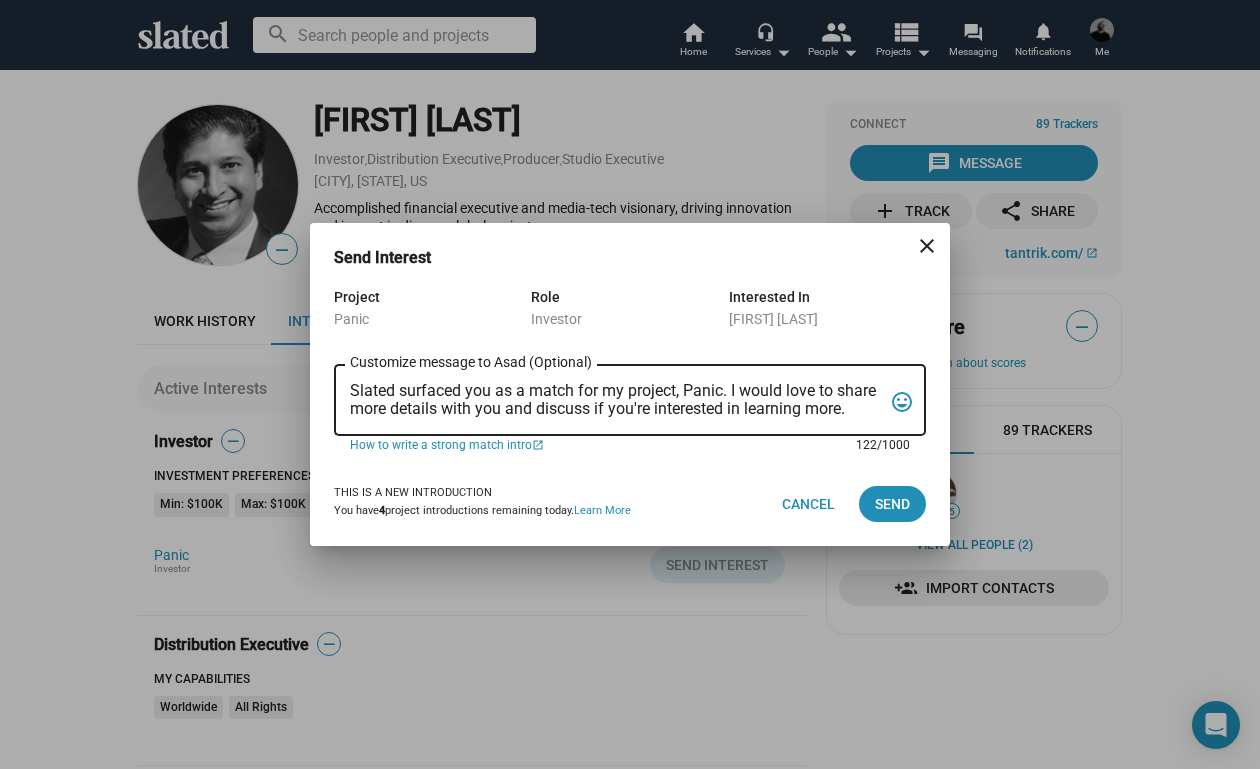drag, startPoint x: 350, startPoint y: 389, endPoint x: 885, endPoint y: 432, distance: 536.7253 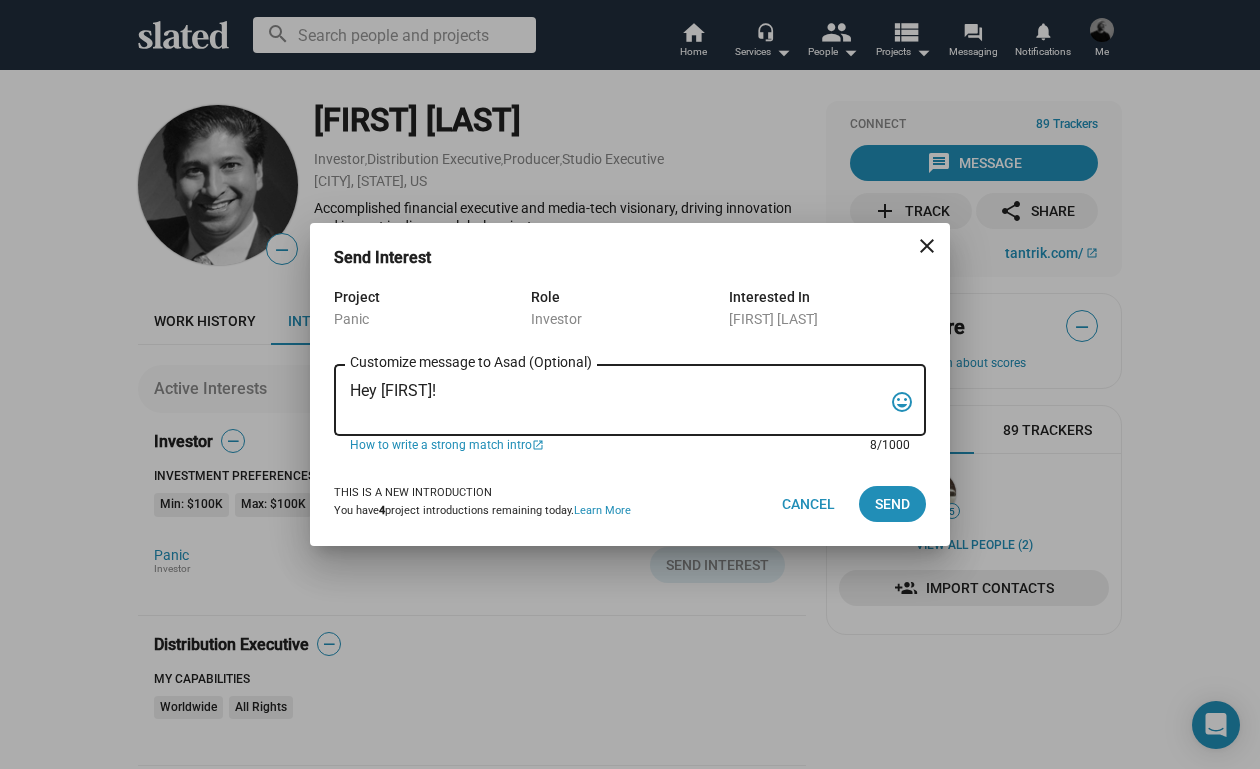 paste on "My name is Trevor Peckham, and I am a New York based writer/director/producer making my second feature film called PANIC, an absurdist comedy in the body of a paranoia thriller. We have all the pieces in place to make this film happen from a practical point of view, and just need to secure our financing to get it over the line. We have a strong cast attached, including Tom Lipinski (Suits, Labor Day) and Elizabeth Alderfer (AP Bio, Disjointed) in the lead roles, supported by Joe Pantoliano (The Matrix, Bad Boys, Memento), Xander Berkeley (Air Force One, Terminator 2, Shanghai Noon) and Langston Fishburne (Ant-Man and The Wasp, Discontinued). I think the project will punch well above its weight, and I'd love to discuss it with you. Let me know if you have any thoughts or questions, and I hope to talk soon. Thanks!" 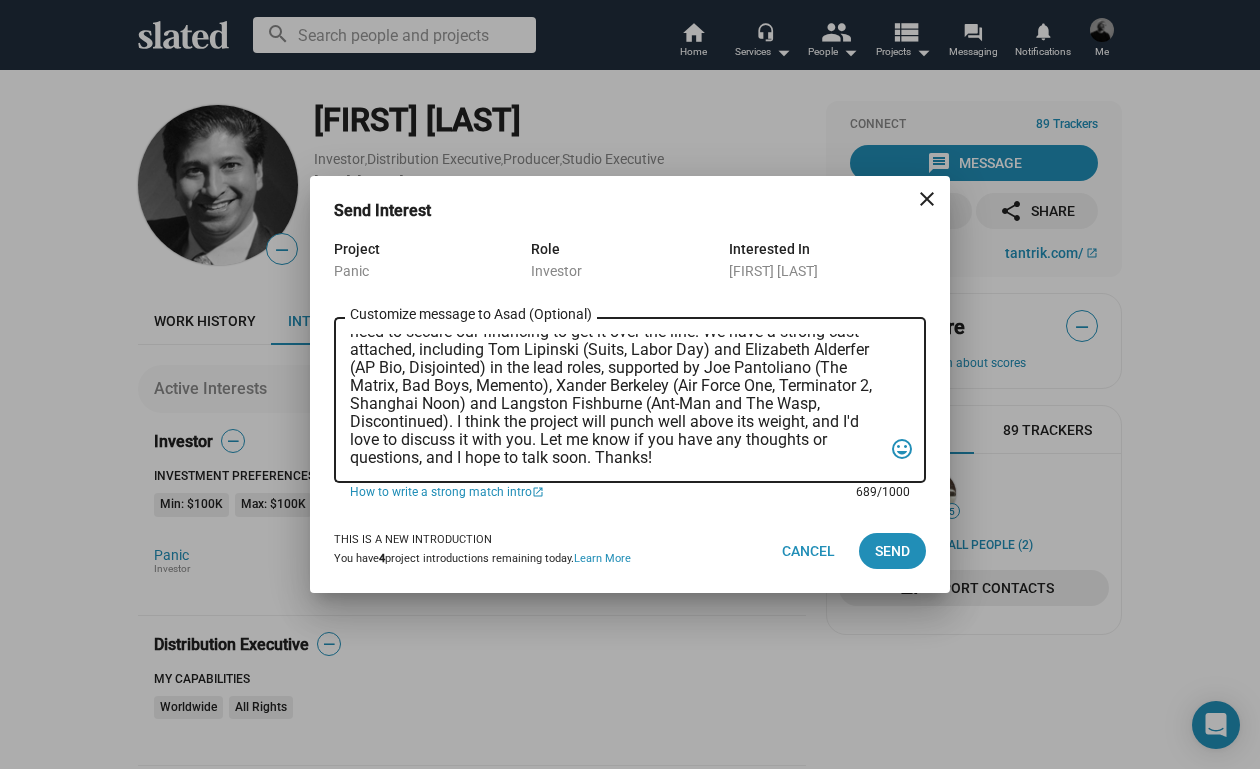 scroll, scrollTop: 0, scrollLeft: 0, axis: both 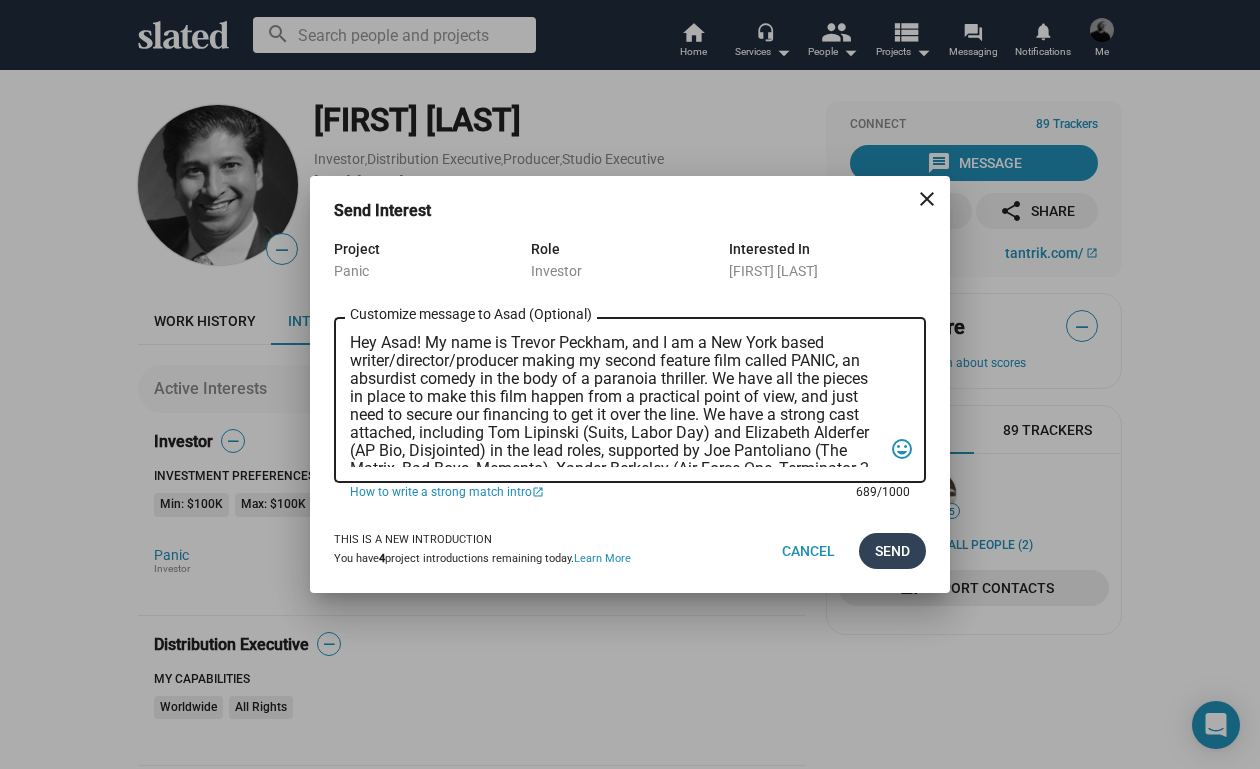 type on "Hey Asad! My name is Trevor Peckham, and I am a New York based writer/director/producer making my second feature film called PANIC, an absurdist comedy in the body of a paranoia thriller. We have all the pieces in place to make this film happen from a practical point of view, and just need to secure our financing to get it over the line. We have a strong cast attached, including Tom Lipinski (Suits, Labor Day) and Elizabeth Alderfer (AP Bio, Disjointed) in the lead roles, supported by Joe Pantoliano (The Matrix, Bad Boys, Memento), Xander Berkeley (Air Force One, Terminator 2, Shanghai Noon) and Langston Fishburne (Ant-Man and The Wasp, Discontinued). I think the project will punch well above its weight, and I'd love to discuss it with you. Let me know if you have any thoughts or questions, and I hope to talk soon. Thanks!" 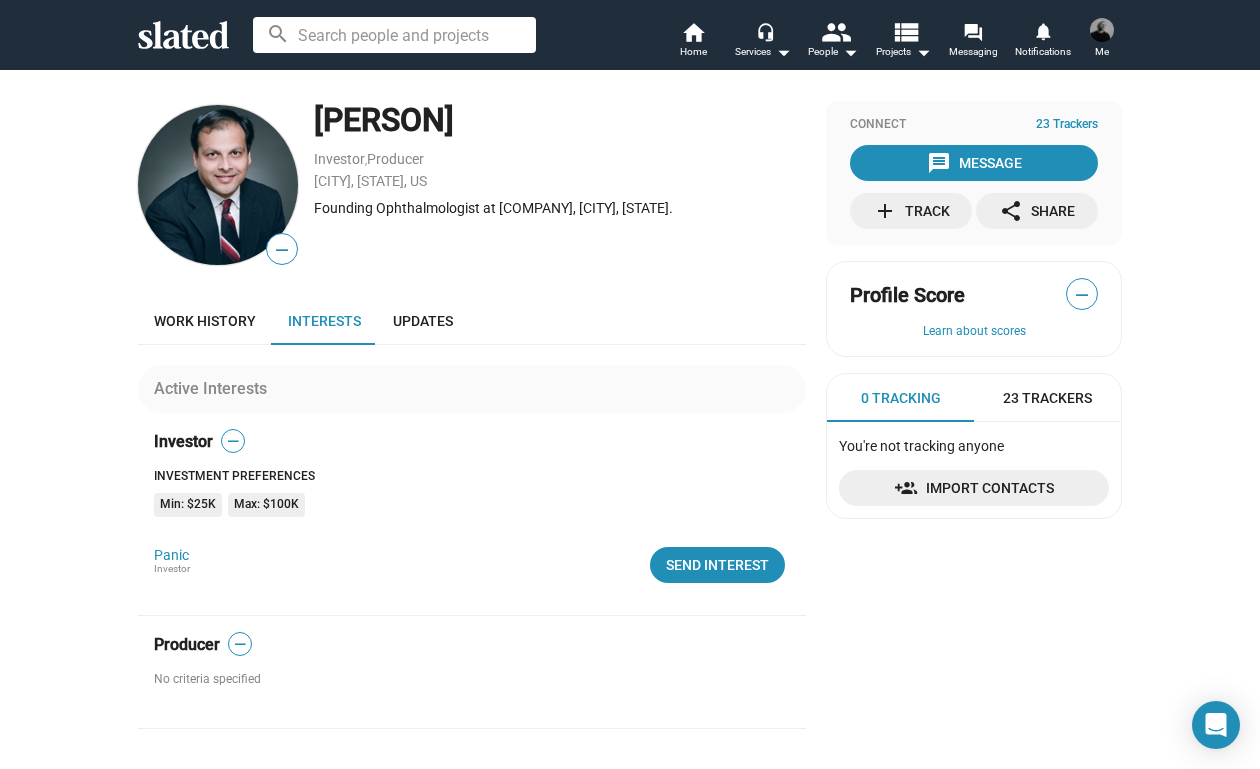 scroll, scrollTop: 0, scrollLeft: 0, axis: both 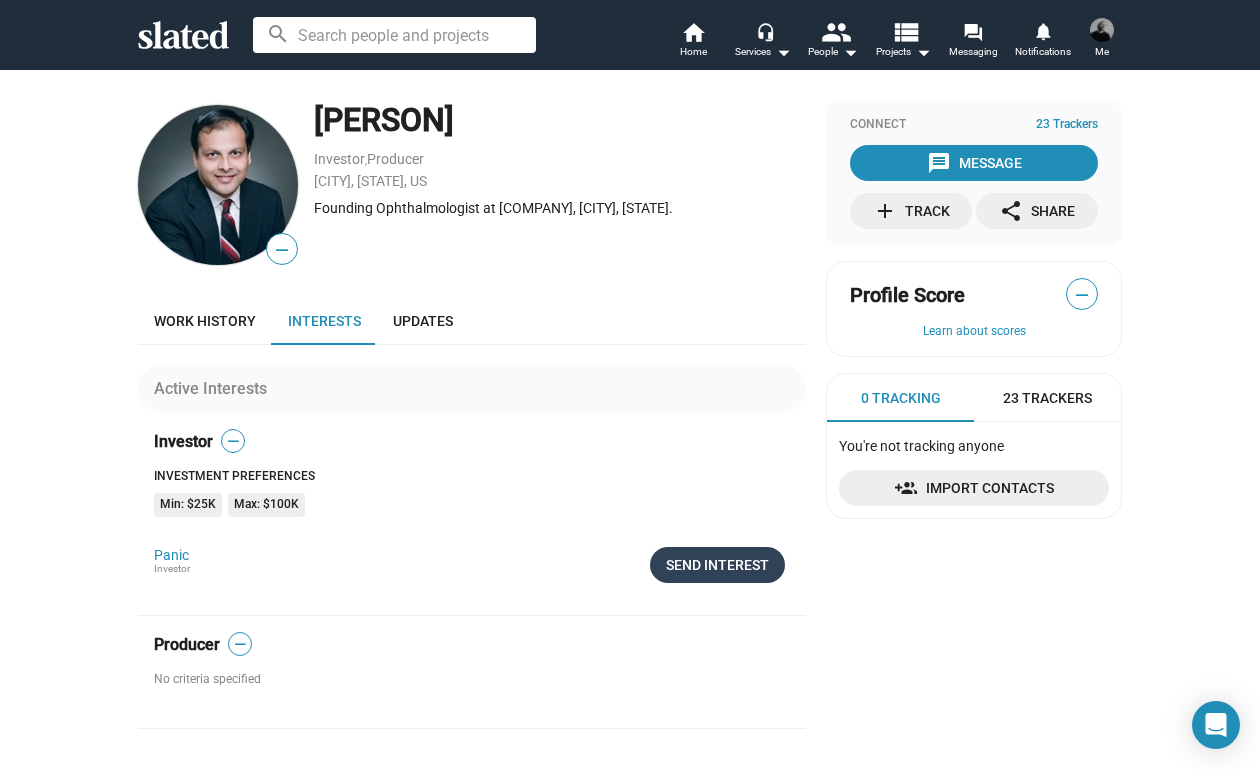 click on "Send Interest" 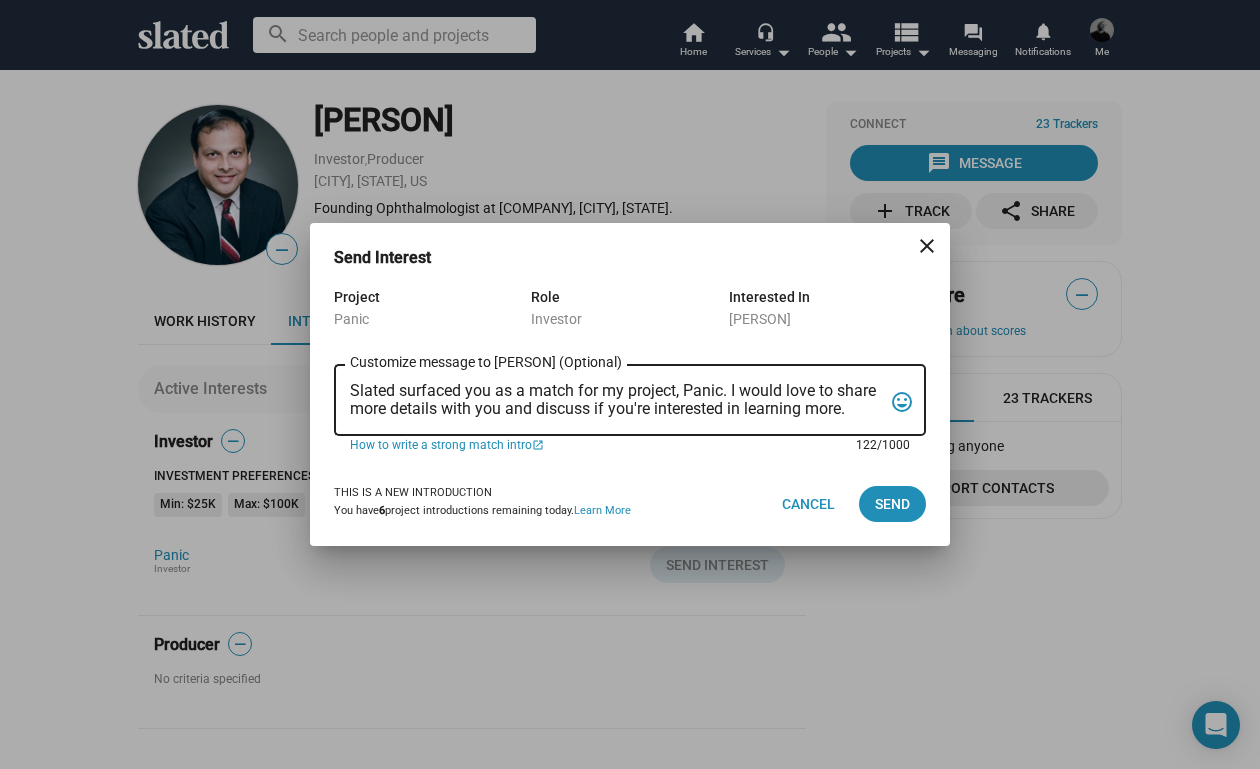 drag, startPoint x: 352, startPoint y: 392, endPoint x: 882, endPoint y: 411, distance: 530.34045 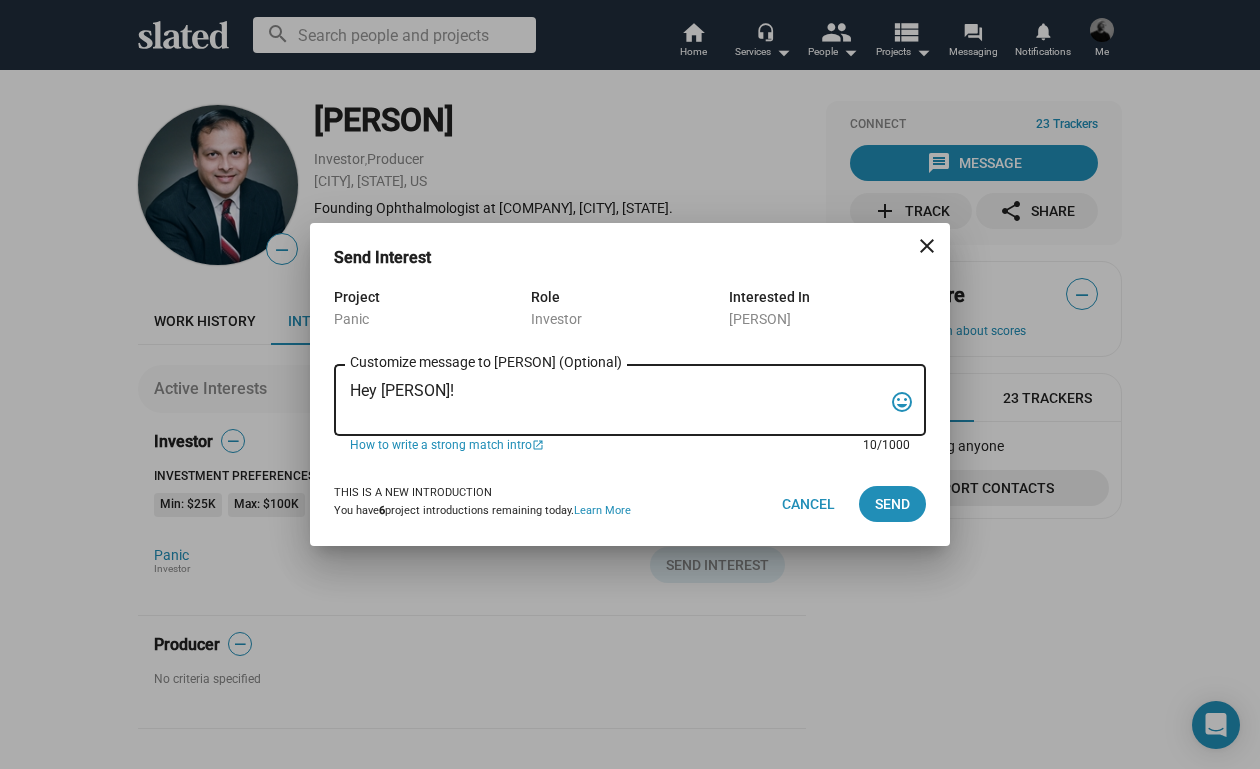 paste on "My name is Trevor Peckham, and I am a New York based writer/director/producer making my second feature film called PANIC, an absurdist comedy in the body of a paranoia thriller. We have all the pieces in place to make this film happen from a practical point of view, and just need to secure our financing to get it over the line. We have a strong cast attached, including Tom Lipinski (Suits, Labor Day) and Elizabeth Alderfer (AP Bio, Disjointed) in the lead roles, supported by Joe Pantoliano (The Matrix, Bad Boys, Memento), Xander Berkeley (Air Force One, Terminator 2, Shanghai Noon) and Langston Fishburne (Ant-Man and The Wasp, Discontinued). I think the project will punch well above its weight, and I'd love to discuss it with you. Let me know if you have any thoughts or questions, and I hope to talk soon. Thanks!" 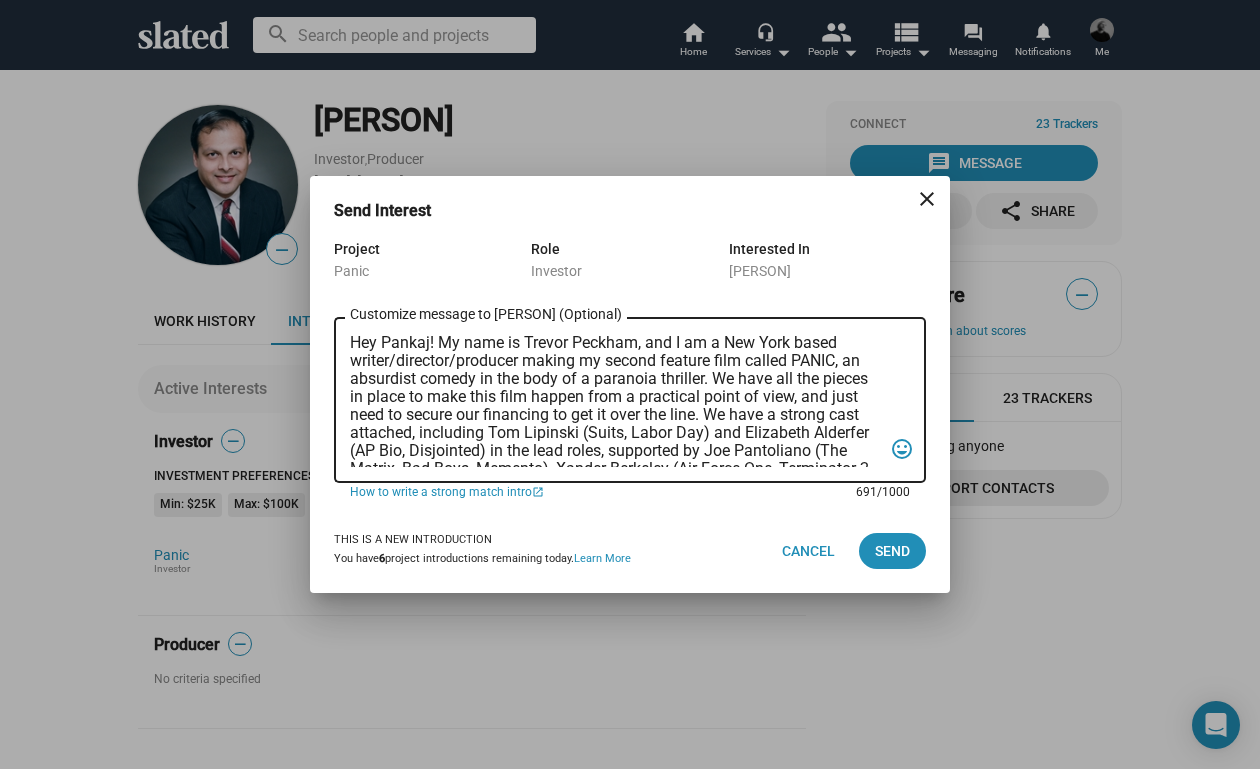 scroll, scrollTop: 0, scrollLeft: 0, axis: both 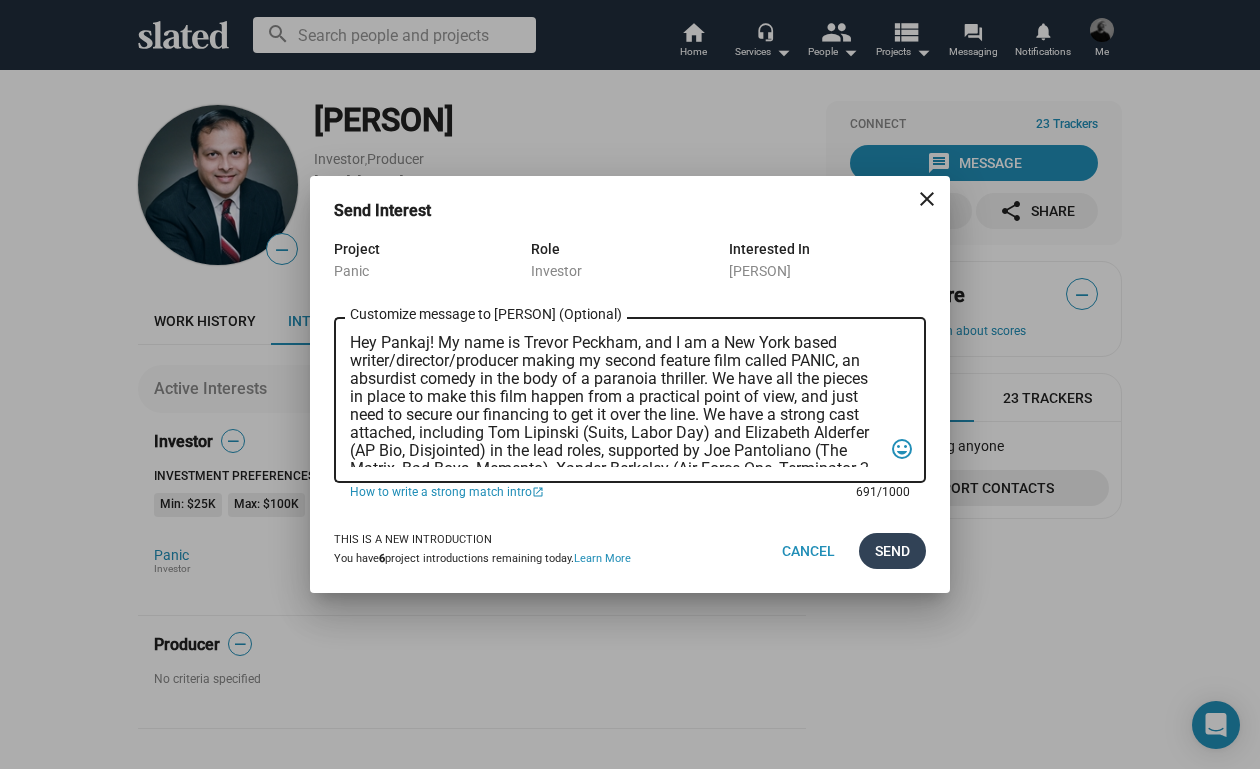 type on "Hey Pankaj! My name is Trevor Peckham, and I am a New York based writer/director/producer making my second feature film called PANIC, an absurdist comedy in the body of a paranoia thriller. We have all the pieces in place to make this film happen from a practical point of view, and just need to secure our financing to get it over the line. We have a strong cast attached, including Tom Lipinski (Suits, Labor Day) and Elizabeth Alderfer (AP Bio, Disjointed) in the lead roles, supported by Joe Pantoliano (The Matrix, Bad Boys, Memento), Xander Berkeley (Air Force One, Terminator 2, Shanghai Noon) and Langston Fishburne (Ant-Man and The Wasp, Discontinued). I think the project will punch well above its weight, and I'd love to discuss it with you. Let me know if you have any thoughts or questions, and I hope to talk soon. Thanks!" 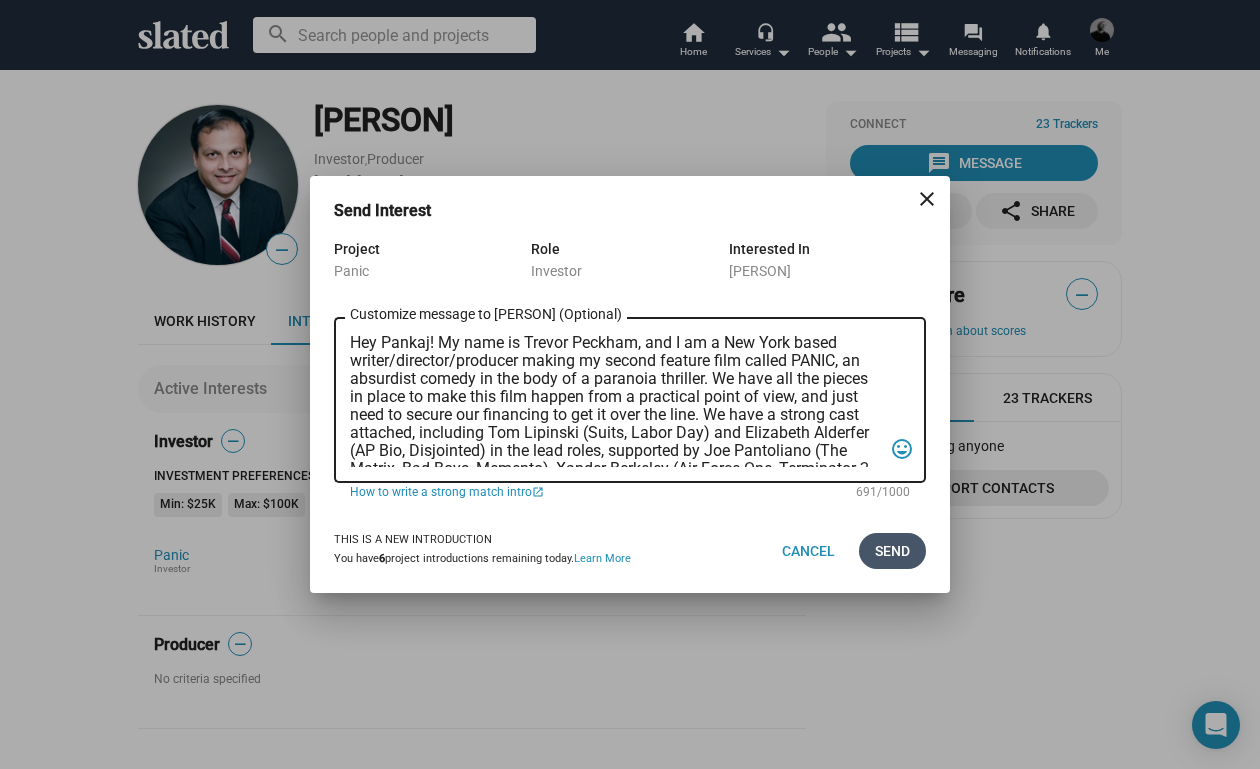 click on "Send" at bounding box center (892, 551) 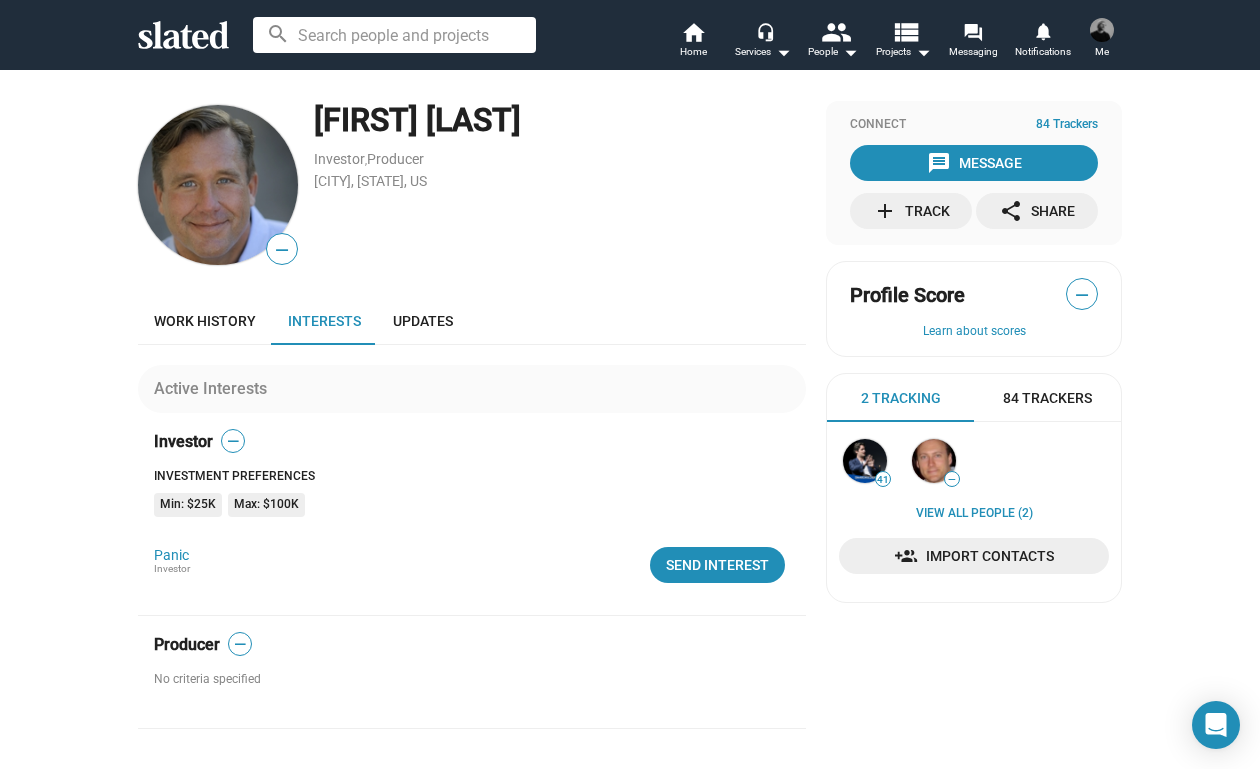 scroll, scrollTop: 0, scrollLeft: 0, axis: both 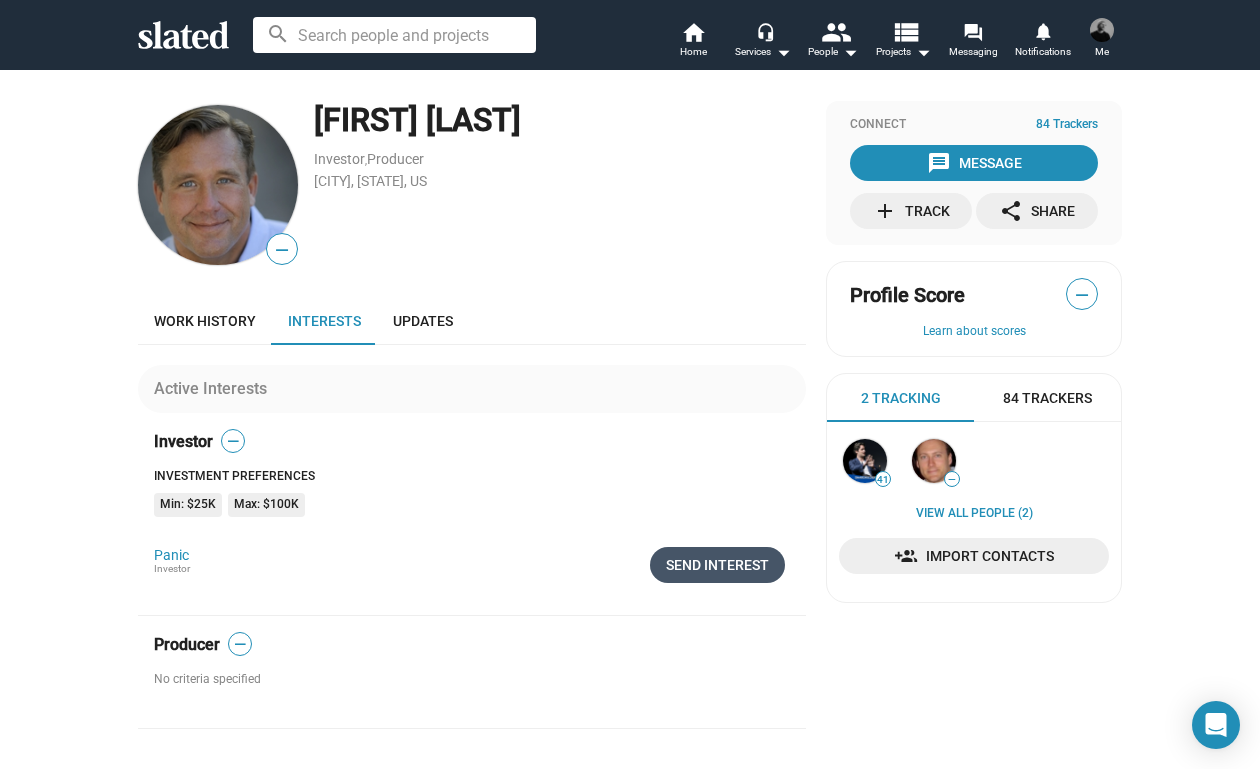 click on "Send Interest" 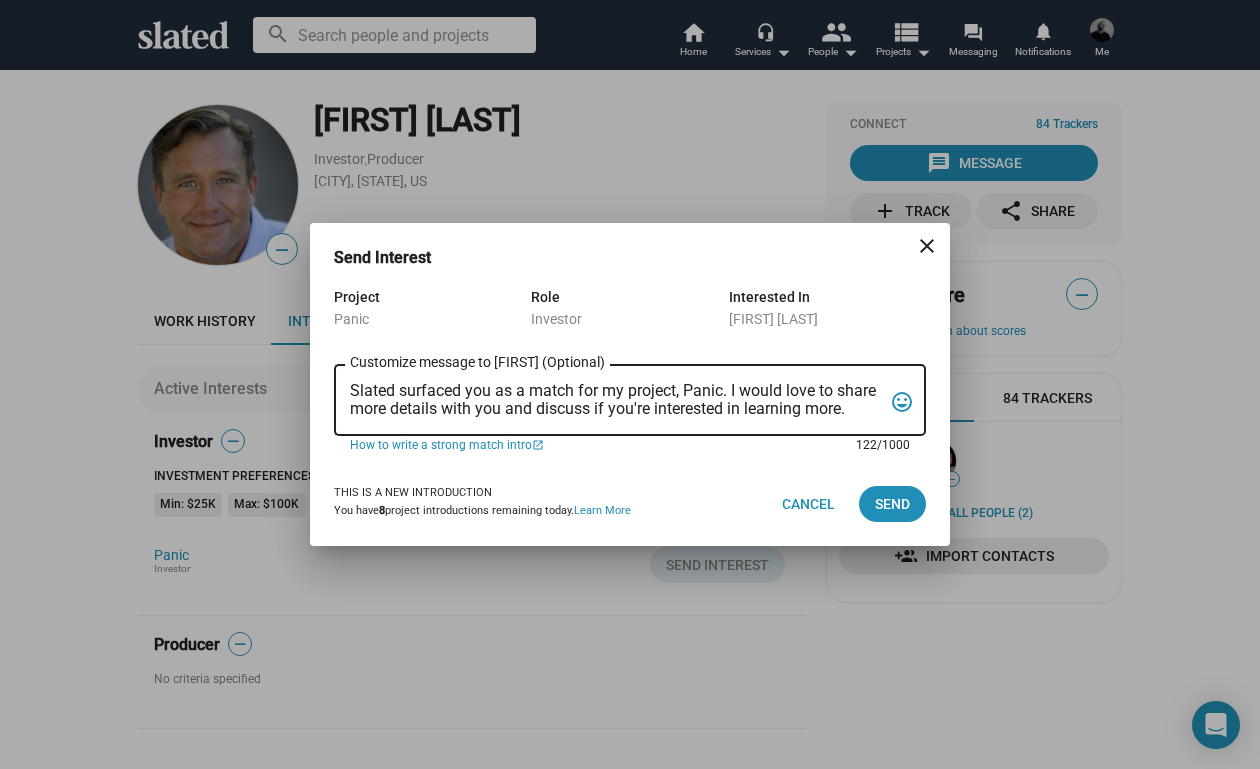 drag, startPoint x: 351, startPoint y: 388, endPoint x: 877, endPoint y: 415, distance: 526.6925 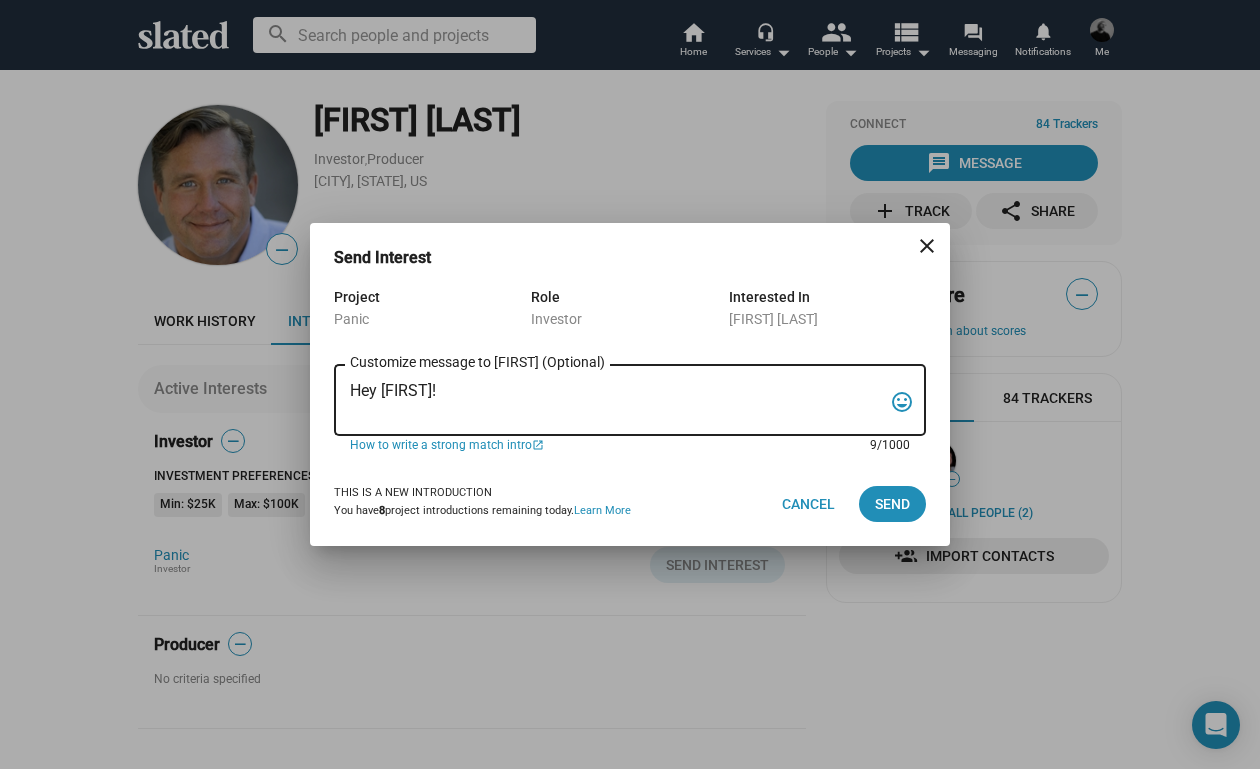 paste on "My name is Trevor Peckham, and I am a New York based writer/director/producer making my second feature film called PANIC, an absurdist comedy in the body of a paranoia thriller. We have all the pieces in place to make this film happen from a practical point of view, and just need to secure our financing to get it over the line. We have a strong cast attached, including Tom Lipinski (Suits, Labor Day) and Elizabeth Alderfer (AP Bio, Disjointed) in the lead roles, supported by Joe Pantoliano (The Matrix, Bad Boys, Memento), Xander Berkeley (Air Force One, Terminator 2, Shanghai Noon) and Langston Fishburne (Ant-Man and The Wasp, Discontinued). I think the project will punch well above its weight, and I'd love to discuss it with you. Let me know if you have any thoughts or questions, and I hope to talk soon. Thanks!" 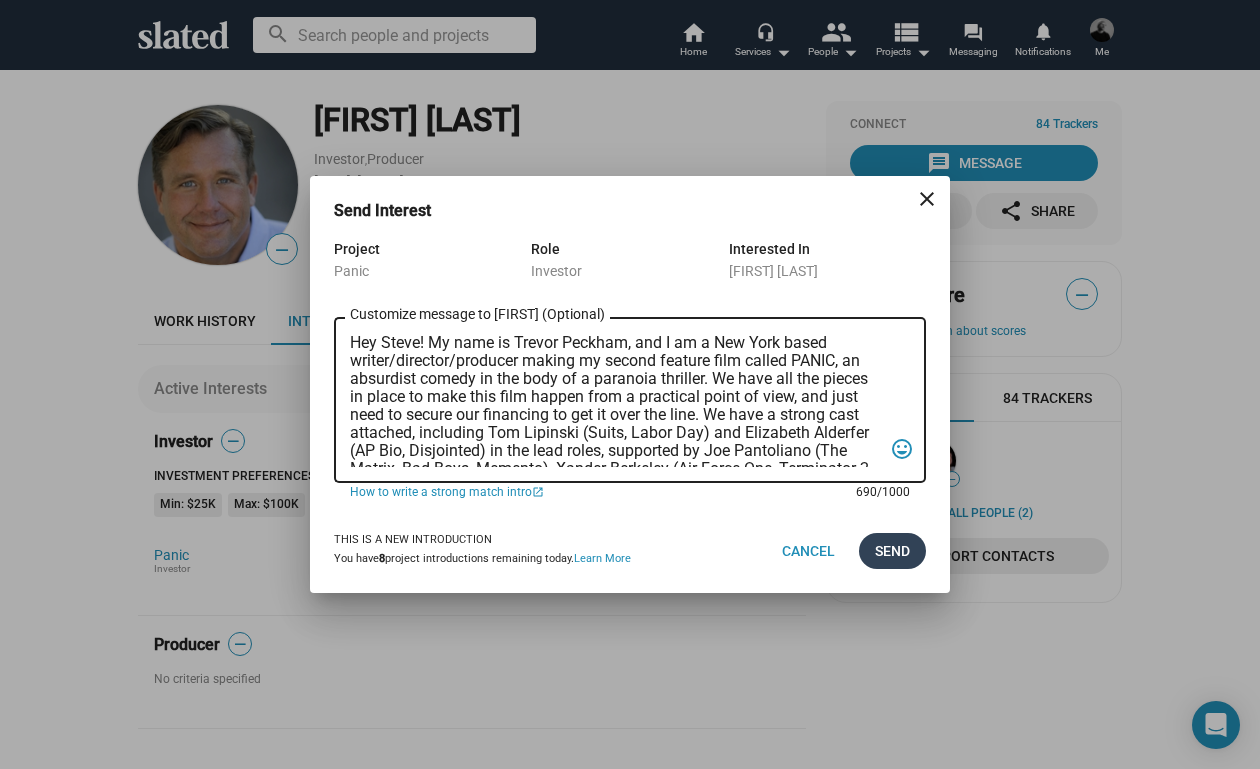 scroll, scrollTop: 0, scrollLeft: 0, axis: both 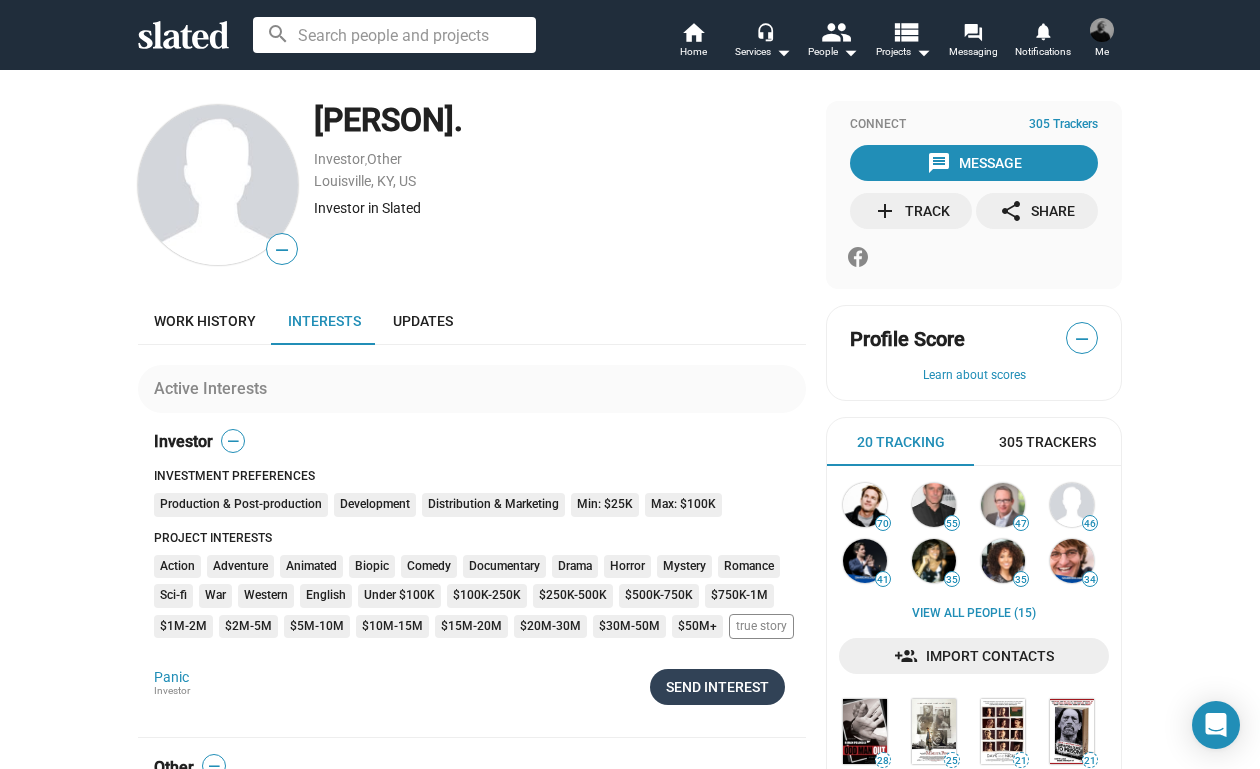 click on "Send Interest" 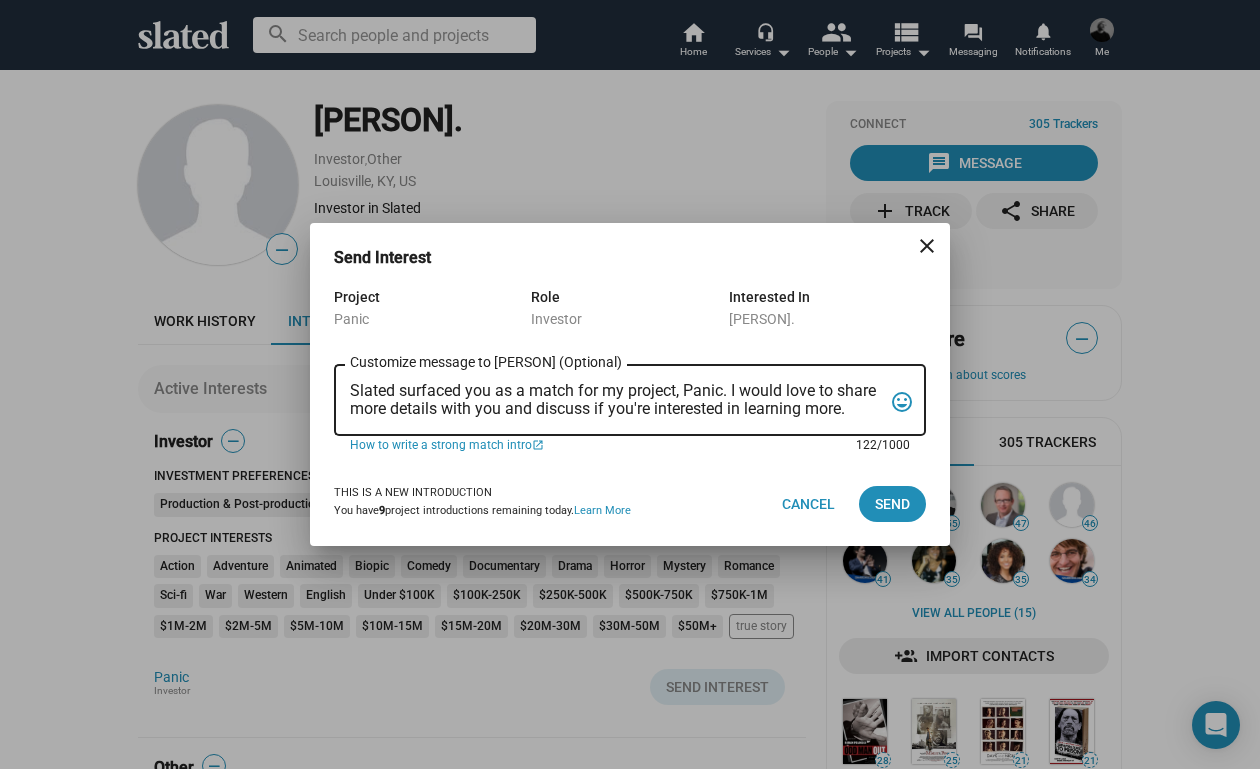 drag, startPoint x: 351, startPoint y: 390, endPoint x: 891, endPoint y: 418, distance: 540.72546 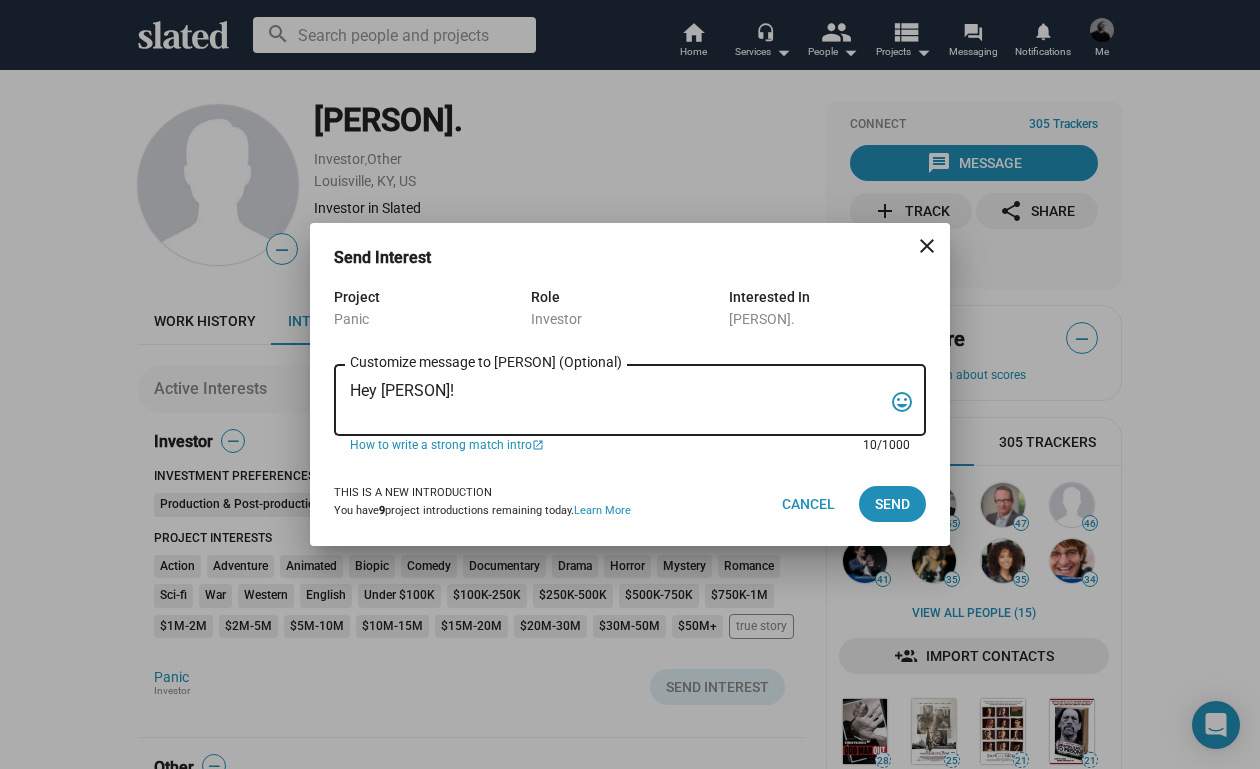 paste on "My name is Trevor Peckham, and I am a New York based writer/director/producer making my second feature film called PANIC, an absurdist comedy in the body of a paranoia thriller. We have all the pieces in place to make this film happen from a practical point of view, and just need to secure our financing to get it over the line. We have a strong cast attached, including Tom Lipinski (Suits, Labor Day) and Elizabeth Alderfer (AP Bio, Disjointed) in the lead roles, supported by Joe Pantoliano (The Matrix, Bad Boys, Memento), Xander Berkeley (Air Force One, Terminator 2, Shanghai Noon) and Langston Fishburne (Ant-Man and The Wasp, Discontinued). I think the project will punch well above its weight, and I'd love to discuss it with you. Let me know if you have any thoughts or questions, and I hope to talk soon. Thanks!" 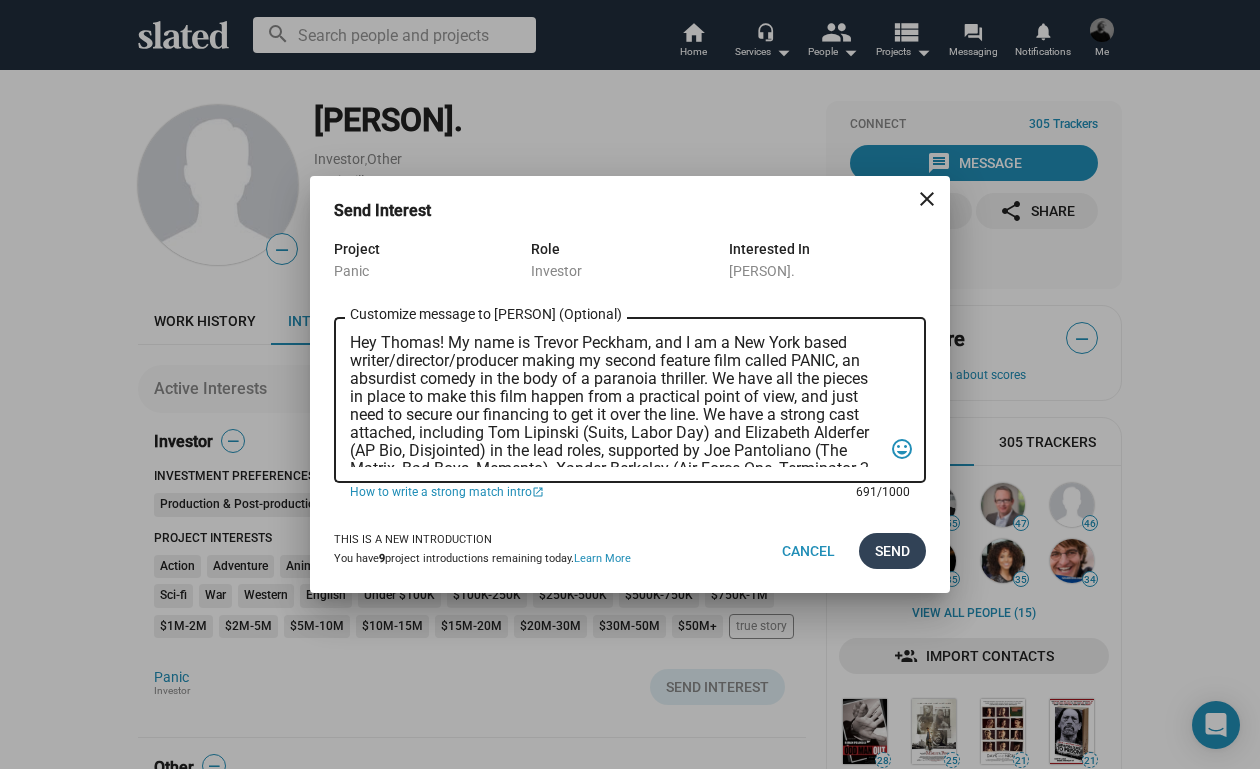 scroll, scrollTop: 0, scrollLeft: 0, axis: both 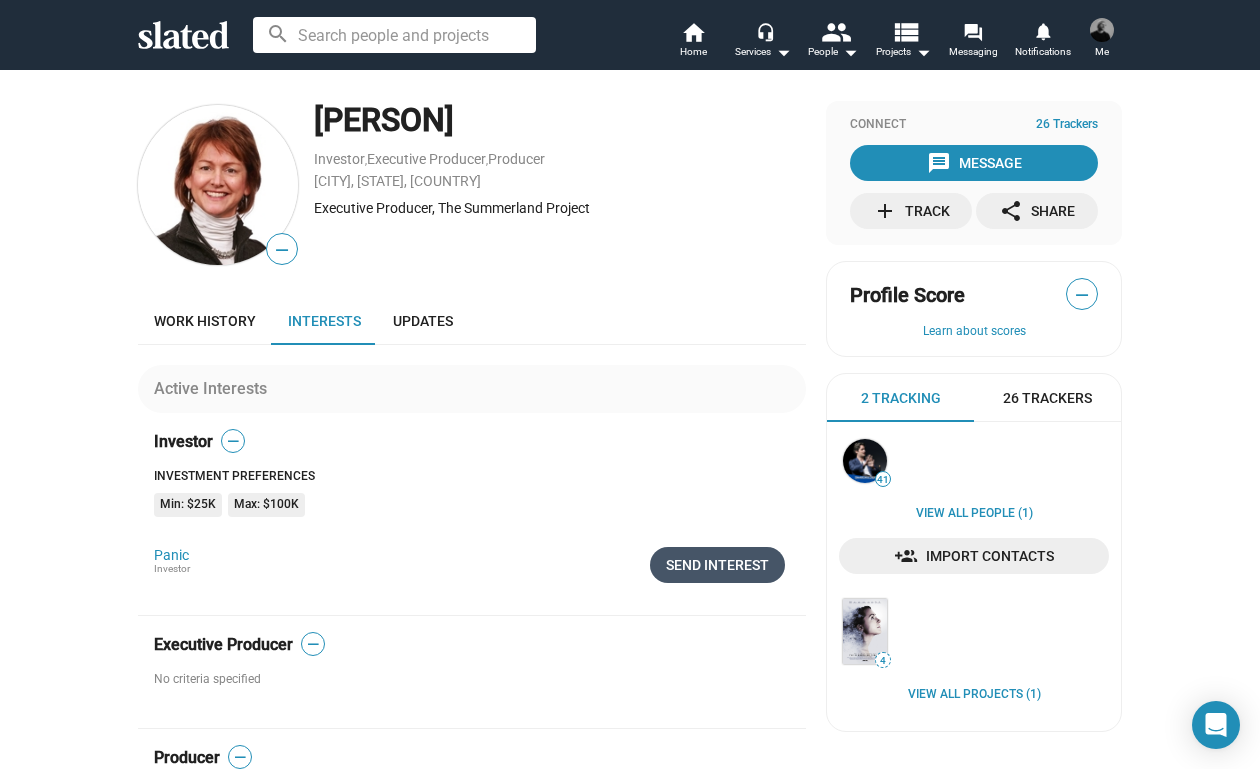 click on "Send Interest" 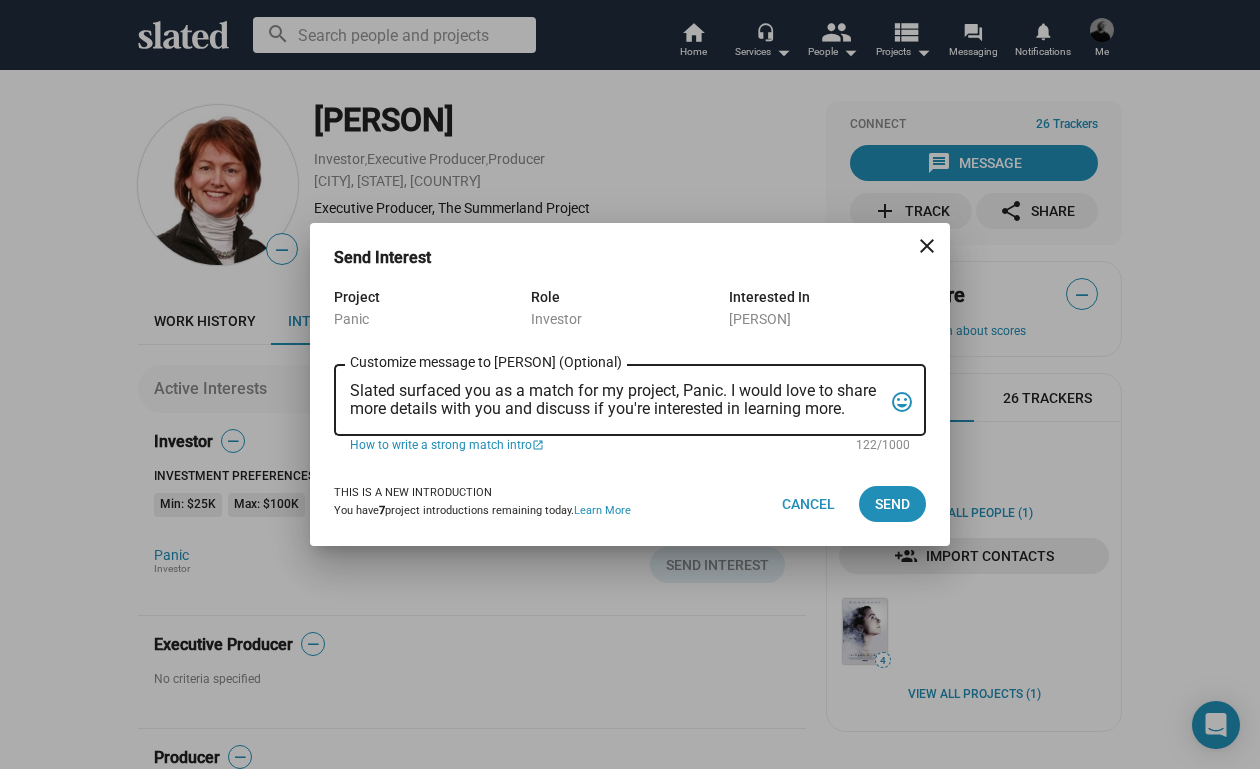 click on "Slated surfaced you as a match for my project, Panic. I would love to share more details with you and discuss if you're interested in learning more. Customize message to [PERSON] (Optional) Customize message (Optional) tag_faces" at bounding box center [630, 398] 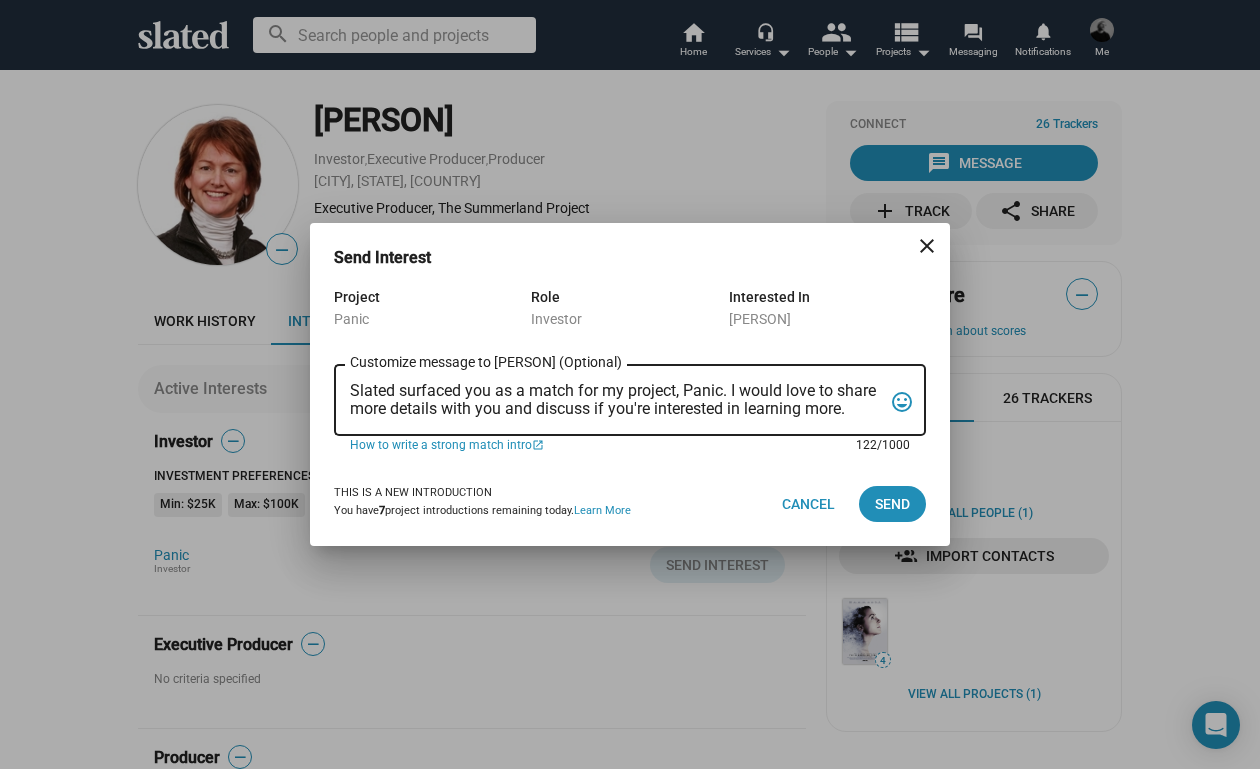 drag, startPoint x: 350, startPoint y: 388, endPoint x: 807, endPoint y: 428, distance: 458.7472 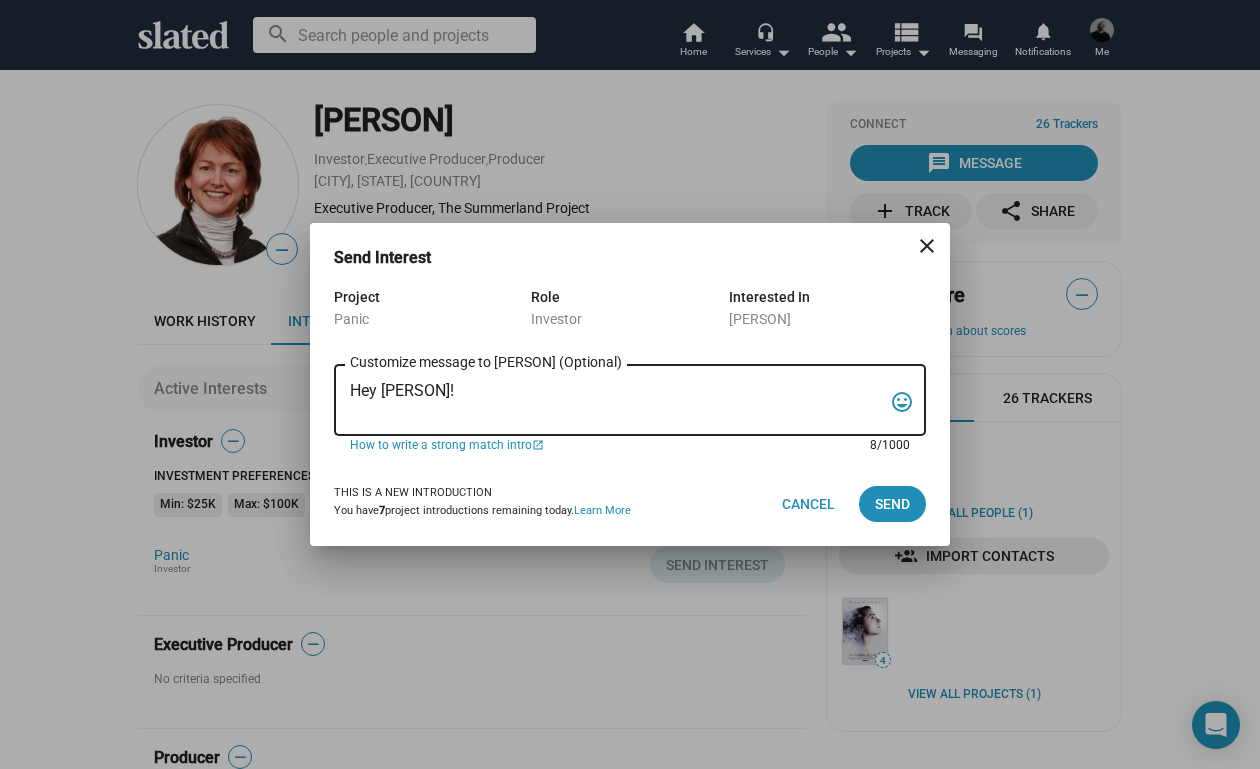 paste on "My name is Trevor Peckham, and I am a New York based writer/director/producer making my second feature film called PANIC, an absurdist comedy in the body of a paranoia thriller. We have all the pieces in place to make this film happen from a practical point of view, and just need to secure our financing to get it over the line. We have a strong cast attached, including Tom Lipinski (Suits, Labor Day) and Elizabeth Alderfer (AP Bio, Disjointed) in the lead roles, supported by Joe Pantoliano (The Matrix, Bad Boys, Memento), Xander Berkeley (Air Force One, Terminator 2, Shanghai Noon) and Langston Fishburne (Ant-Man and The Wasp, Discontinued). I think the project will punch well above its weight, and I'd love to discuss it with you. Let me know if you have any thoughts or questions, and I hope to talk soon. Thanks!" 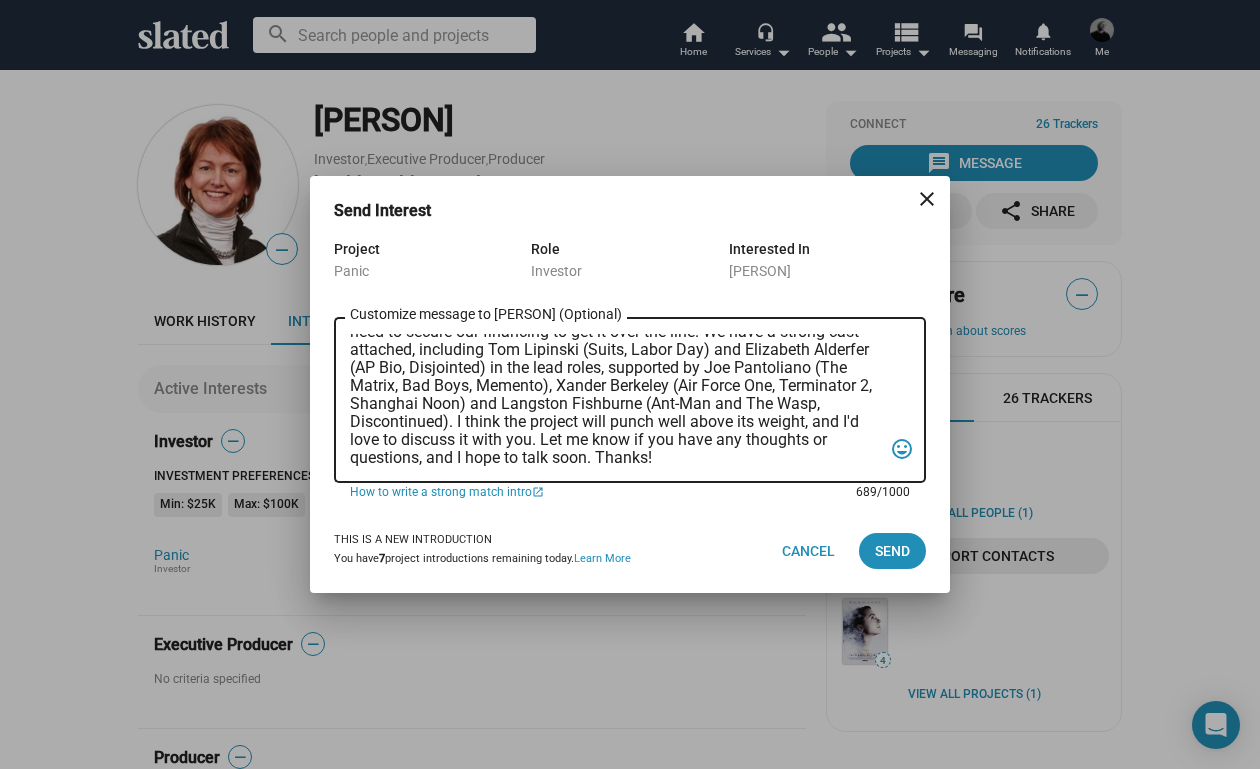 scroll, scrollTop: 0, scrollLeft: 0, axis: both 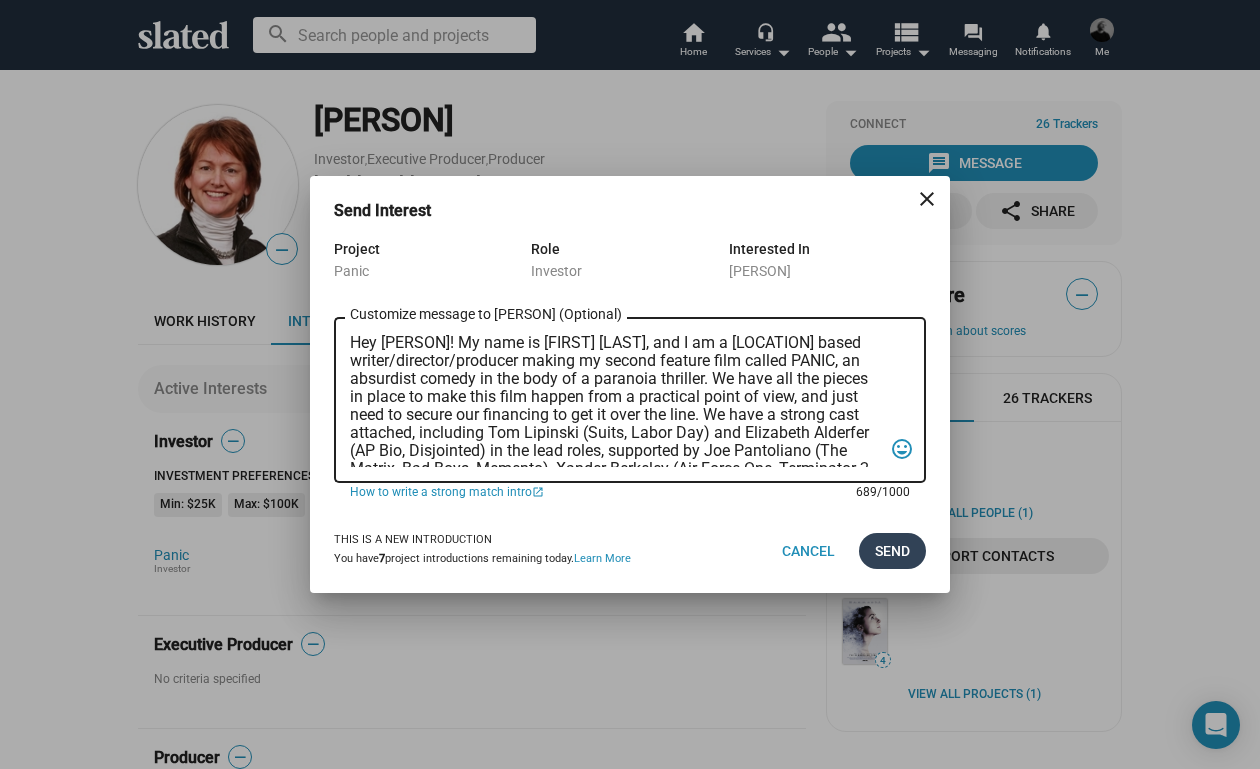 type on "Hey Mary! My name is Trevor Peckham, and I am a New York based writer/director/producer making my second feature film called PANIC, an absurdist comedy in the body of a paranoia thriller. We have all the pieces in place to make this film happen from a practical point of view, and just need to secure our financing to get it over the line. We have a strong cast attached, including Tom Lipinski (Suits, Labor Day) and Elizabeth Alderfer (AP Bio, Disjointed) in the lead roles, supported by Joe Pantoliano (The Matrix, Bad Boys, Memento), Xander Berkeley (Air Force One, Terminator 2, Shanghai Noon) and Langston Fishburne (Ant-Man and The Wasp, Discontinued). I think the project will punch well above its weight, and I'd love to discuss it with you. Let me know if you have any thoughts or questions, and I hope to talk soon. Thanks!" 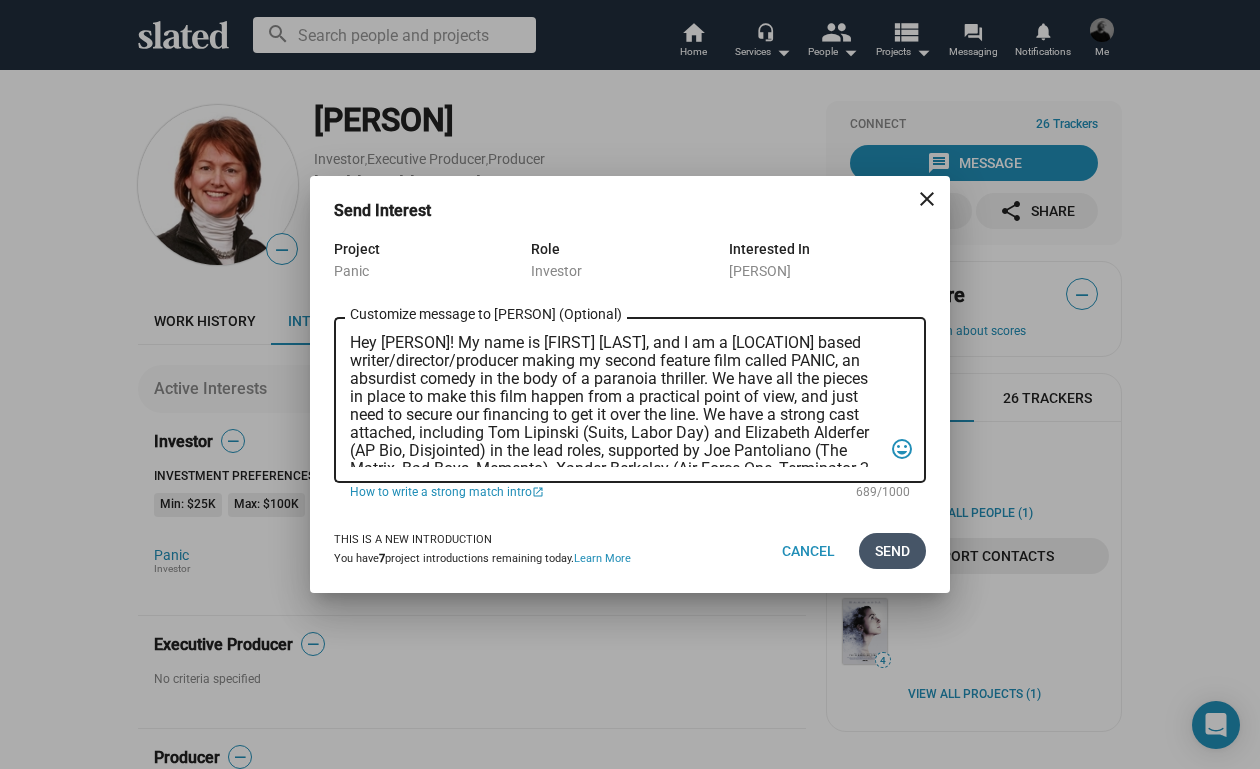 click on "Send" at bounding box center (892, 551) 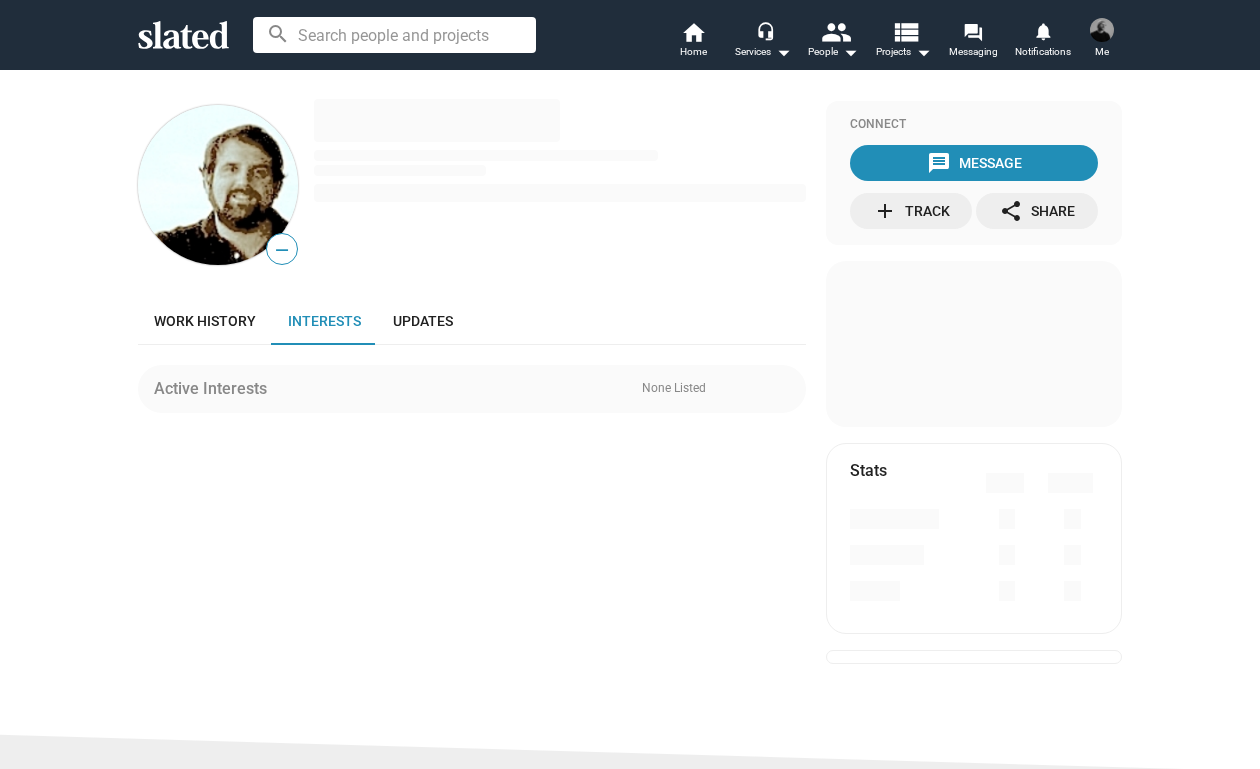 scroll, scrollTop: 0, scrollLeft: 0, axis: both 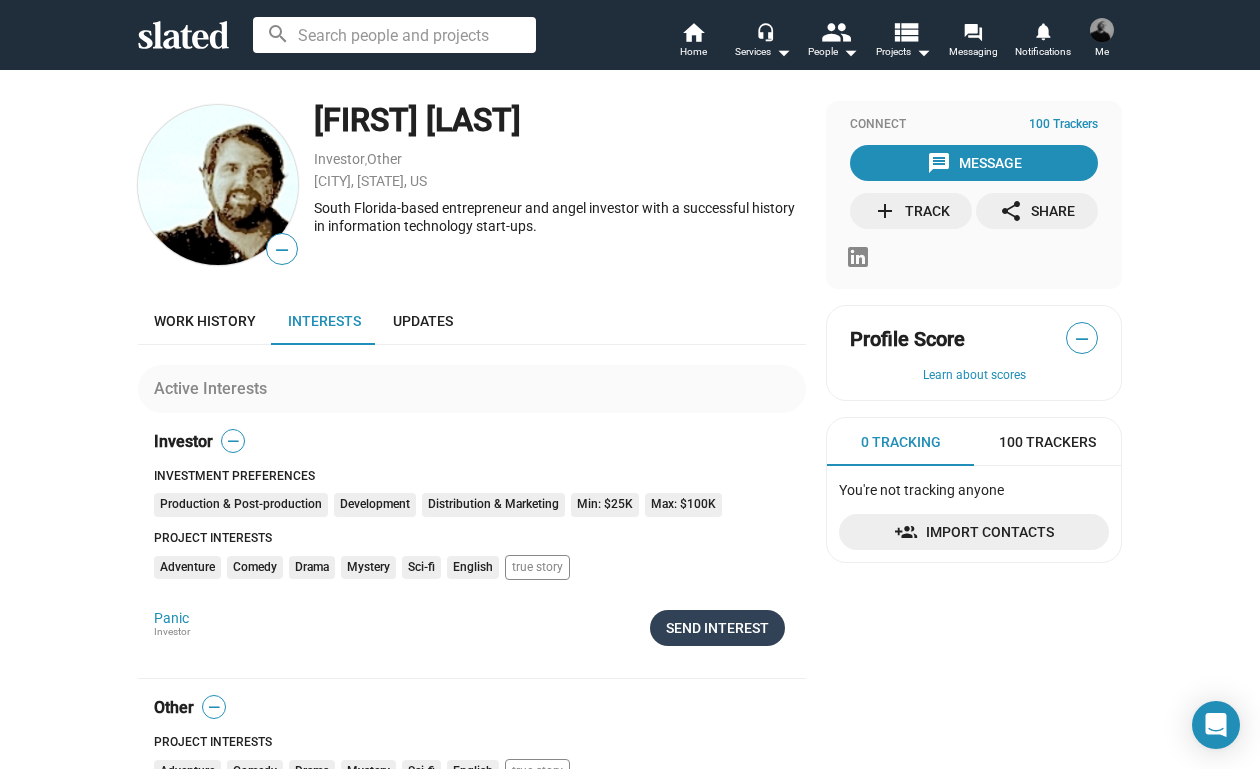 click on "Send Interest" 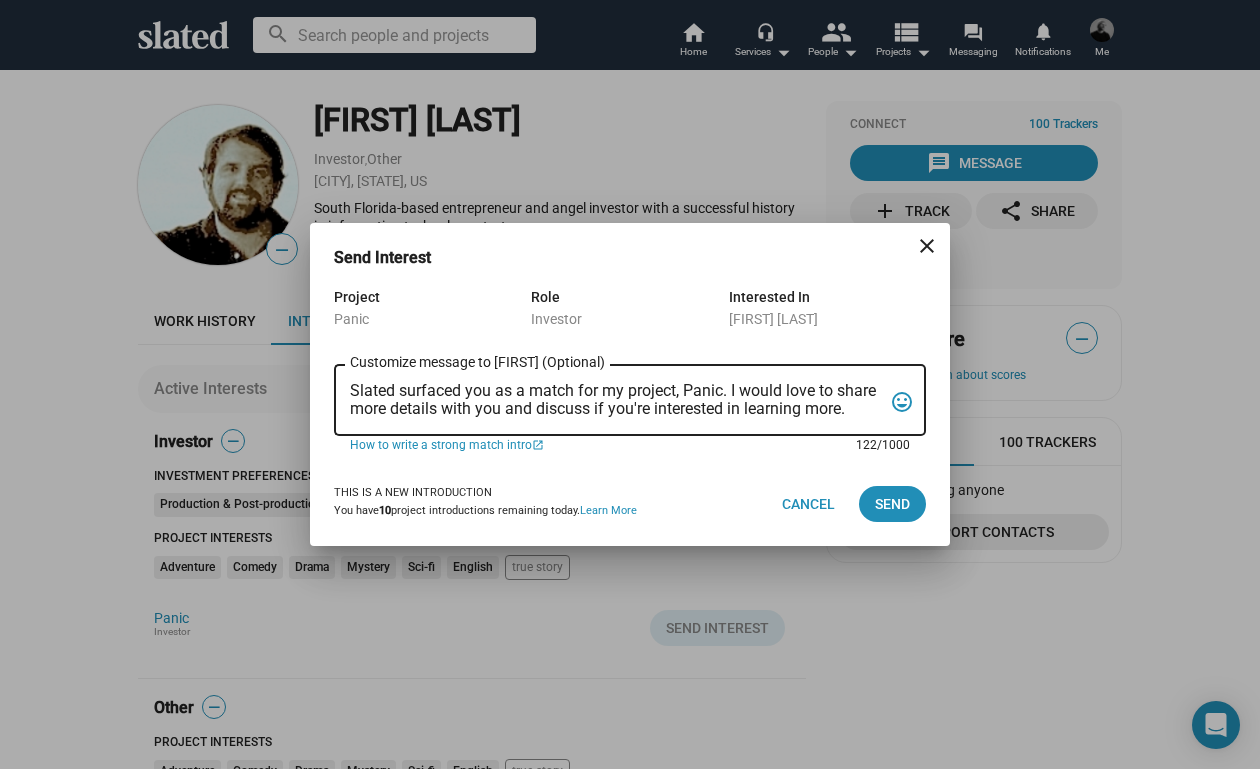 drag, startPoint x: 352, startPoint y: 390, endPoint x: 871, endPoint y: 417, distance: 519.70184 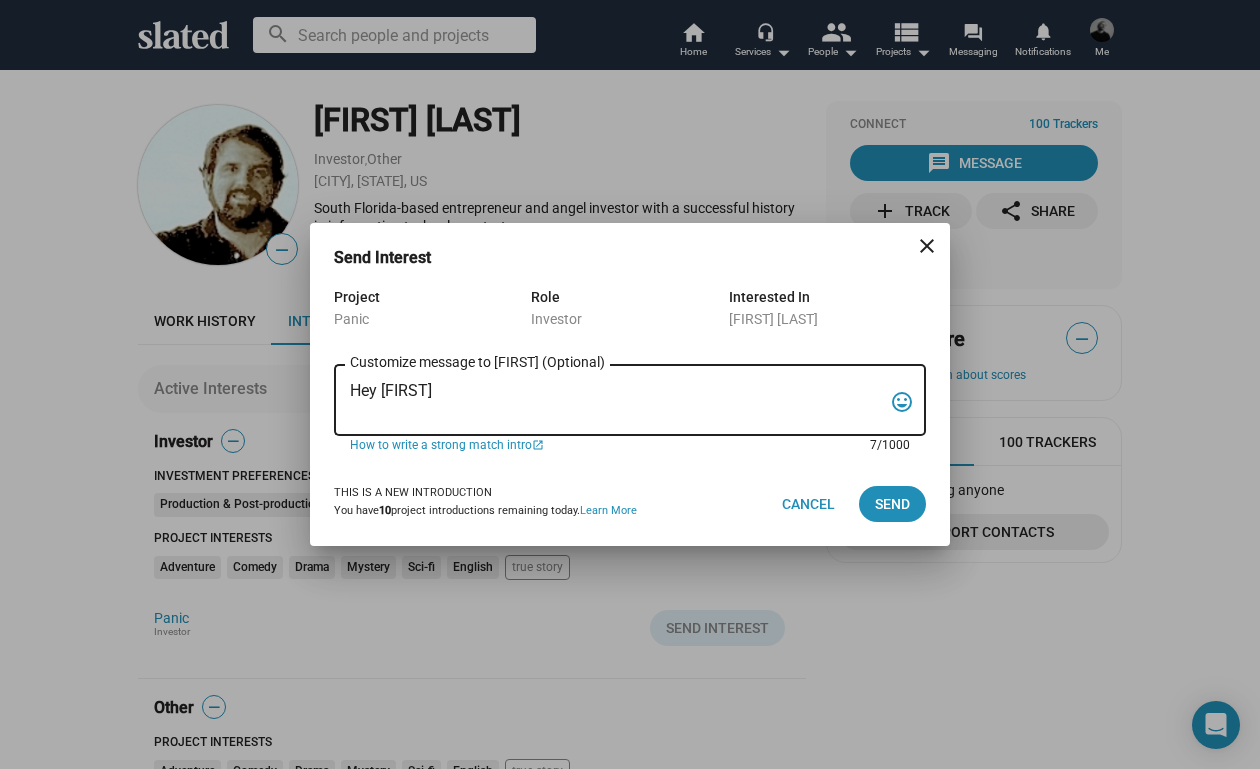 type on "Hey [FIRST]" 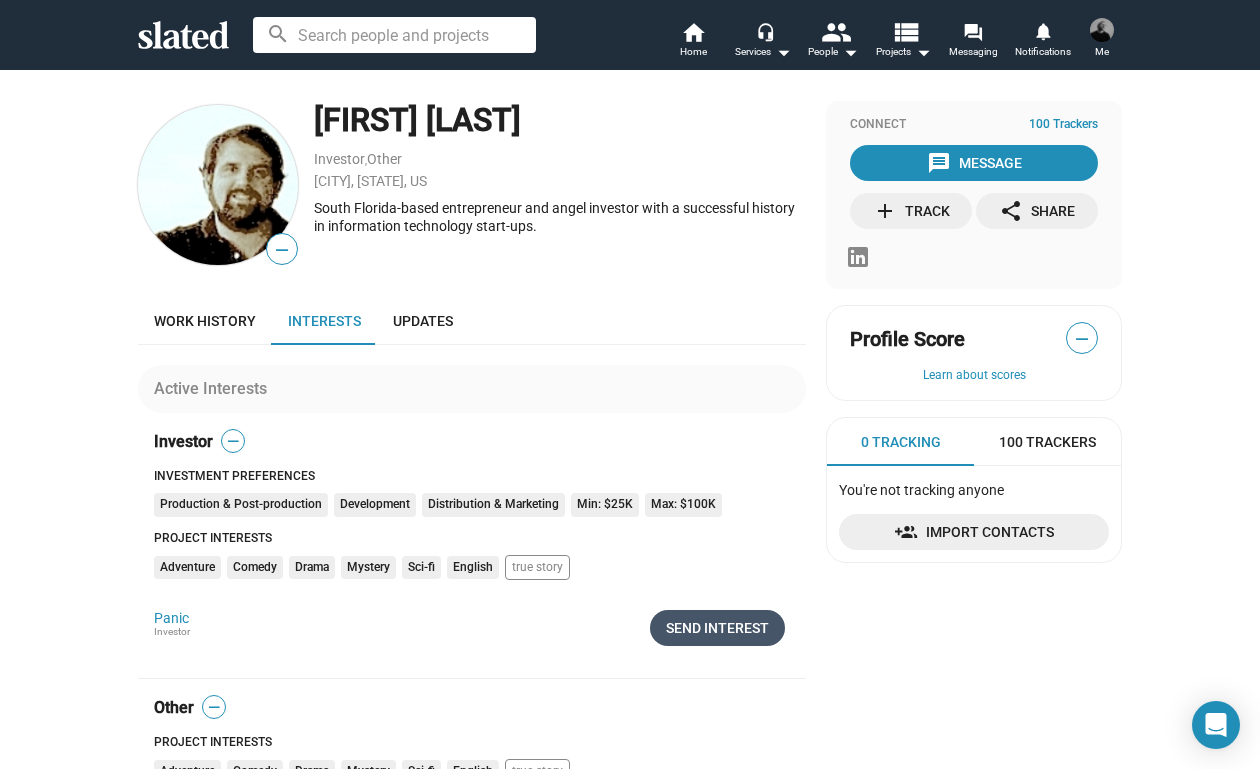 click on "Send Interest" 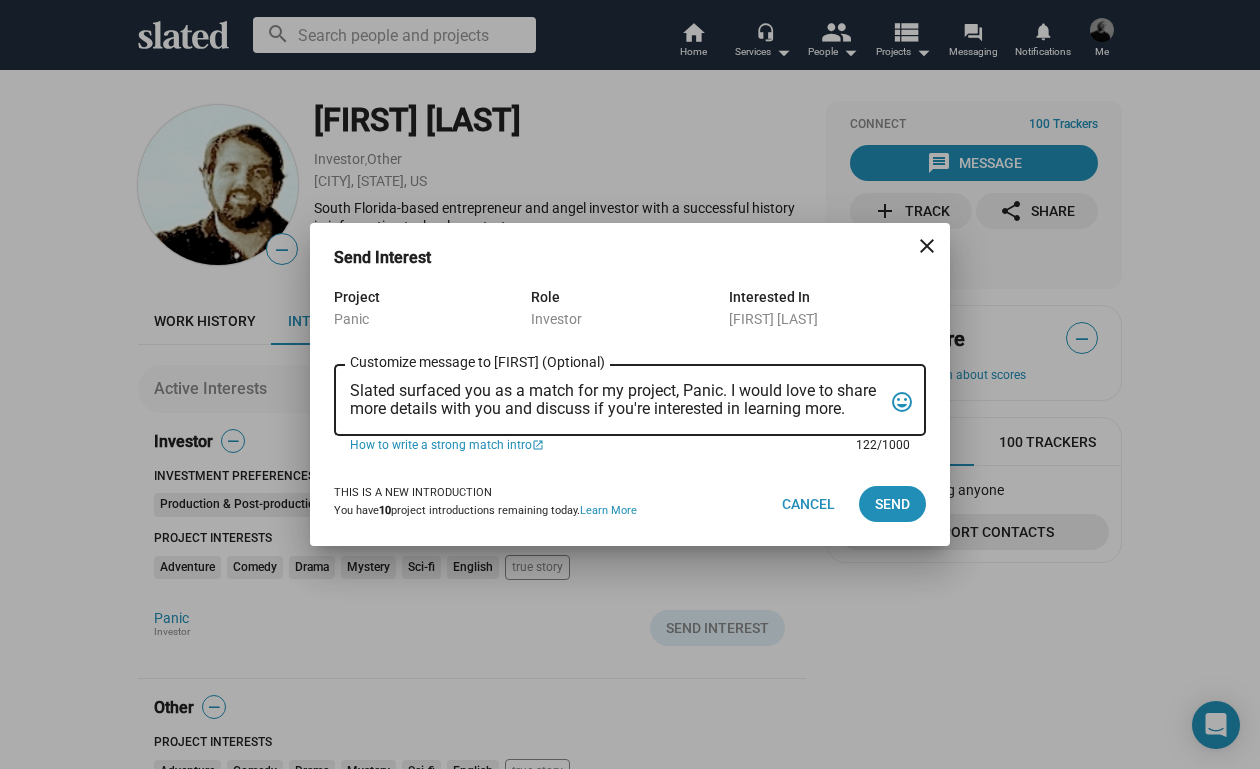 drag, startPoint x: 355, startPoint y: 392, endPoint x: 854, endPoint y: 424, distance: 500.025 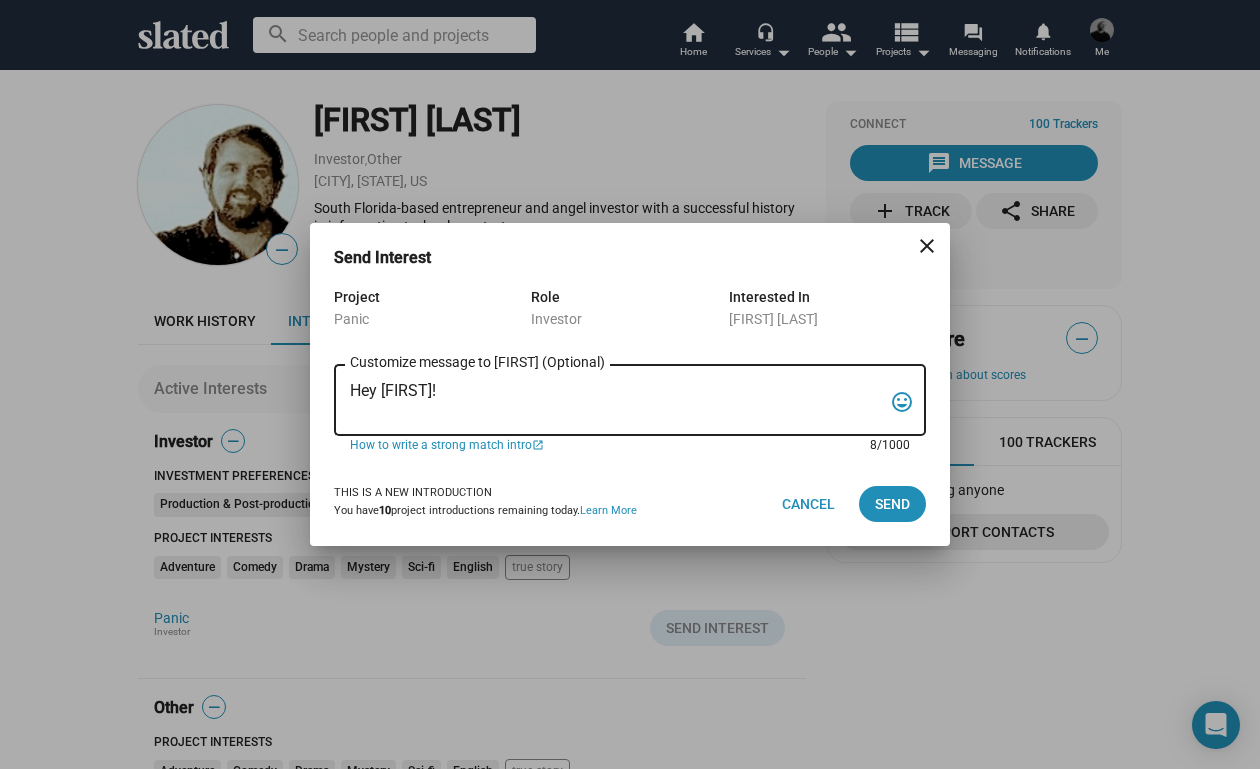 paste on "My name is Trevor Peckham, and I am a New York based writer/director/producer making my second feature film called PANIC, an absurdist comedy in the body of a paranoia thriller. We have all the pieces in place to make this film happen from a practical point of view, and just need to secure our financing to get it over the line. We have a strong cast attached, including Tom Lipinski (Suits, Labor Day) and Elizabeth Alderfer (AP Bio, Disjointed) in the lead roles, supported by Joe Pantoliano (The Matrix, Bad Boys, Memento), Xander Berkeley (Air Force One, Terminator 2, Shanghai Noon) and Langston Fishburne (Ant-Man and The Wasp, Discontinued). I think the project will punch well above its weight, and I'd love to discuss it with you. Let me know if you have any thoughts or questions, and I hope to talk soon. Thanks!" 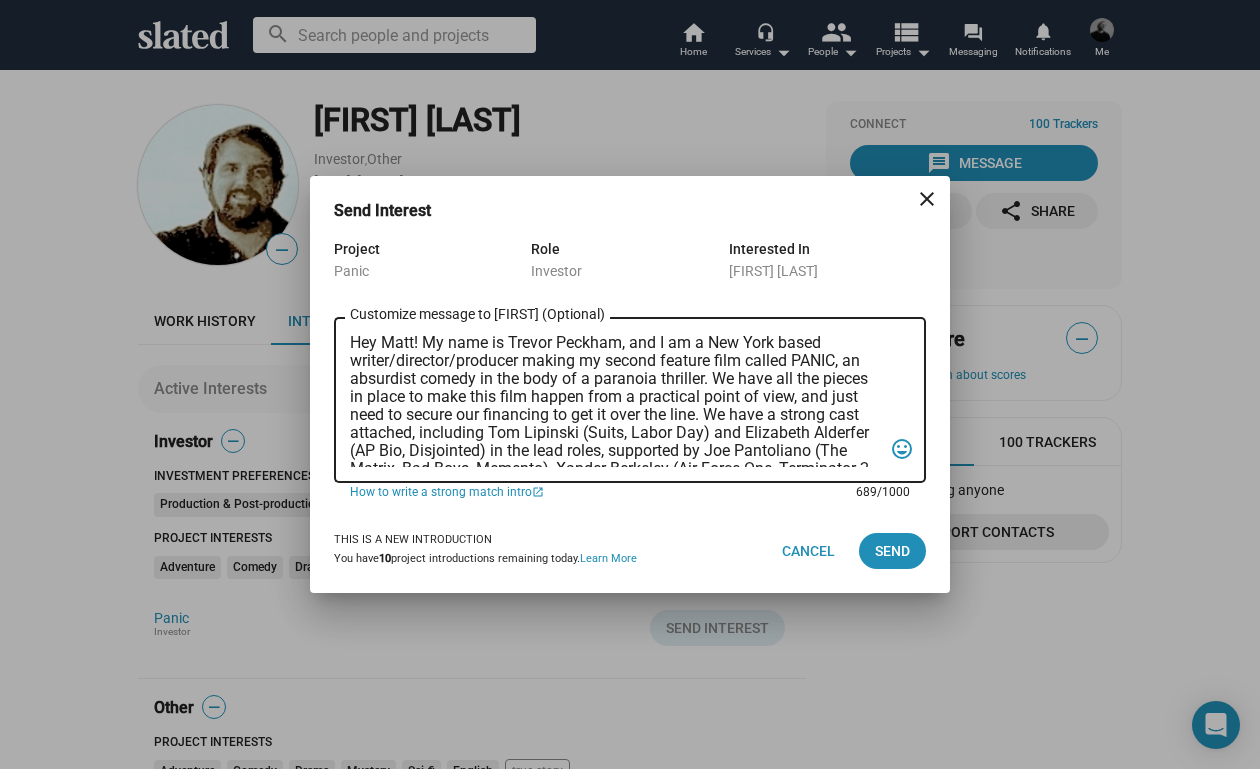 scroll, scrollTop: 0, scrollLeft: 0, axis: both 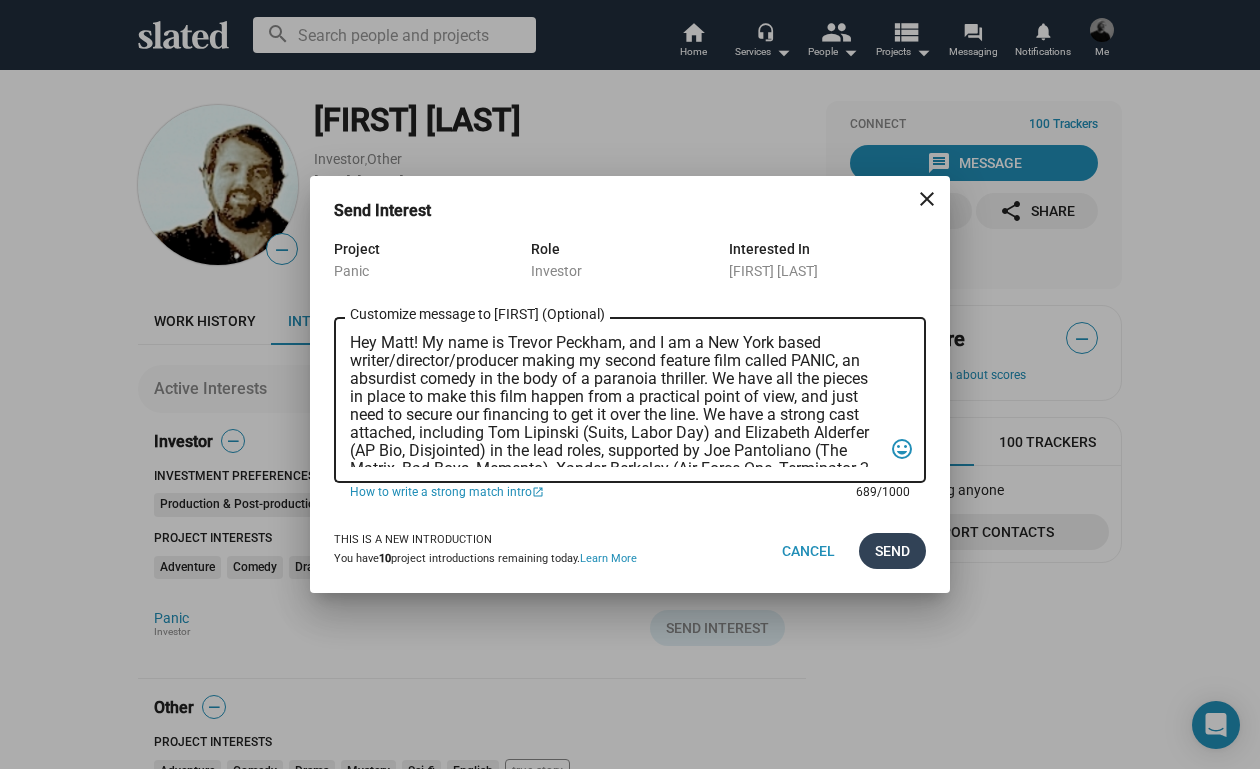 type on "Hey Matt! My name is Trevor Peckham, and I am a New York based writer/director/producer making my second feature film called PANIC, an absurdist comedy in the body of a paranoia thriller. We have all the pieces in place to make this film happen from a practical point of view, and just need to secure our financing to get it over the line. We have a strong cast attached, including Tom Lipinski (Suits, Labor Day) and Elizabeth Alderfer (AP Bio, Disjointed) in the lead roles, supported by Joe Pantoliano (The Matrix, Bad Boys, Memento), Xander Berkeley (Air Force One, Terminator 2, Shanghai Noon) and Langston Fishburne (Ant-Man and The Wasp, Discontinued). I think the project will punch well above its weight, and I'd love to discuss it with you. Let me know if you have any thoughts or questions, and I hope to talk soon. Thanks!" 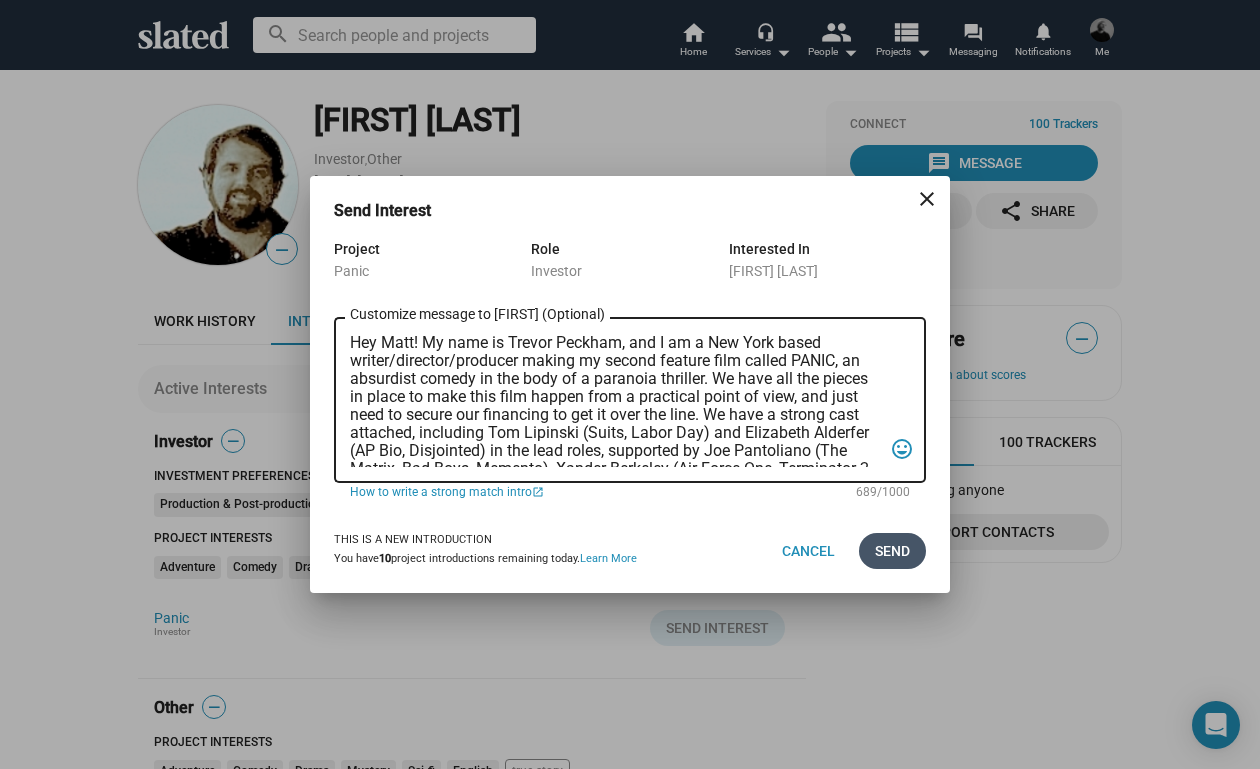 click on "Send" at bounding box center (892, 551) 